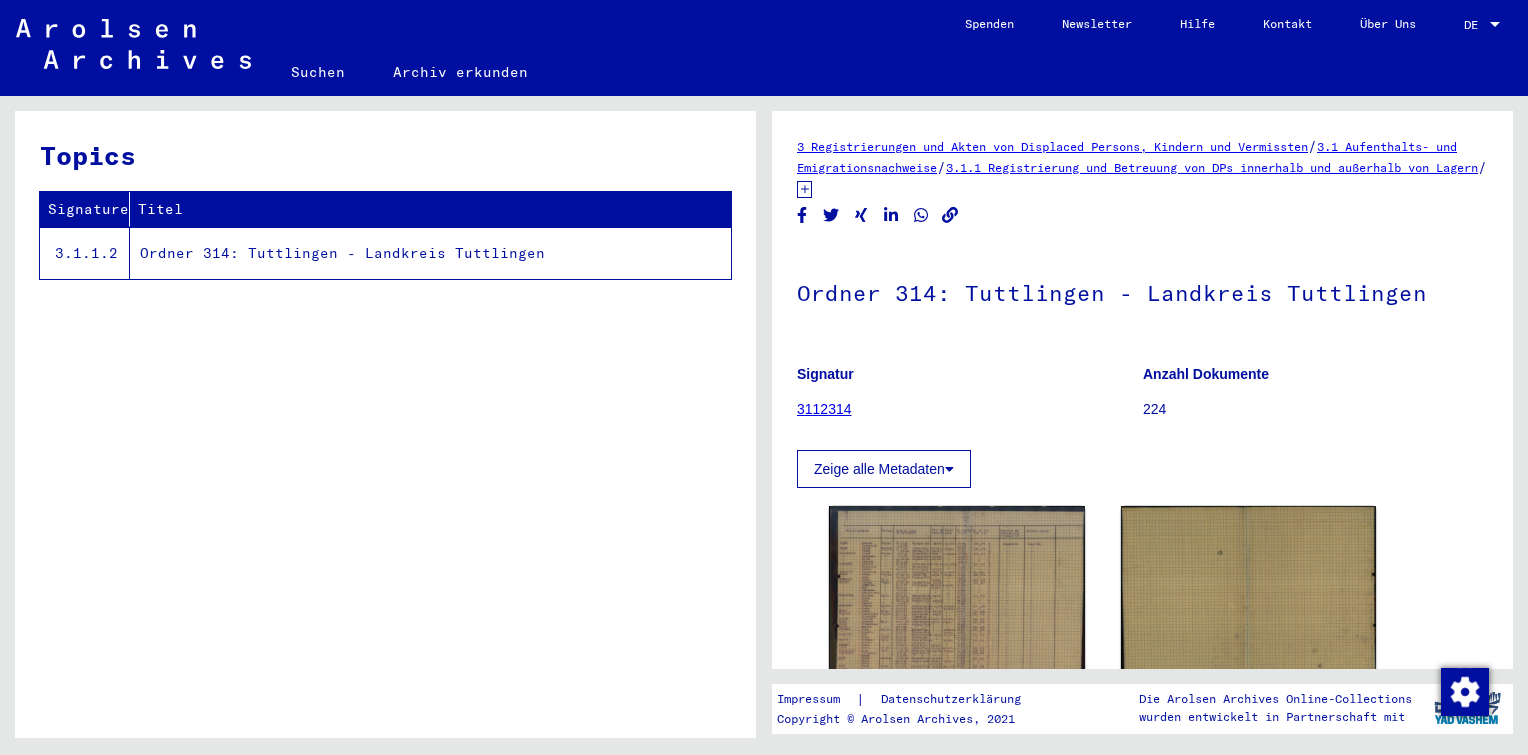scroll, scrollTop: 0, scrollLeft: 0, axis: both 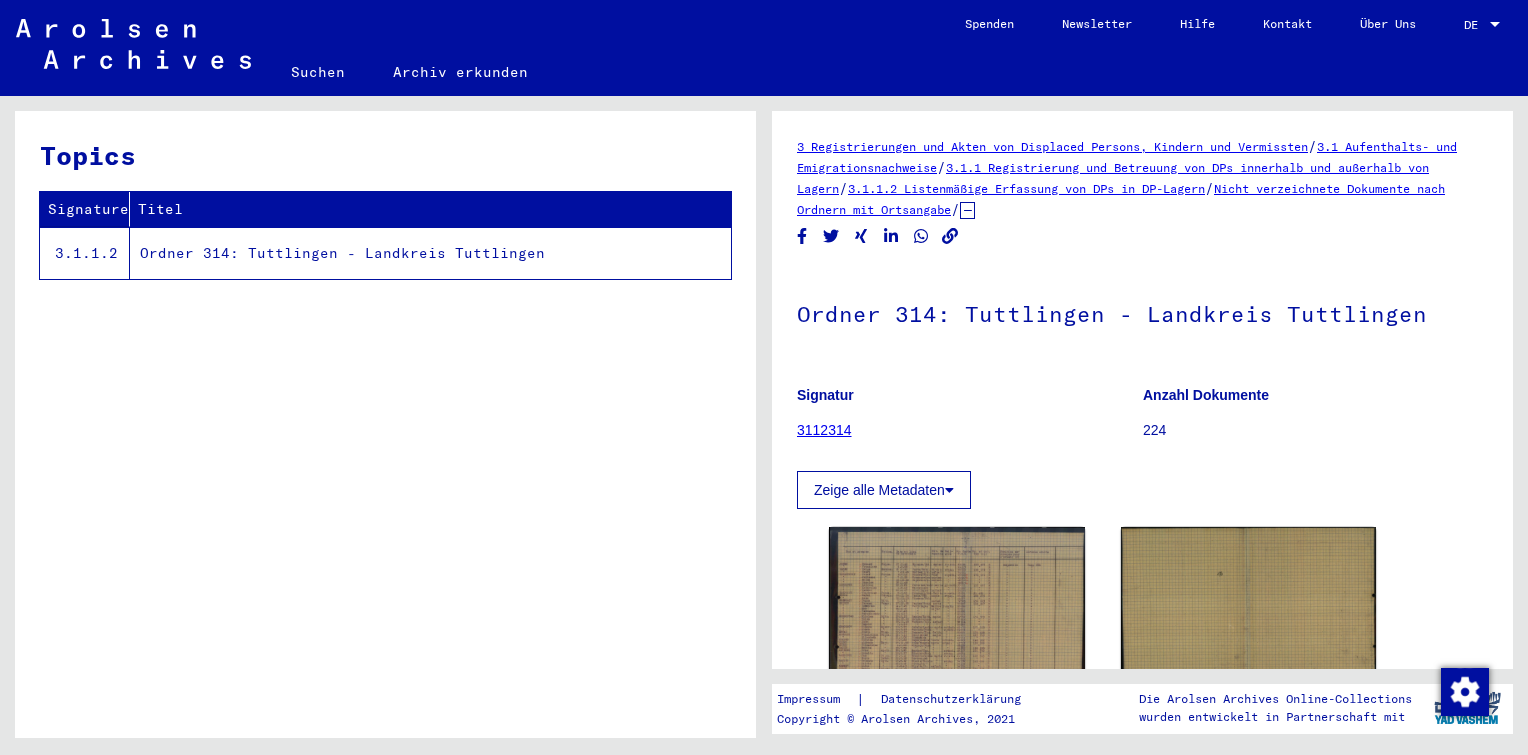 click on "3112314" 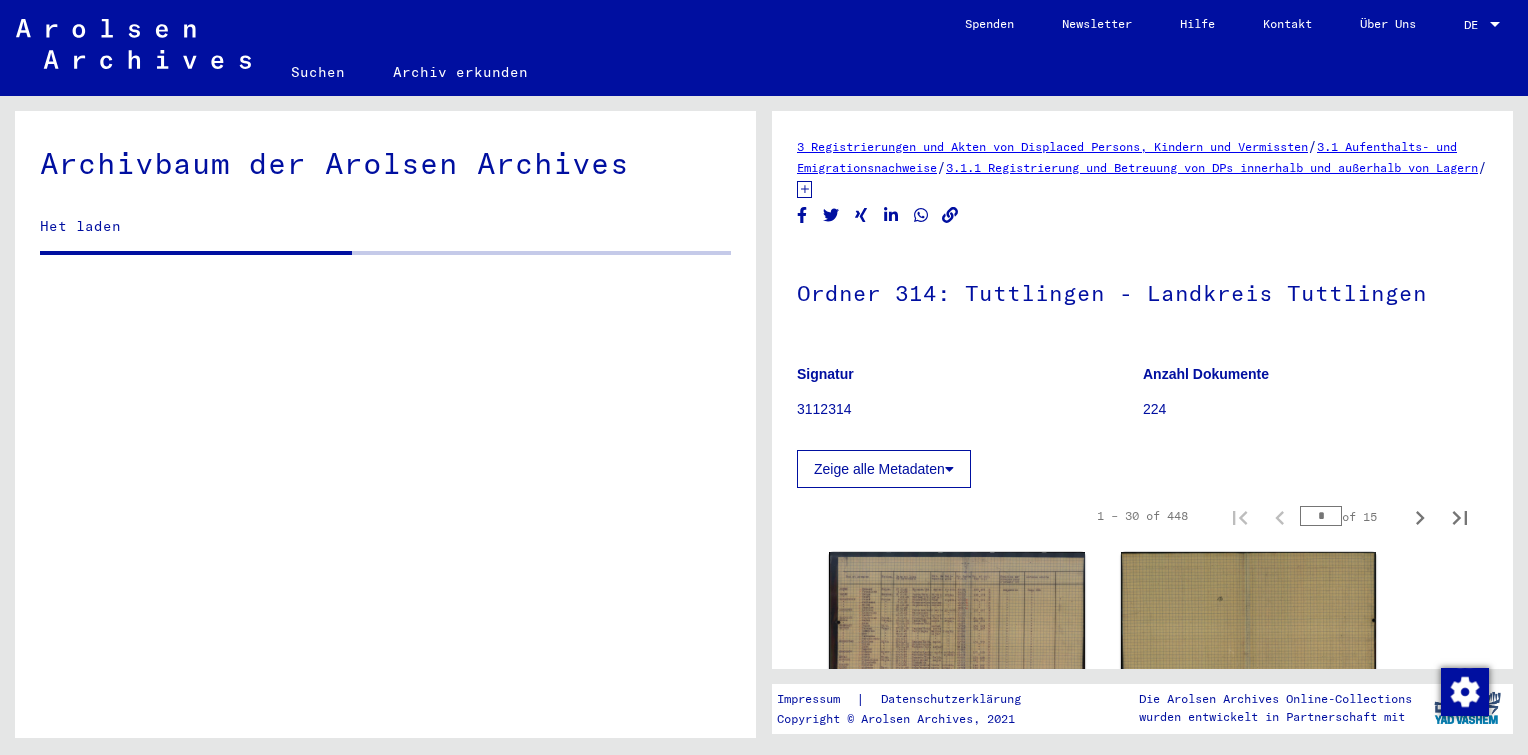 scroll, scrollTop: 0, scrollLeft: 0, axis: both 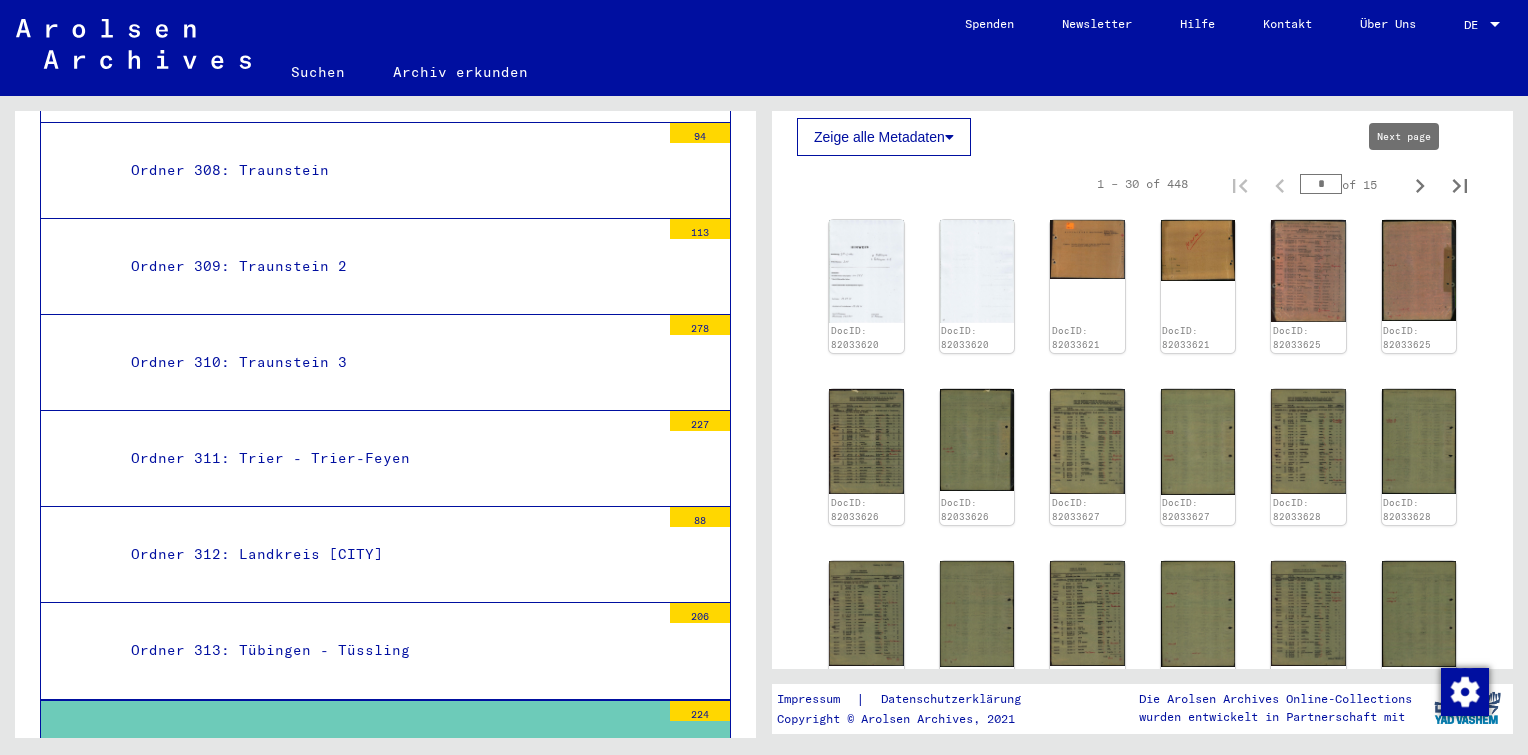click 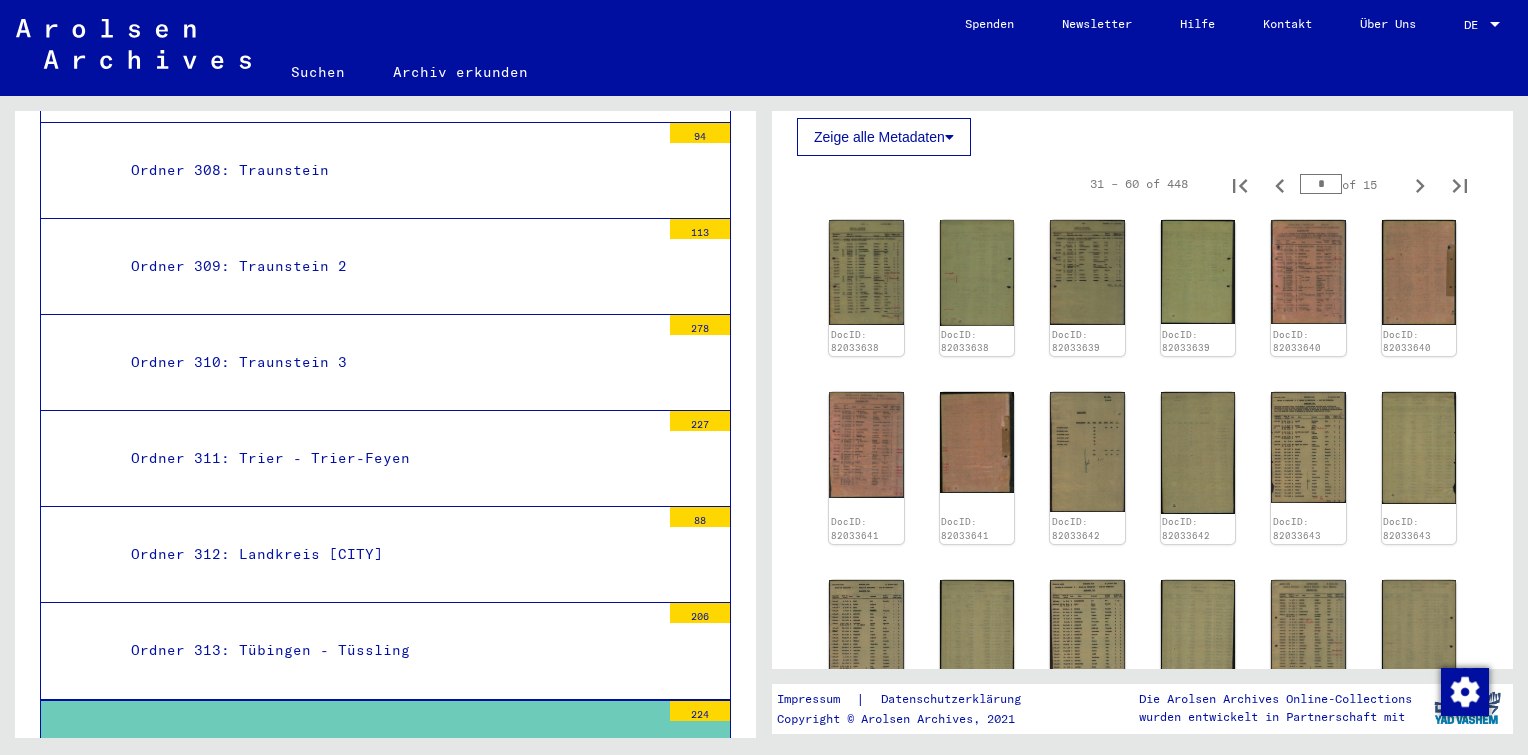click 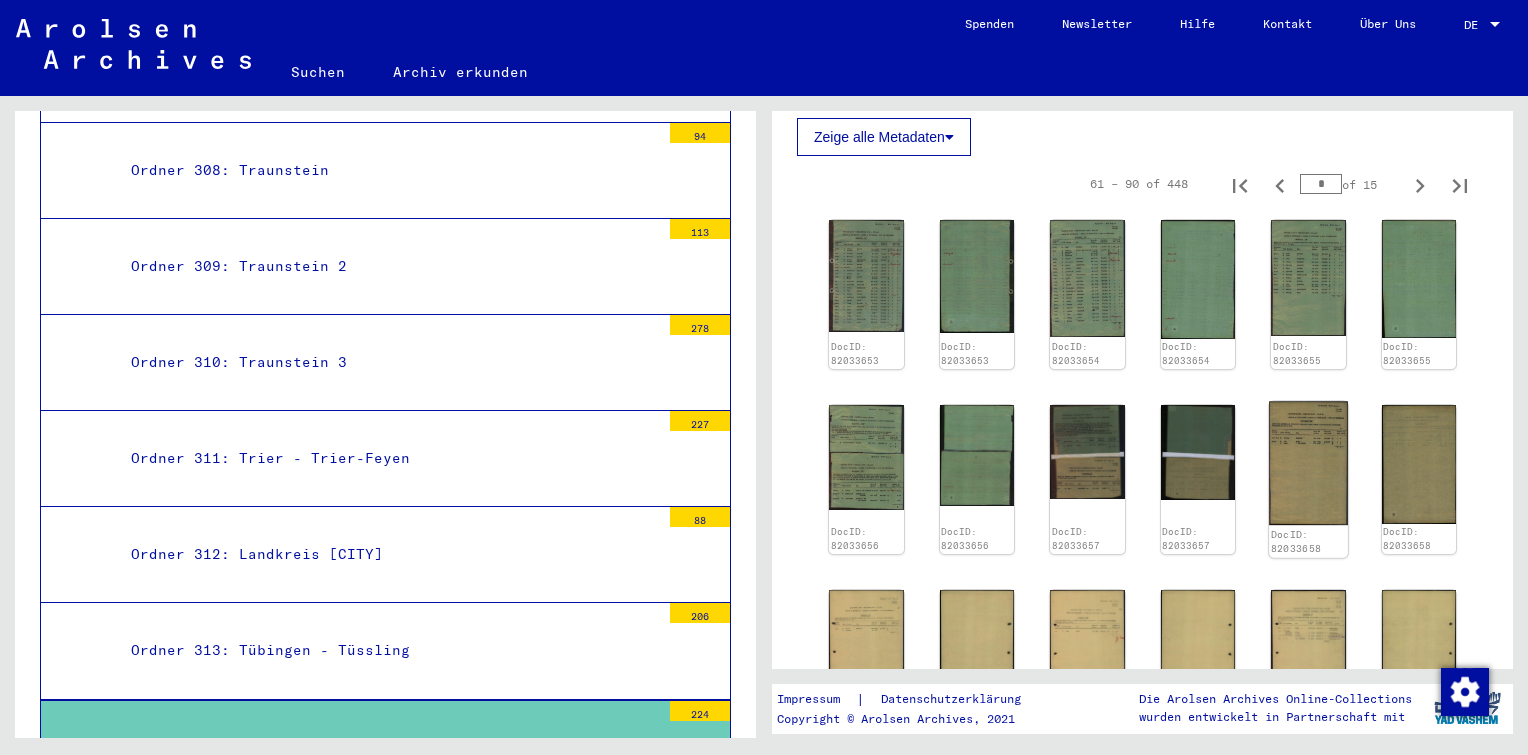 scroll, scrollTop: 418, scrollLeft: 0, axis: vertical 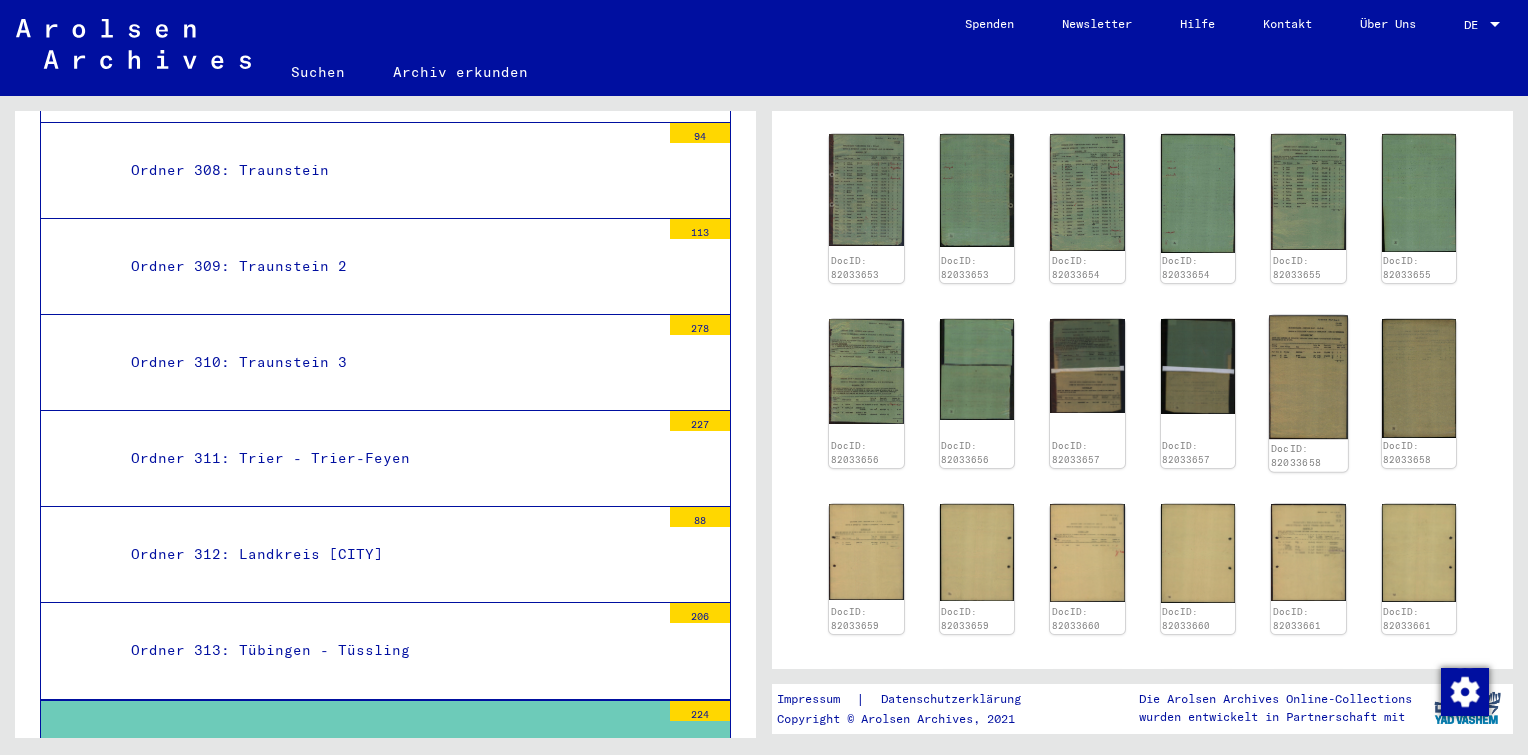 type 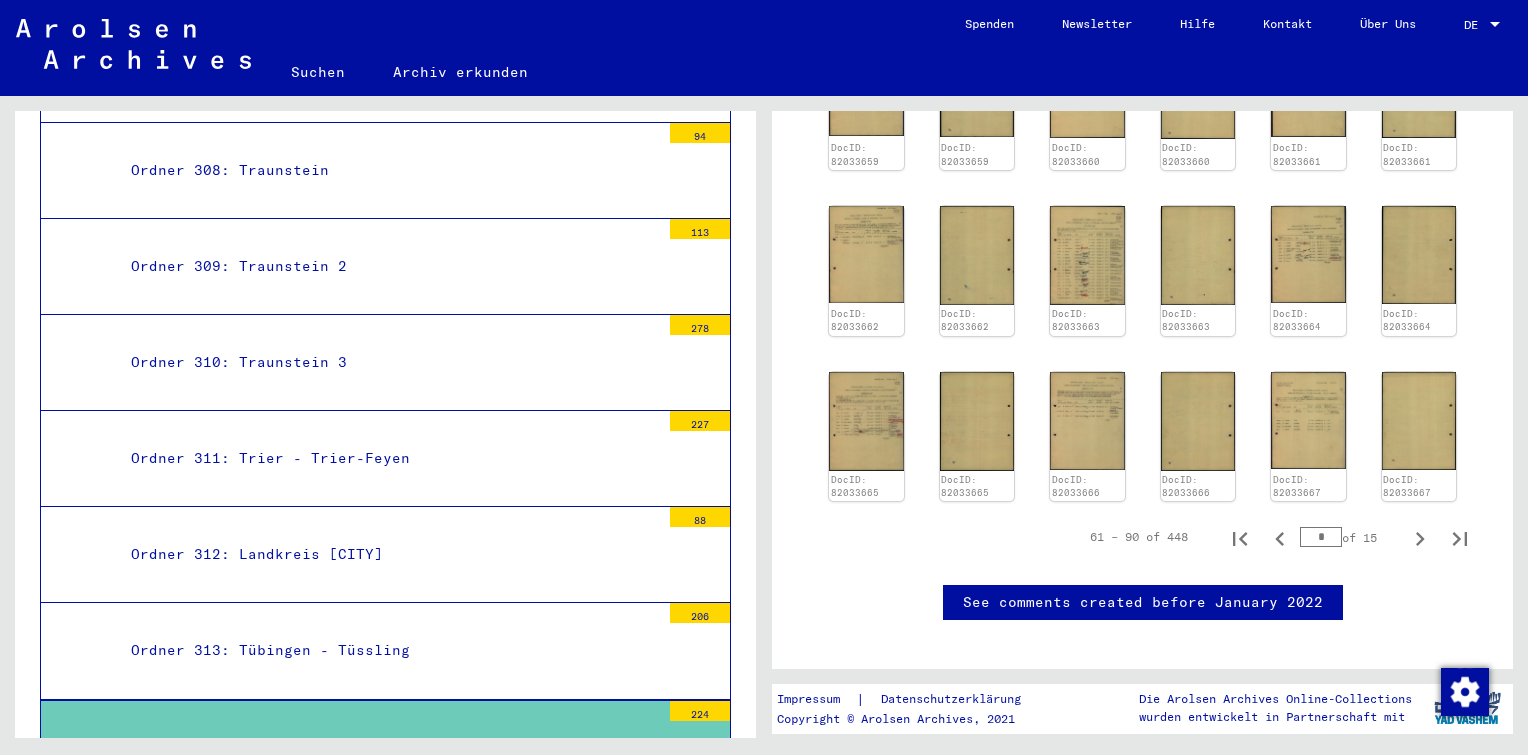 scroll, scrollTop: 883, scrollLeft: 0, axis: vertical 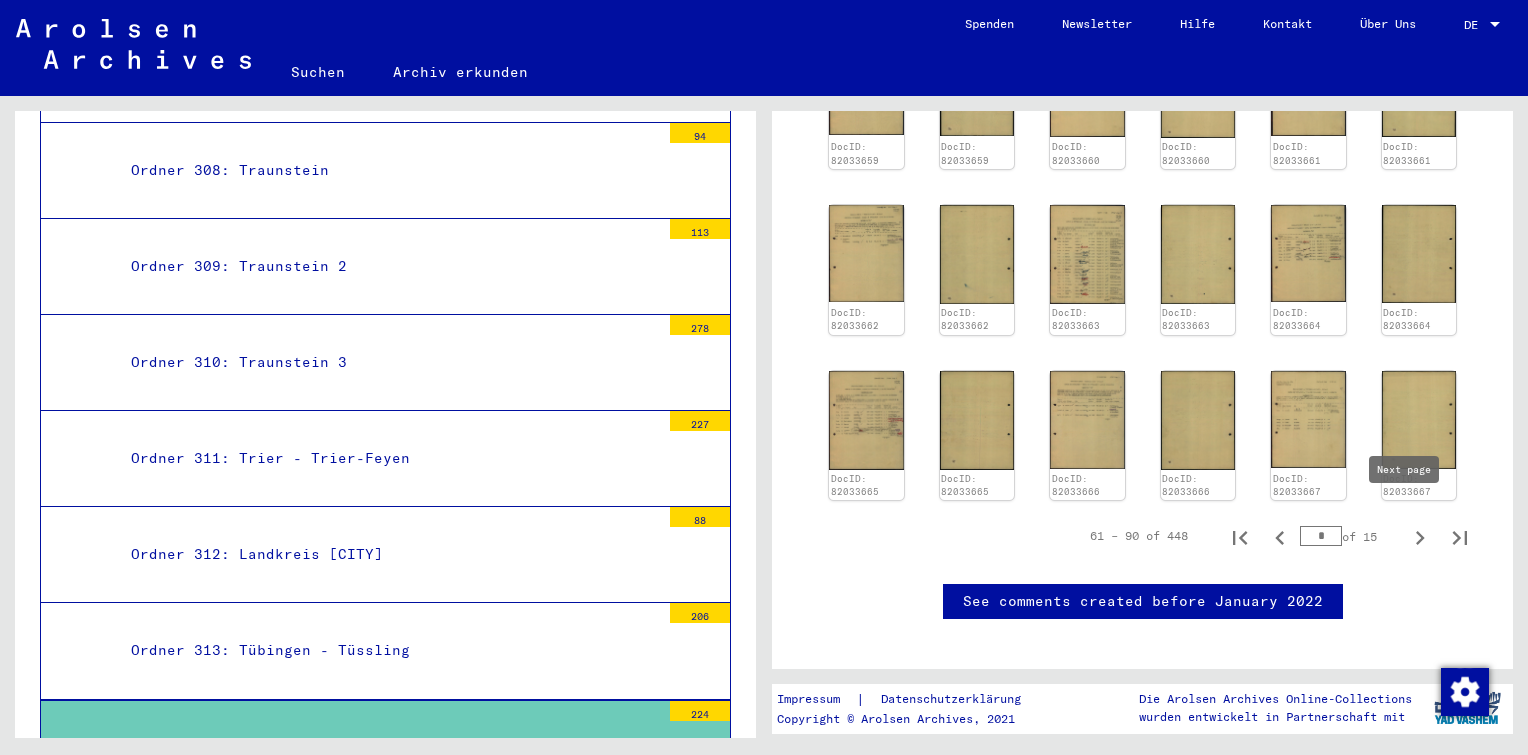 click 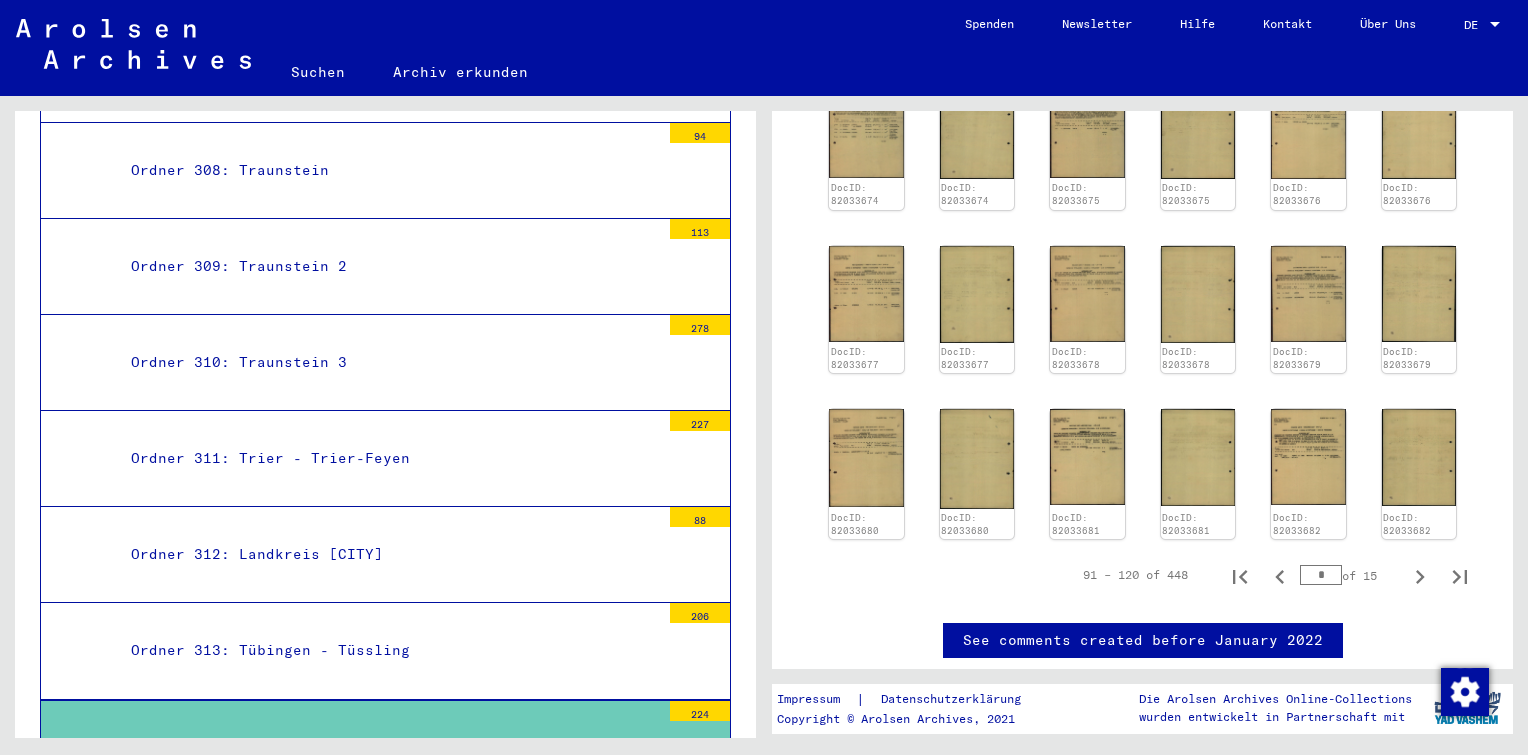 scroll, scrollTop: 802, scrollLeft: 0, axis: vertical 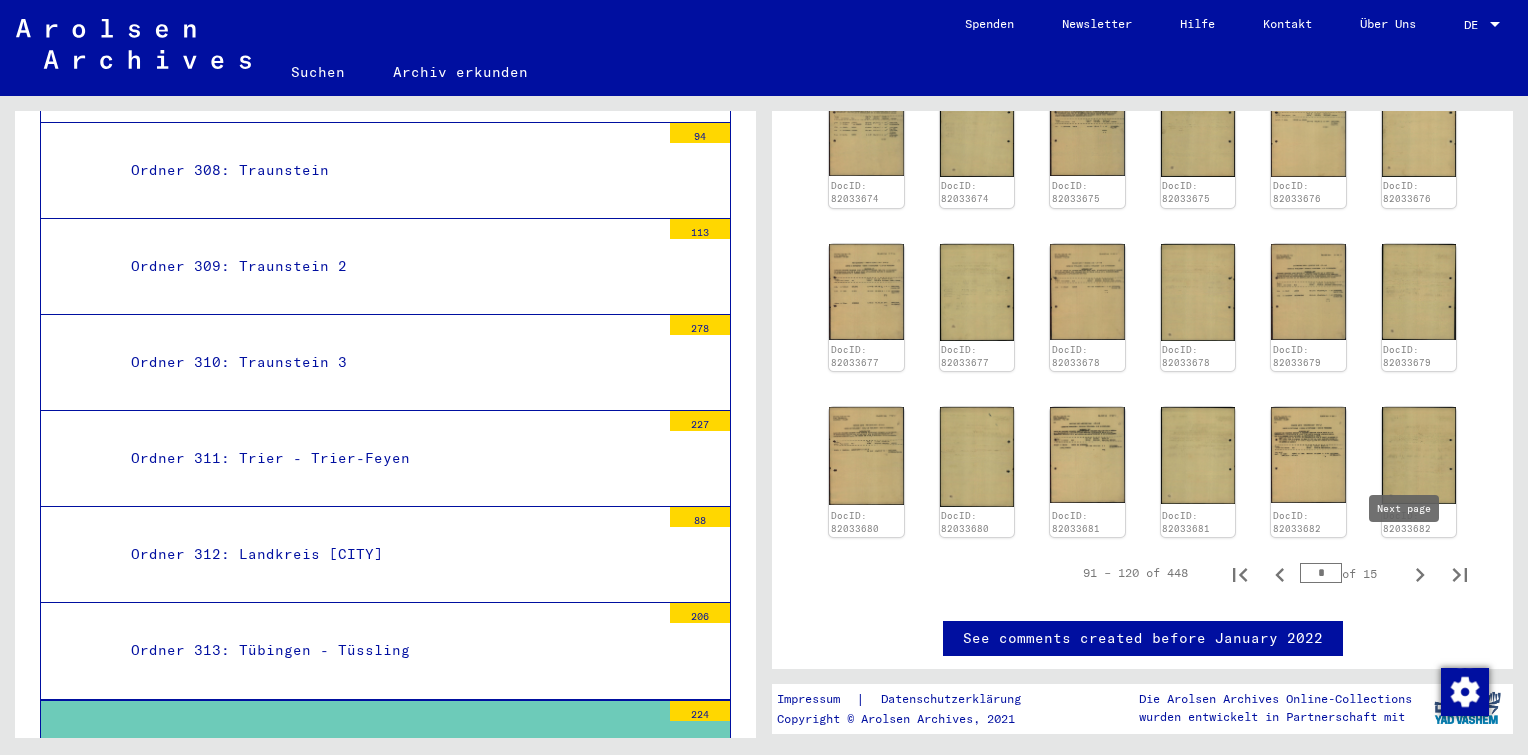 click 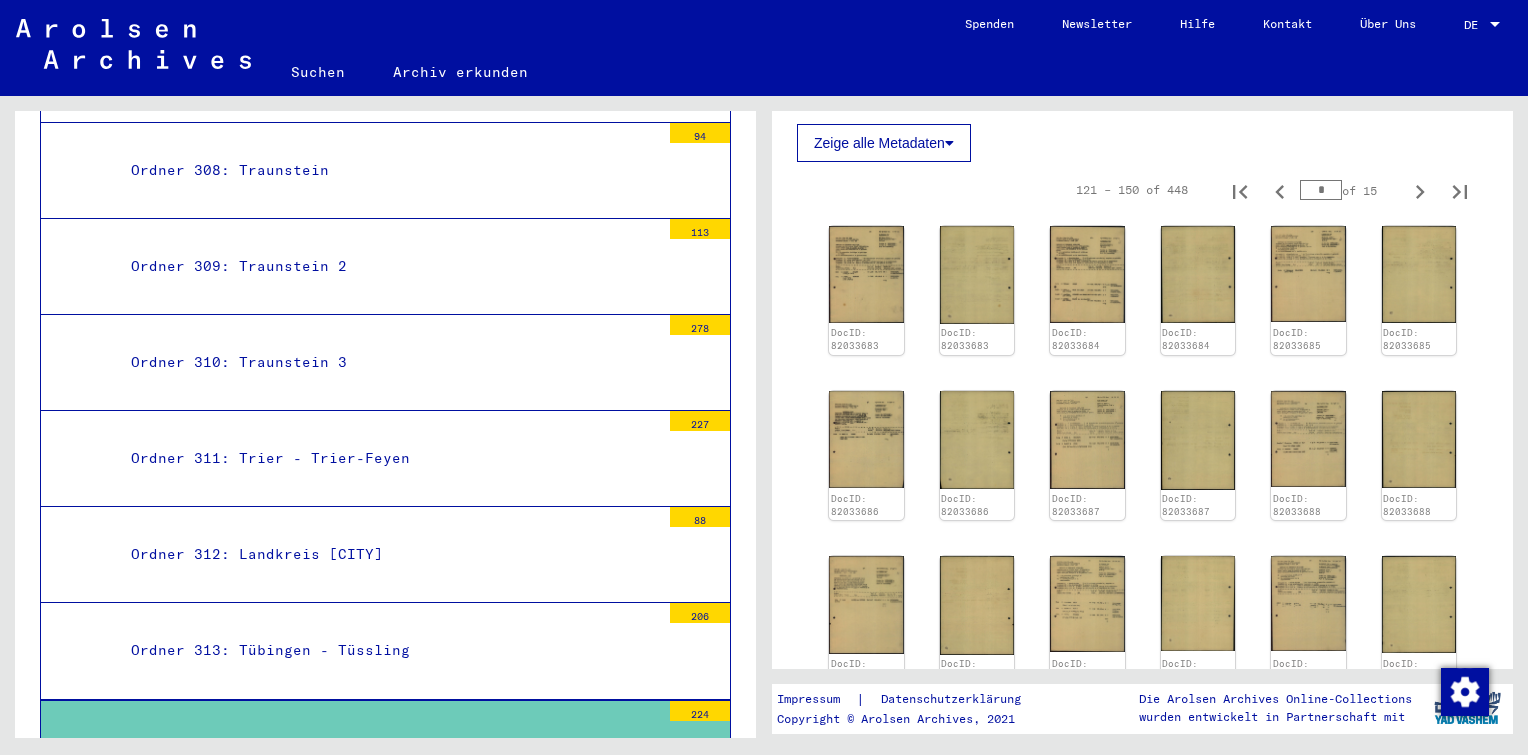 scroll, scrollTop: 323, scrollLeft: 0, axis: vertical 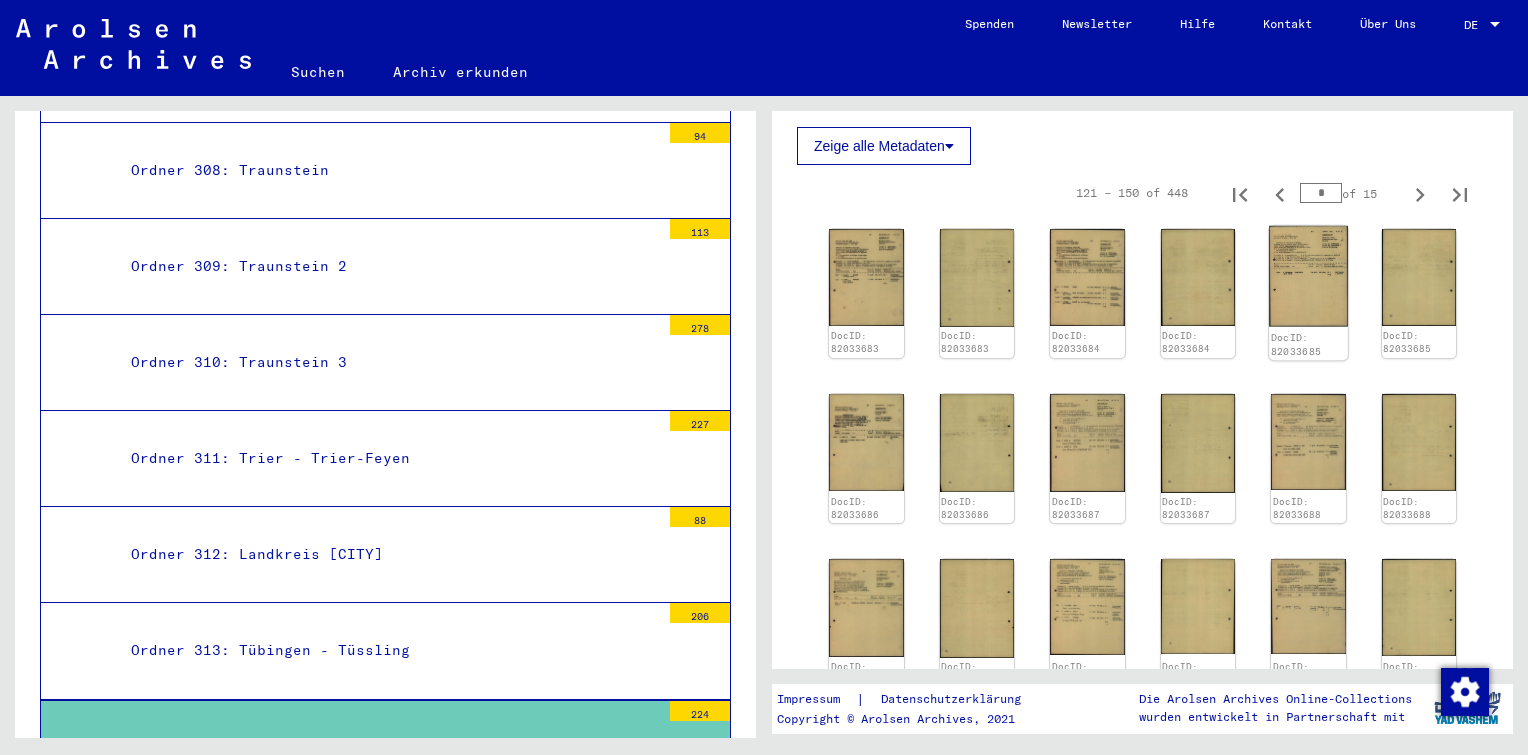 click 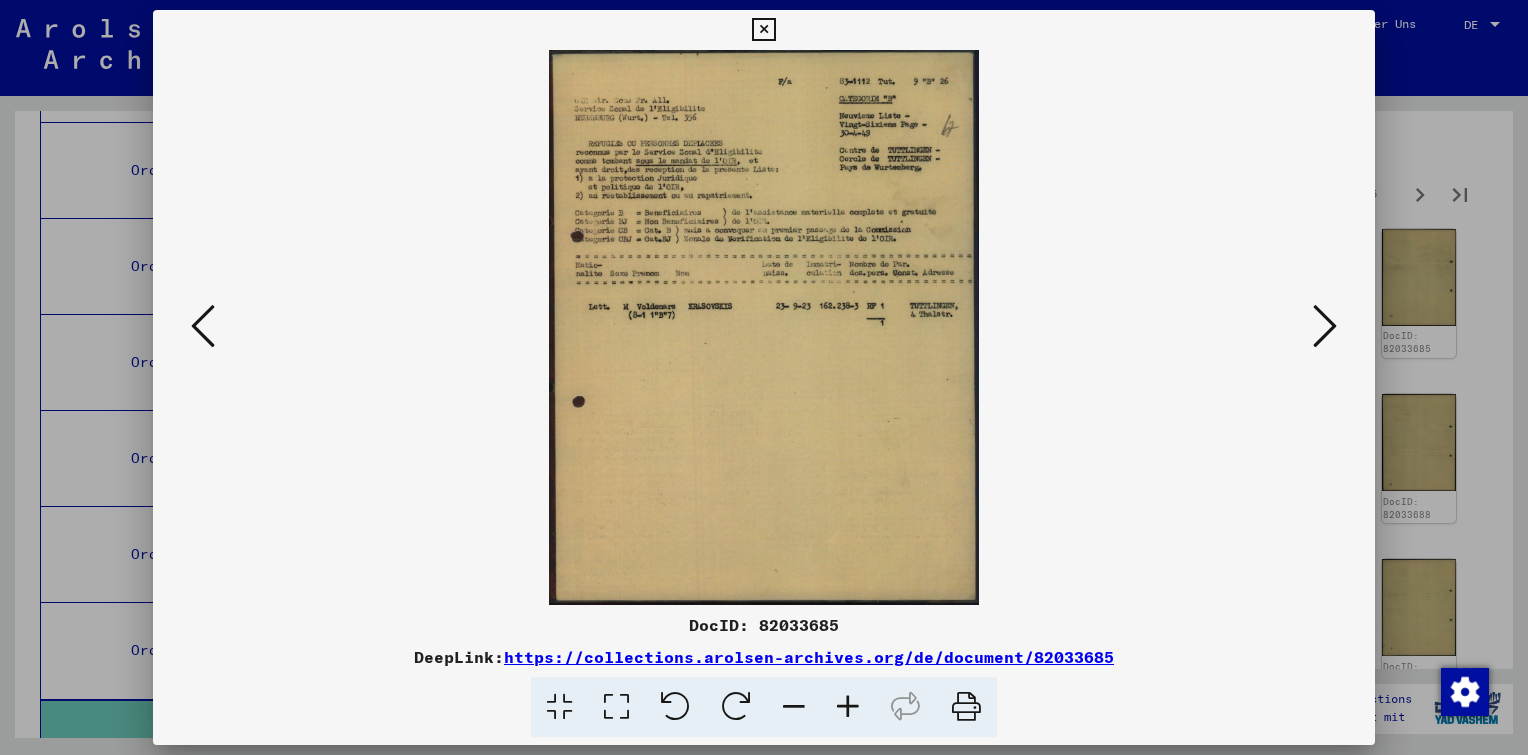 click at bounding box center [848, 707] 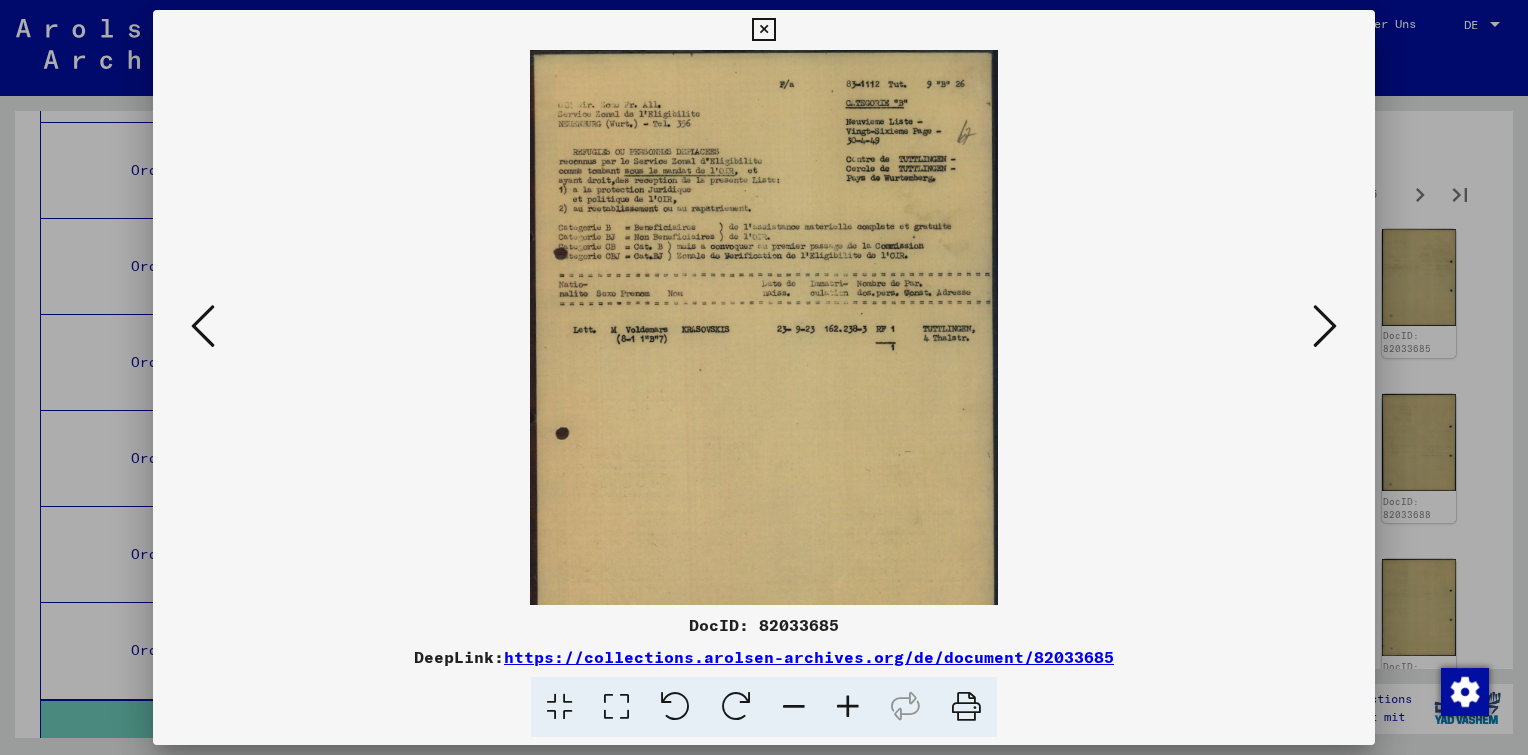 click at bounding box center [848, 707] 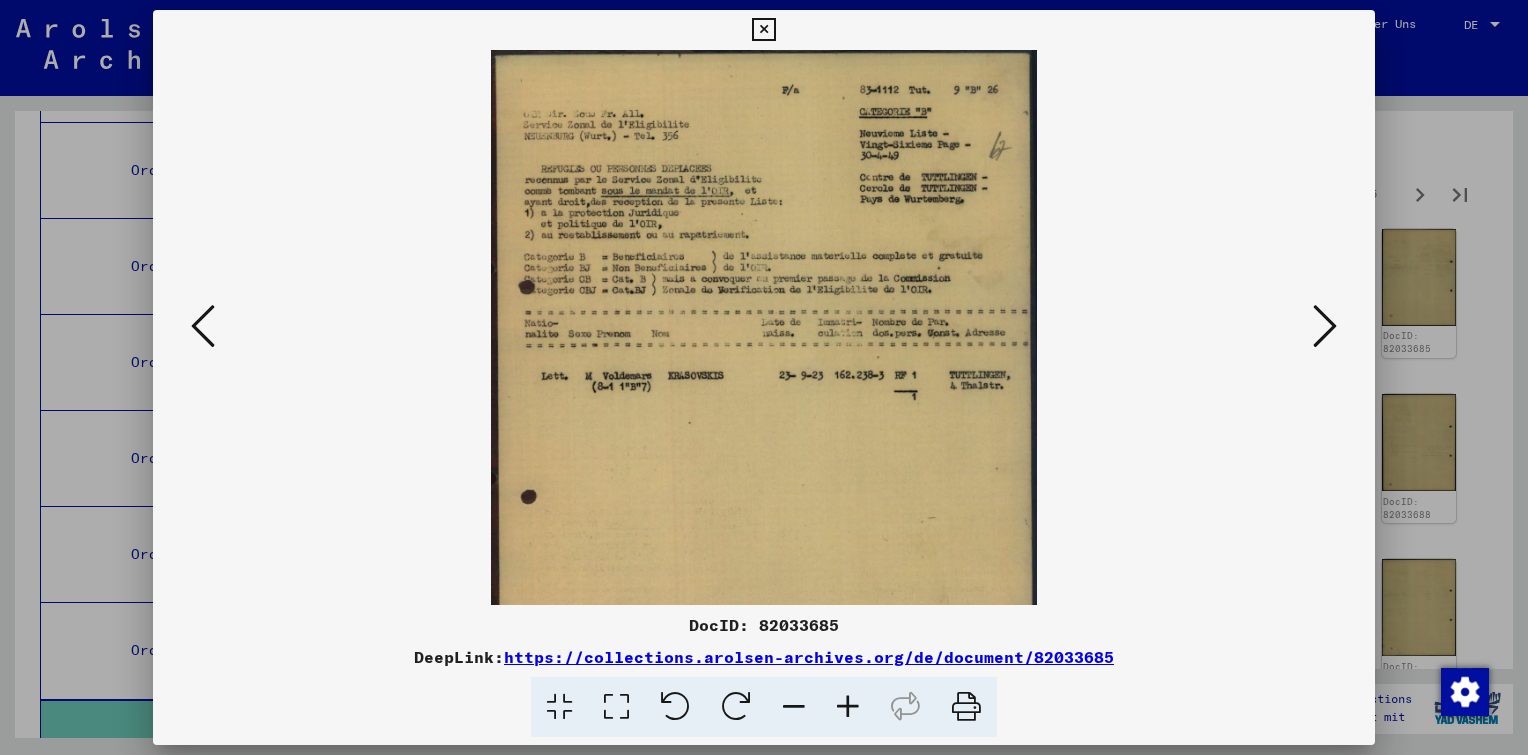 click at bounding box center (848, 707) 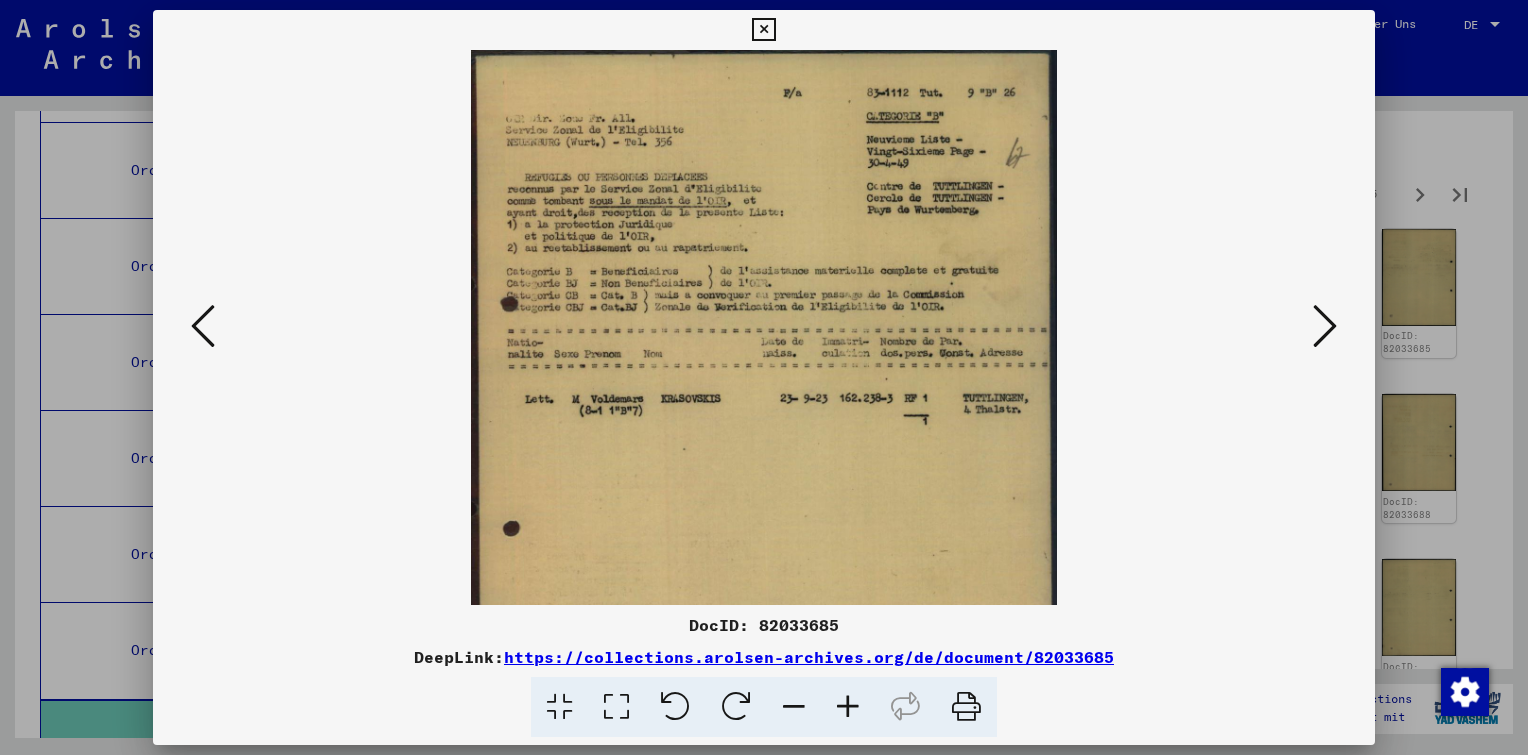 click at bounding box center (848, 707) 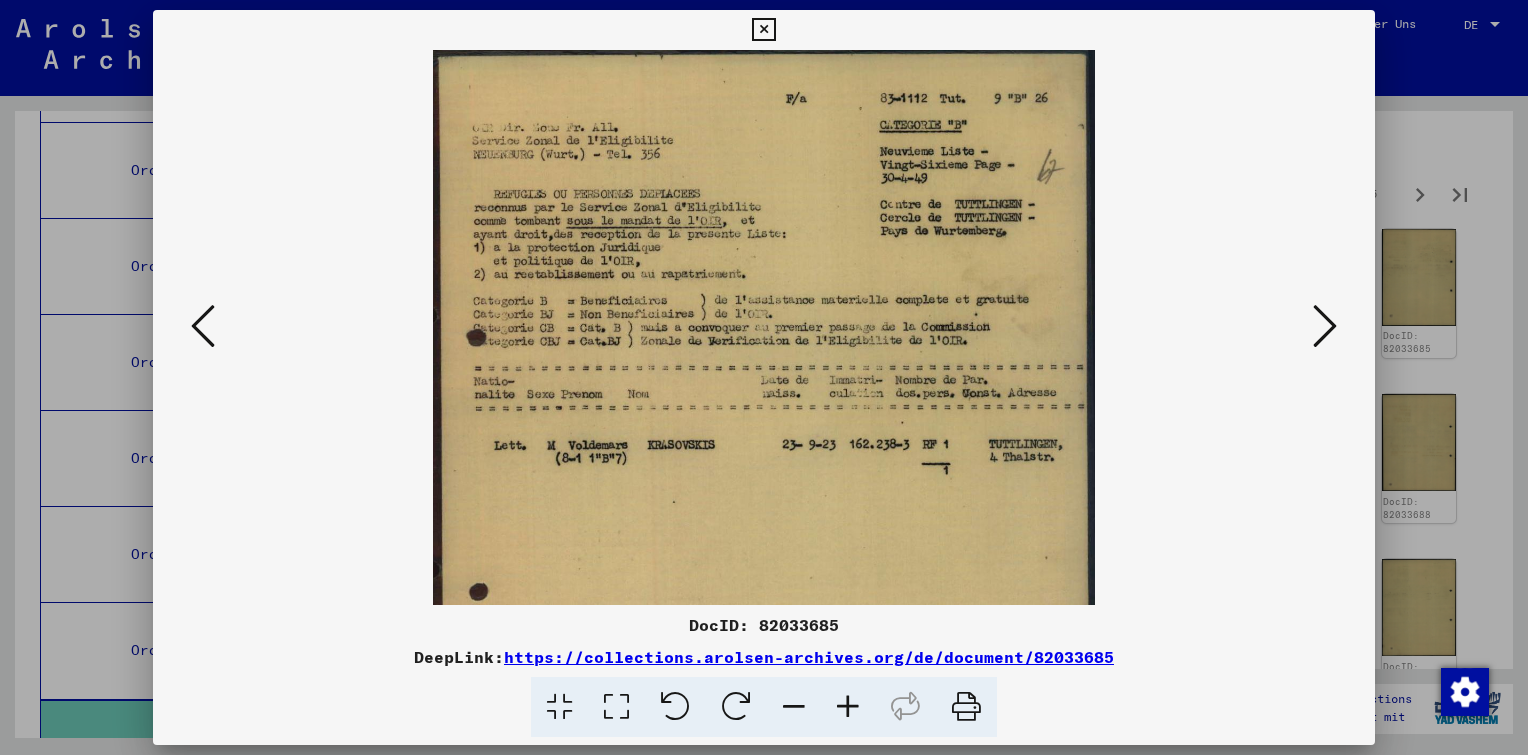 click at bounding box center [848, 707] 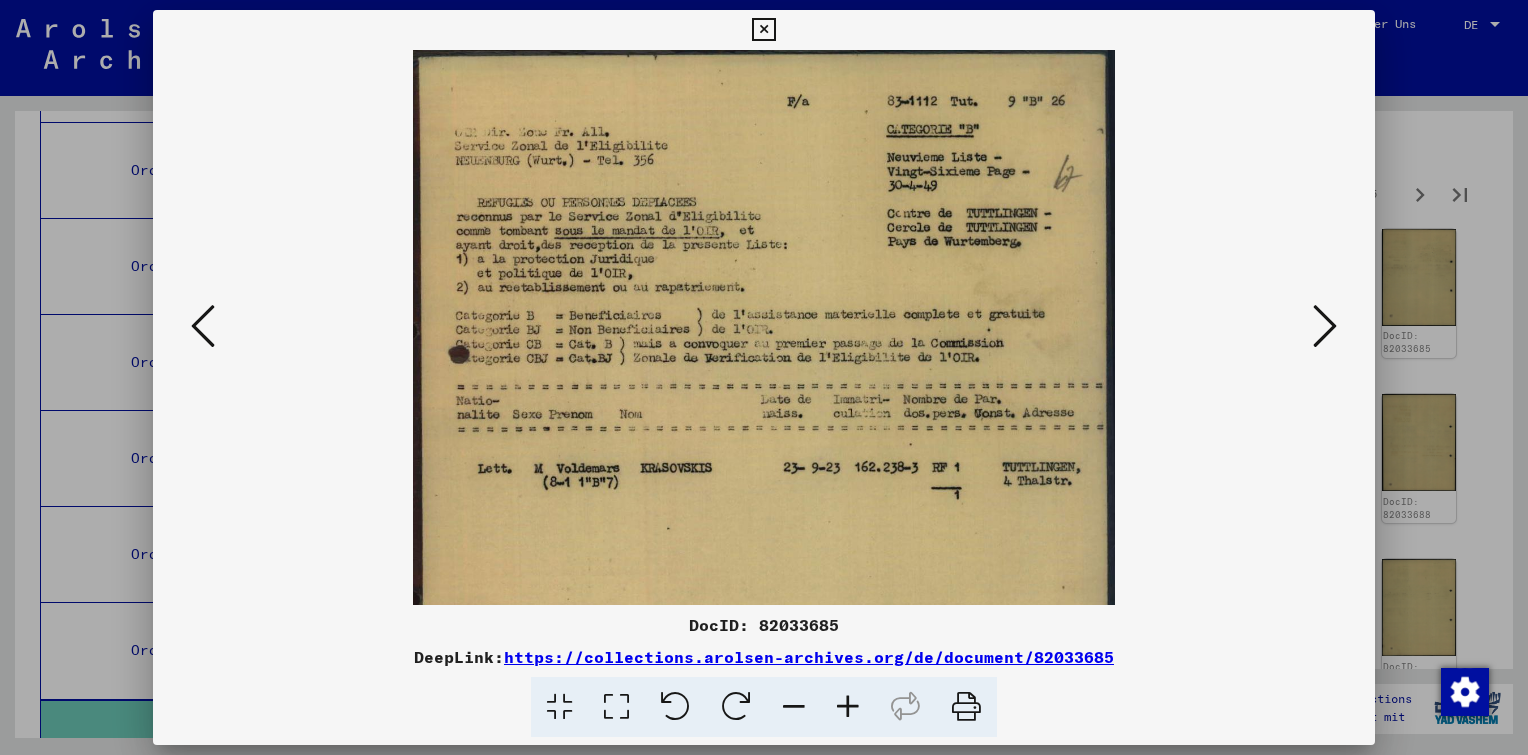 click at bounding box center (848, 707) 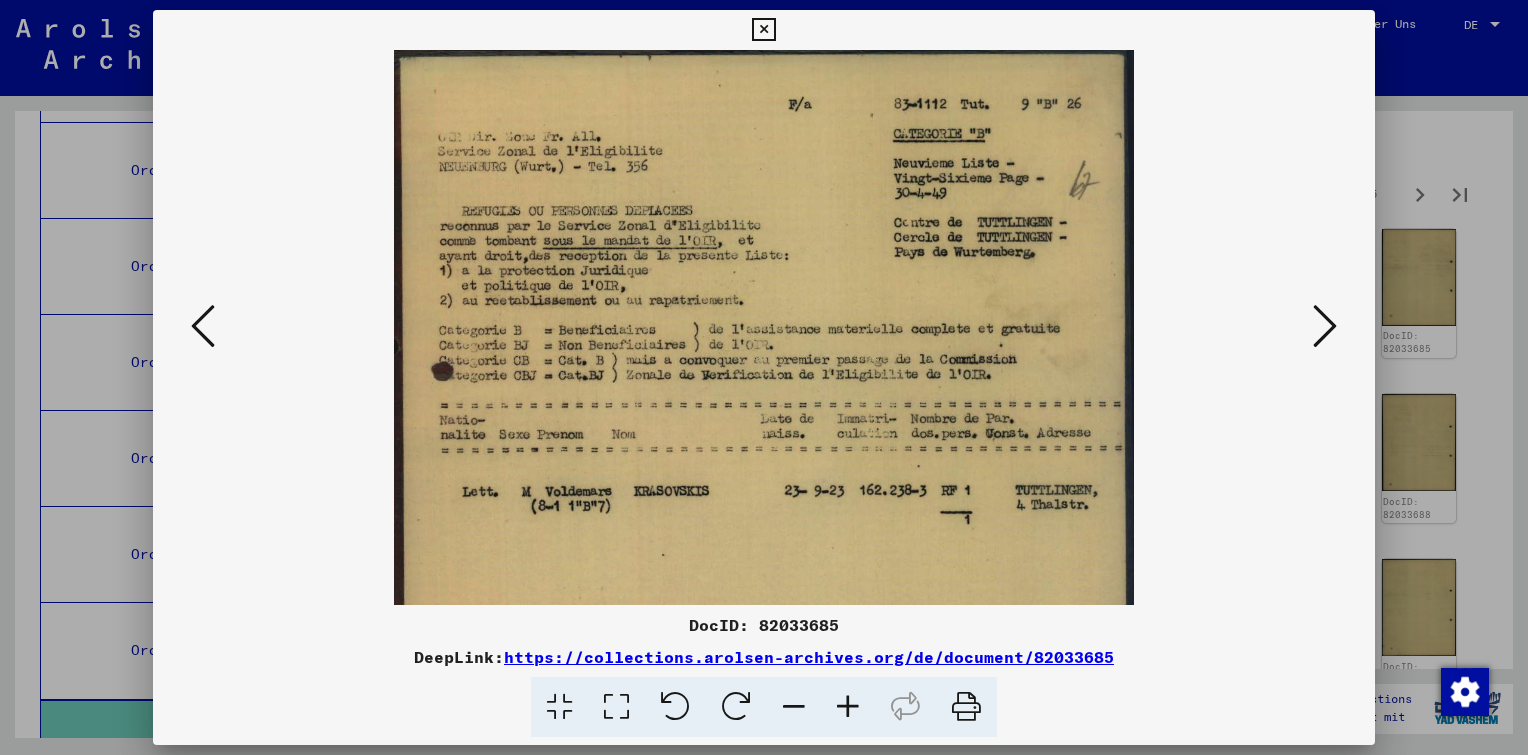 click at bounding box center (848, 707) 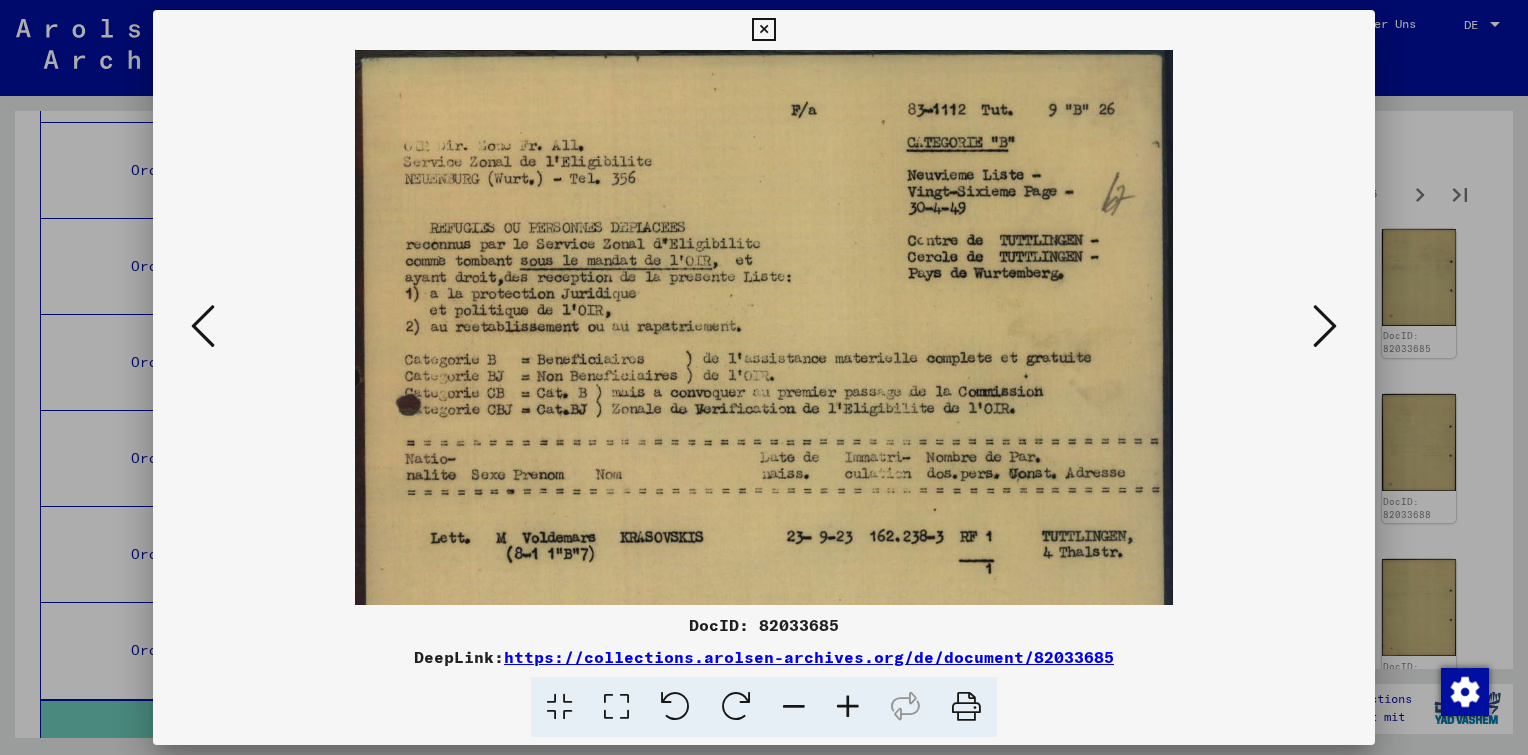 click at bounding box center [848, 707] 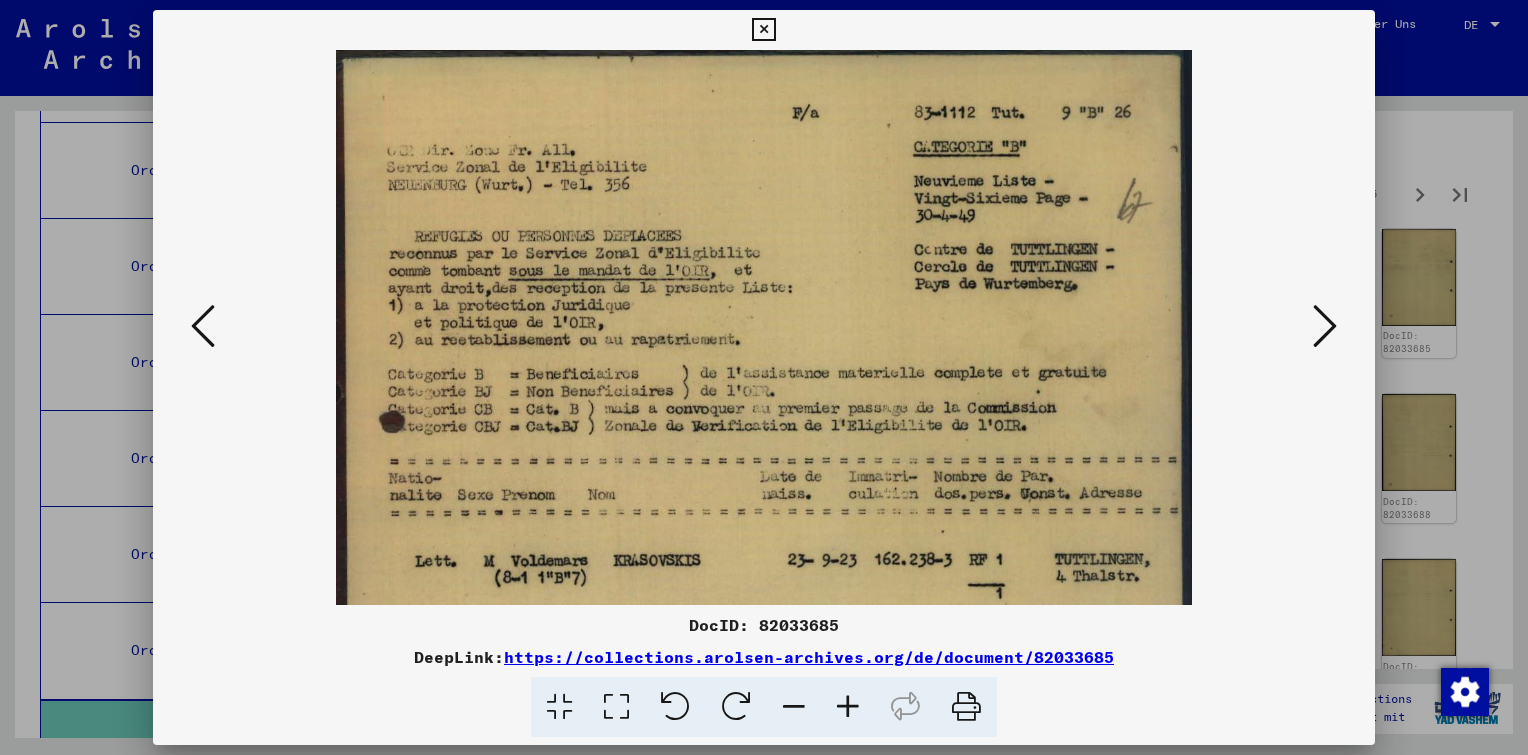click at bounding box center (848, 707) 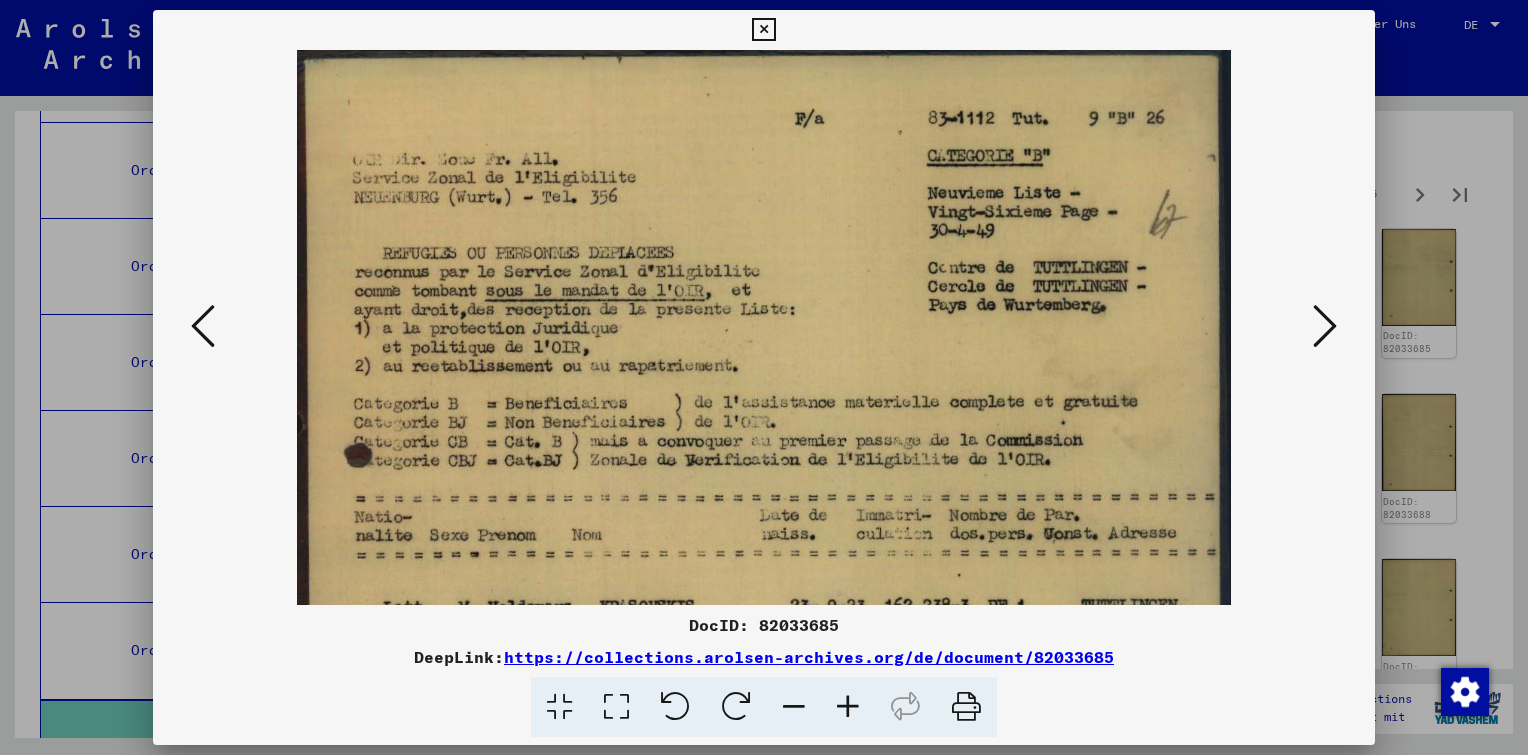 click at bounding box center [848, 707] 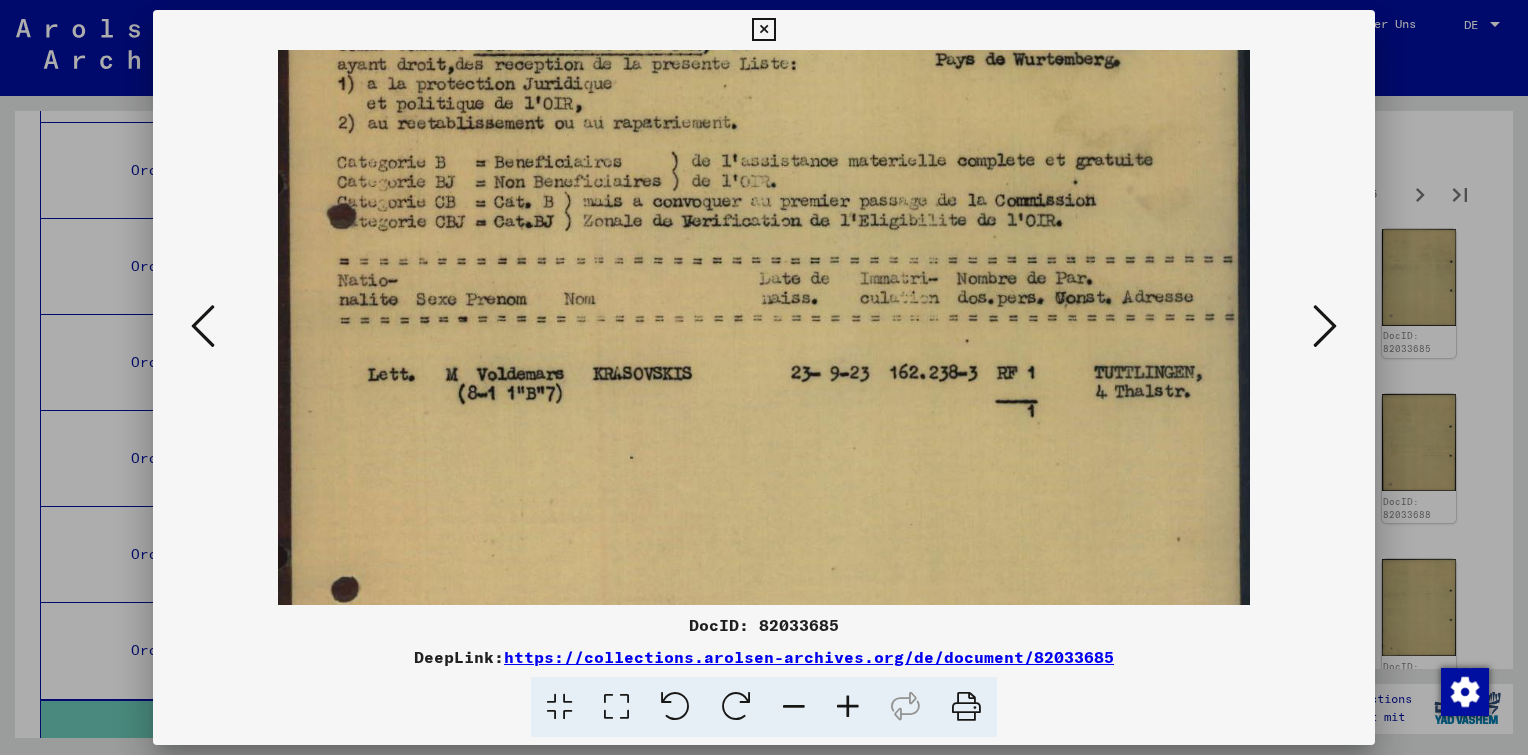 scroll, scrollTop: 256, scrollLeft: 0, axis: vertical 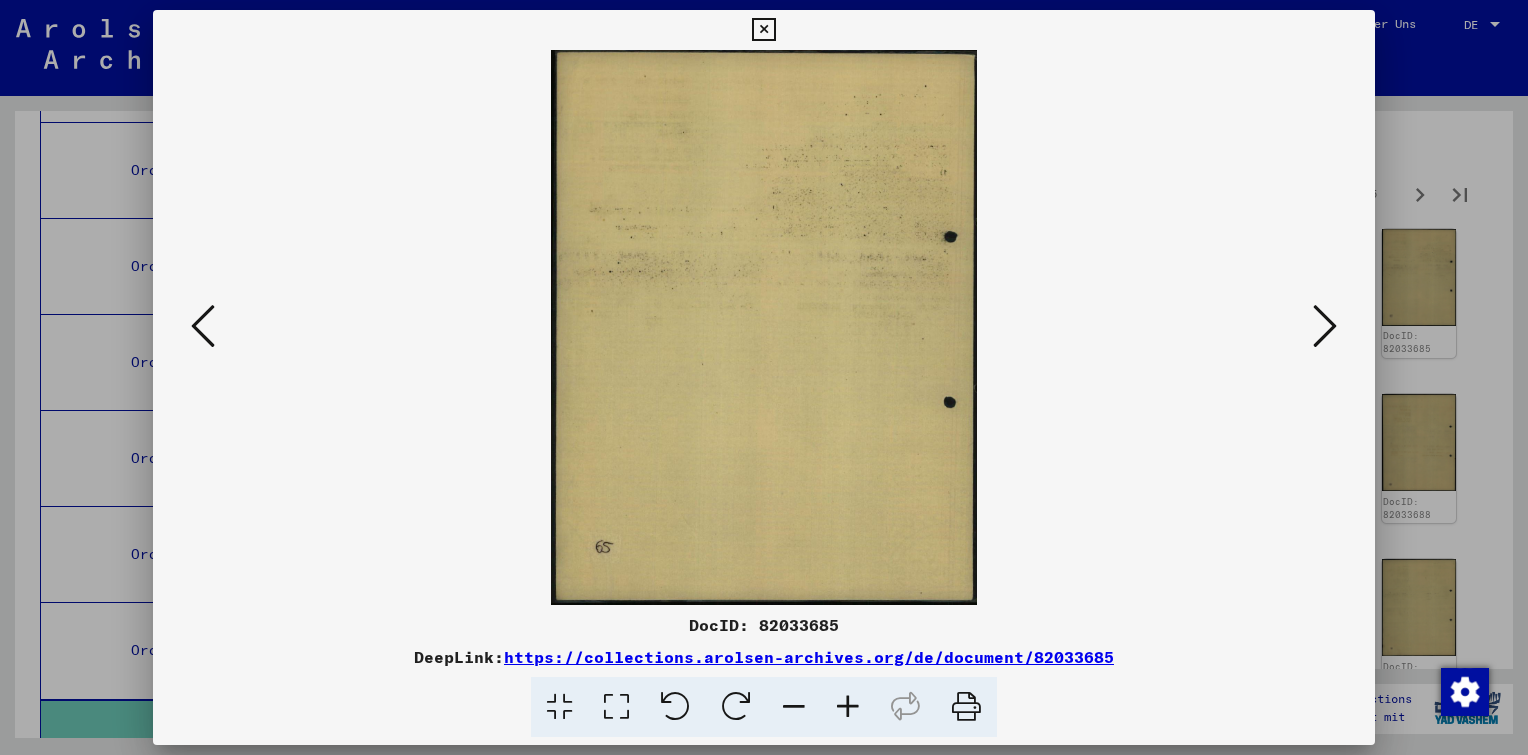 click at bounding box center (1325, 326) 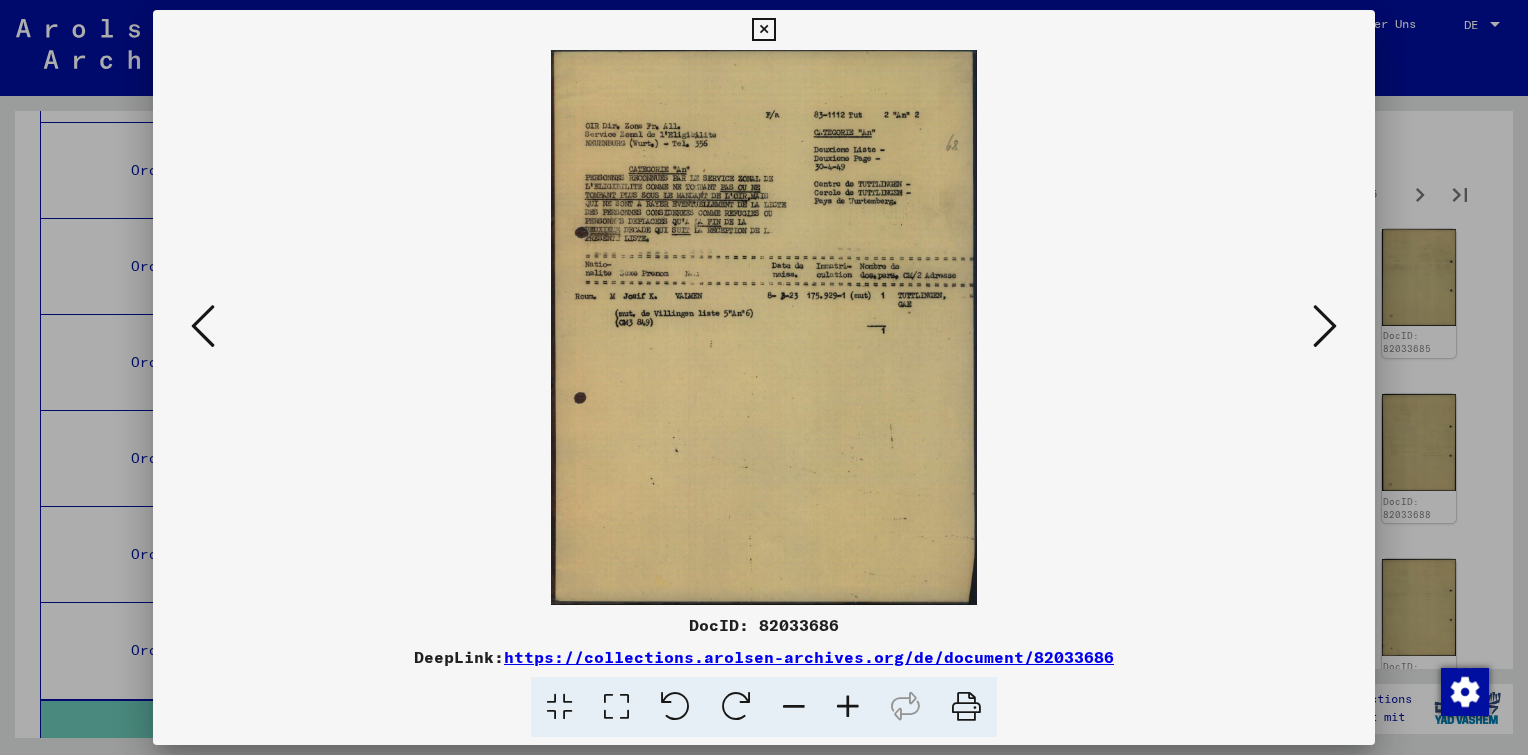 click at bounding box center (1325, 326) 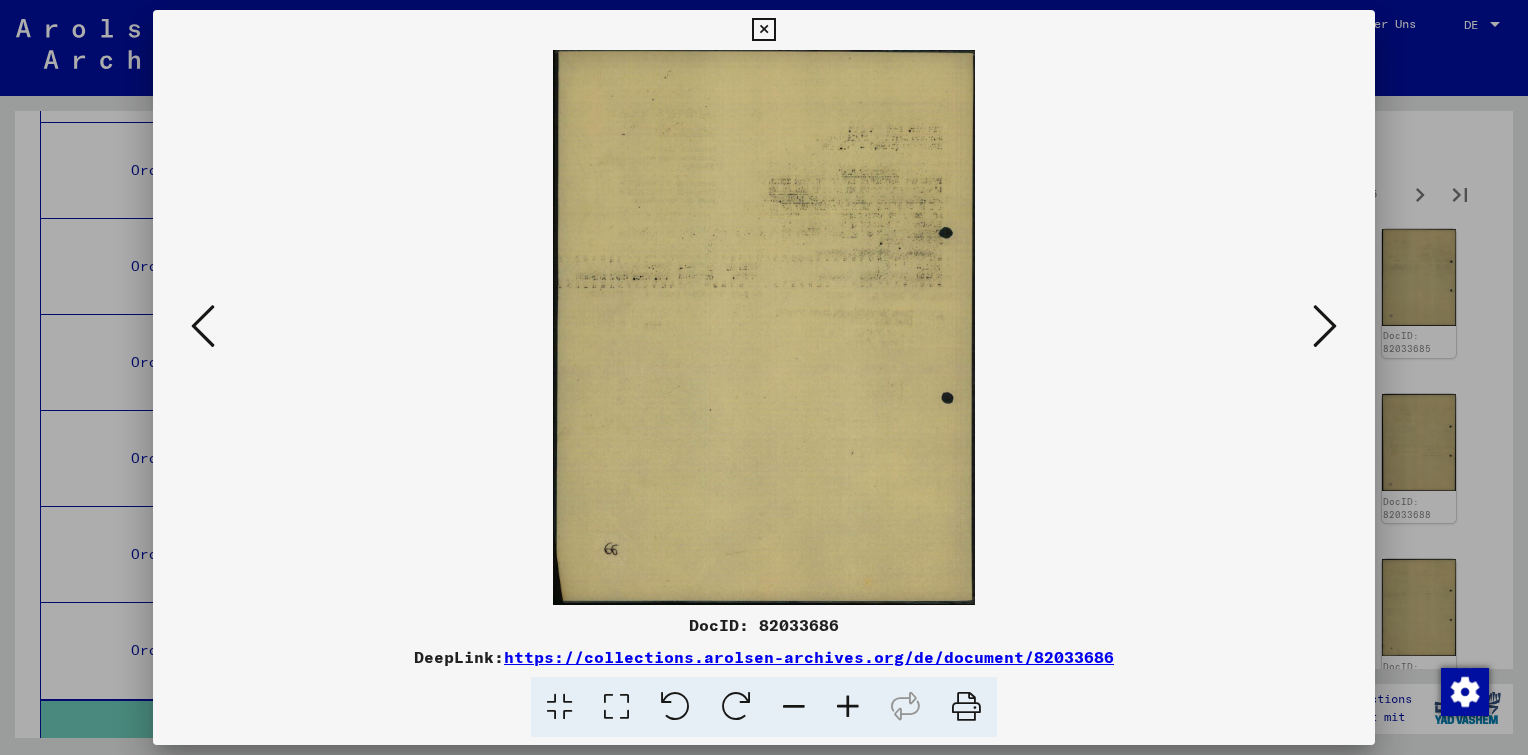 click at bounding box center (1325, 326) 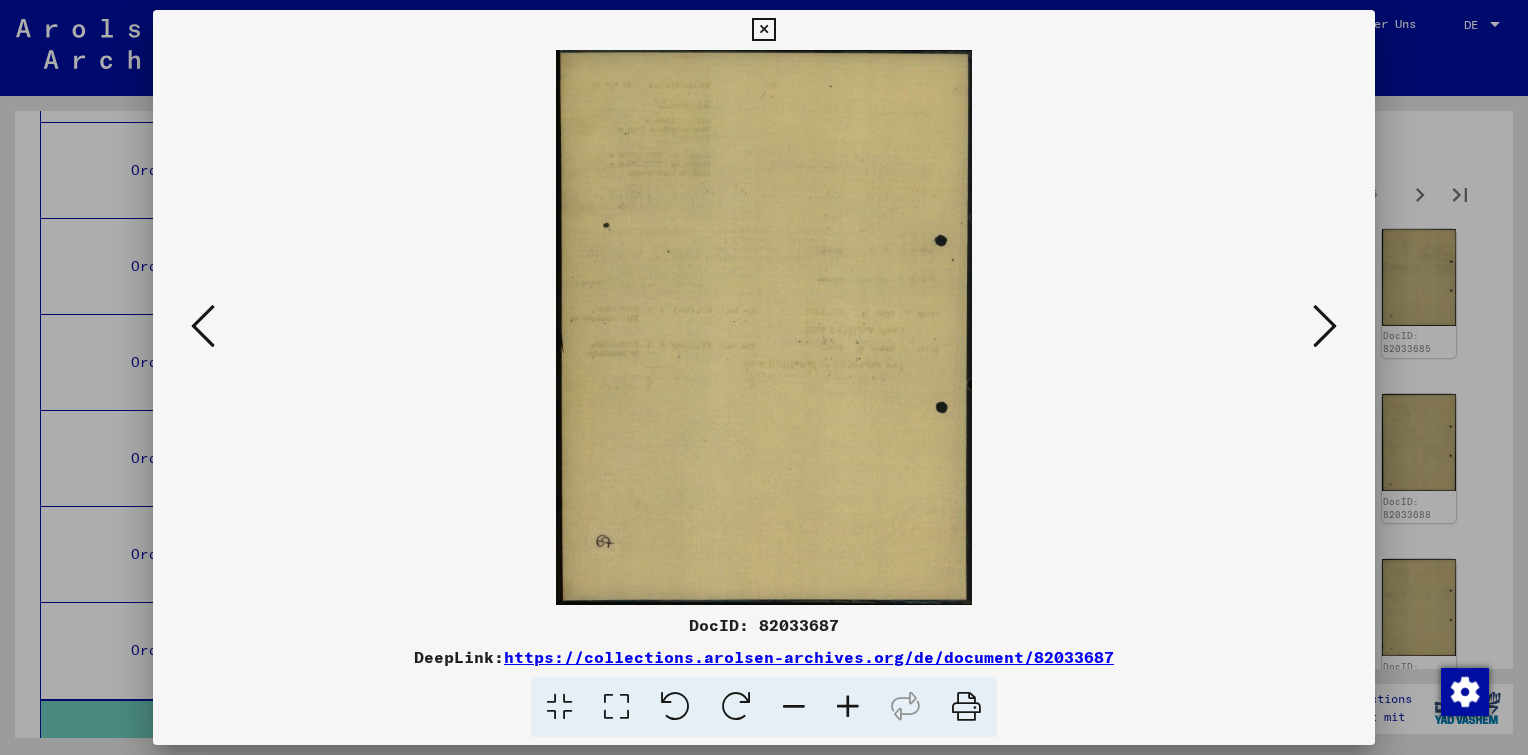 click at bounding box center (1325, 326) 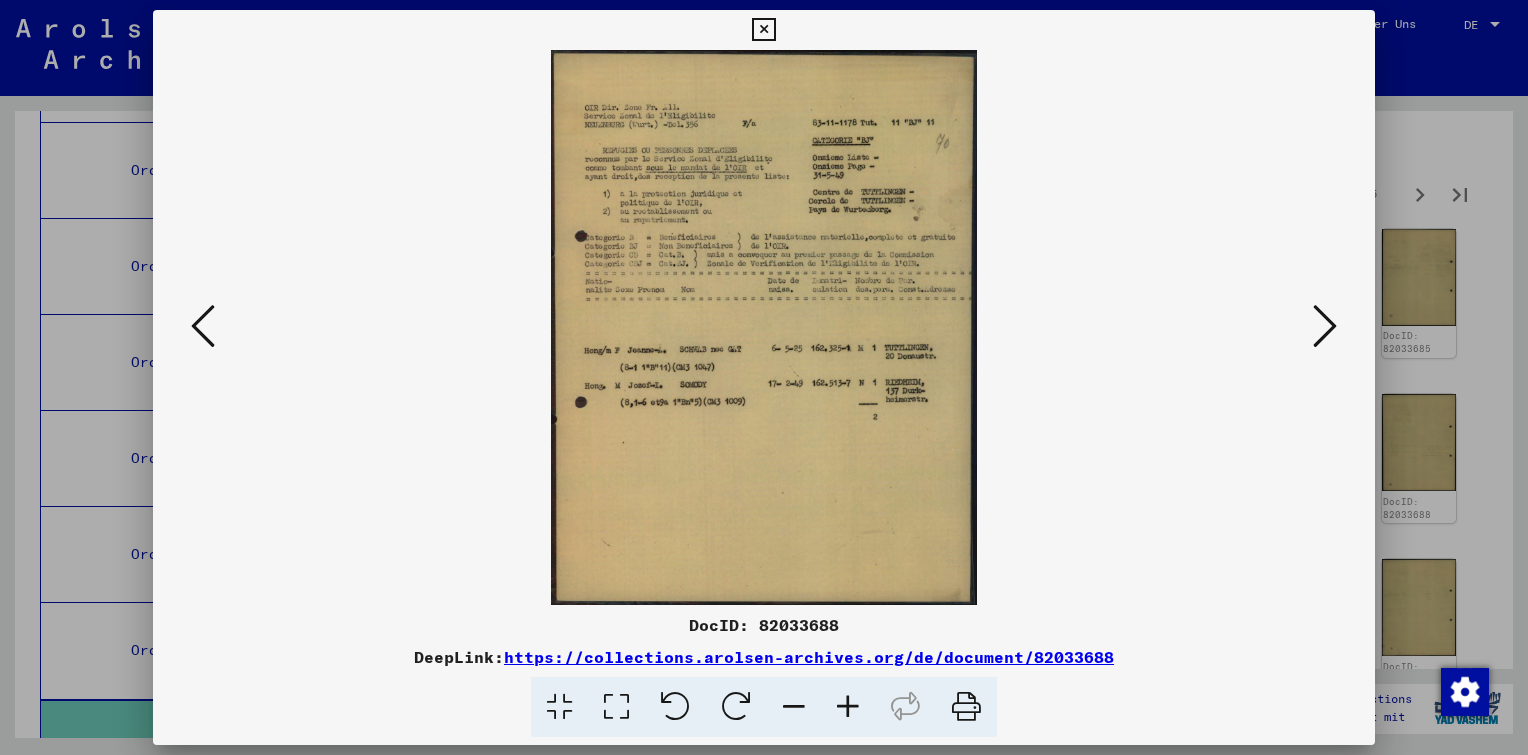 click at bounding box center [1325, 326] 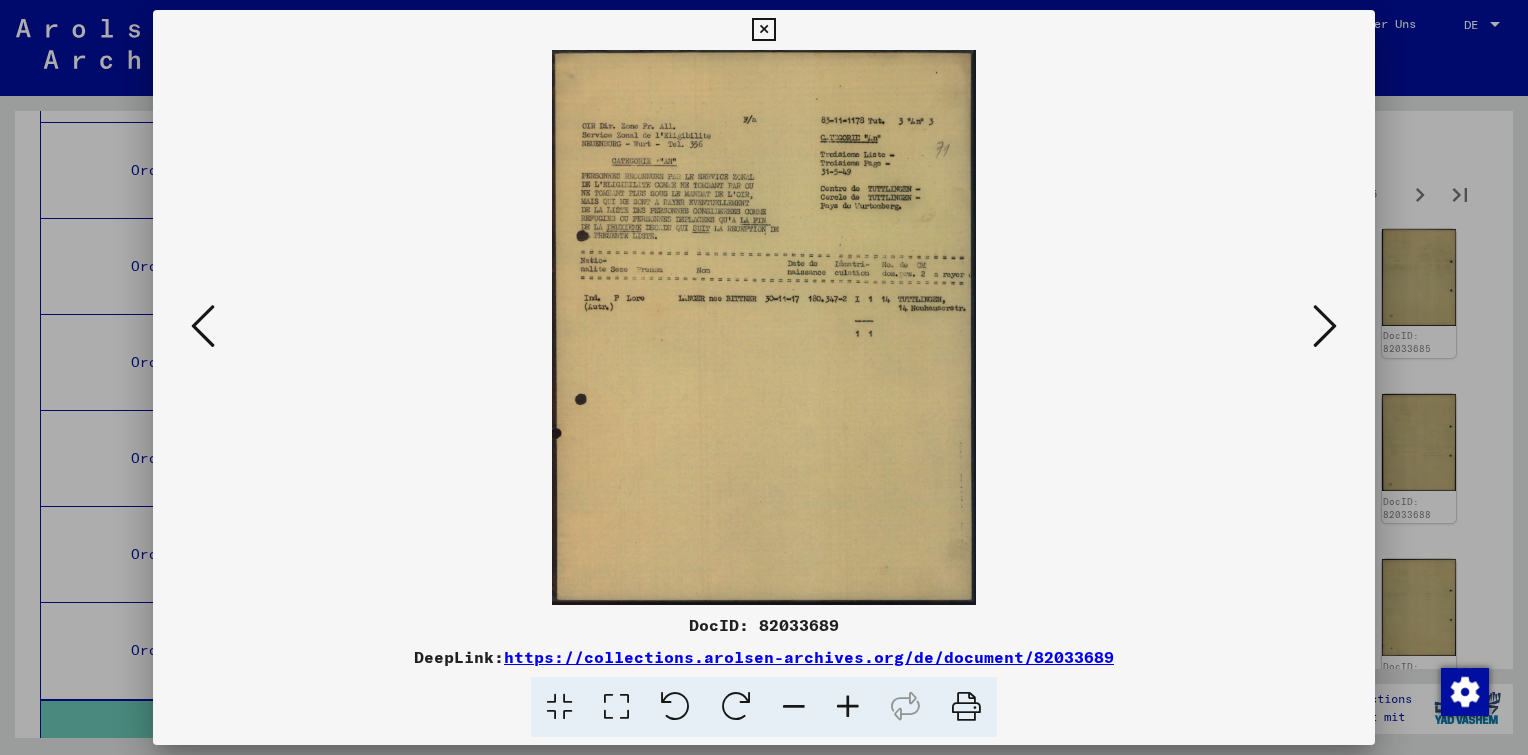 click at bounding box center (1325, 326) 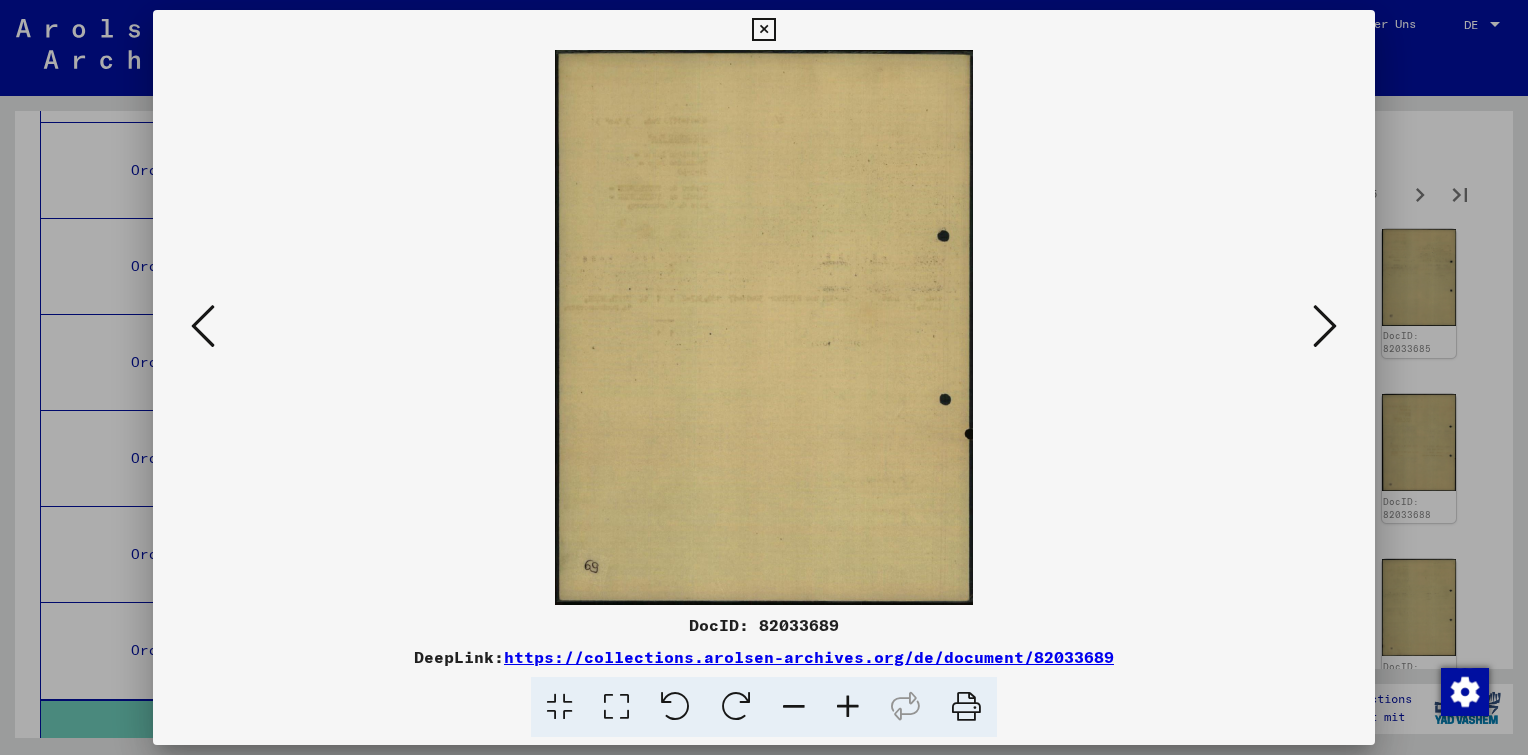 click at bounding box center (1325, 326) 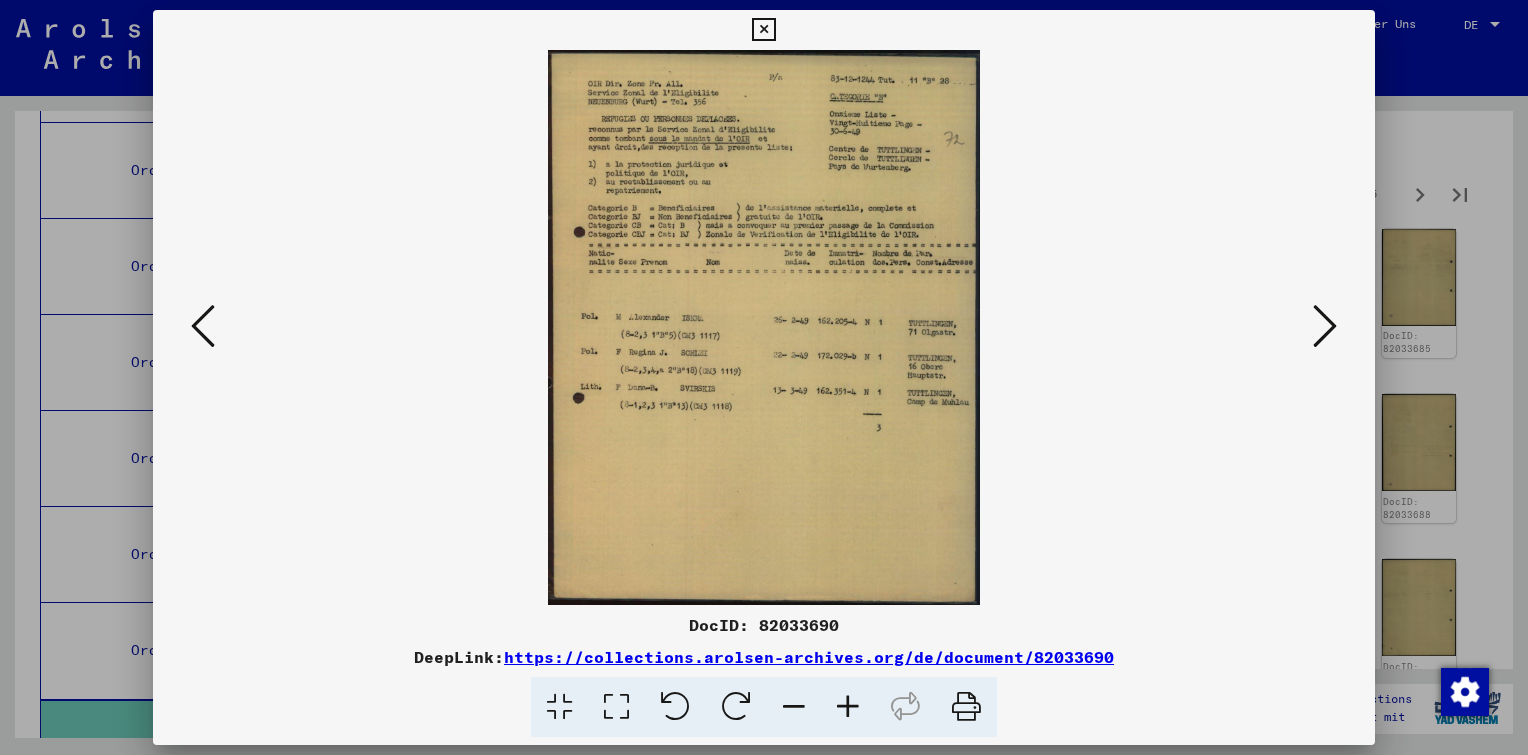 click at bounding box center (1325, 326) 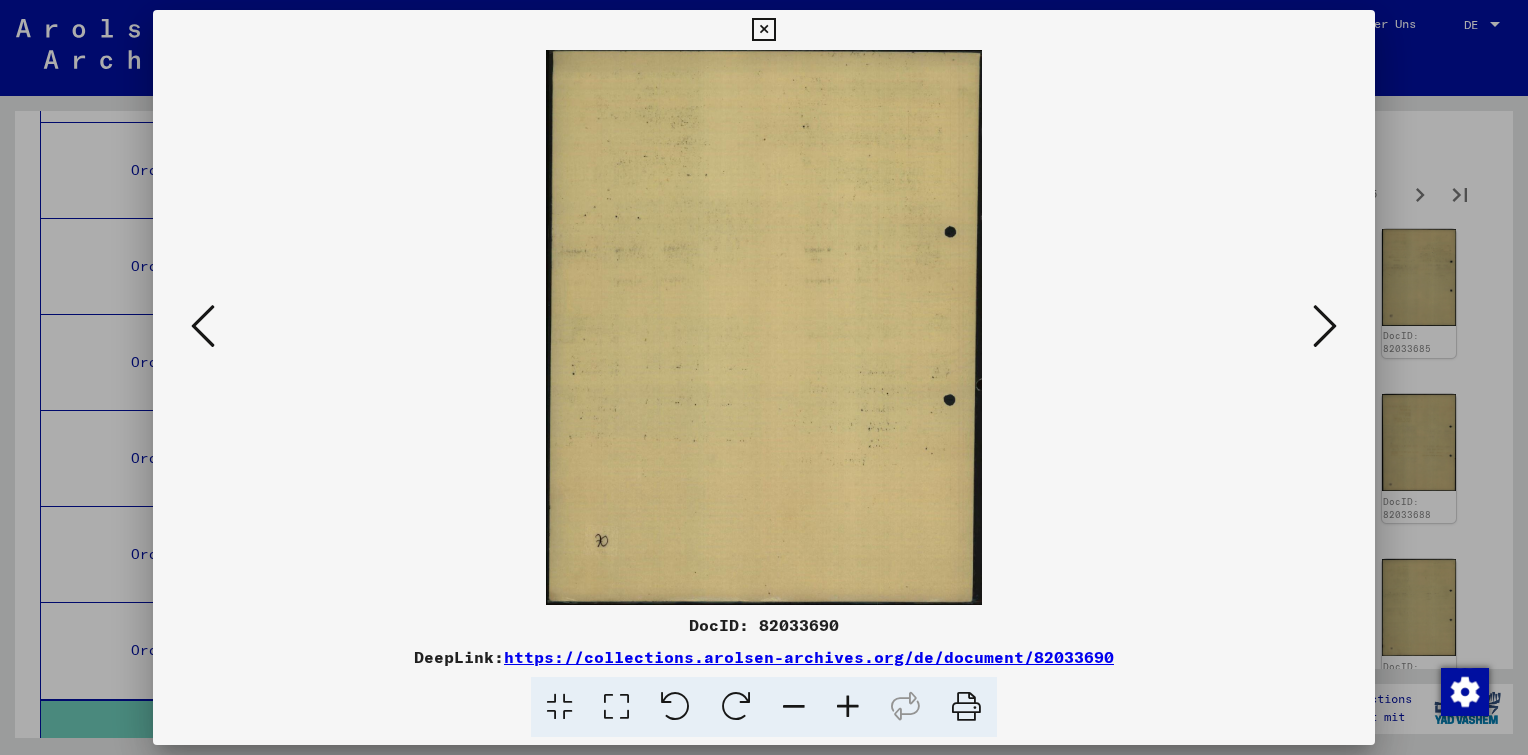 click at bounding box center [1325, 326] 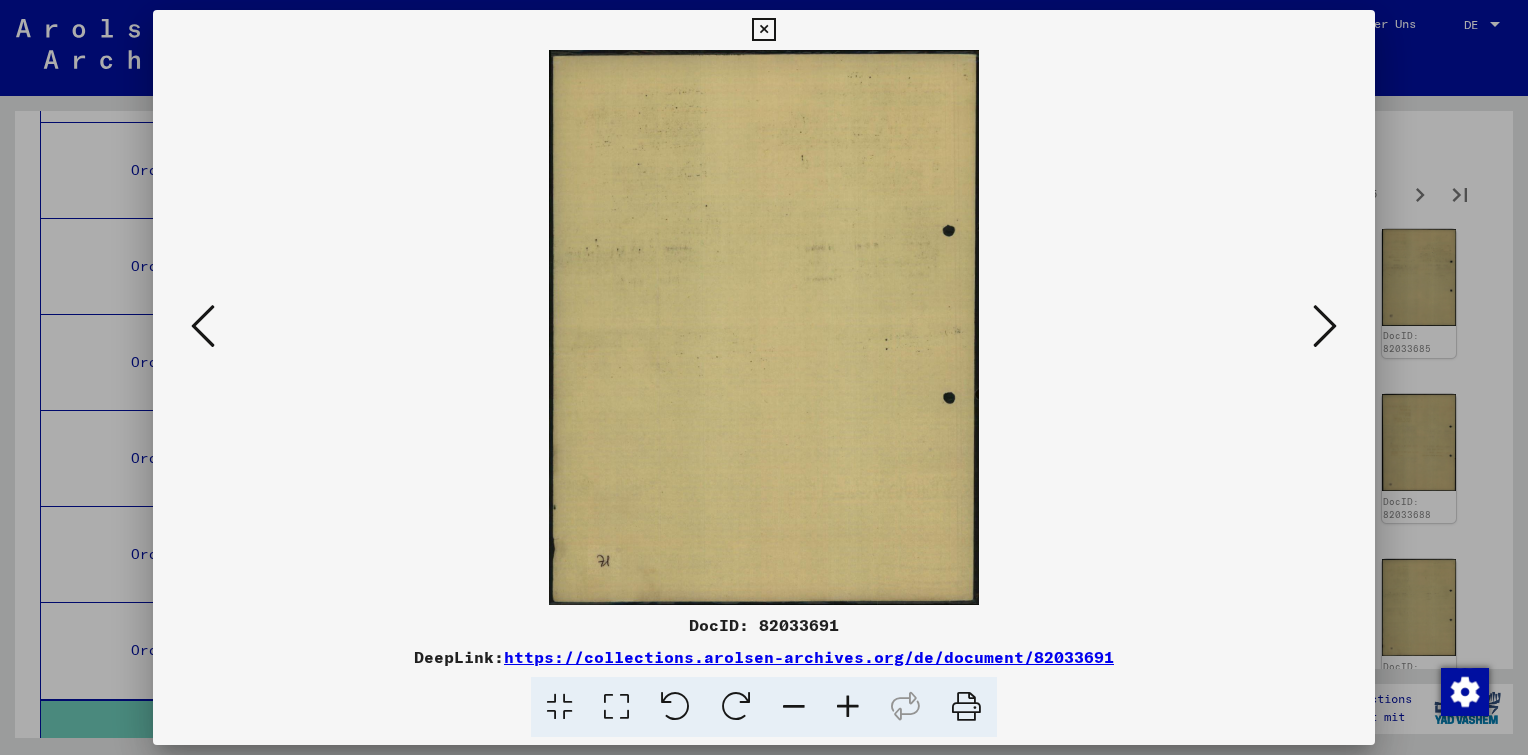click at bounding box center [1325, 326] 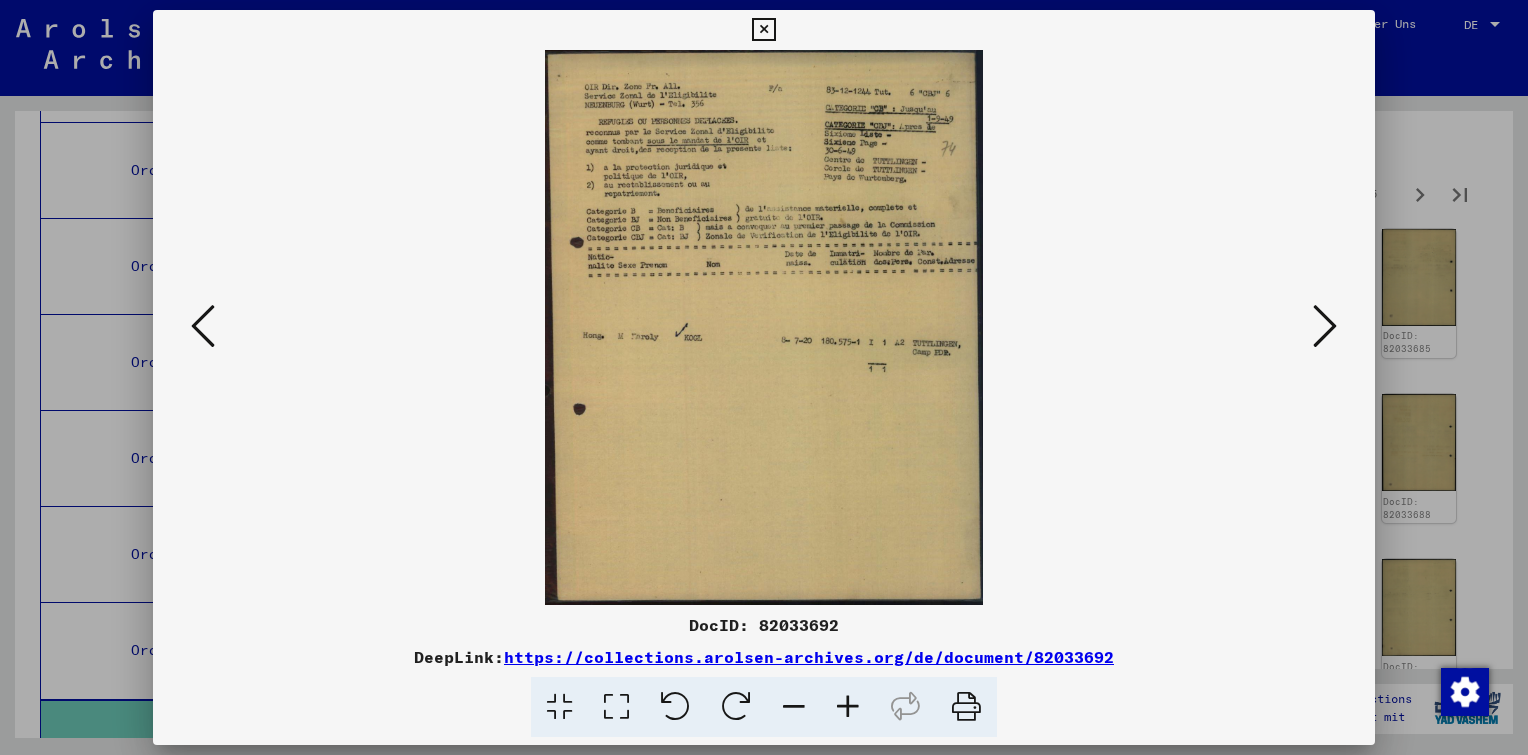 click at bounding box center (1325, 326) 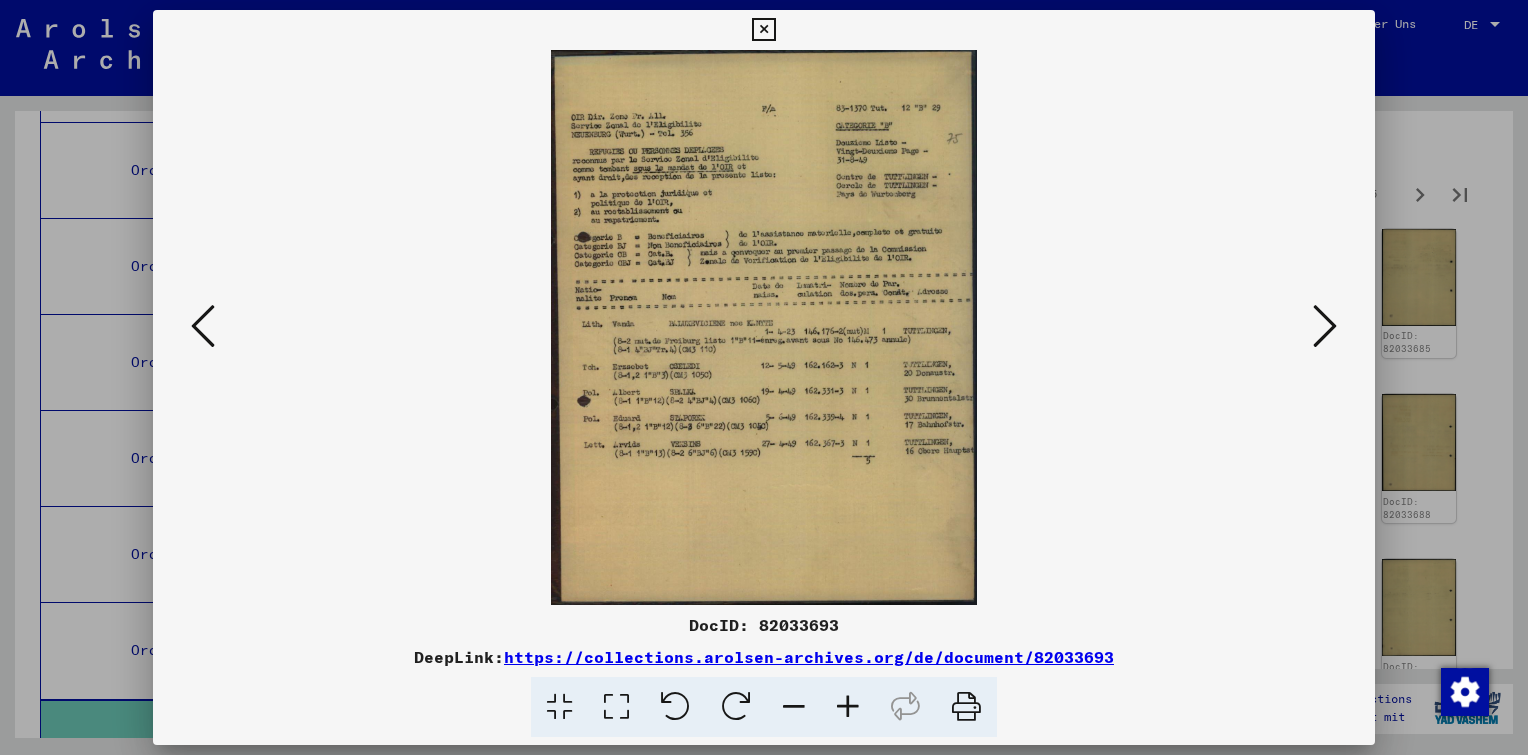 click at bounding box center [1325, 326] 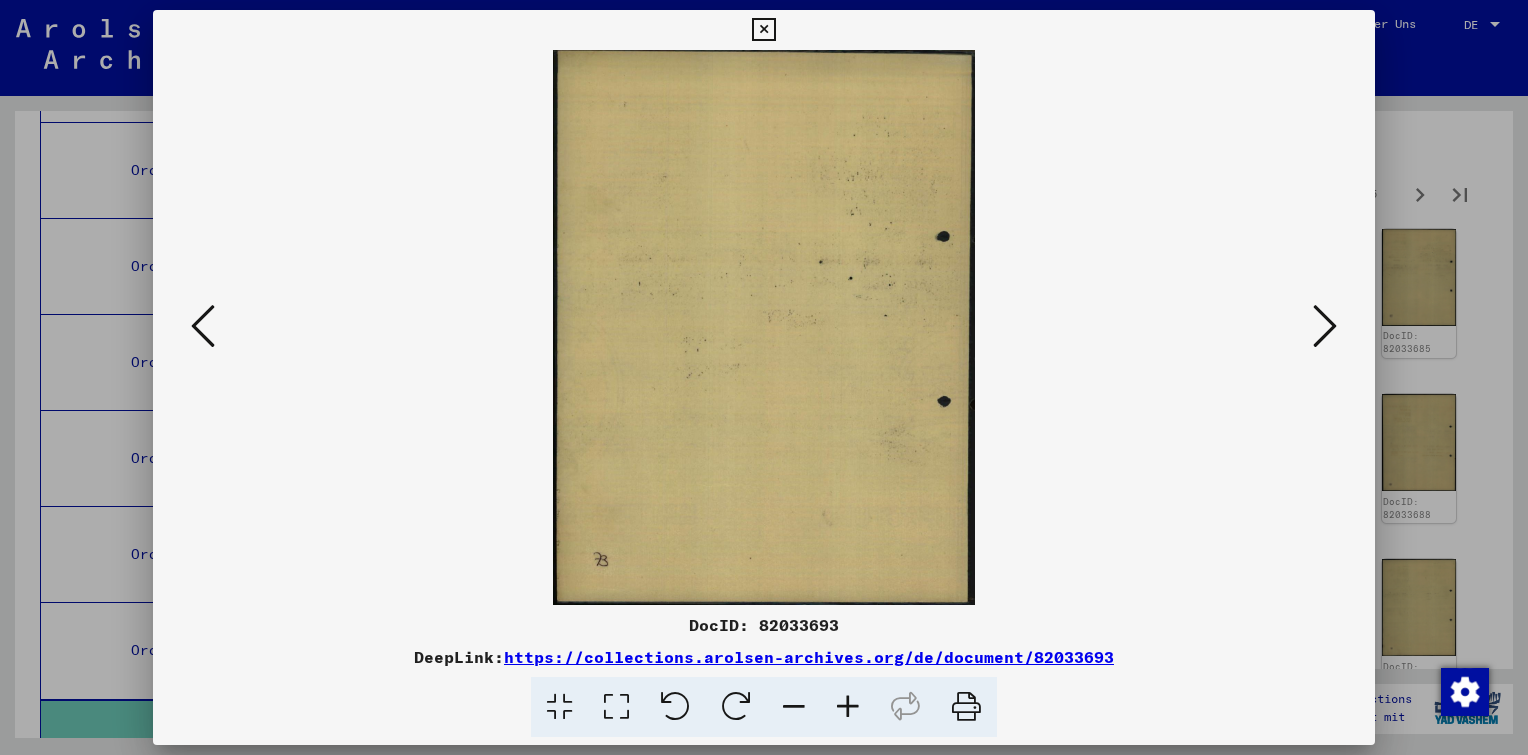 click at bounding box center (1325, 326) 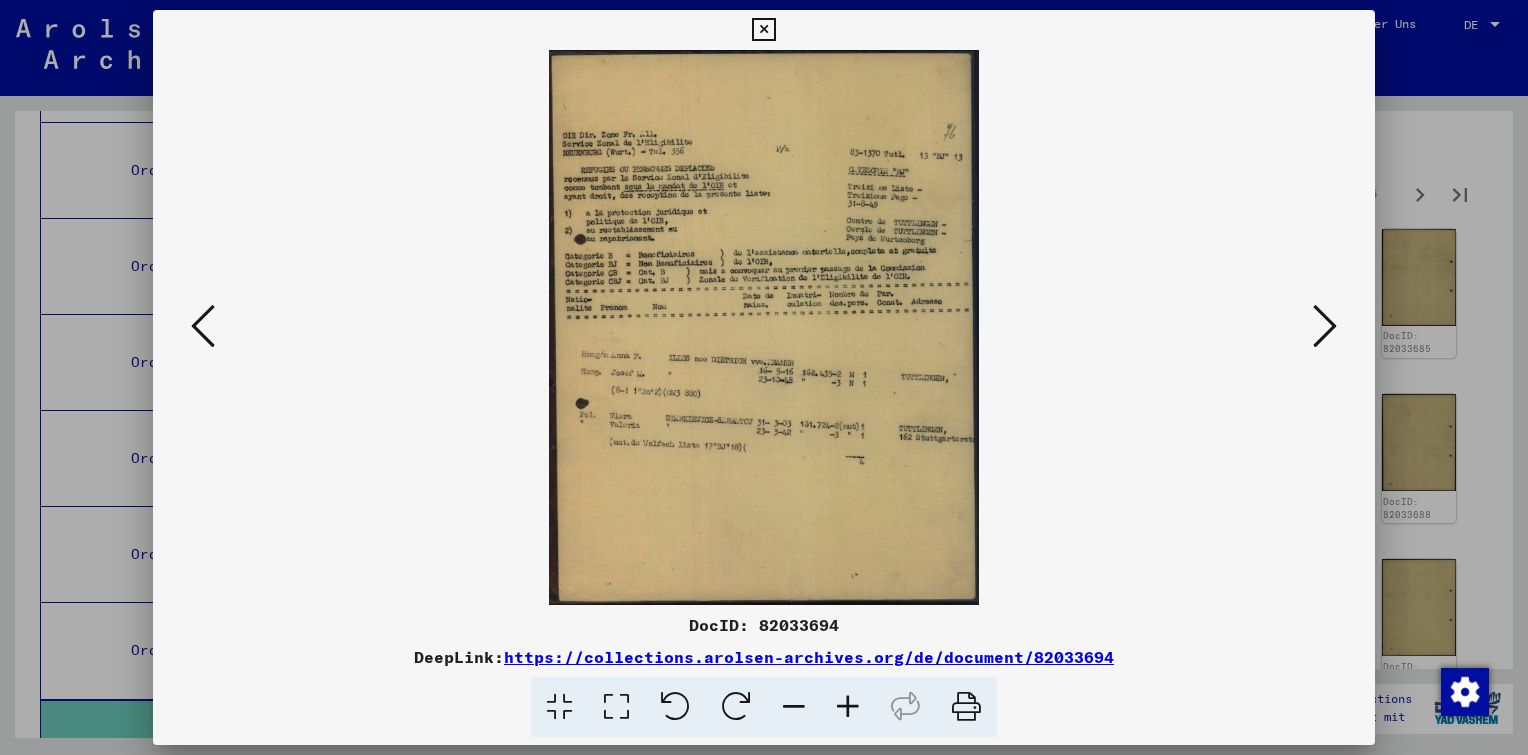 click at bounding box center (1325, 326) 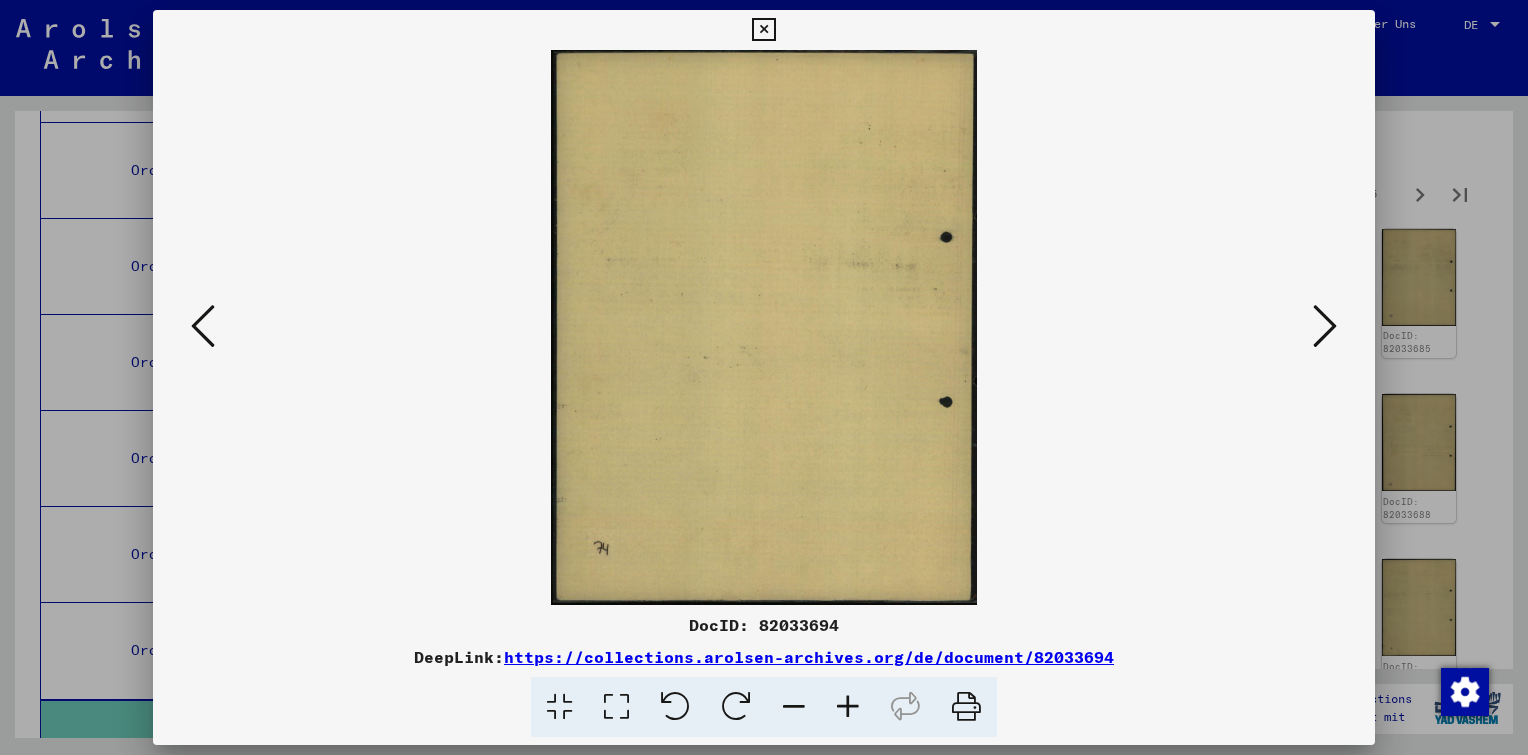 click at bounding box center (1325, 326) 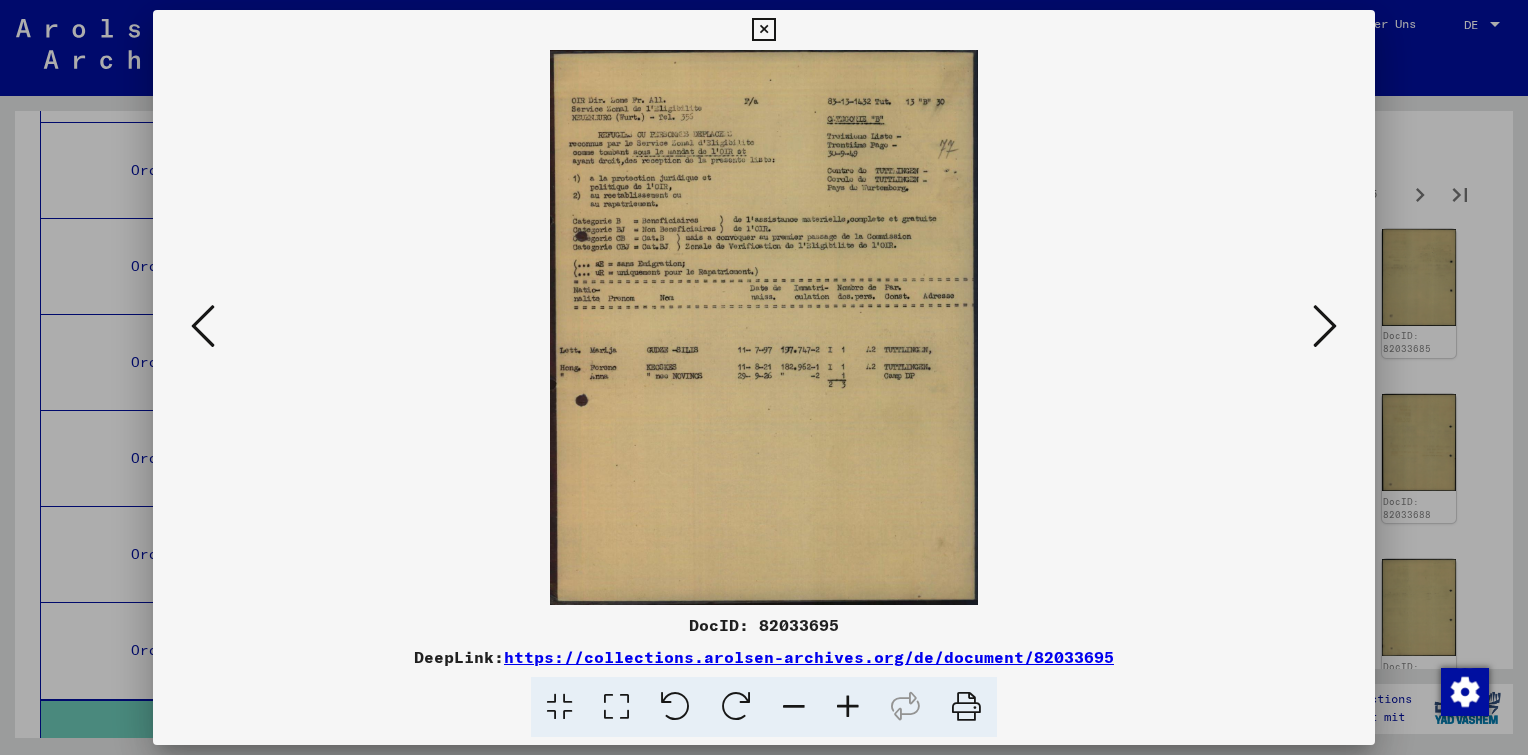 click at bounding box center (1325, 326) 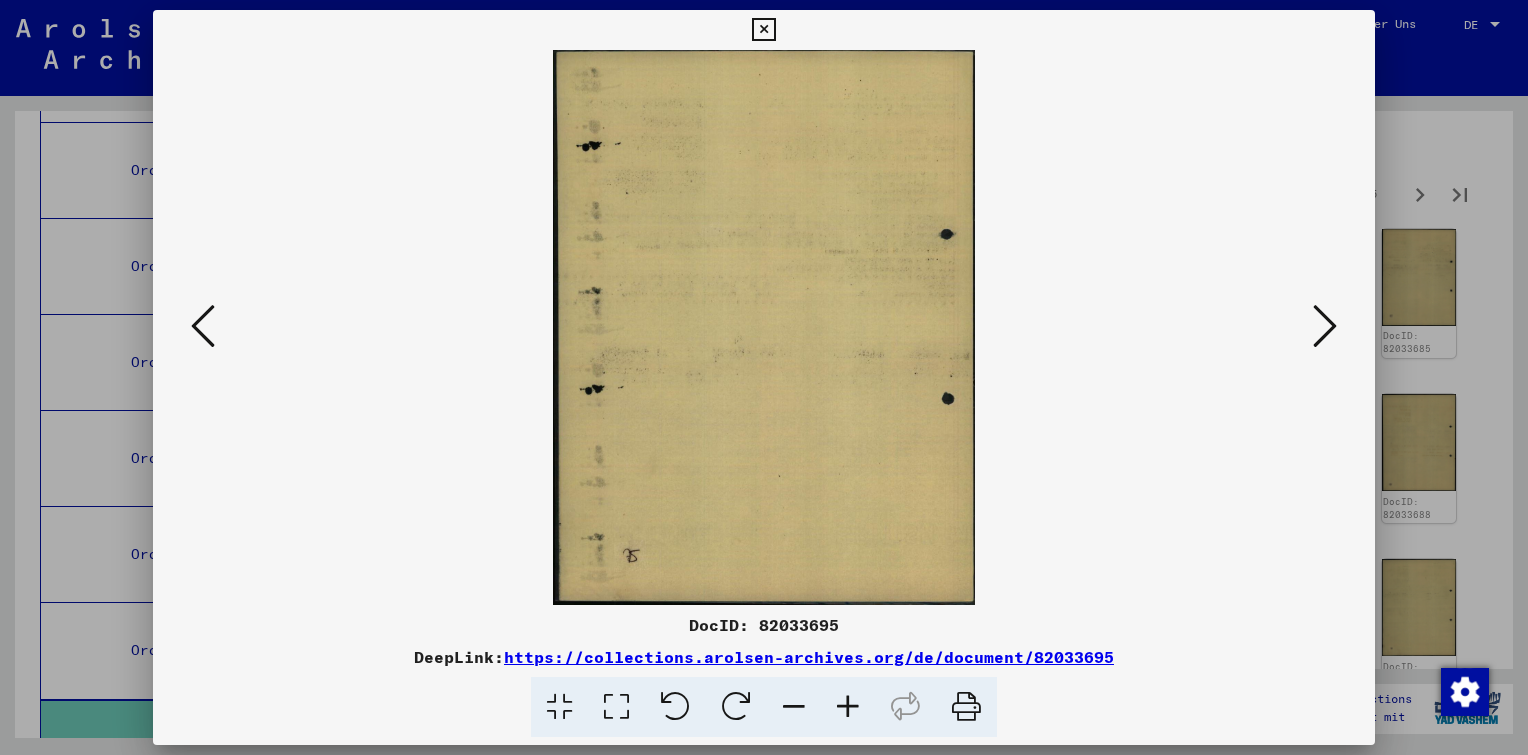 click at bounding box center (1325, 326) 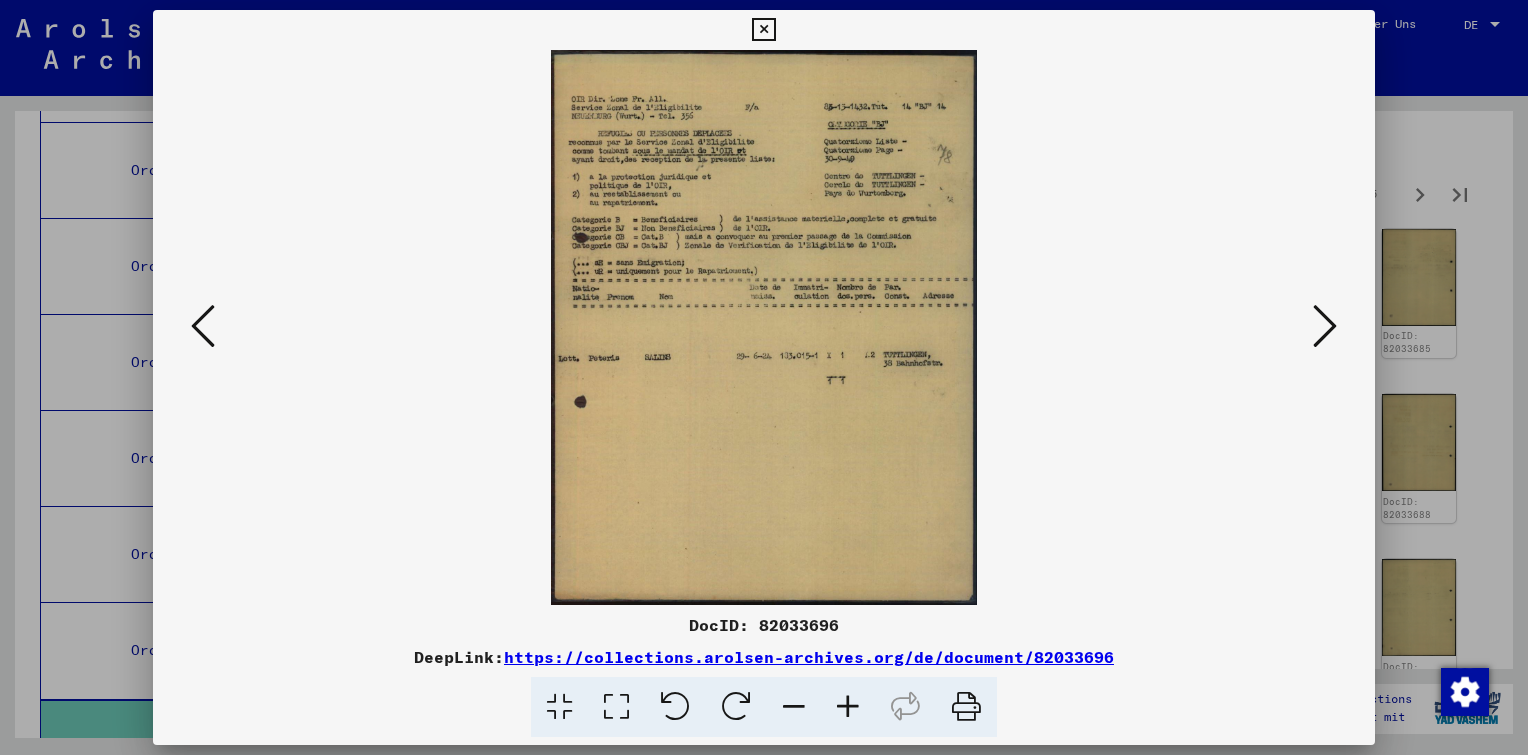 click at bounding box center [1325, 326] 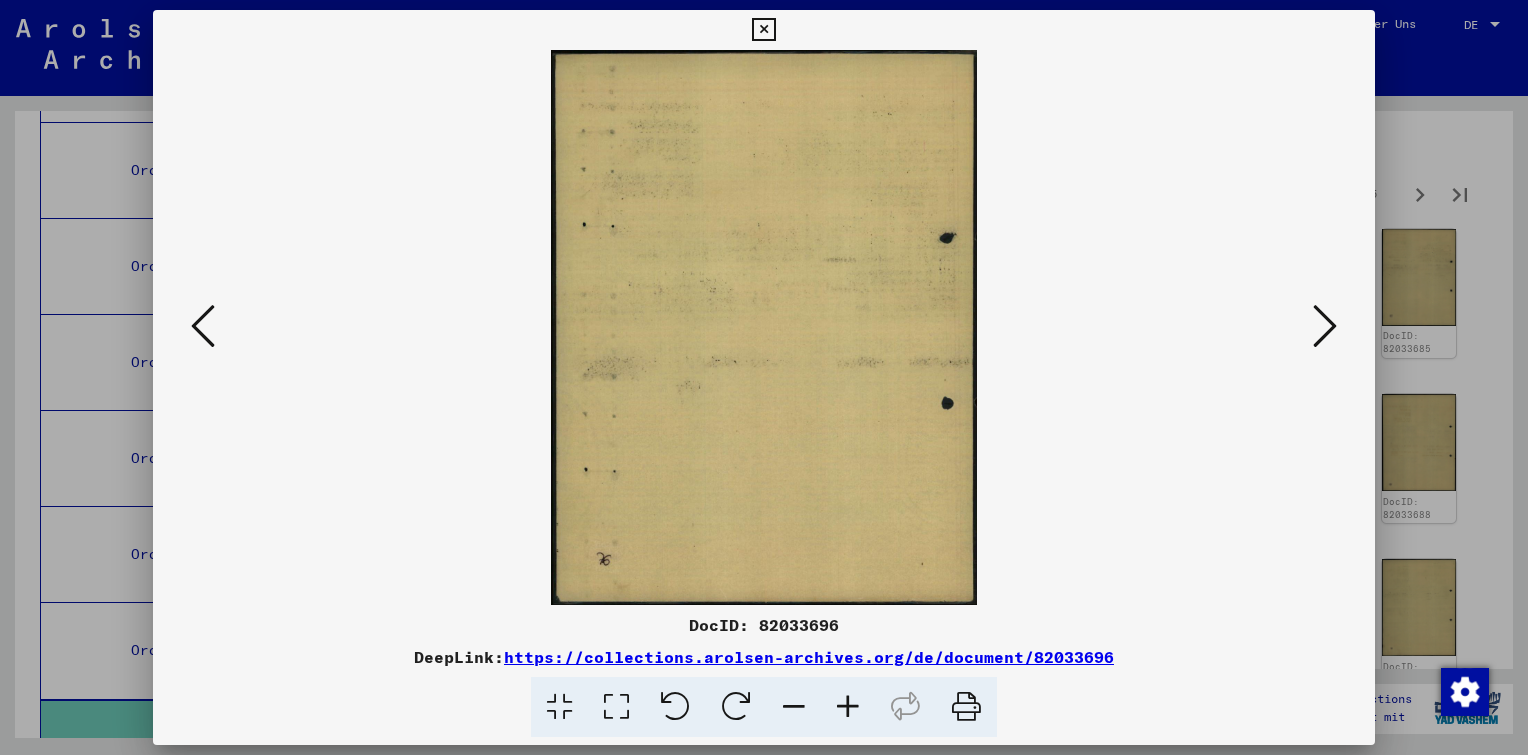 click at bounding box center (1325, 326) 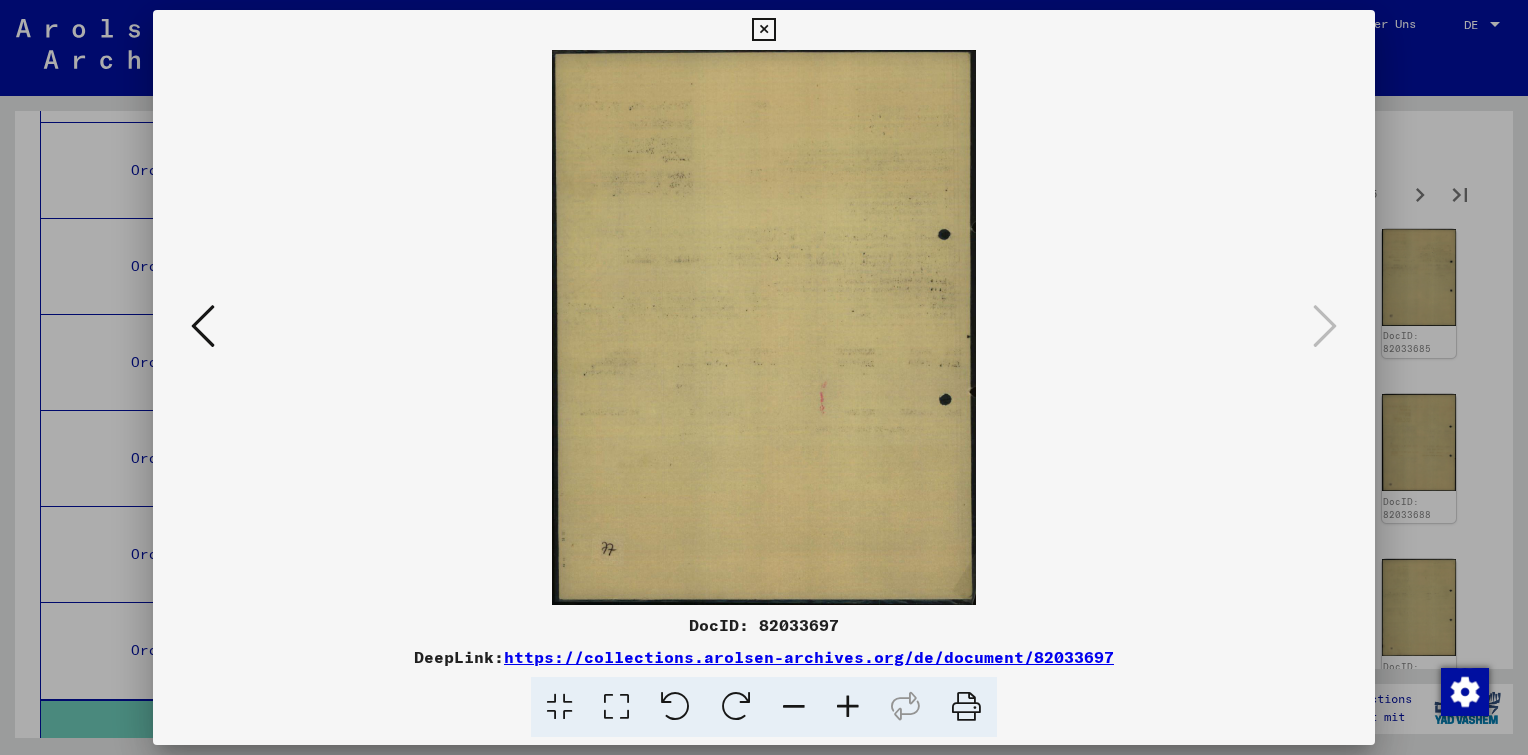 click at bounding box center [763, 30] 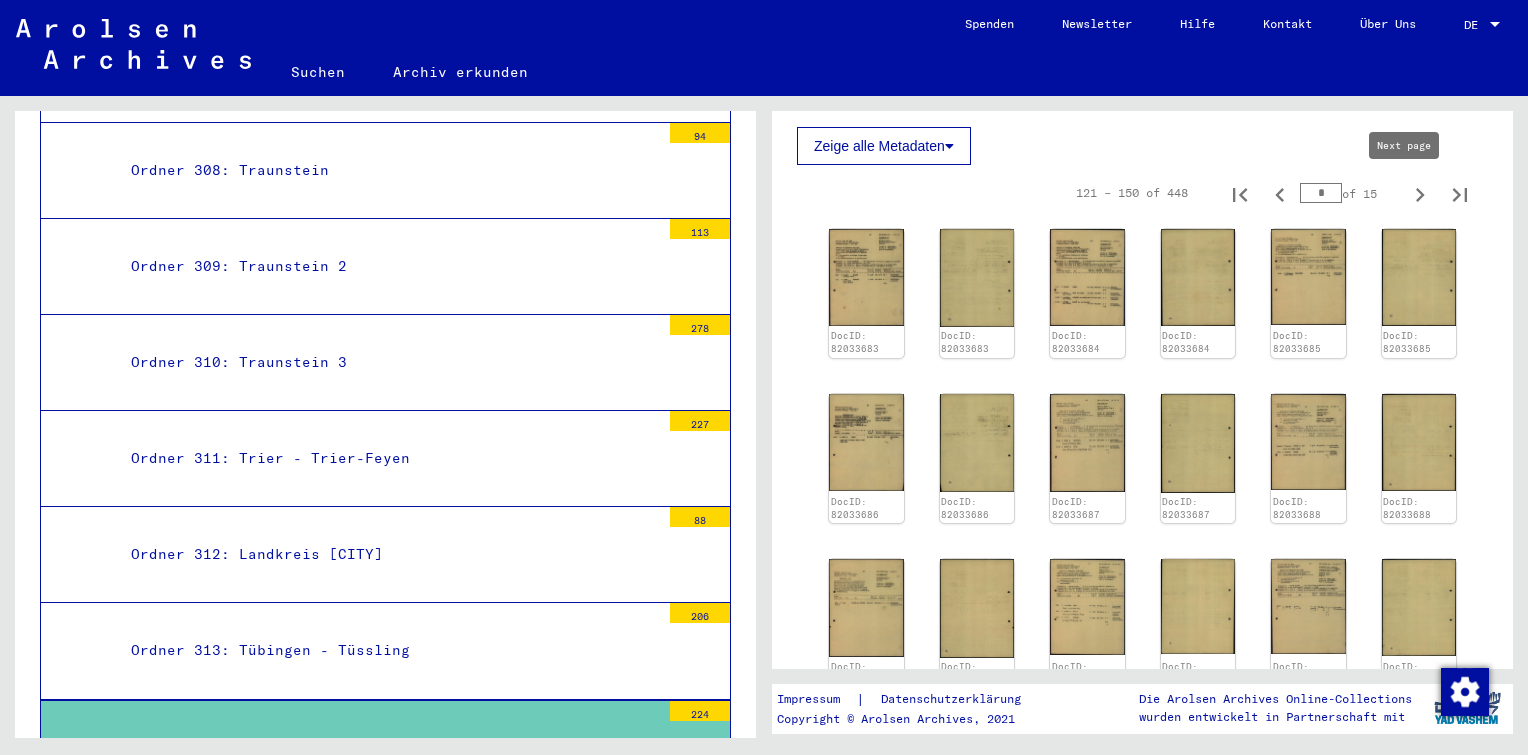 click 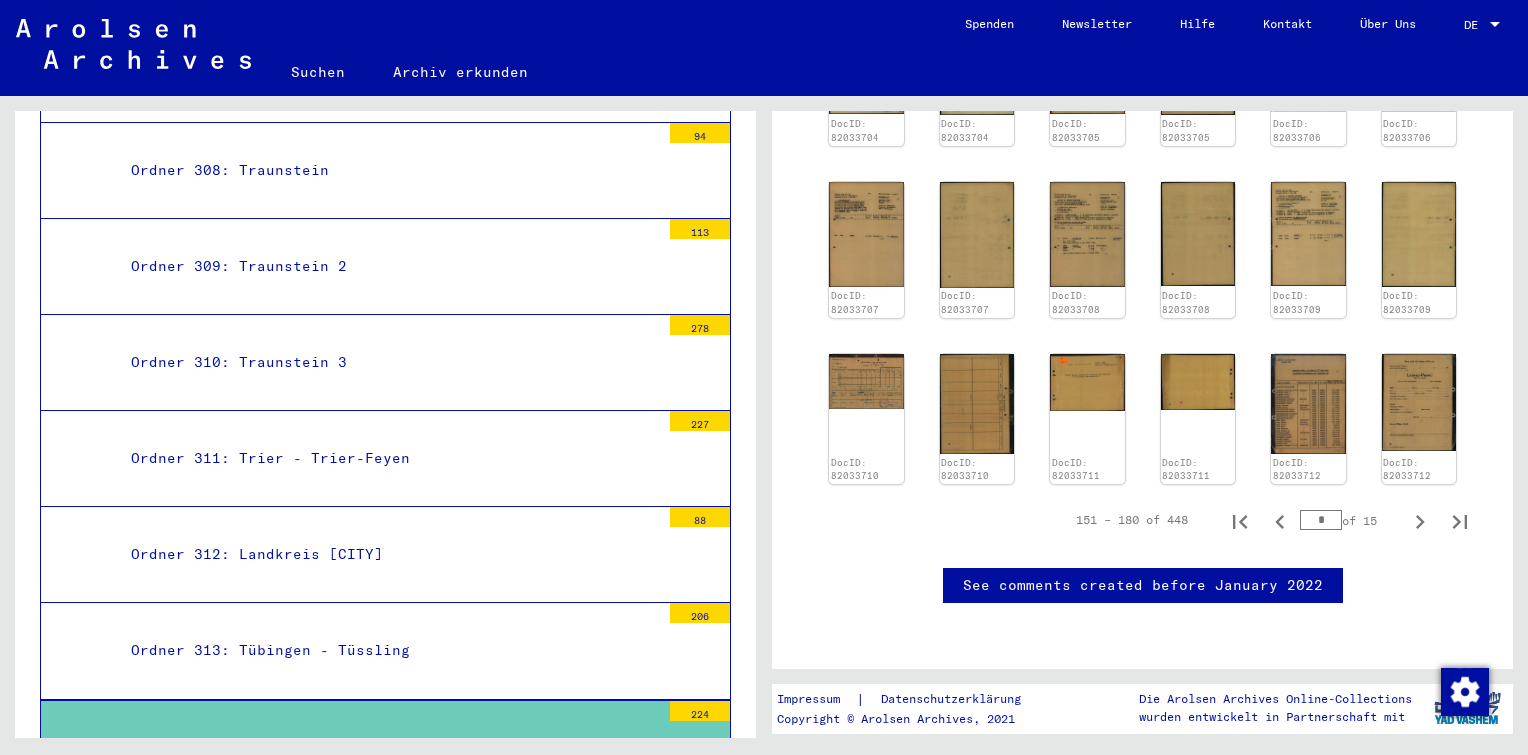 scroll, scrollTop: 968, scrollLeft: 0, axis: vertical 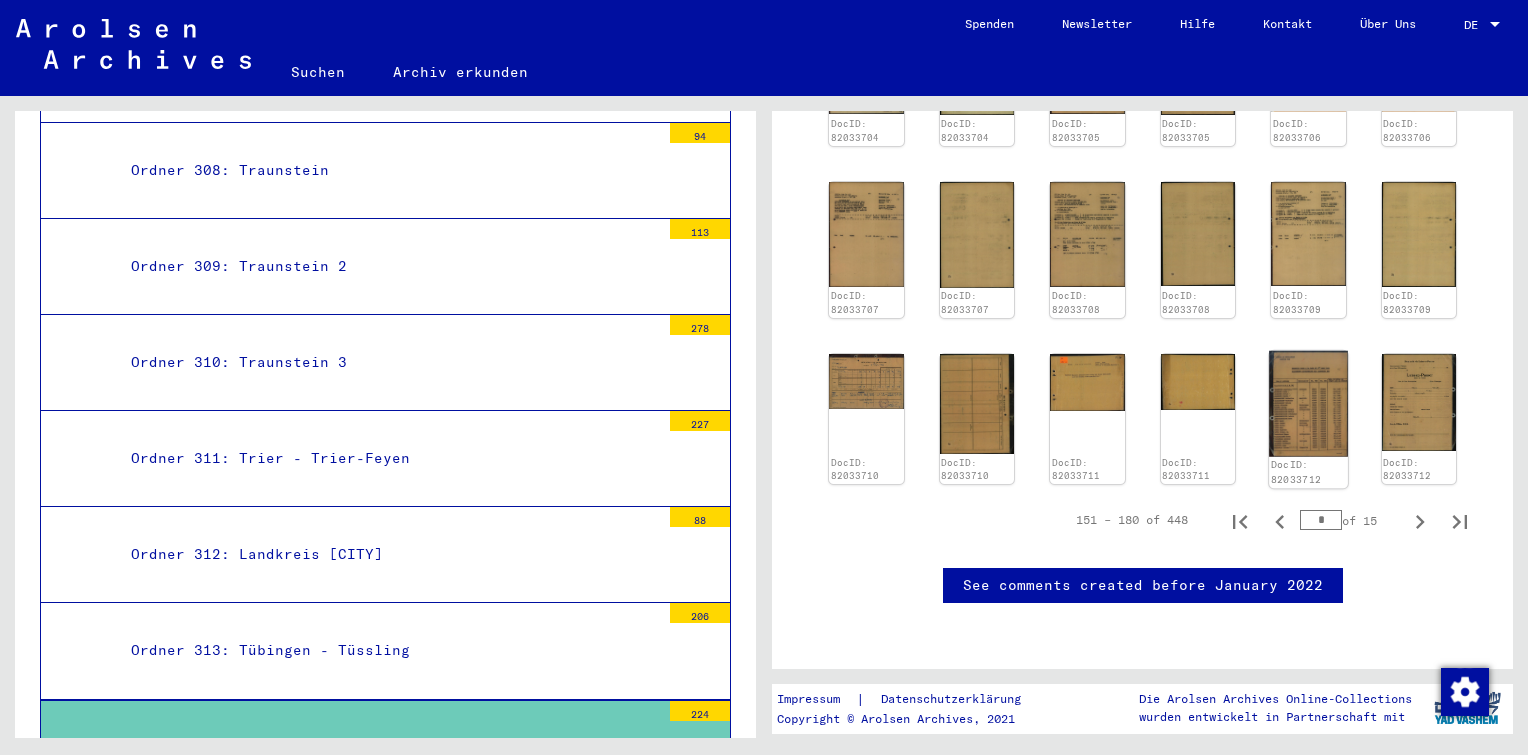 click 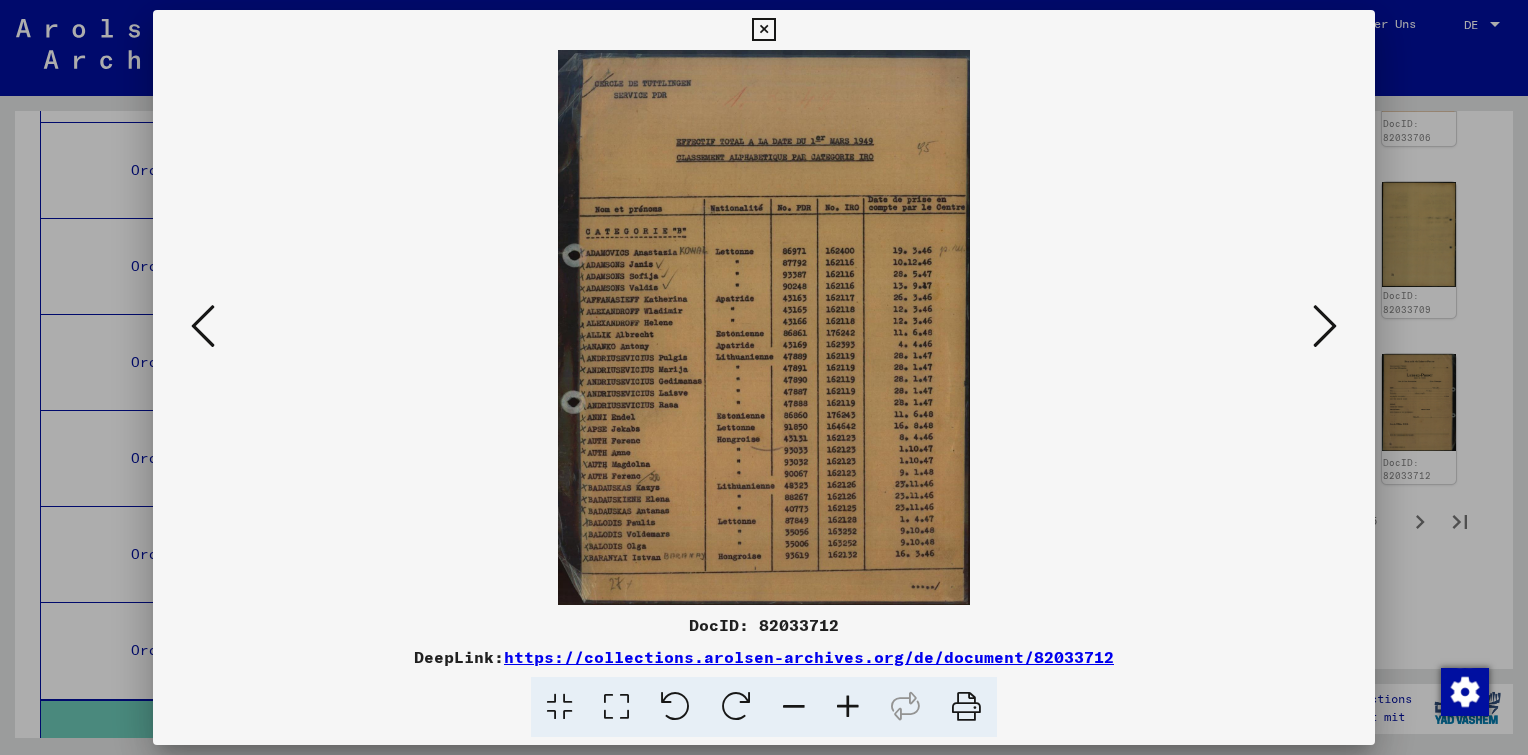 click at bounding box center (848, 707) 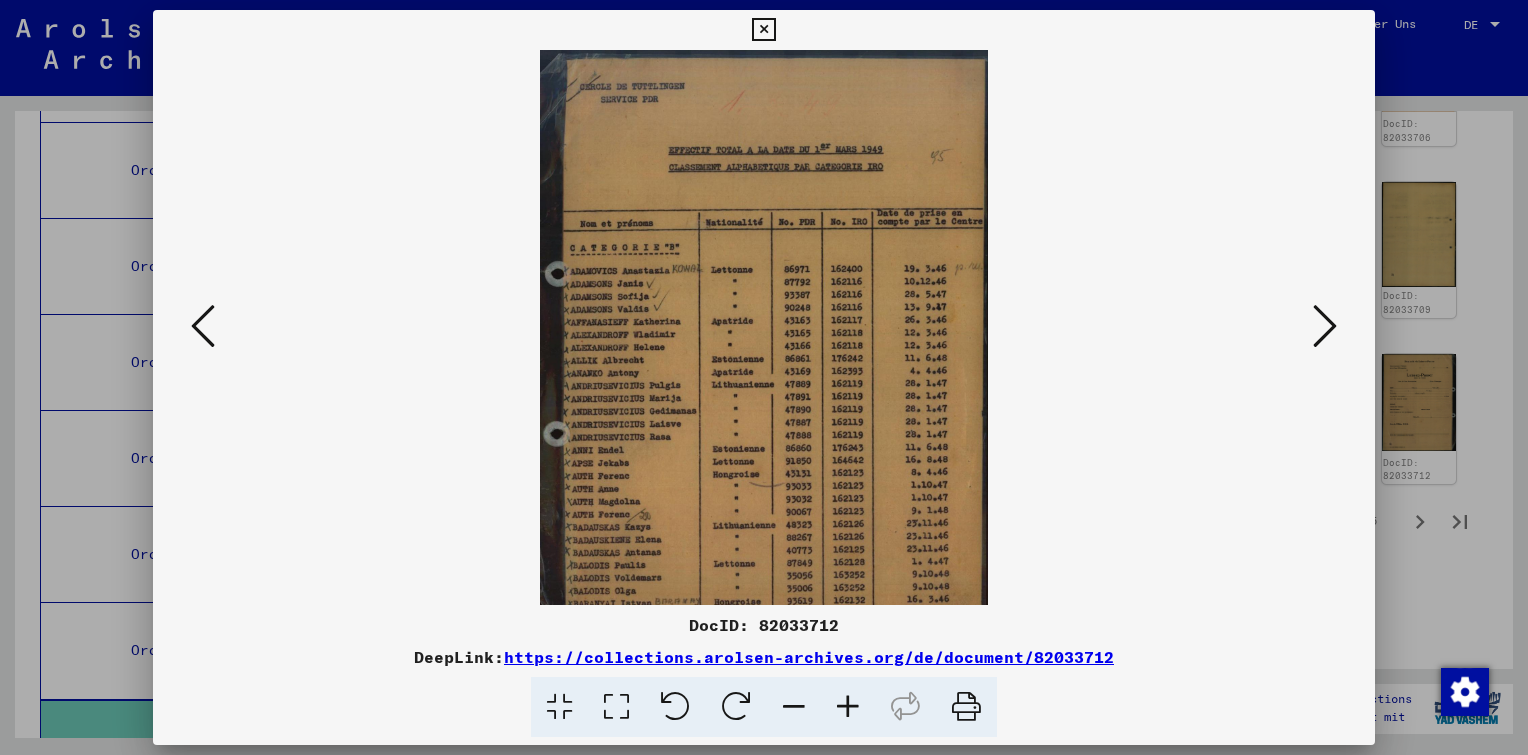 click at bounding box center [848, 707] 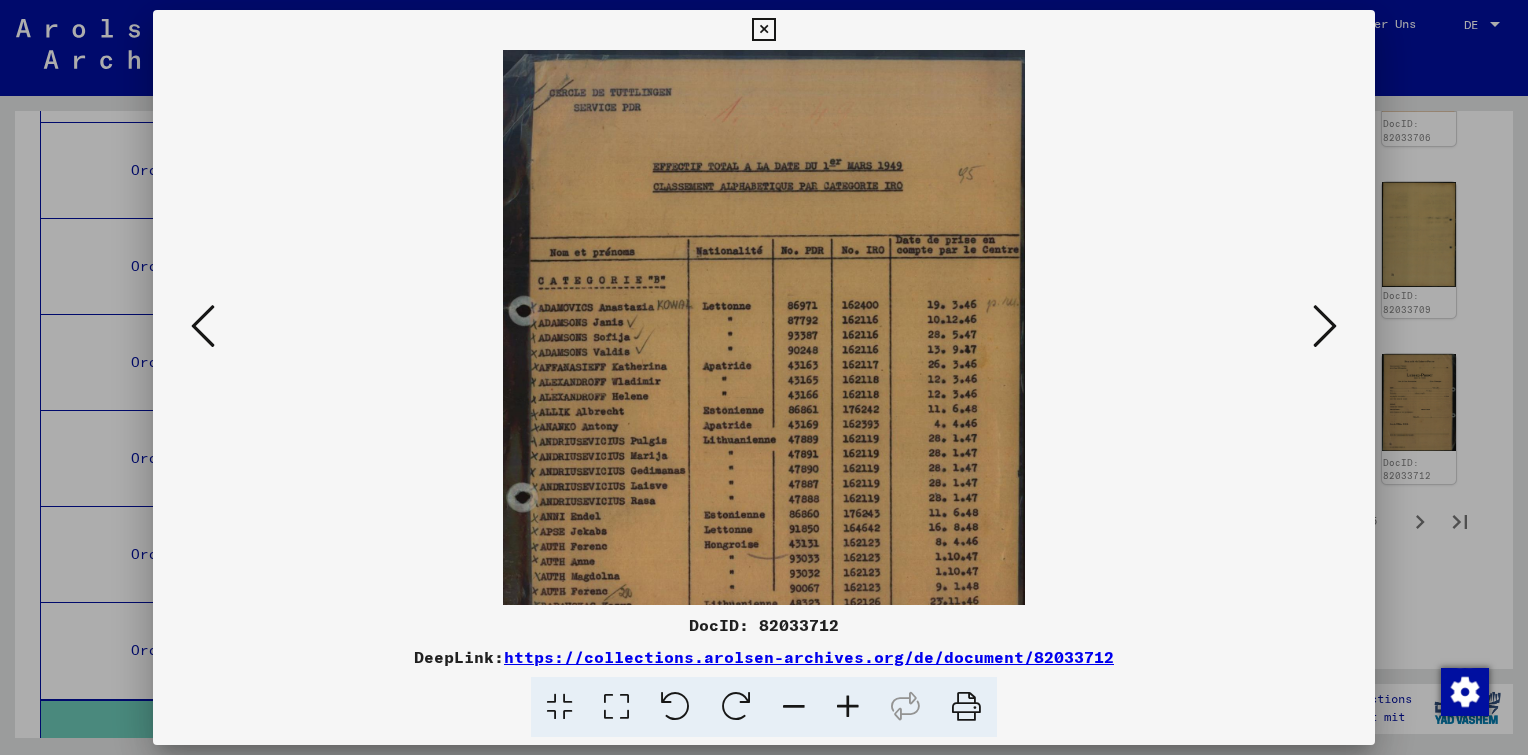 click at bounding box center [848, 707] 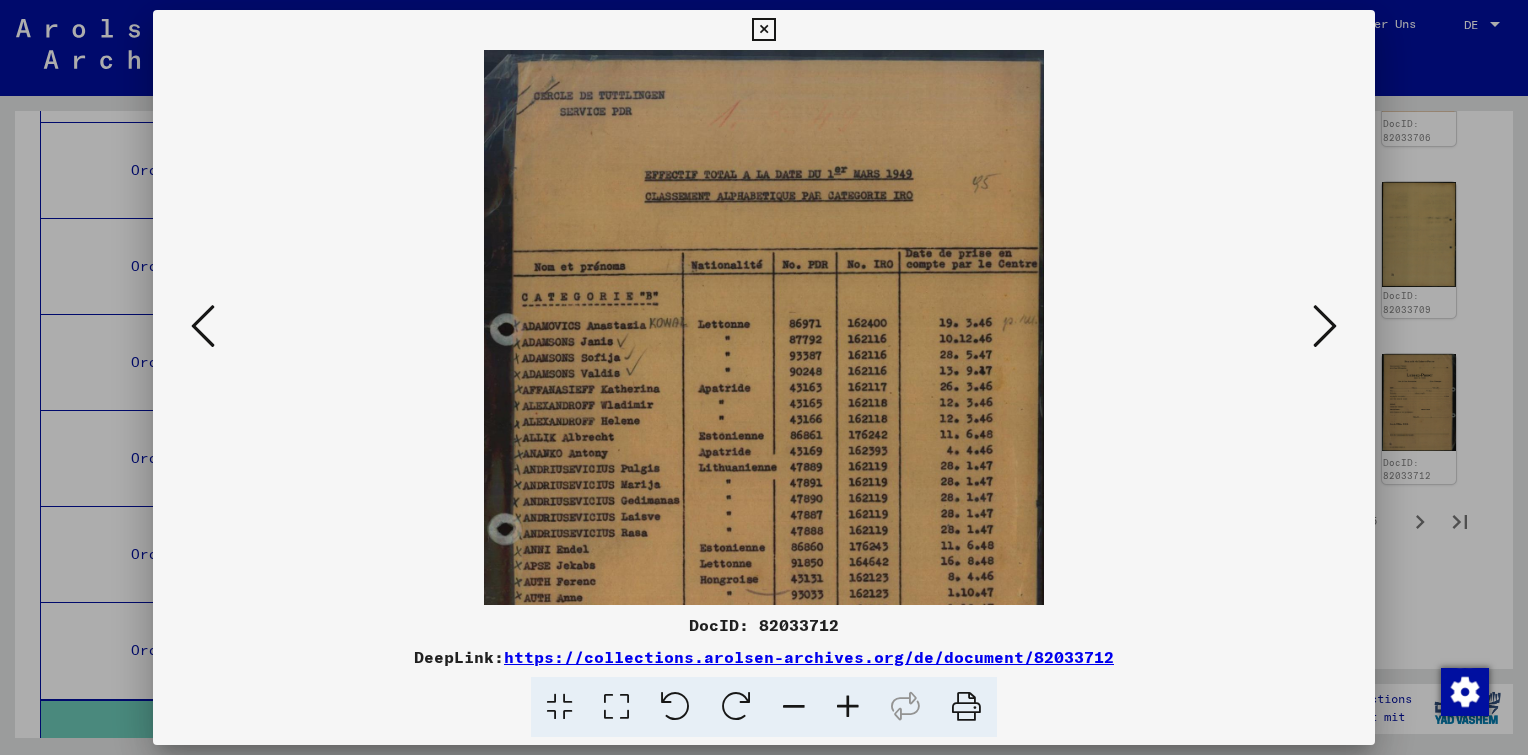 click at bounding box center [848, 707] 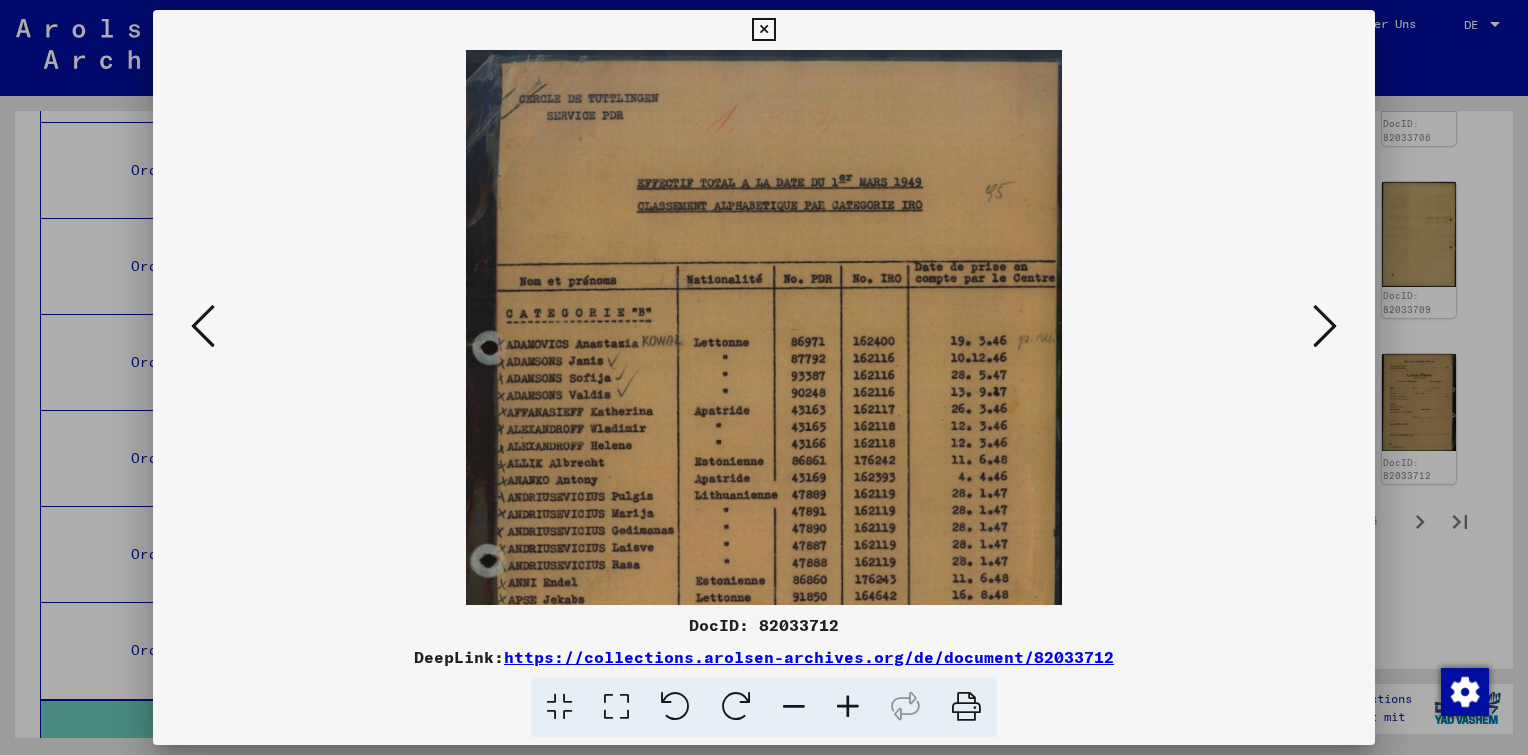 click at bounding box center [848, 707] 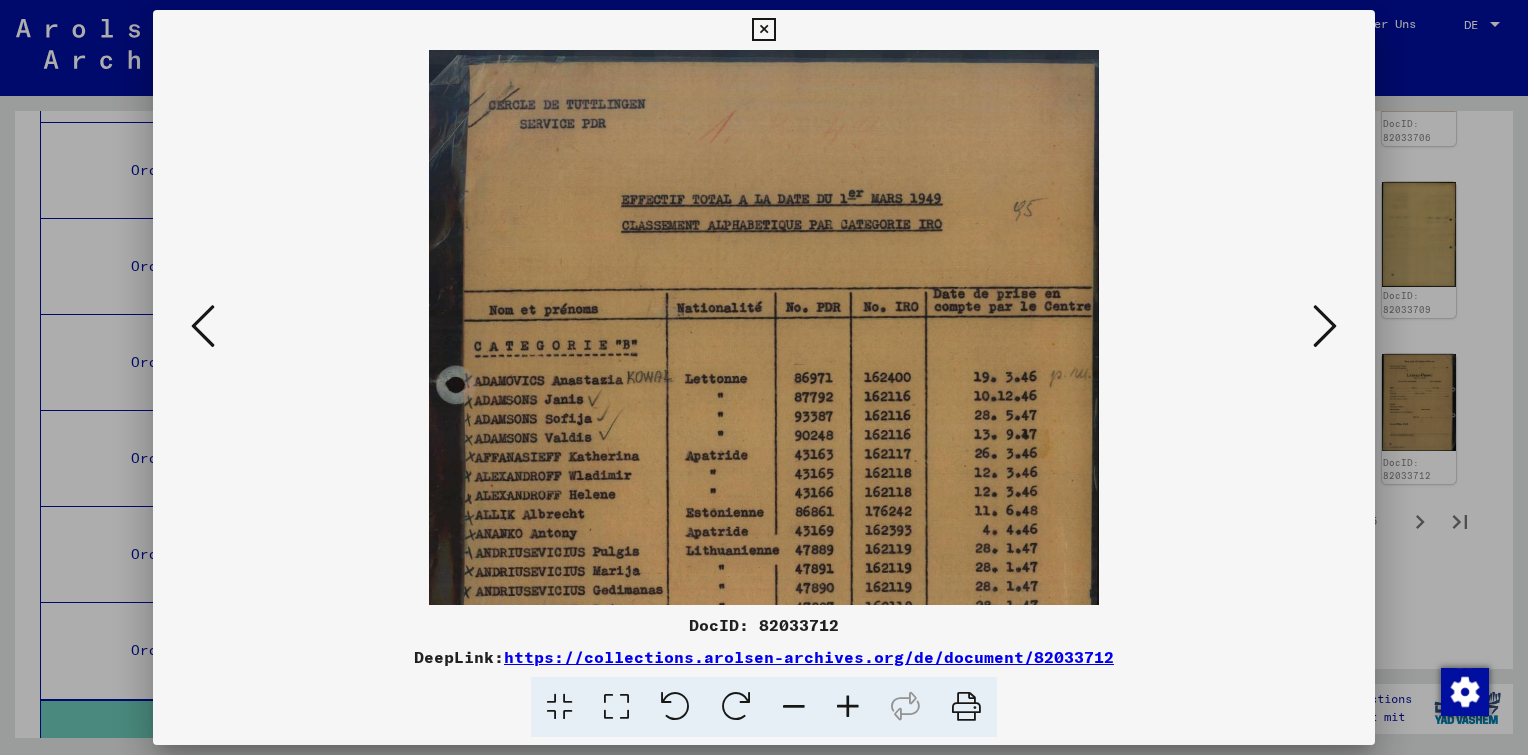 click at bounding box center [848, 707] 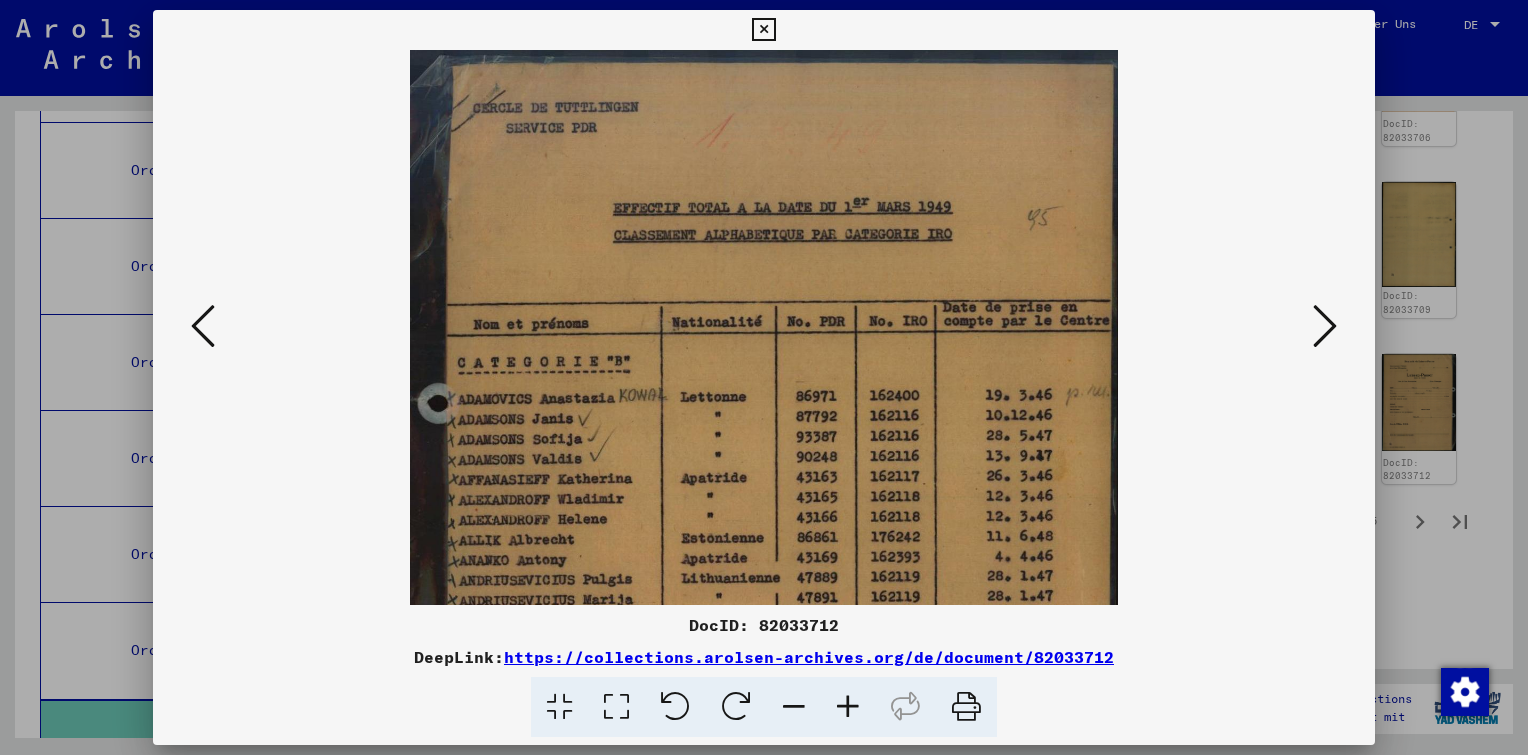 click at bounding box center [848, 707] 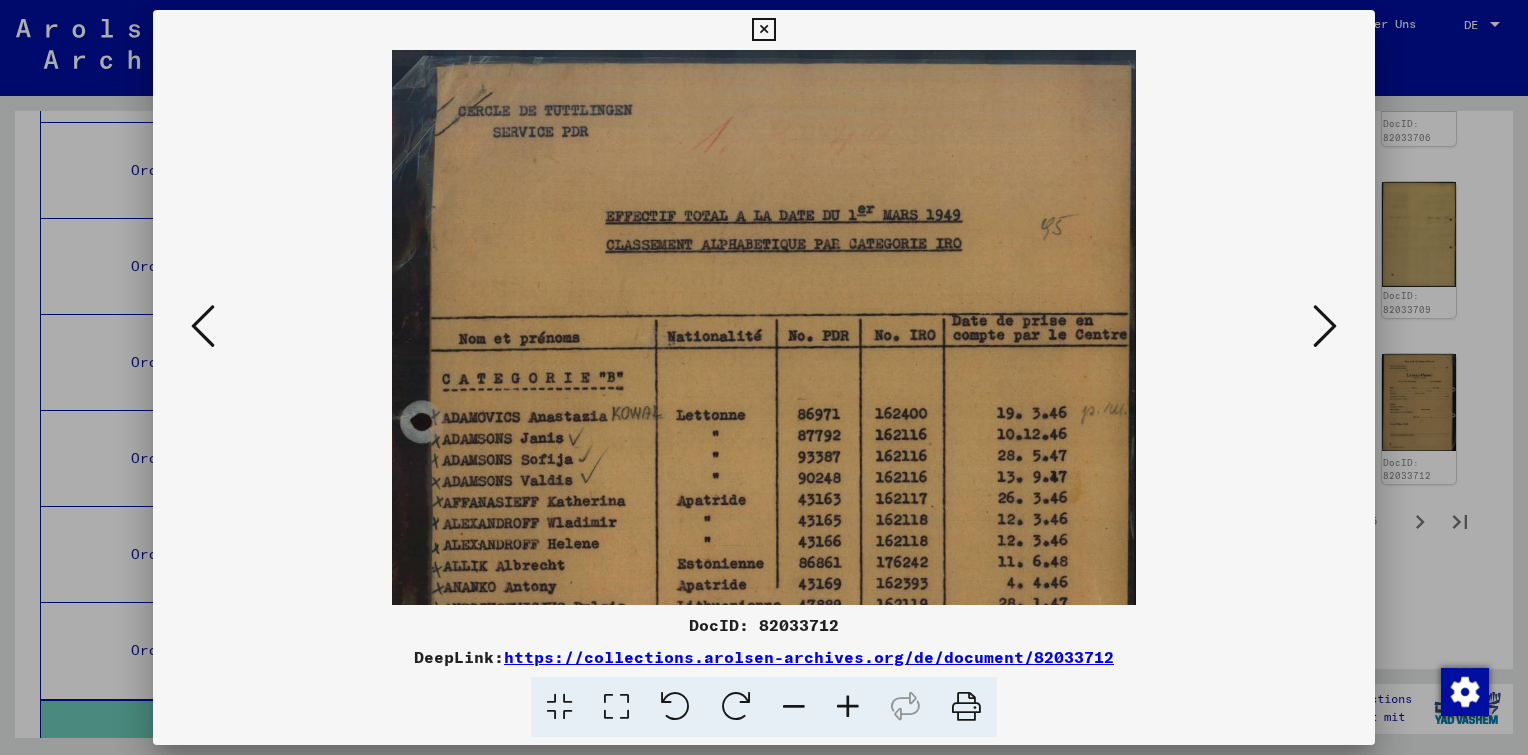 click at bounding box center (848, 707) 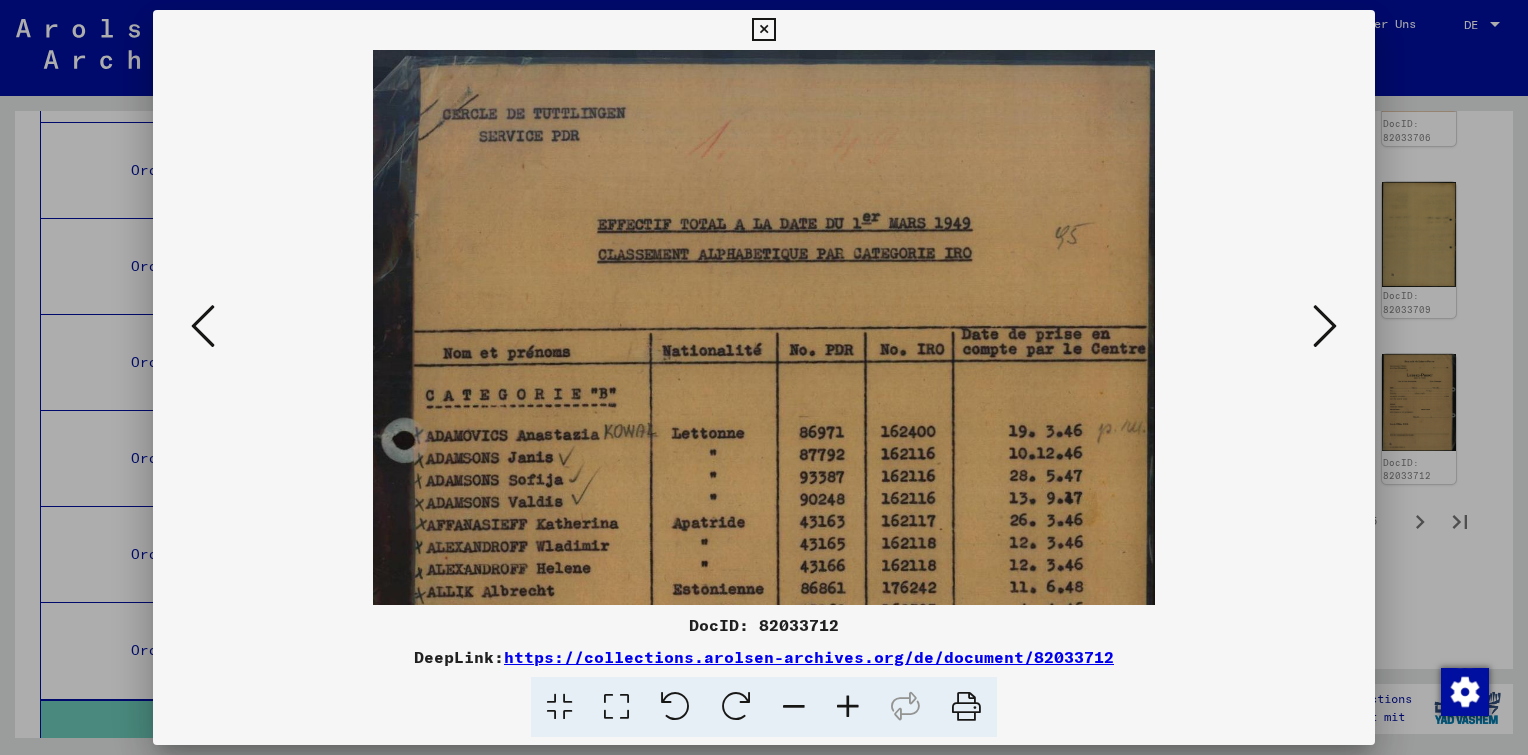 click at bounding box center (848, 707) 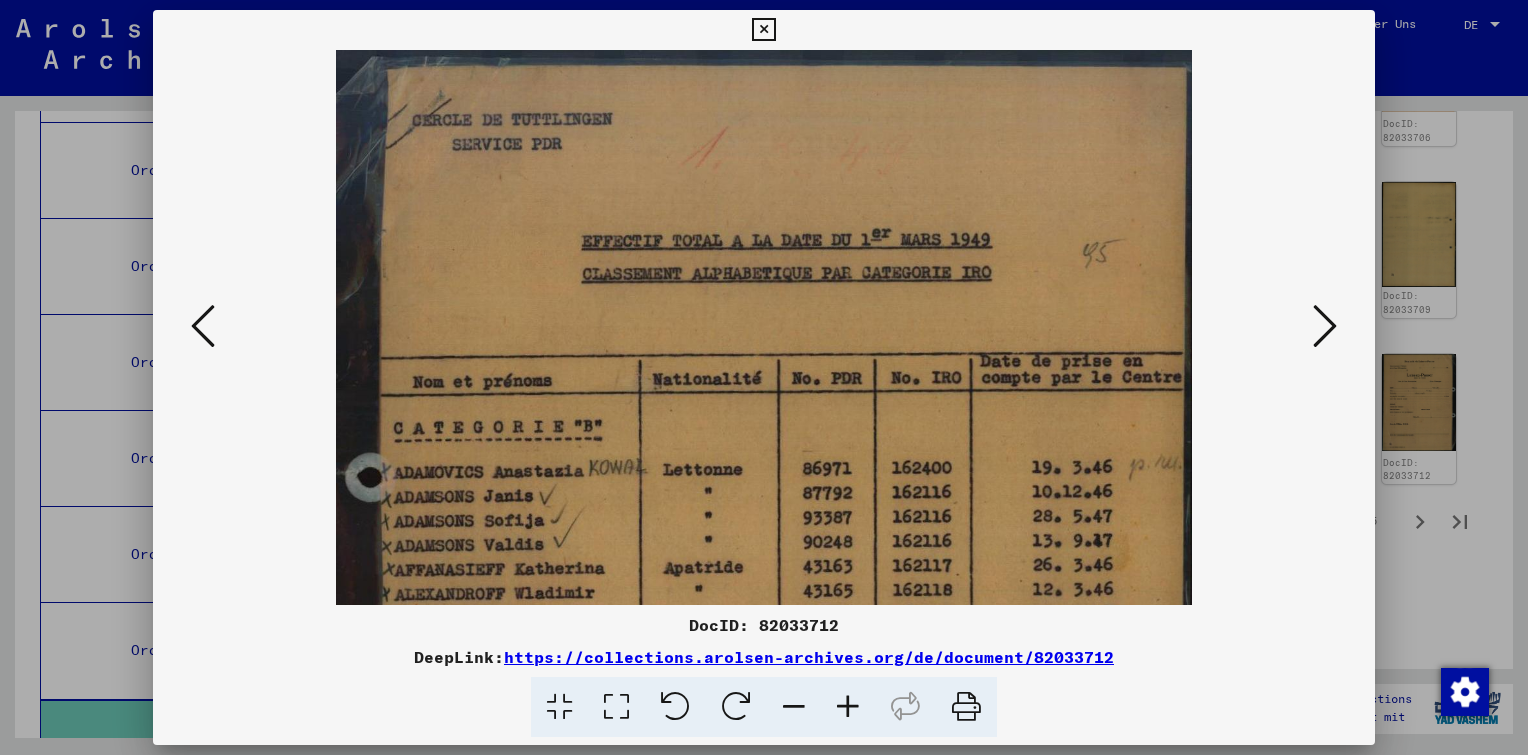 click at bounding box center (848, 707) 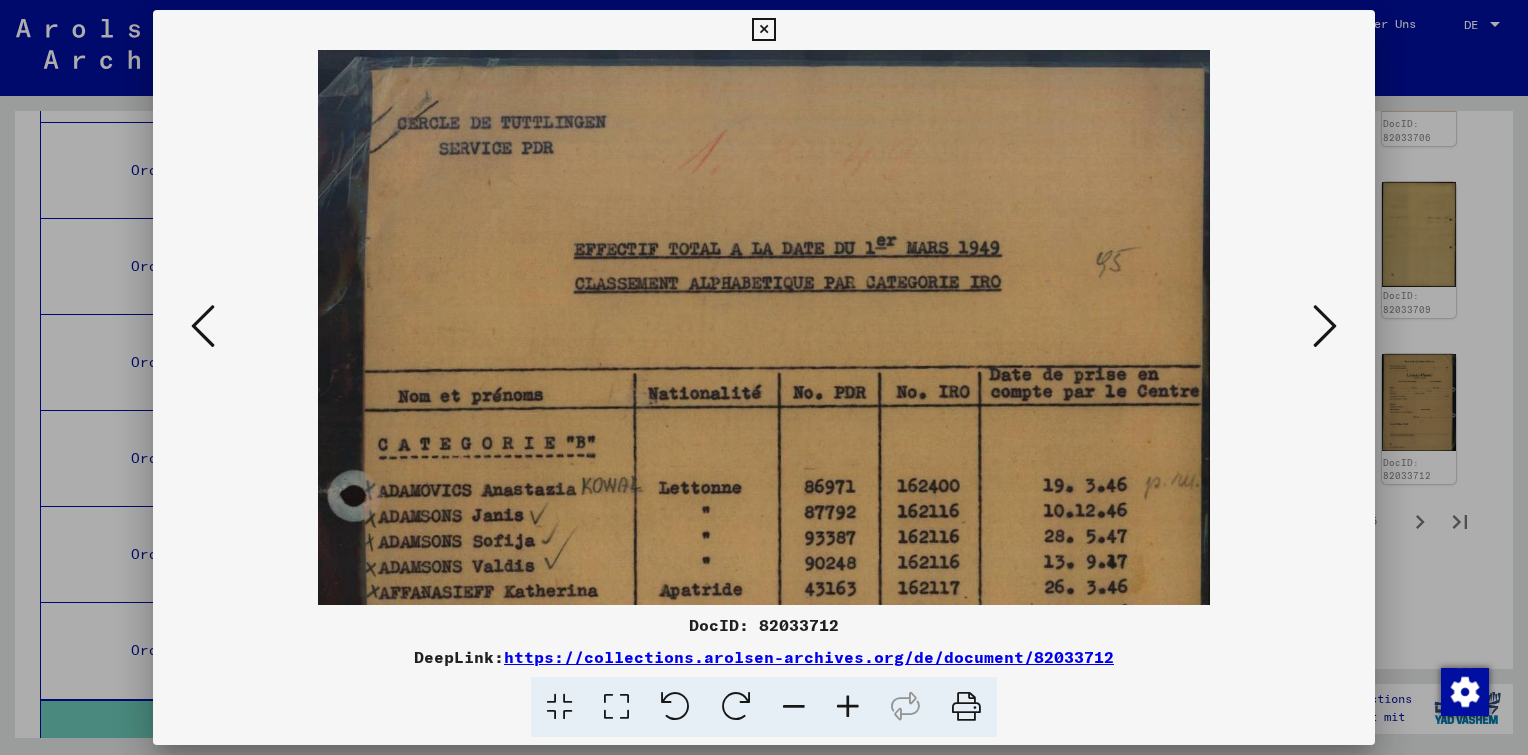 click at bounding box center [848, 707] 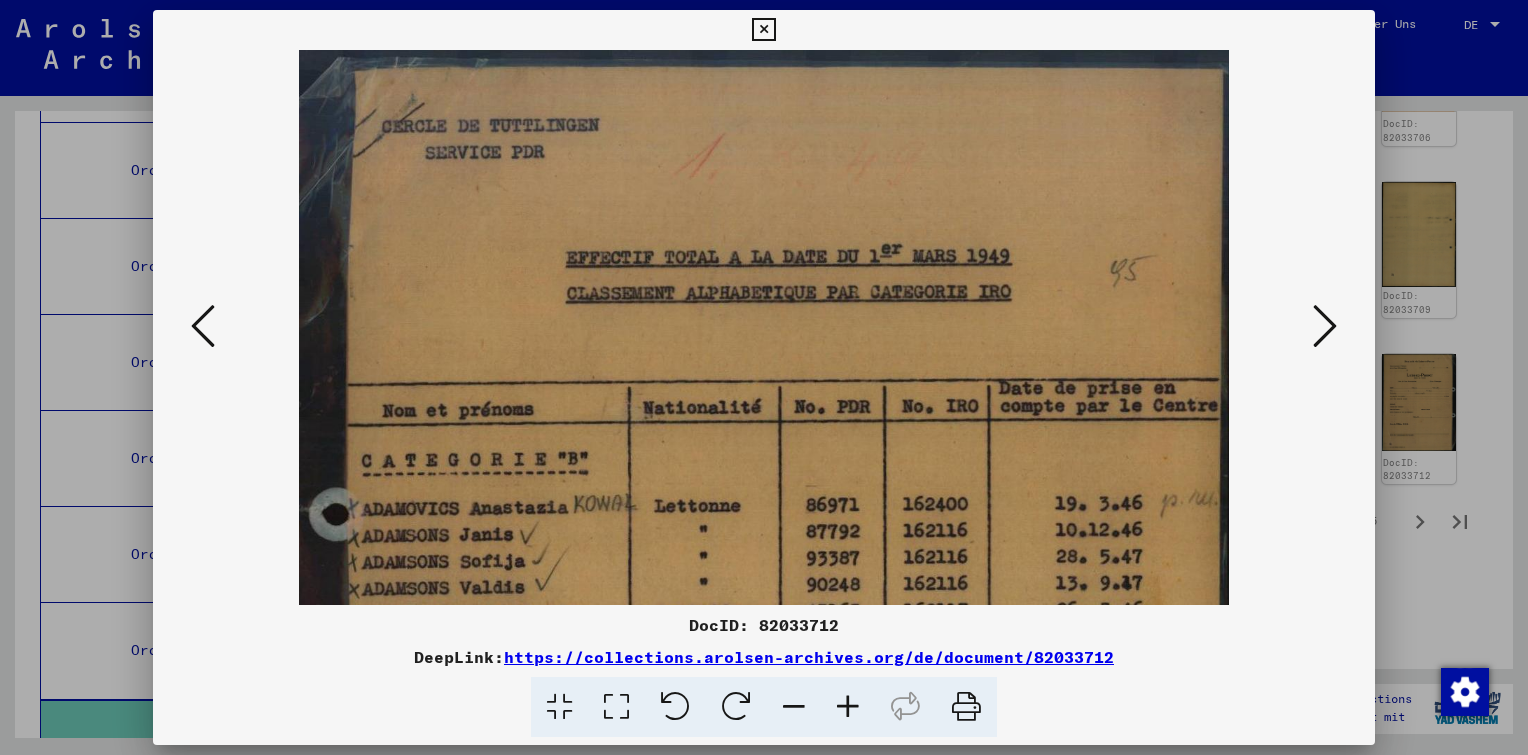 click at bounding box center [1325, 326] 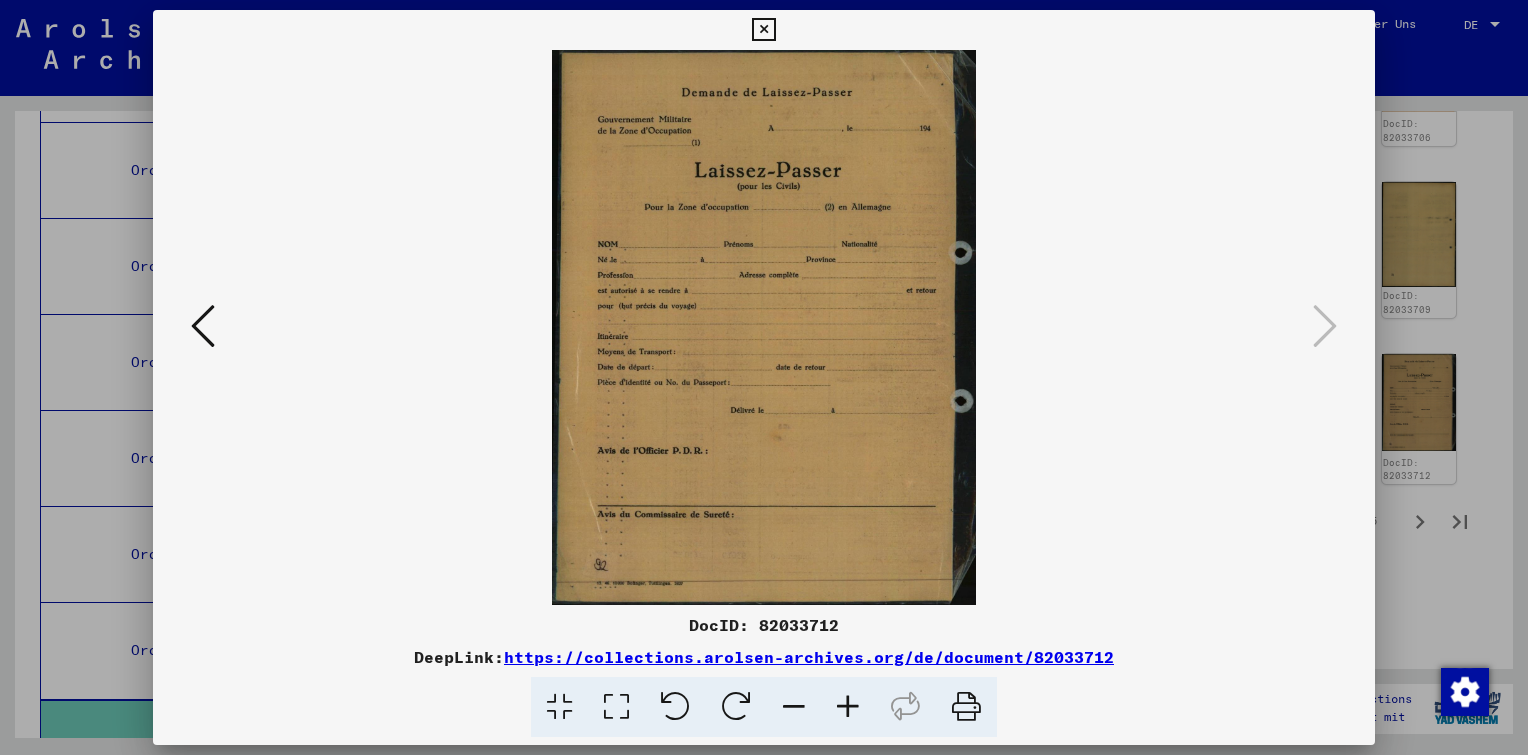 click at bounding box center (848, 707) 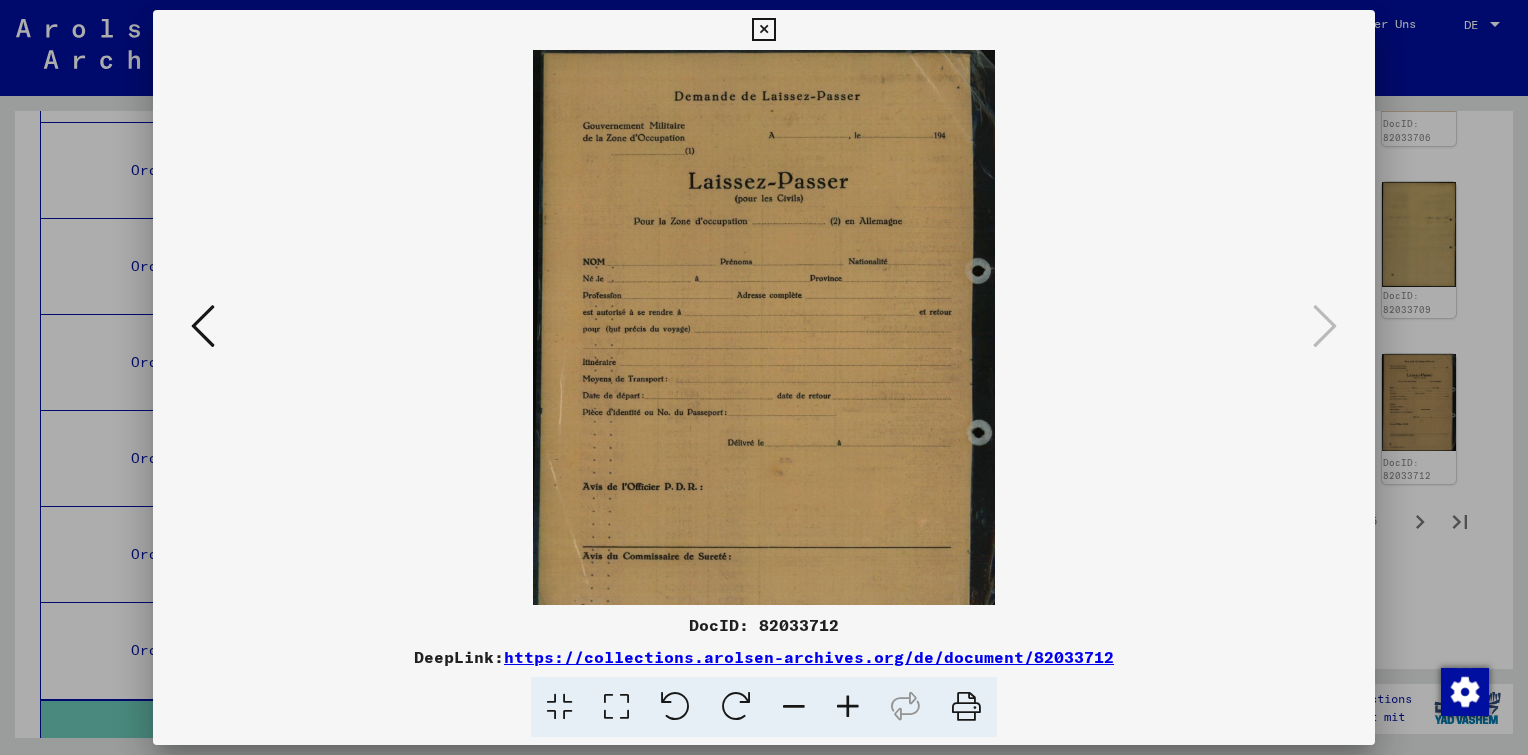 click at bounding box center [848, 707] 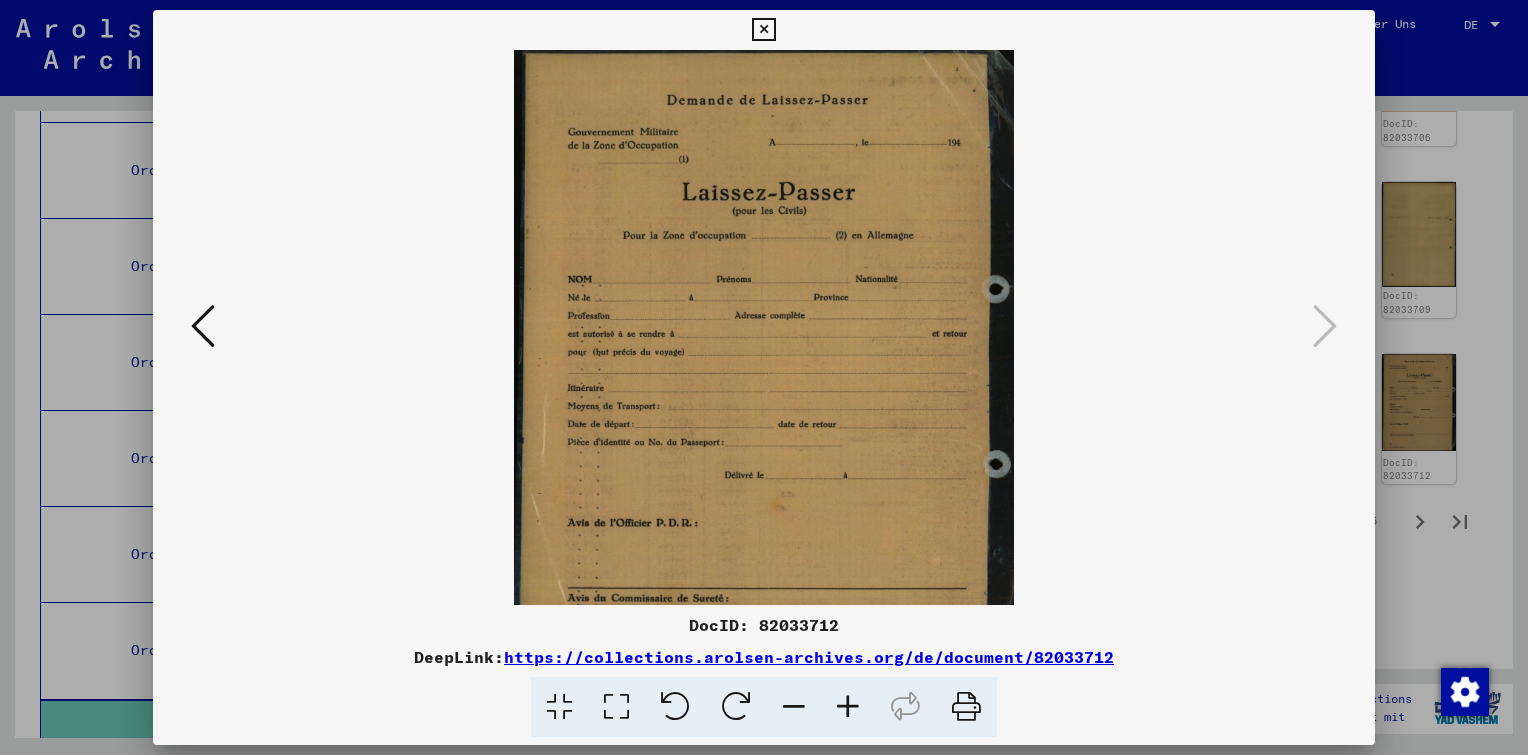 click at bounding box center [848, 707] 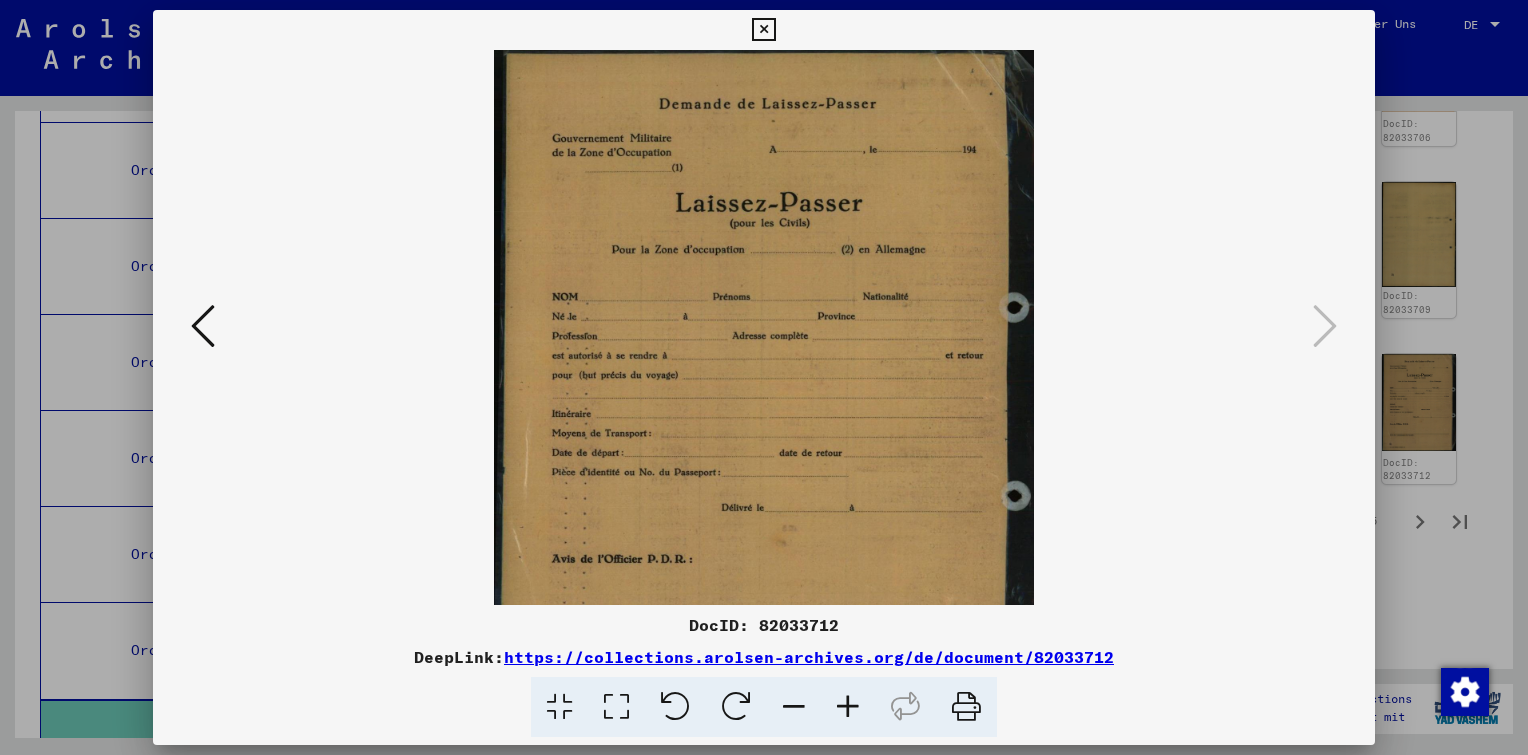click at bounding box center (848, 707) 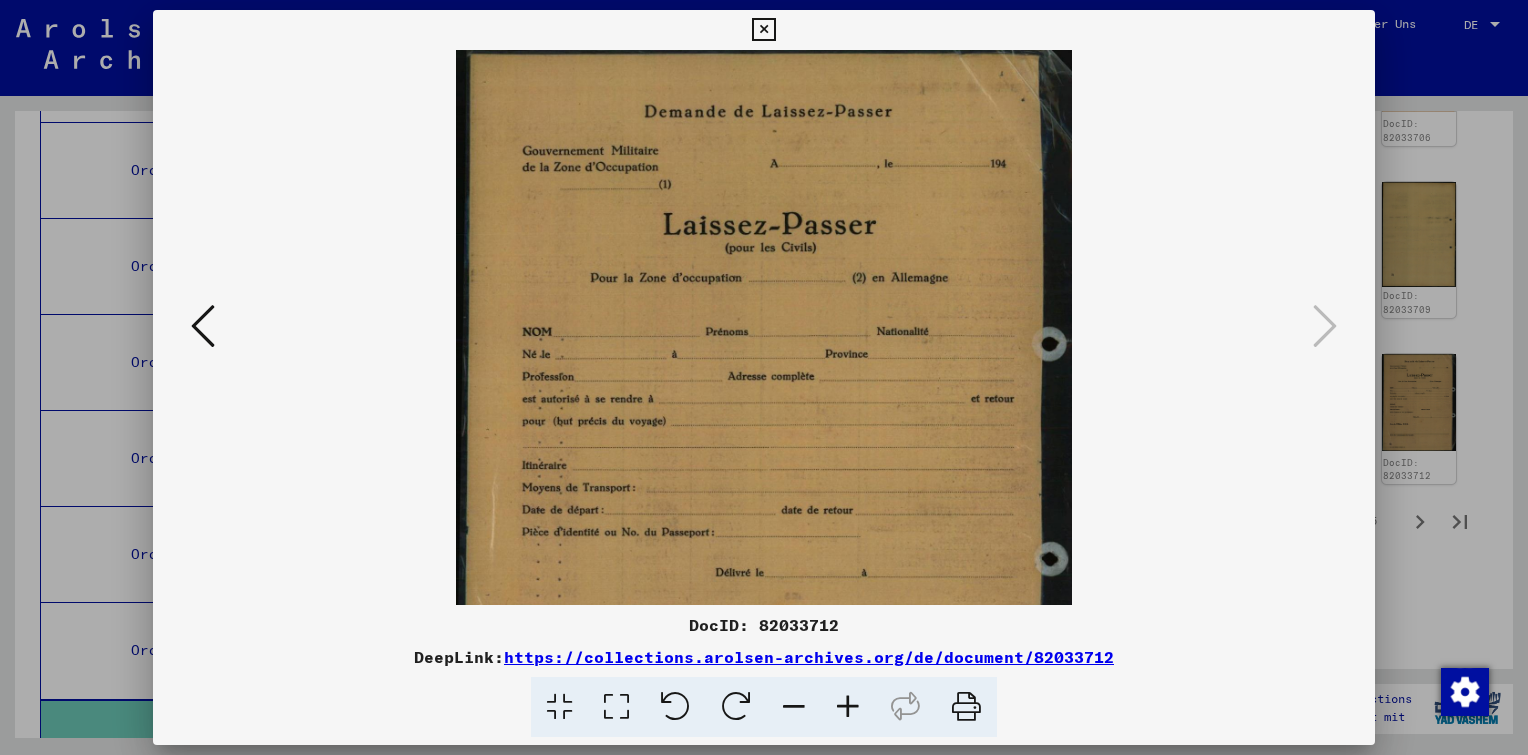 click at bounding box center [848, 707] 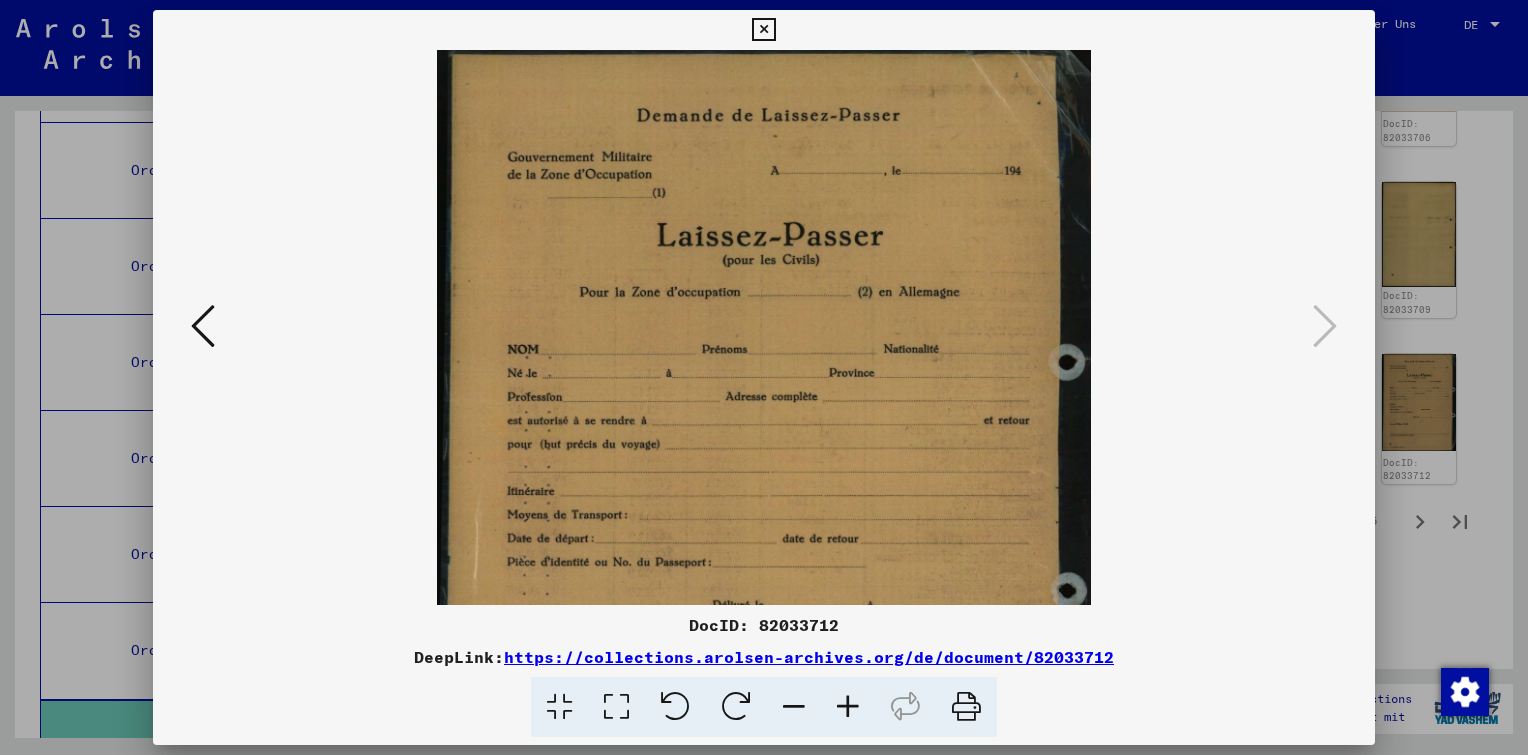 click at bounding box center (848, 707) 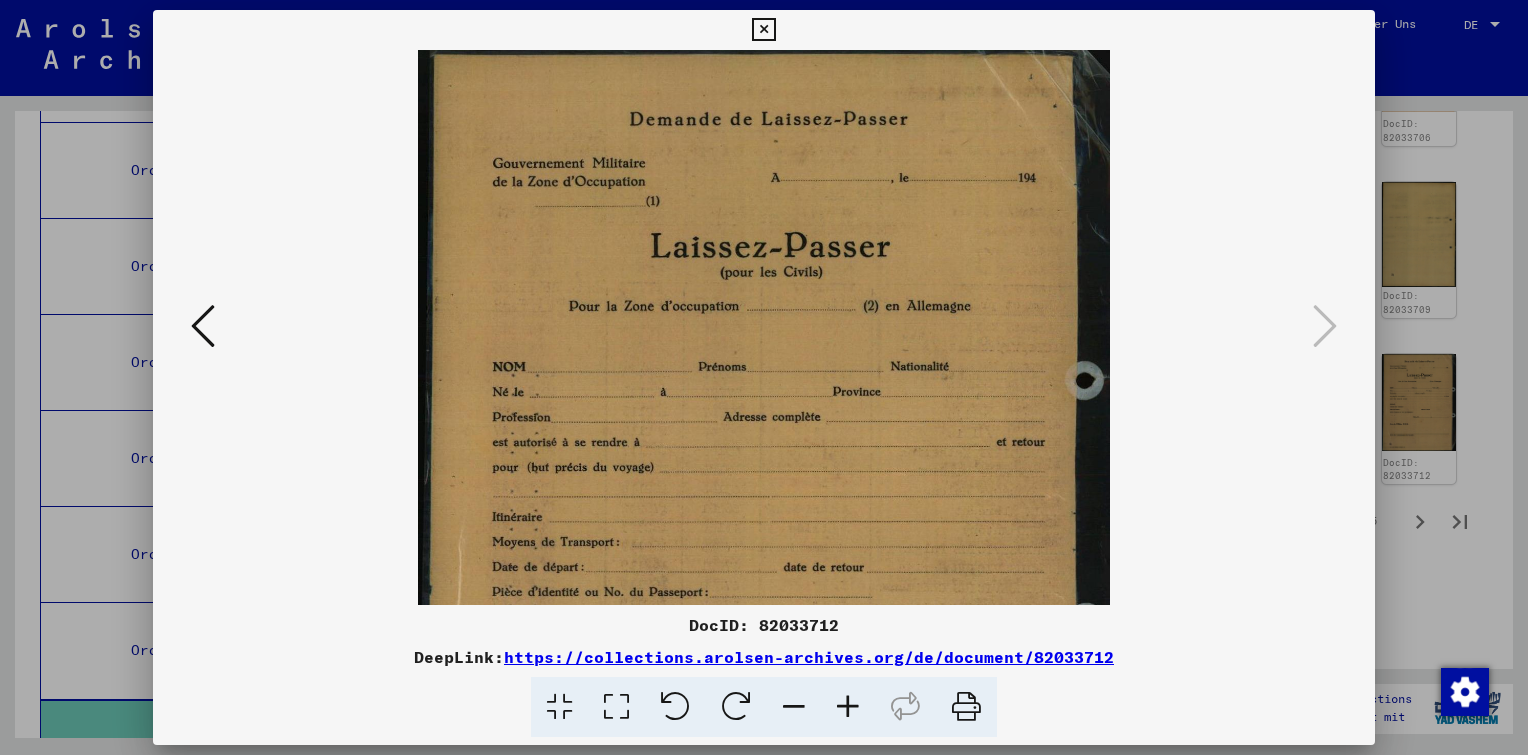 click at bounding box center (848, 707) 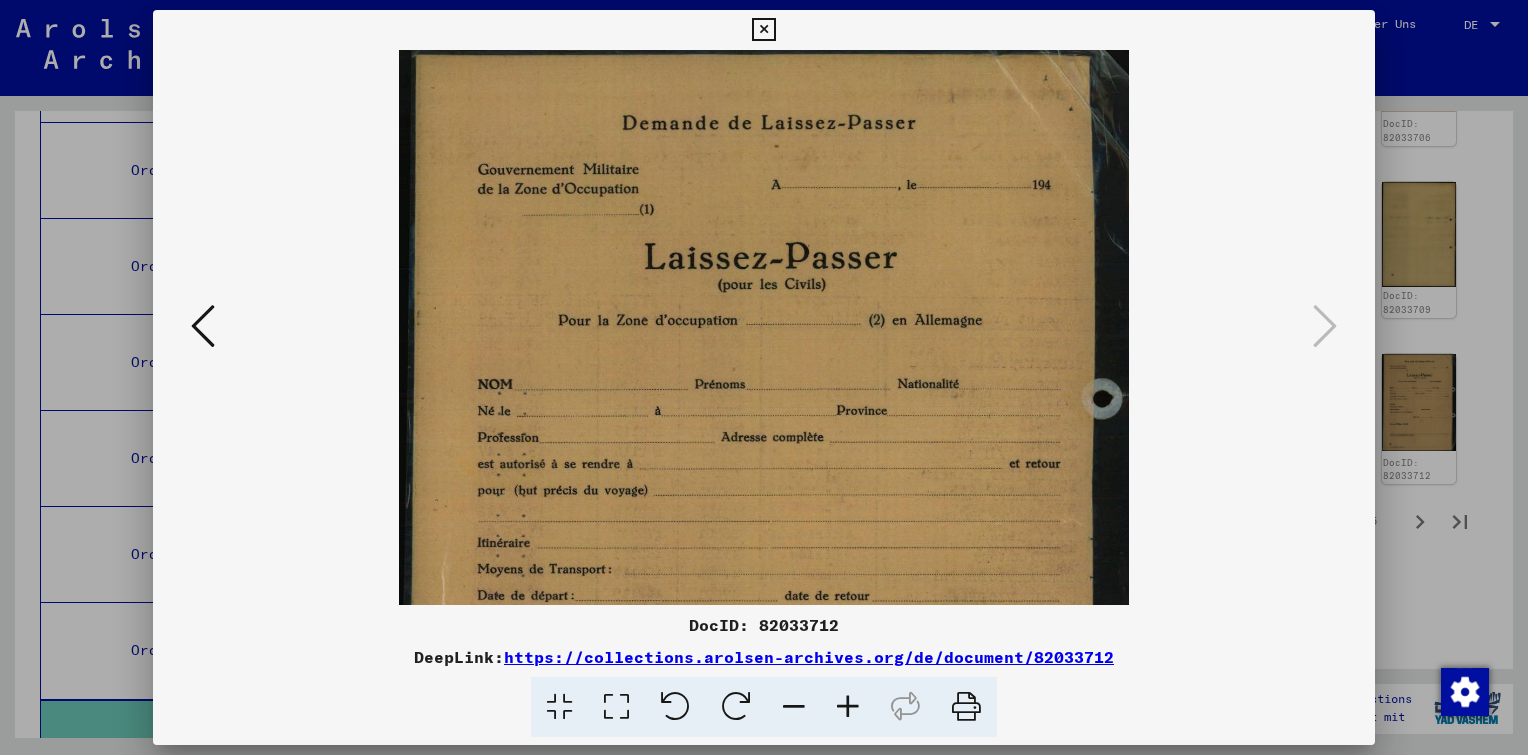 click at bounding box center [848, 707] 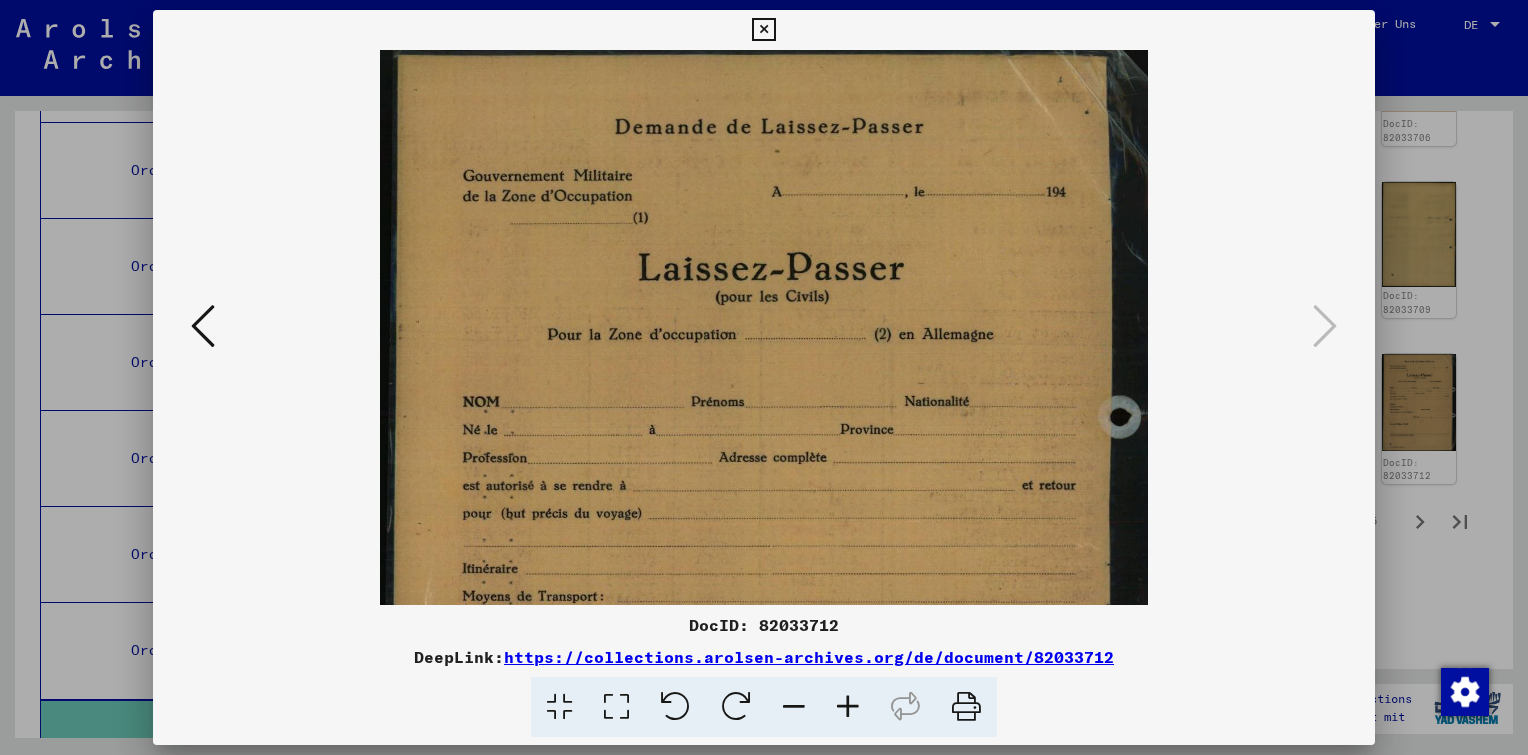 click at bounding box center [848, 707] 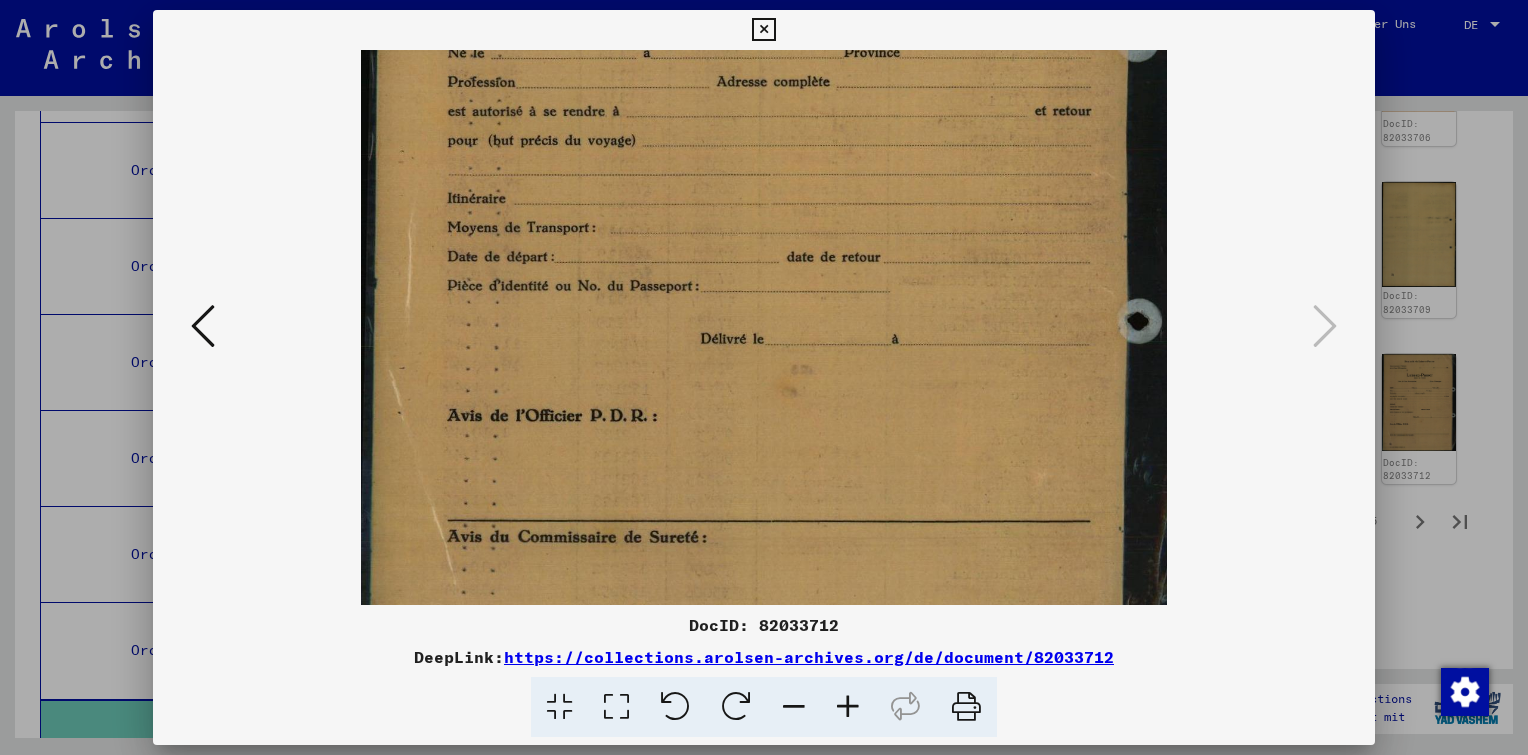scroll, scrollTop: 440, scrollLeft: 0, axis: vertical 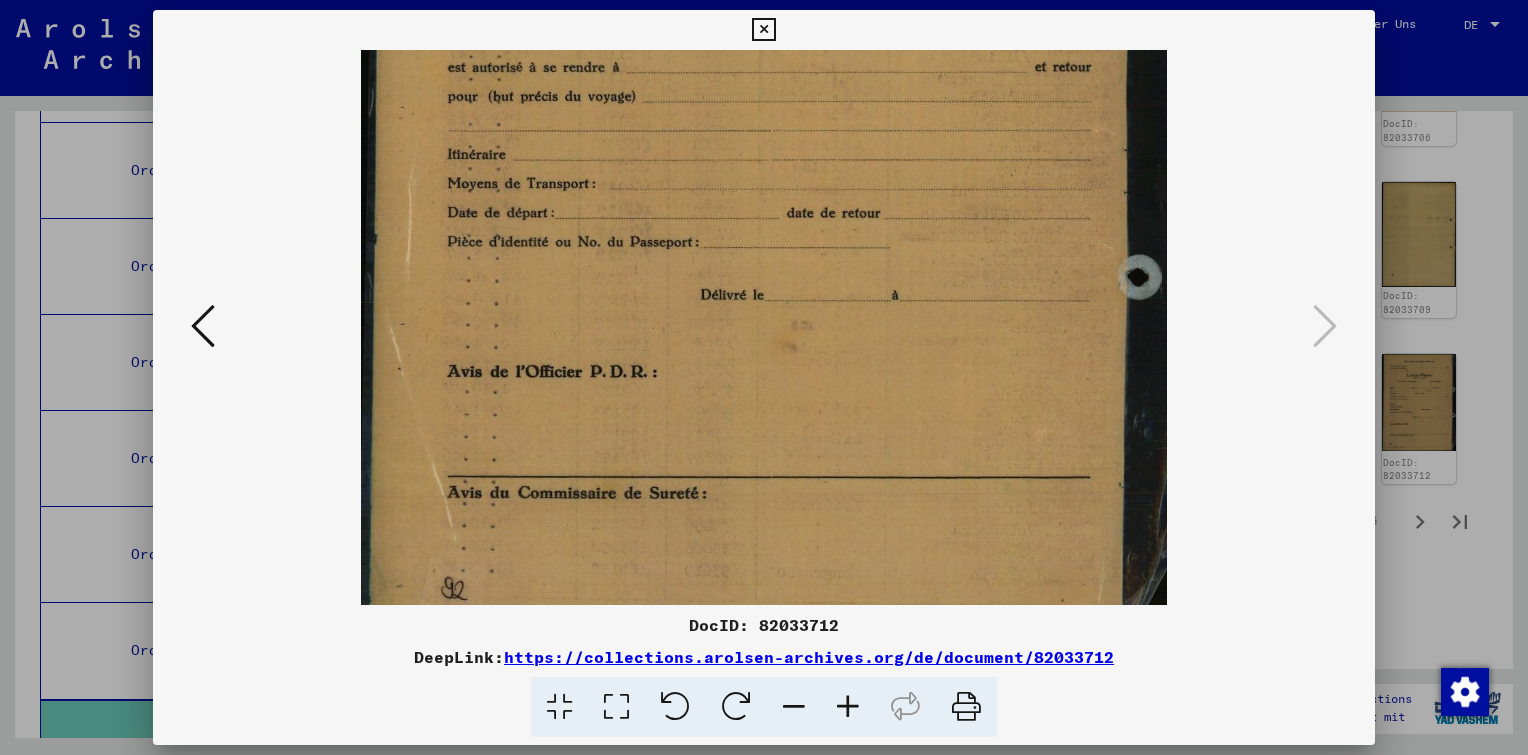 drag, startPoint x: 792, startPoint y: 332, endPoint x: 560, endPoint y: -104, distance: 493.88257 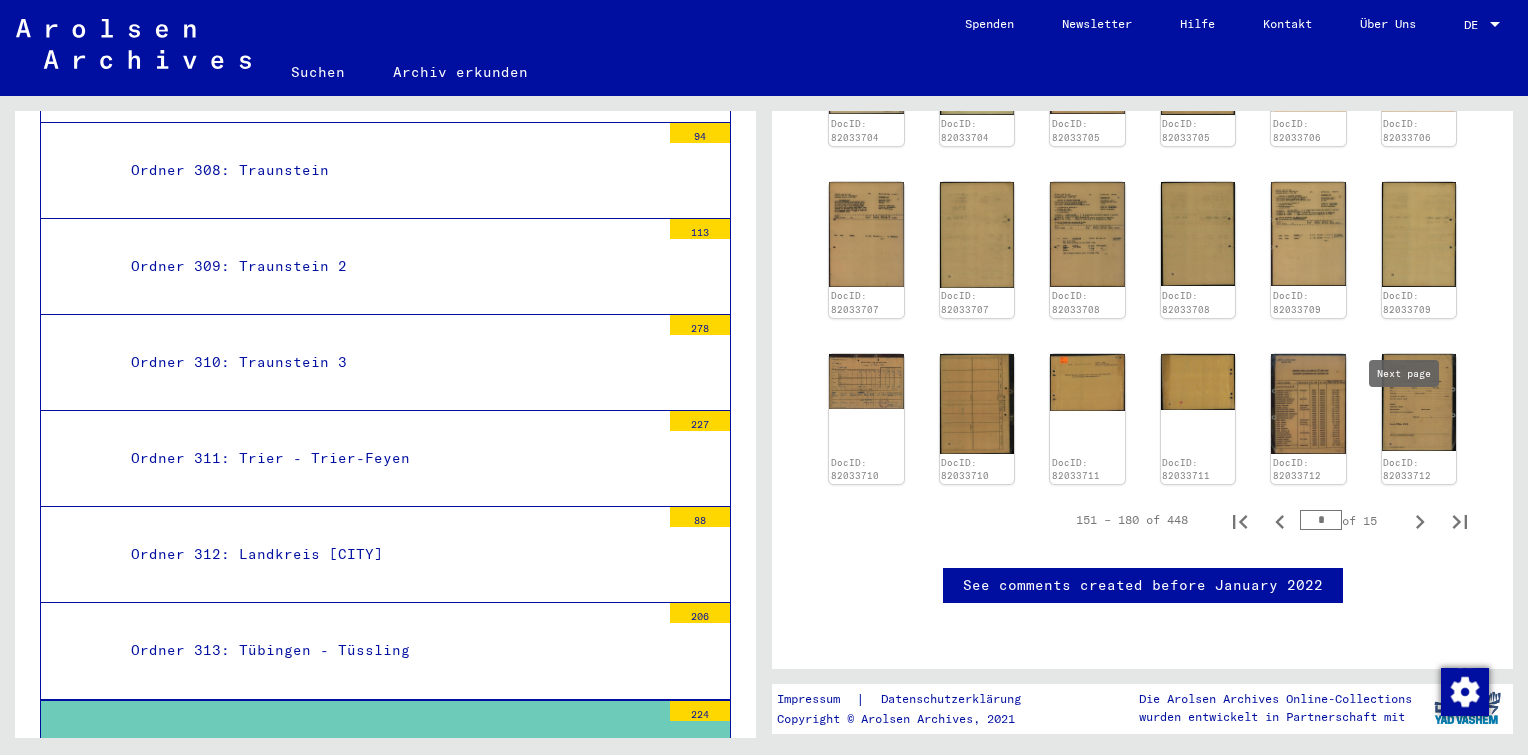 click 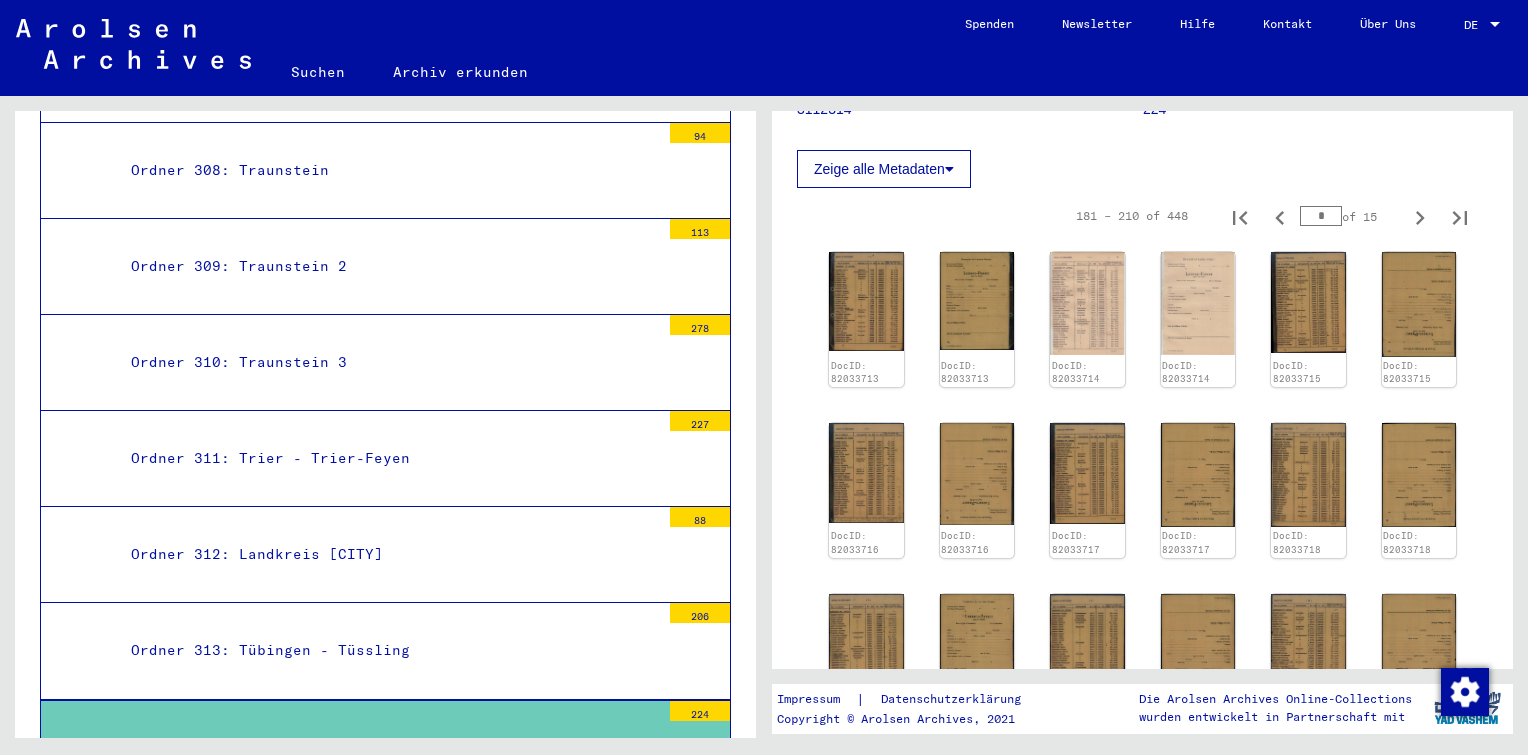 scroll, scrollTop: 0, scrollLeft: 0, axis: both 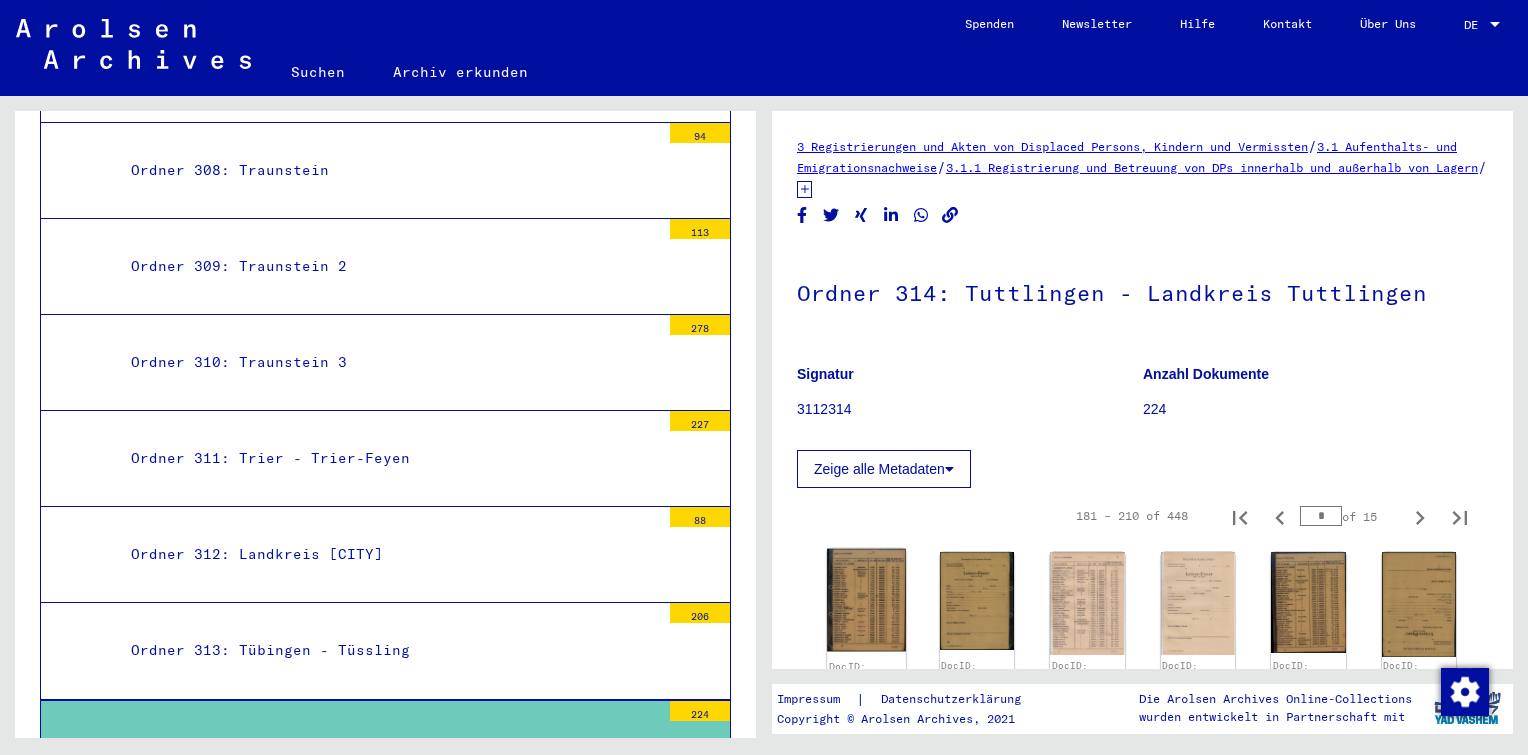 click 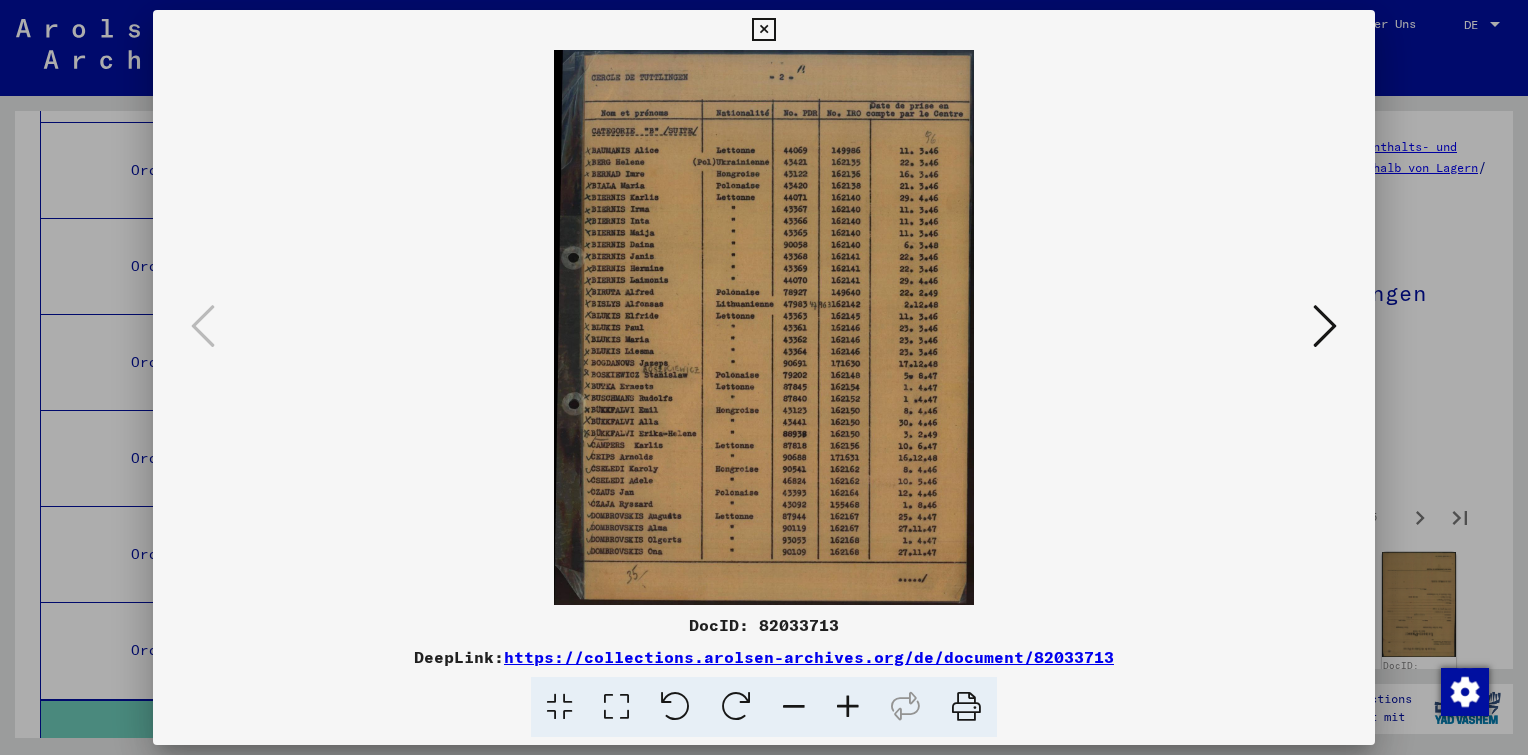click at bounding box center (1325, 326) 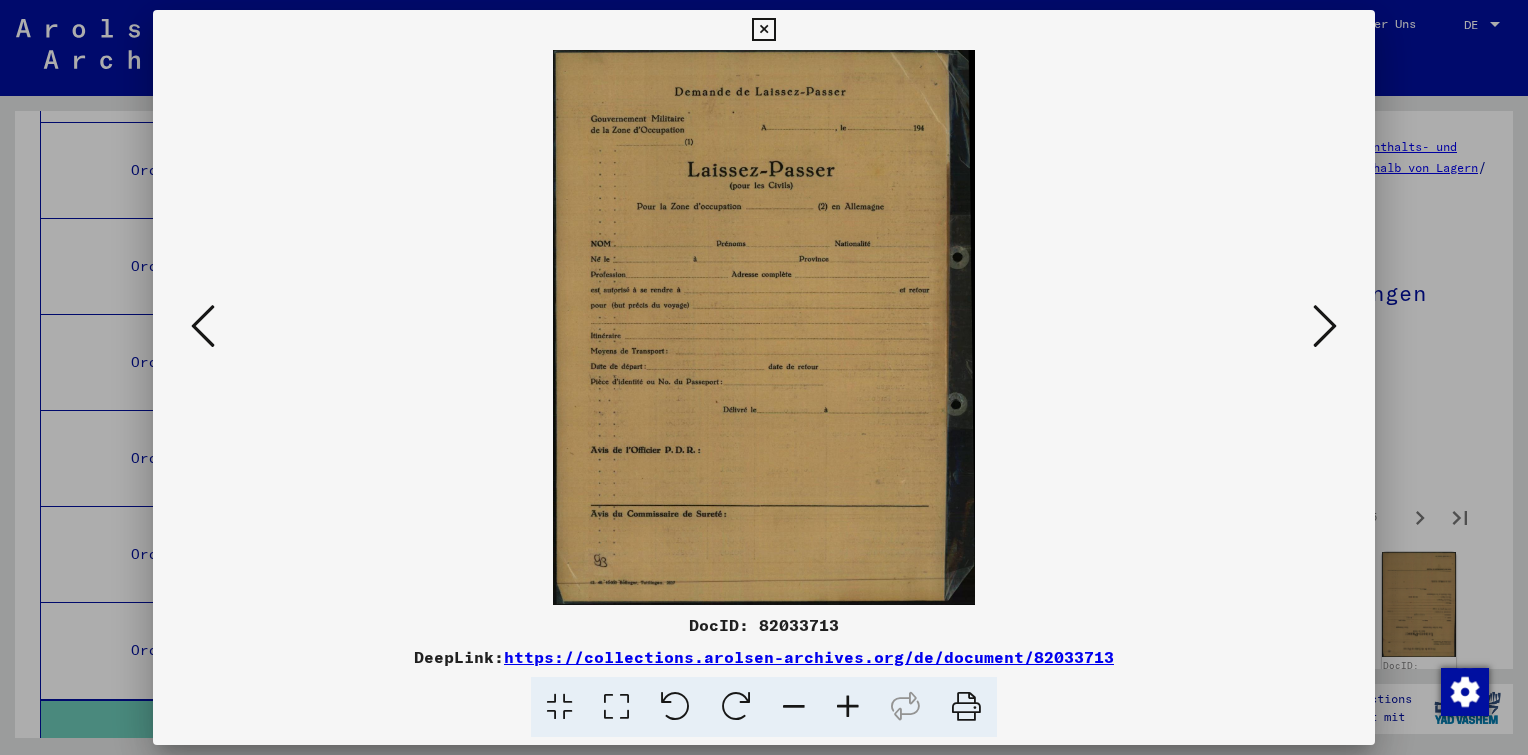 click at bounding box center (1325, 326) 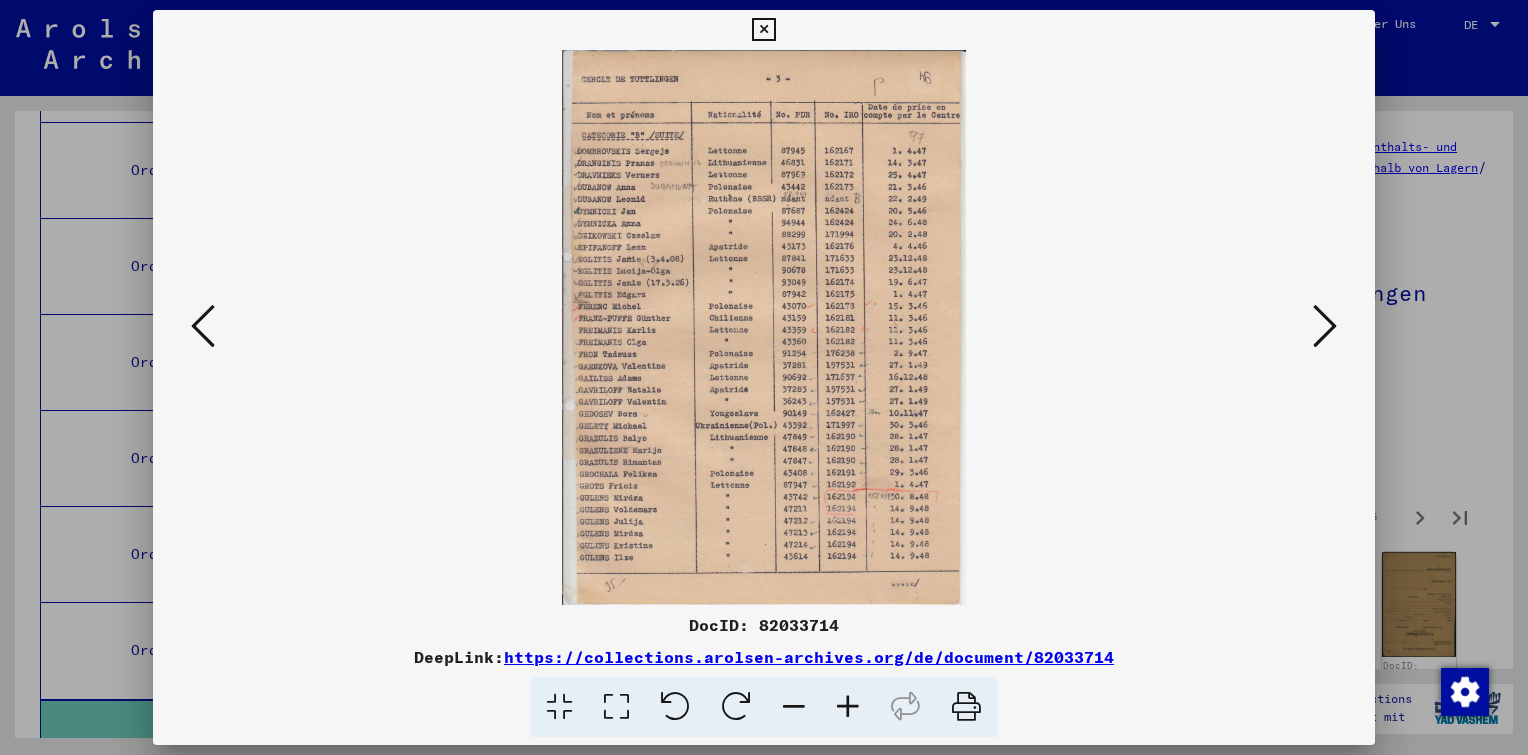 click at bounding box center [1325, 326] 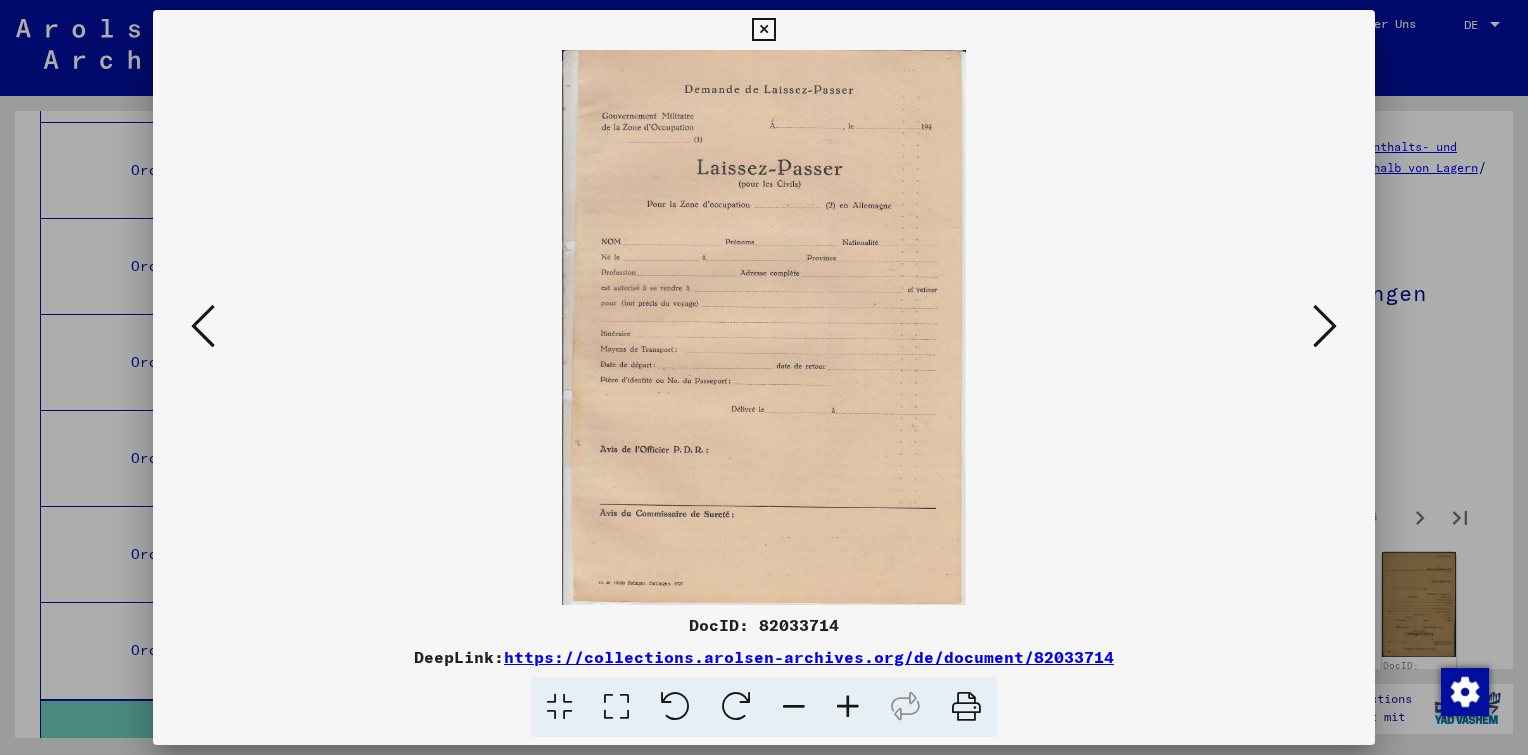 click at bounding box center [1325, 326] 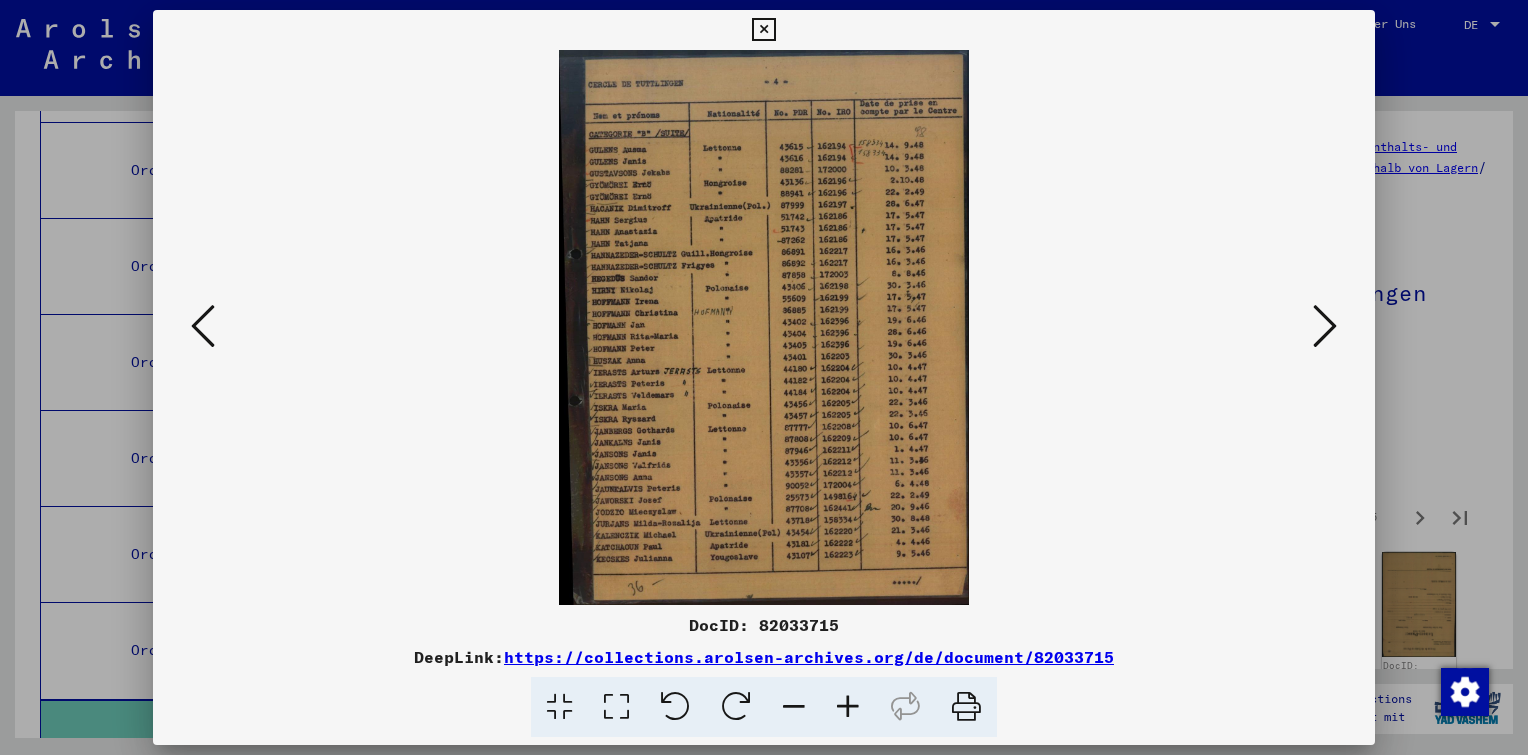 click at bounding box center (1325, 326) 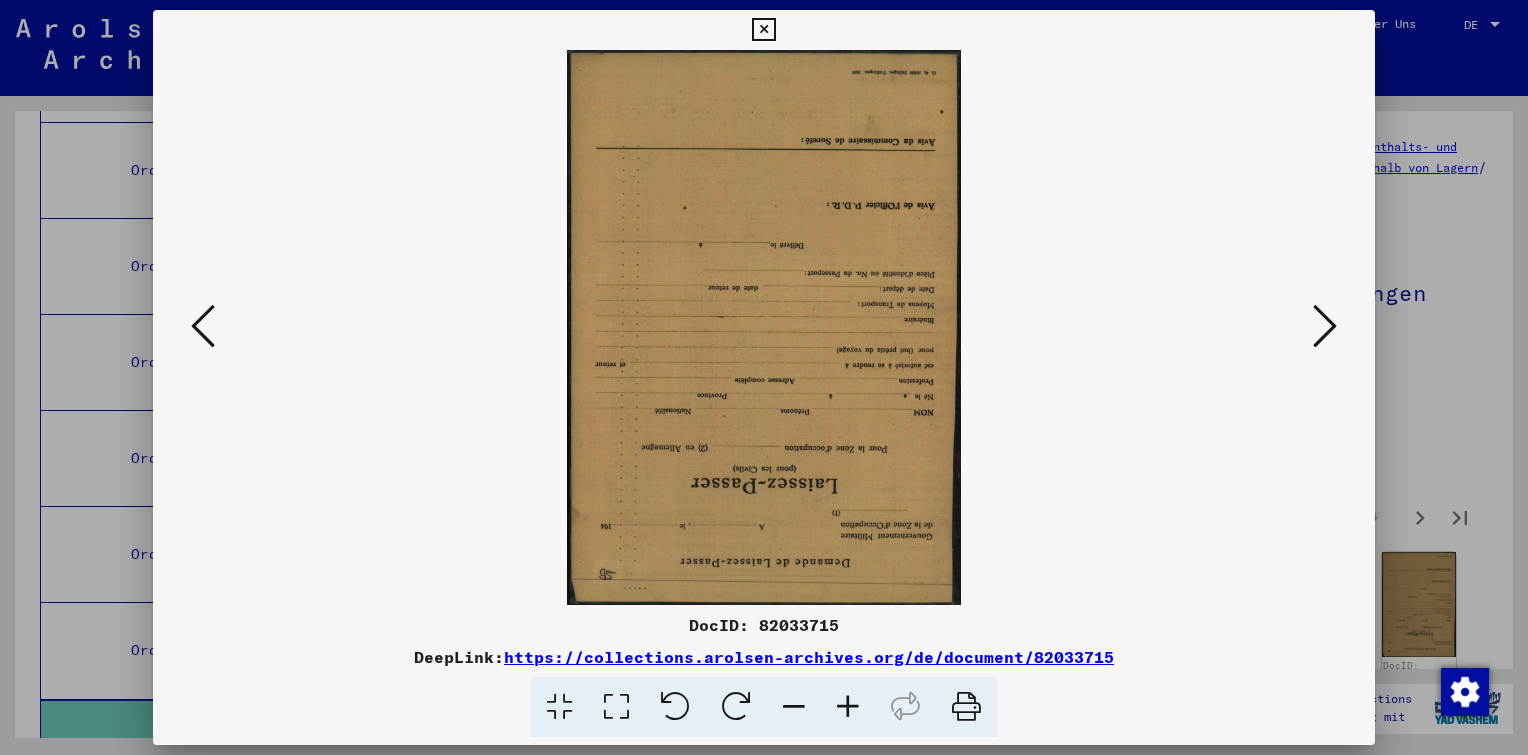click at bounding box center (1325, 326) 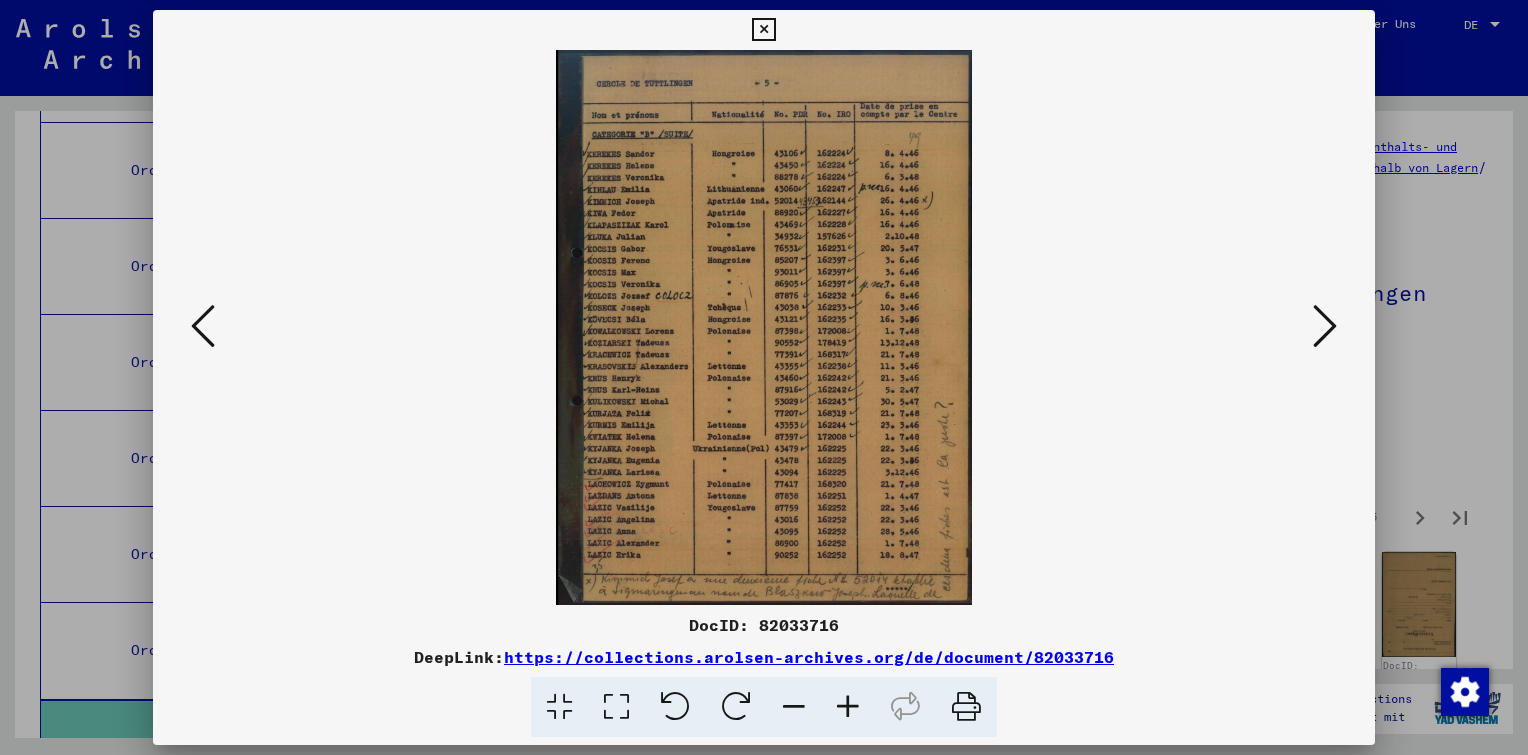 click at bounding box center [1325, 326] 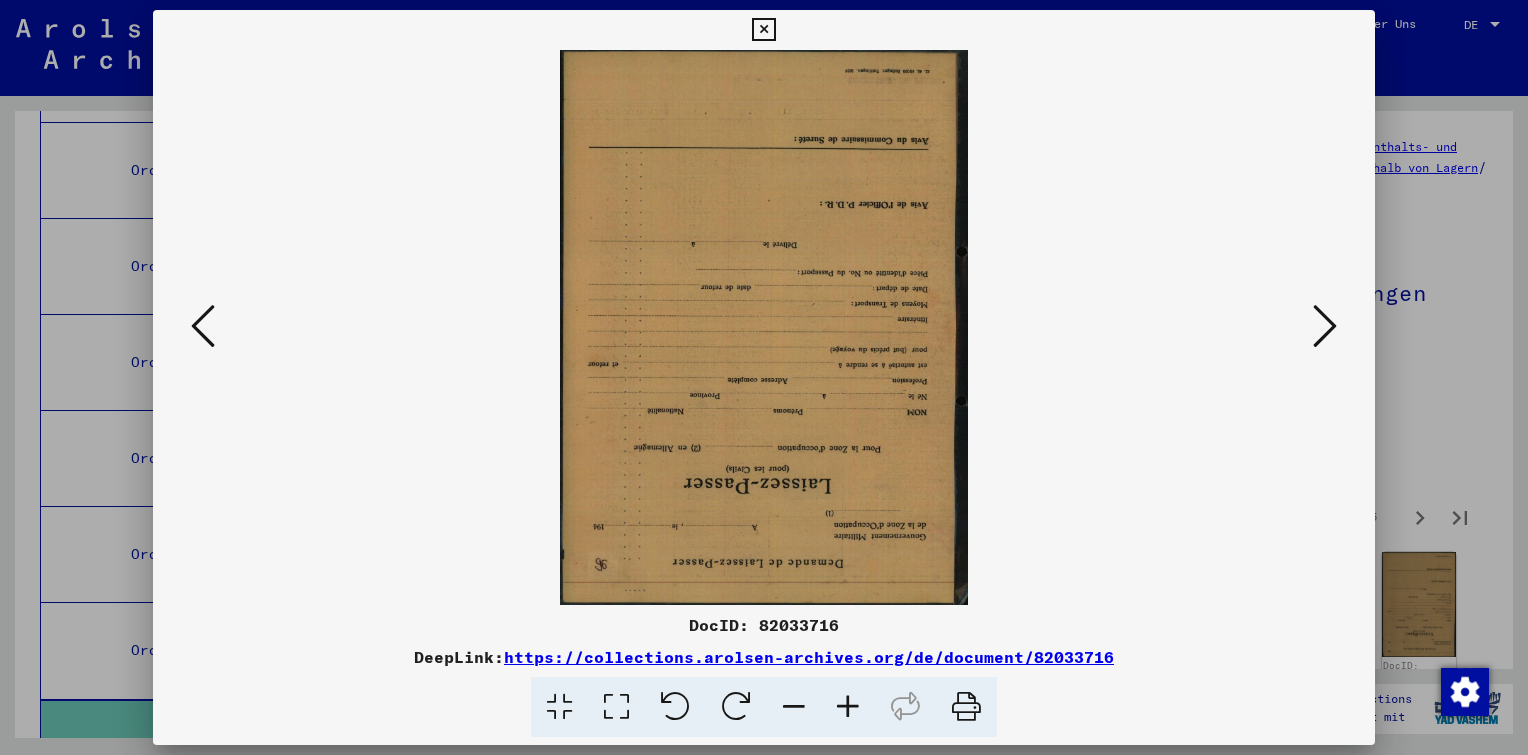 click at bounding box center (1325, 326) 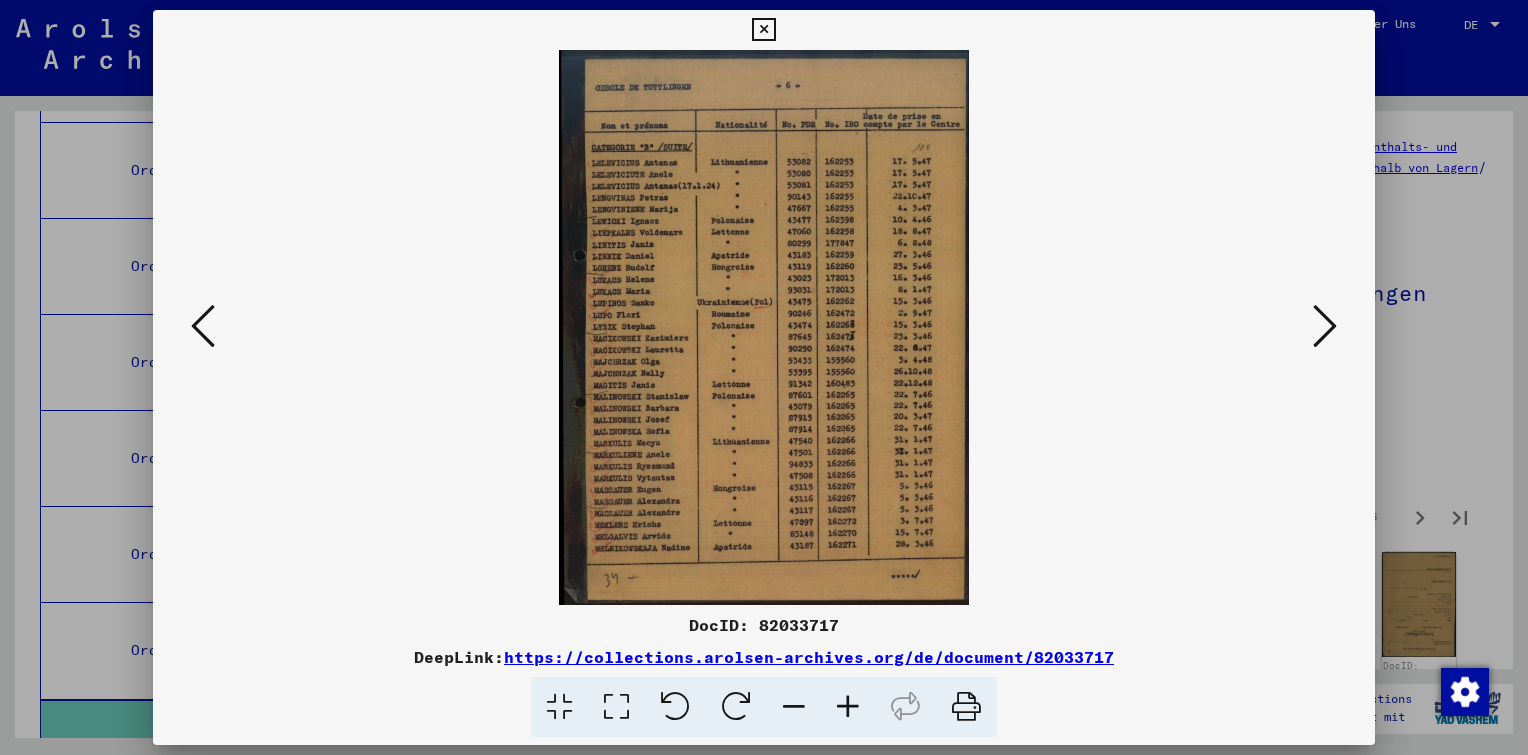 click at bounding box center [1325, 326] 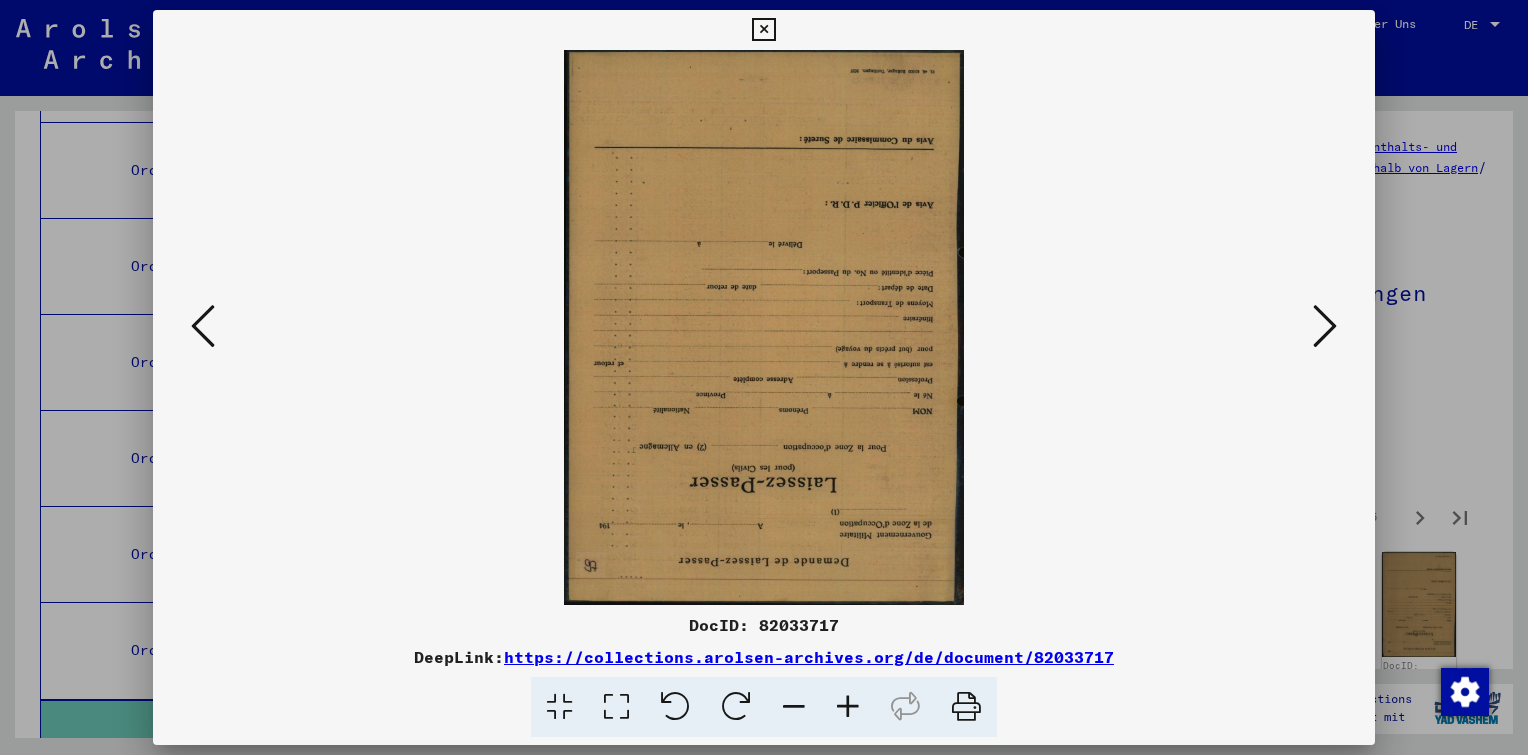 click at bounding box center [1325, 326] 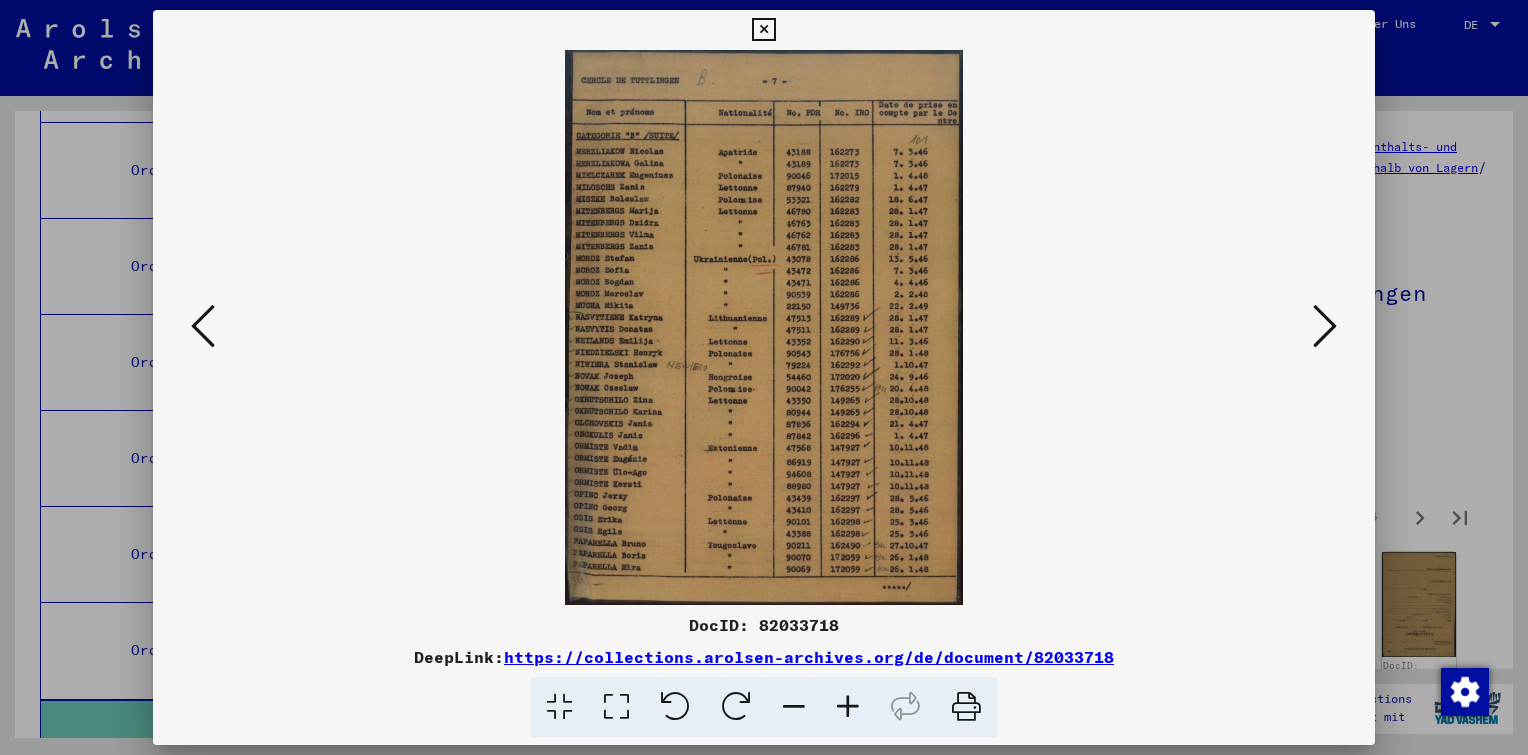 click at bounding box center (1325, 326) 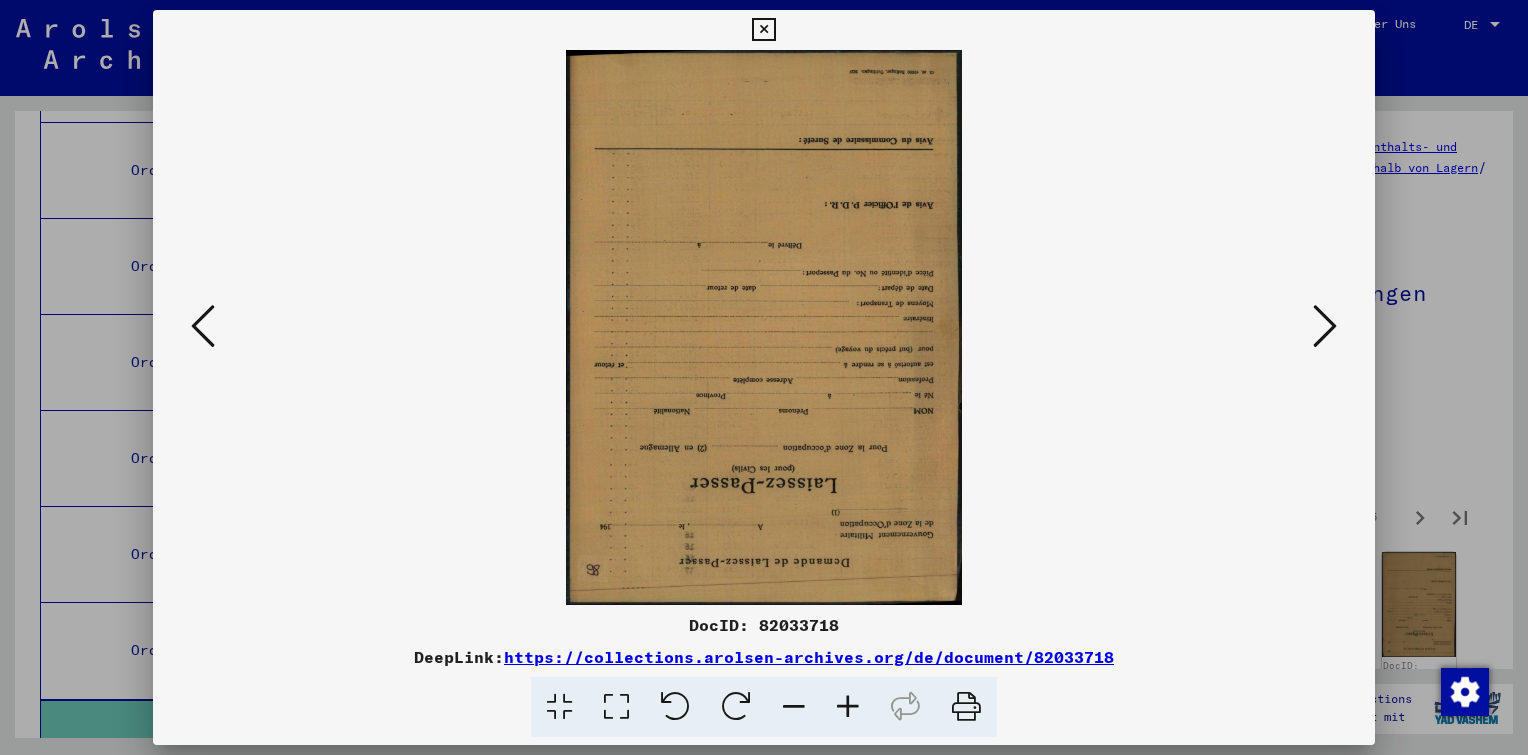 click at bounding box center (1325, 326) 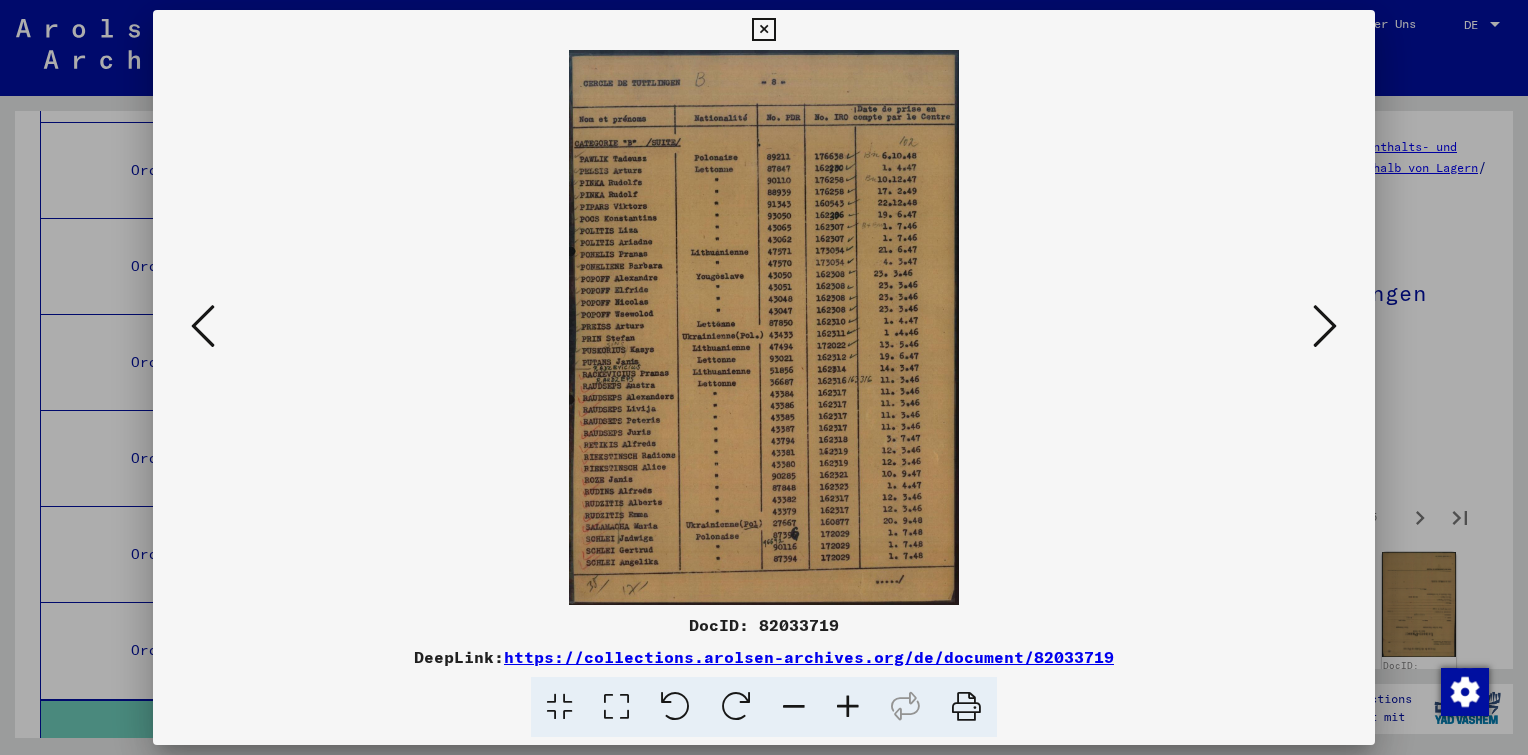 click at bounding box center (1325, 326) 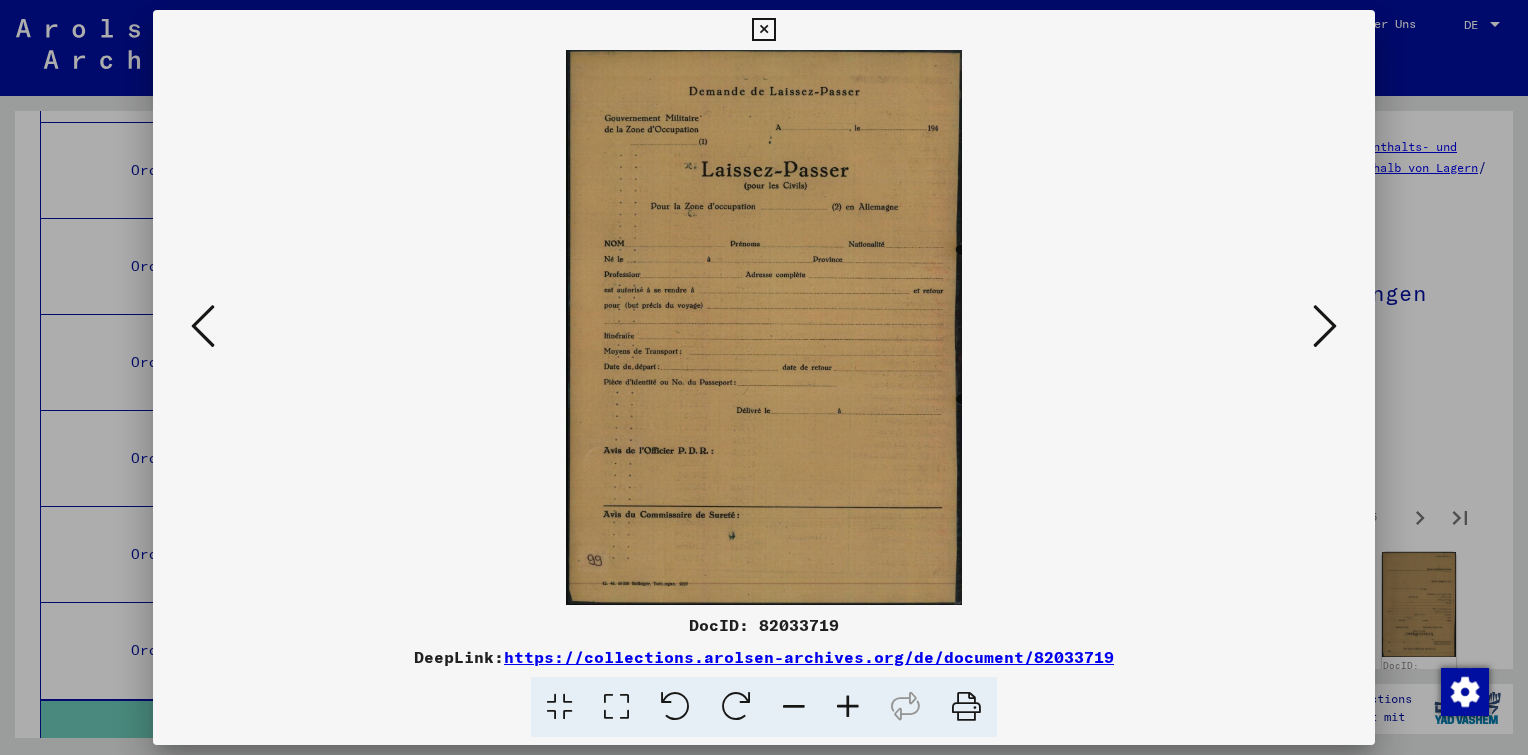 click at bounding box center [1325, 326] 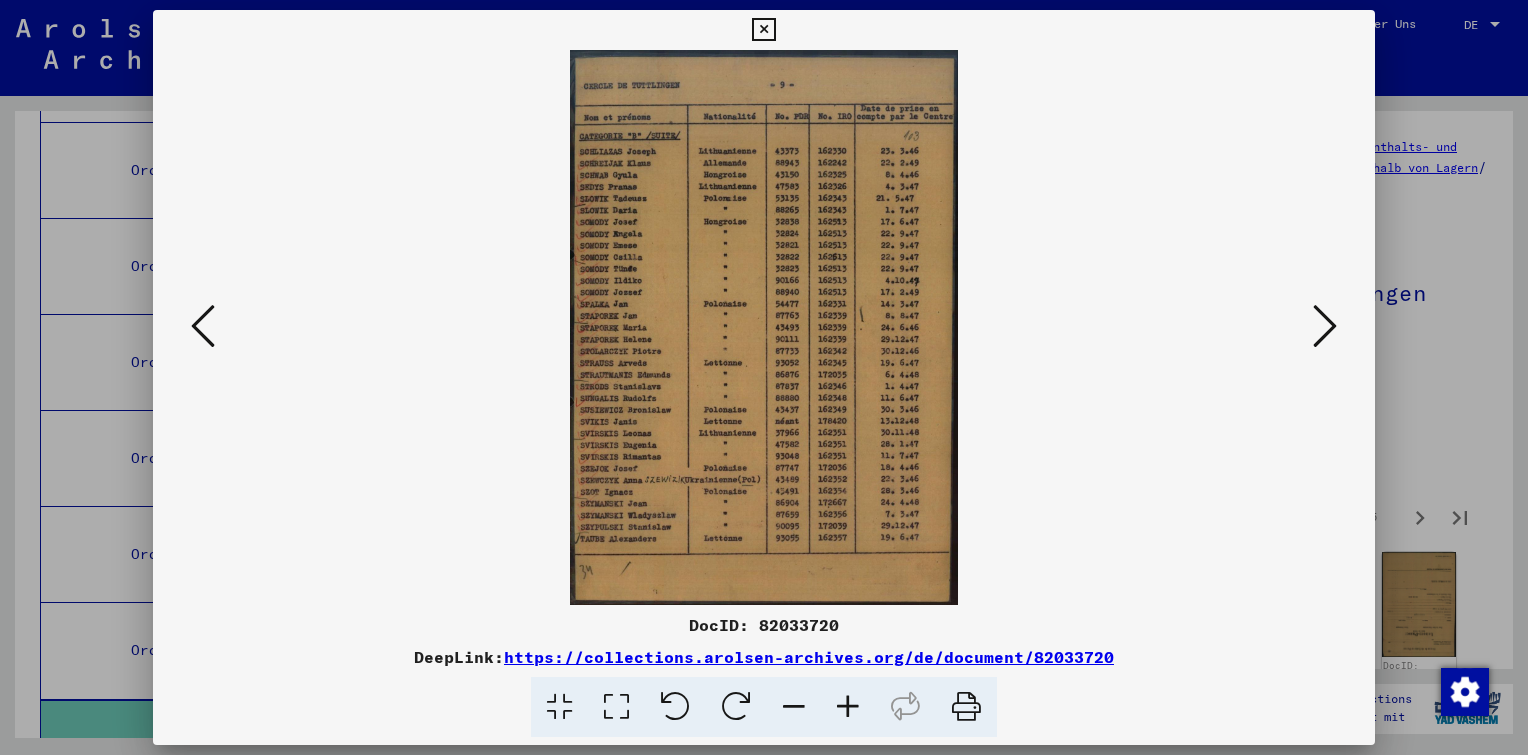 click at bounding box center [1325, 326] 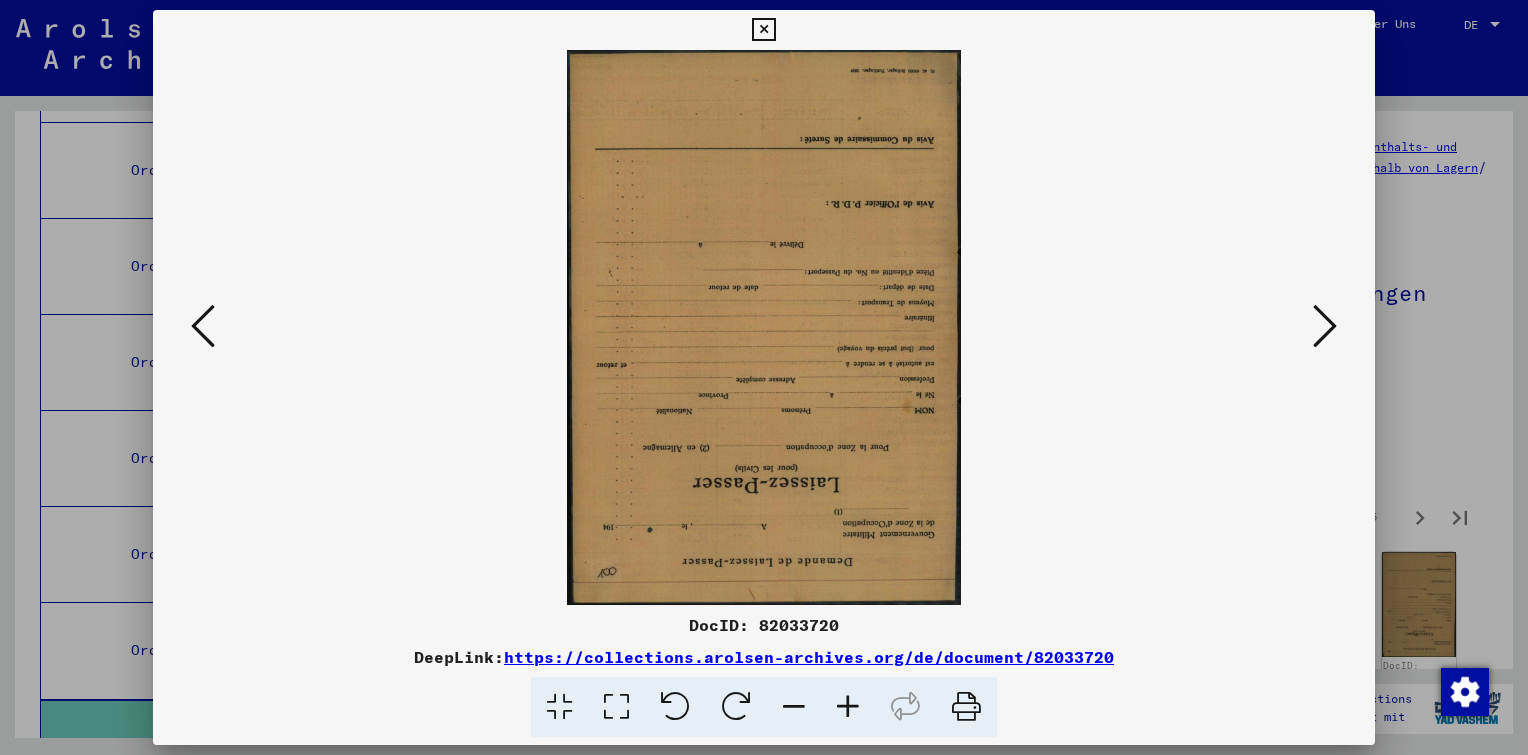 click at bounding box center (1325, 326) 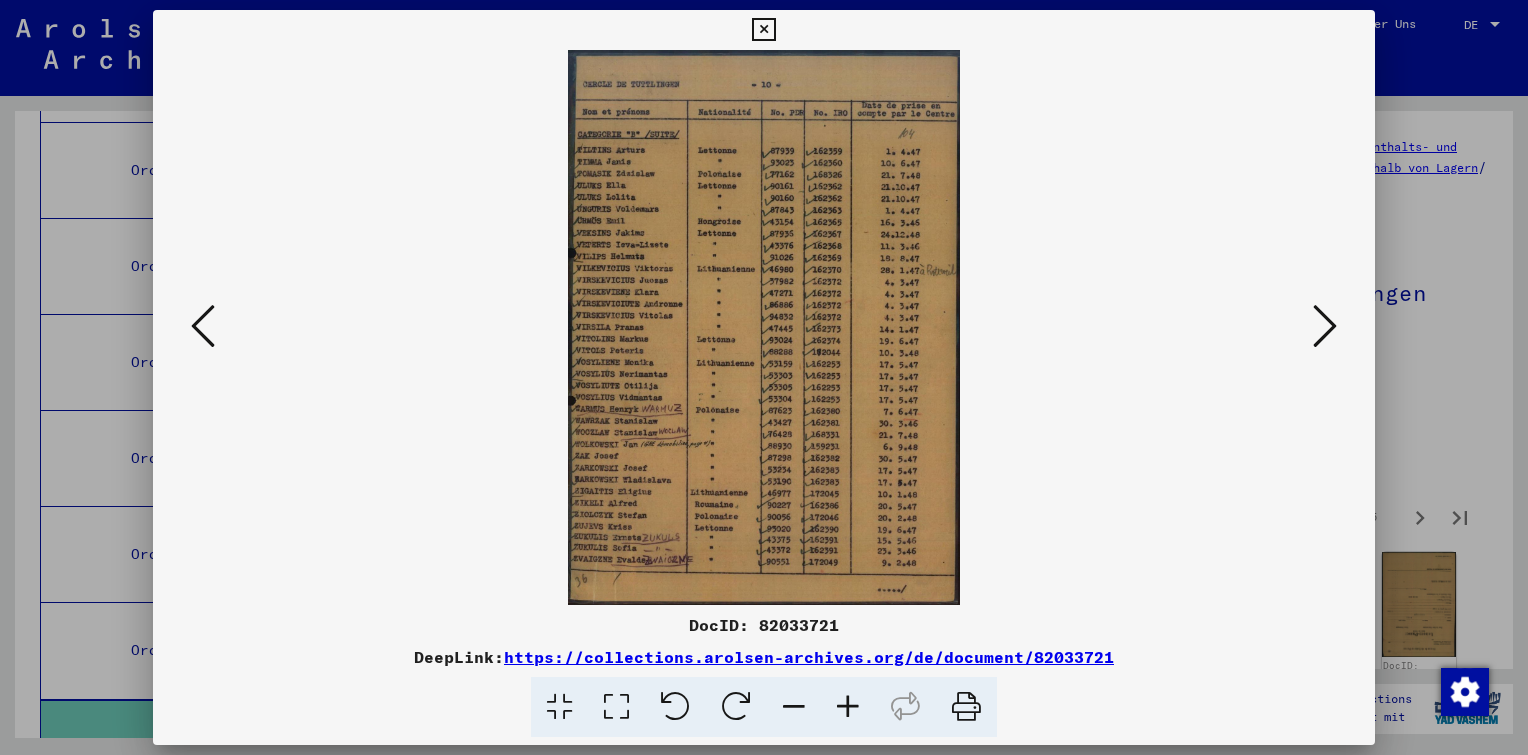 click at bounding box center [1325, 326] 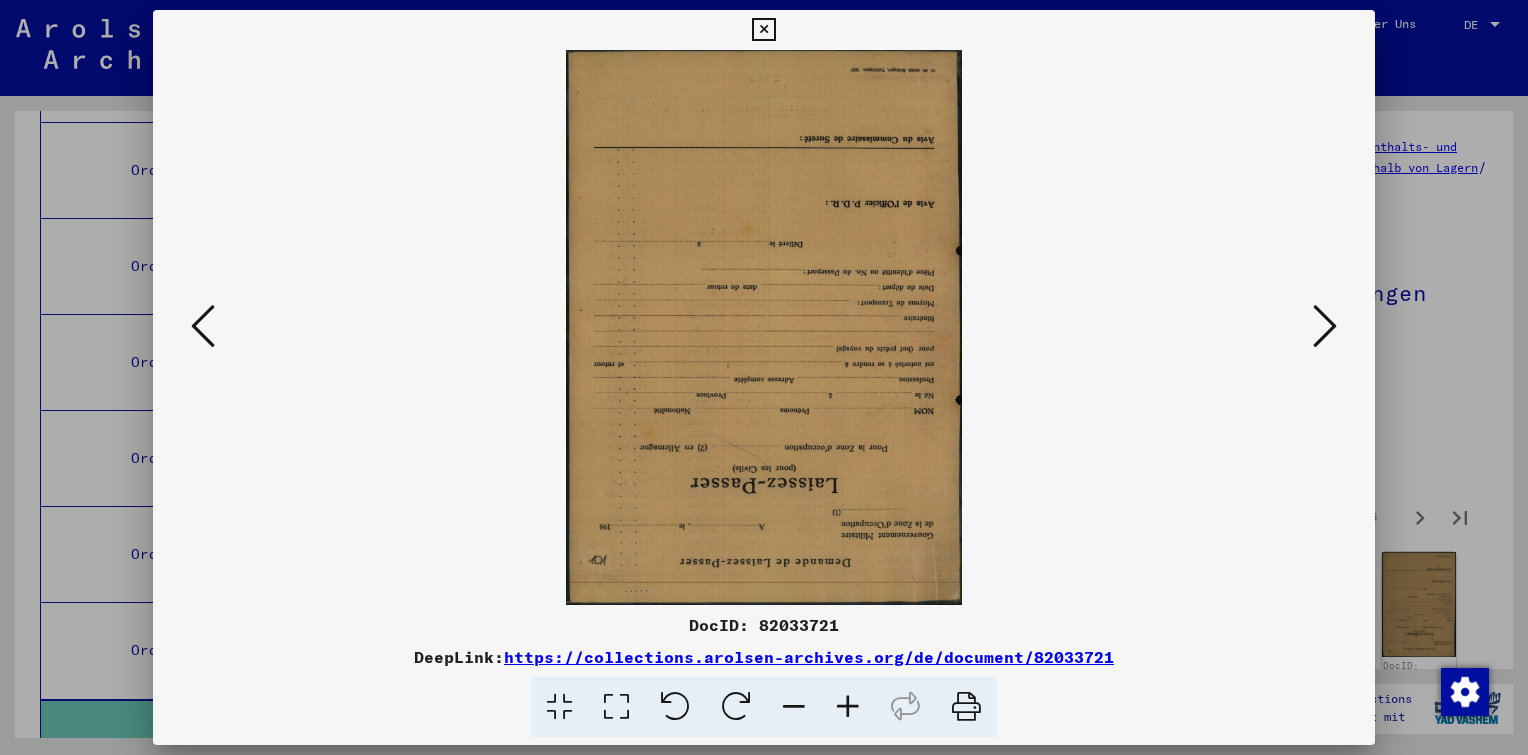 click at bounding box center [1325, 326] 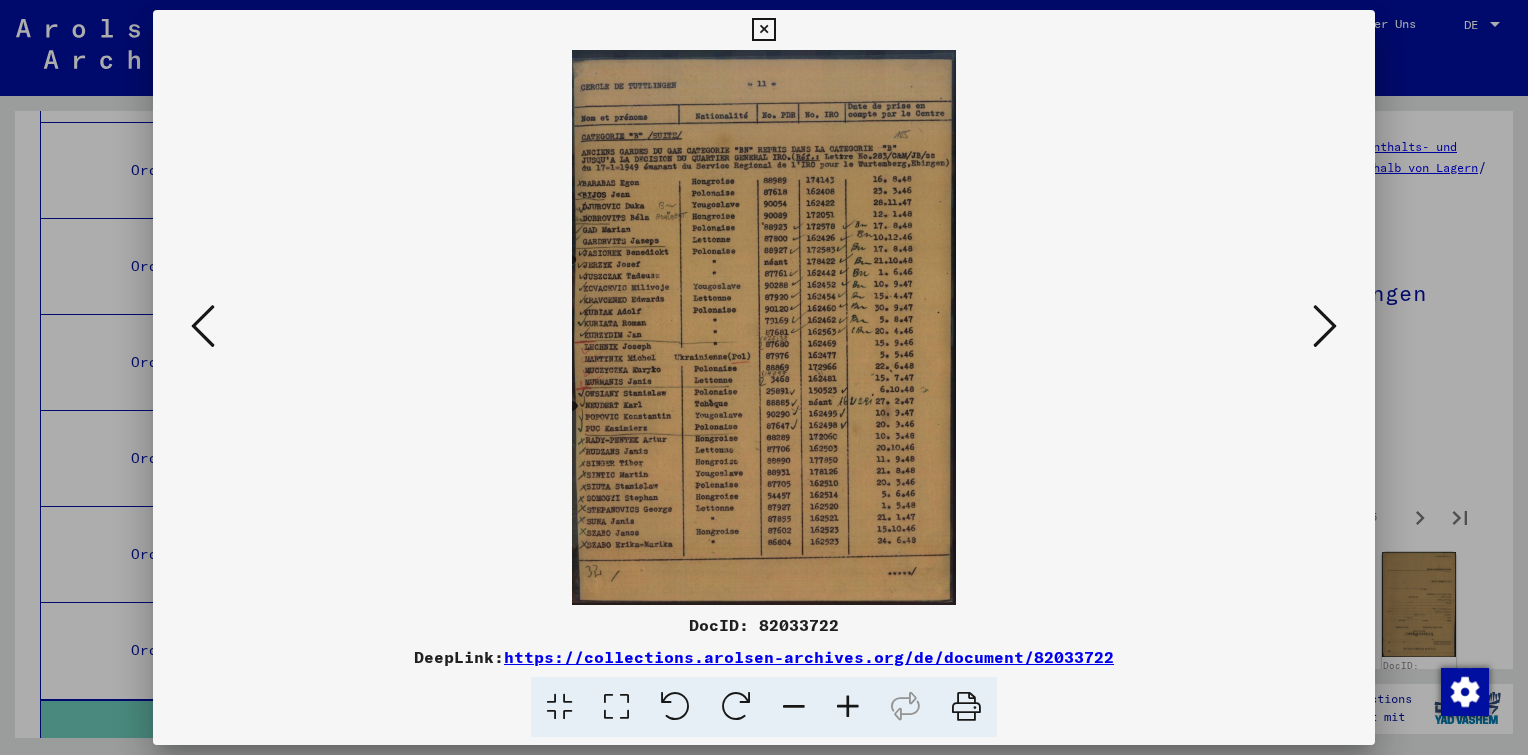 click at bounding box center (1325, 326) 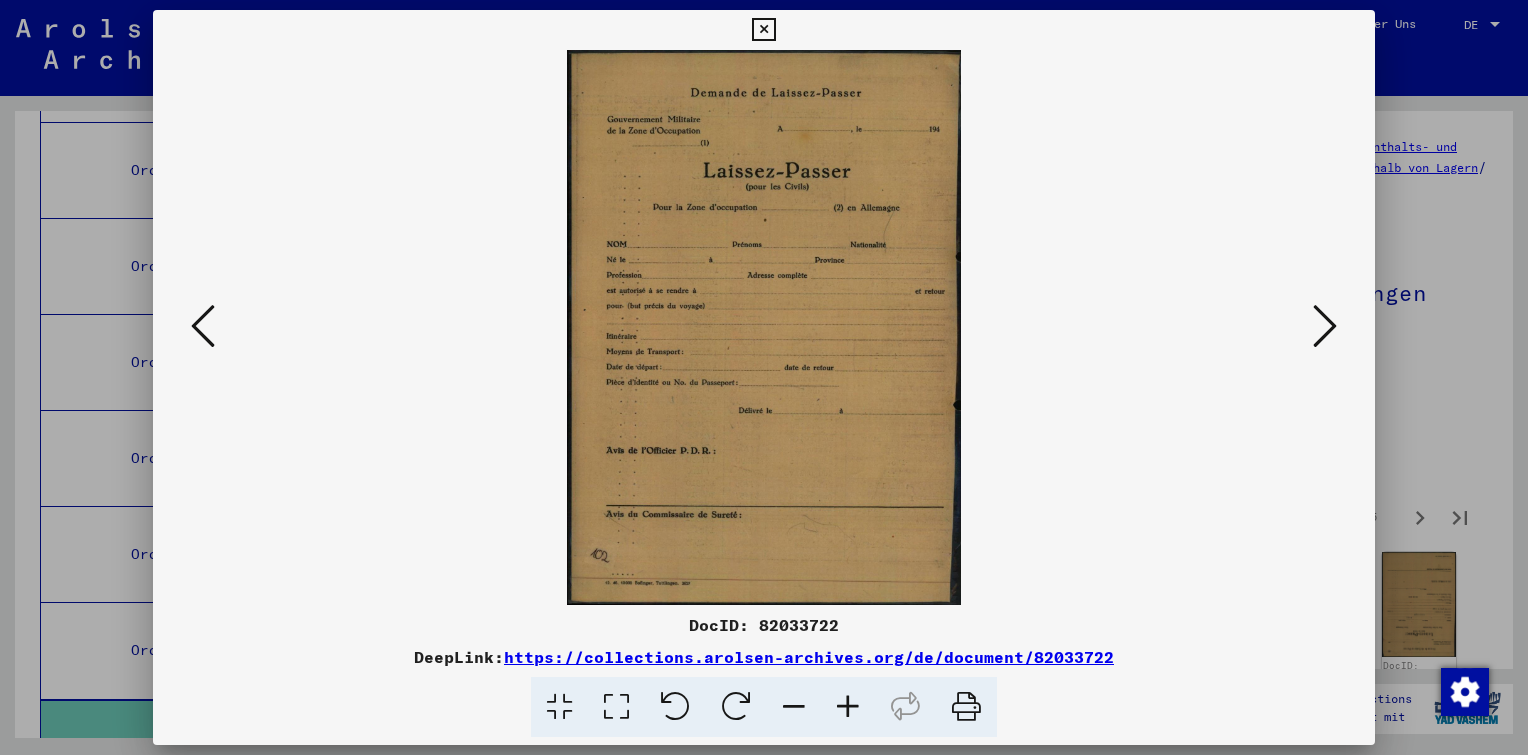 click at bounding box center (1325, 326) 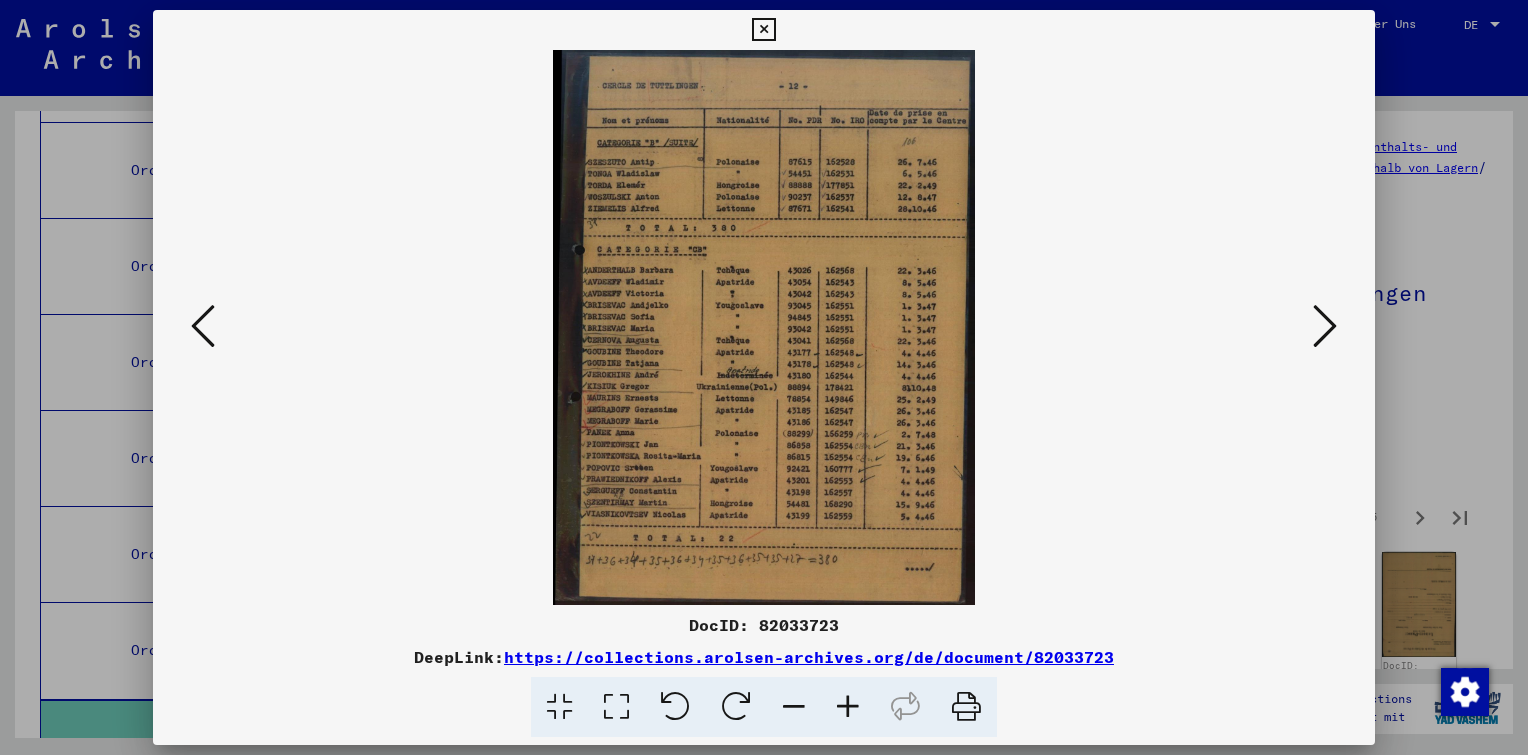 click at bounding box center [1325, 326] 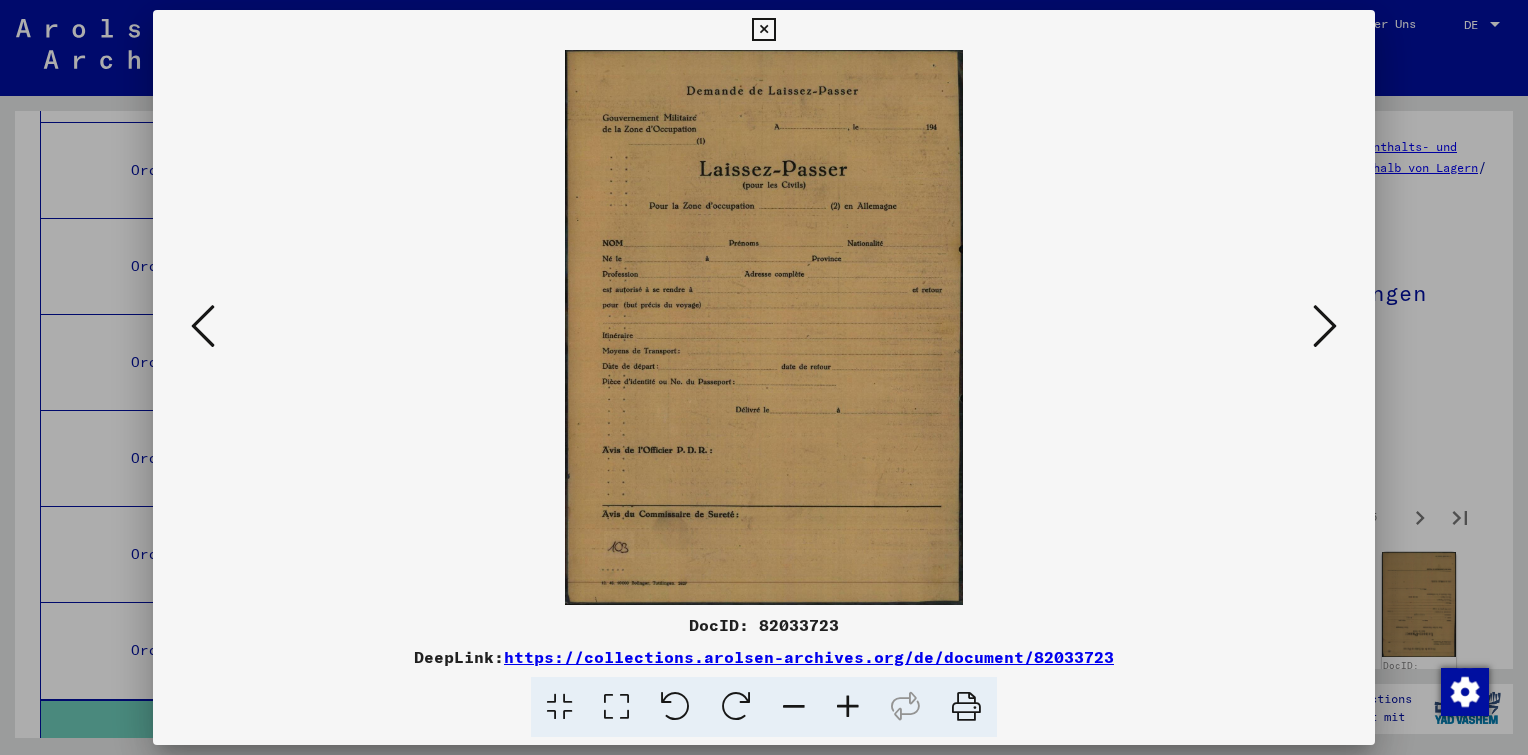click at bounding box center (1325, 326) 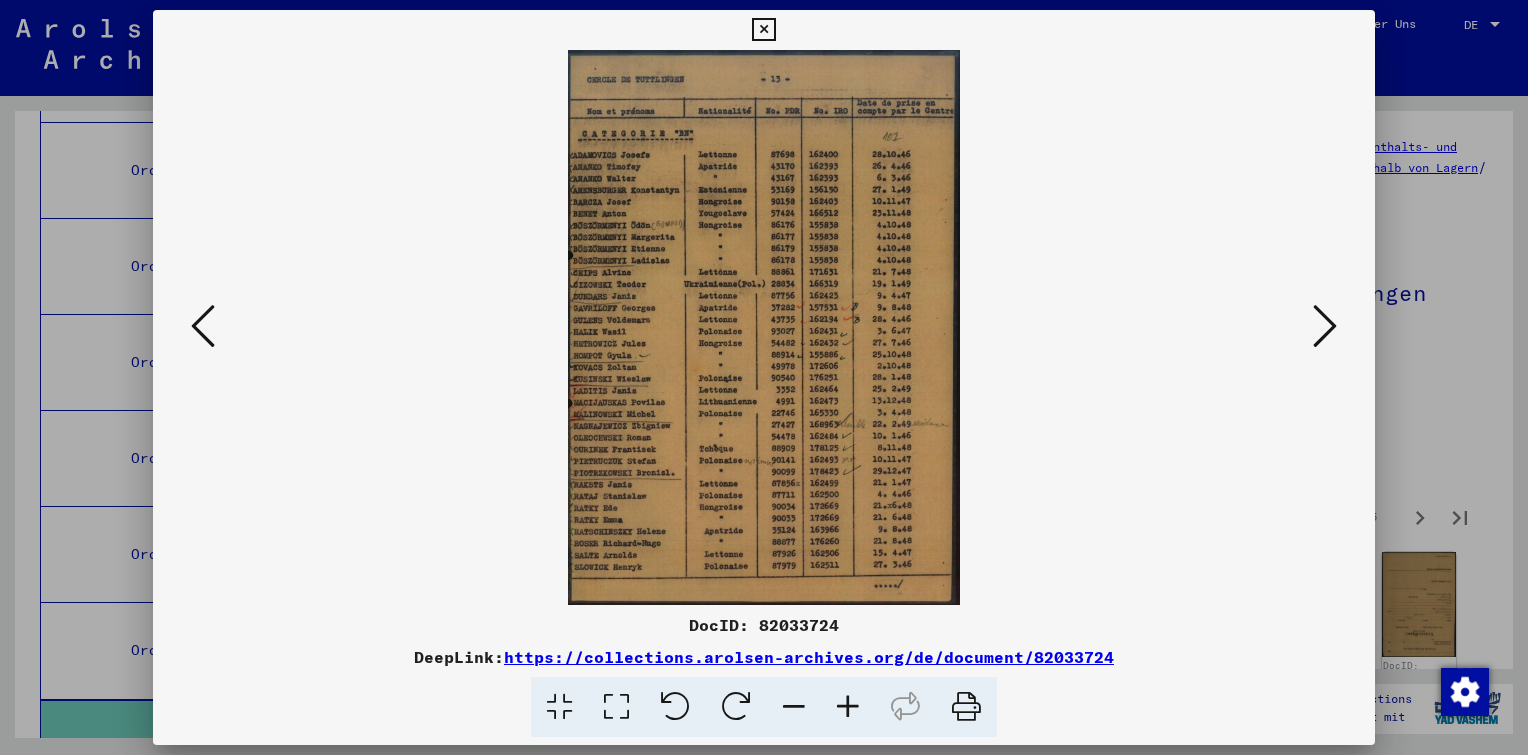 click at bounding box center [1325, 326] 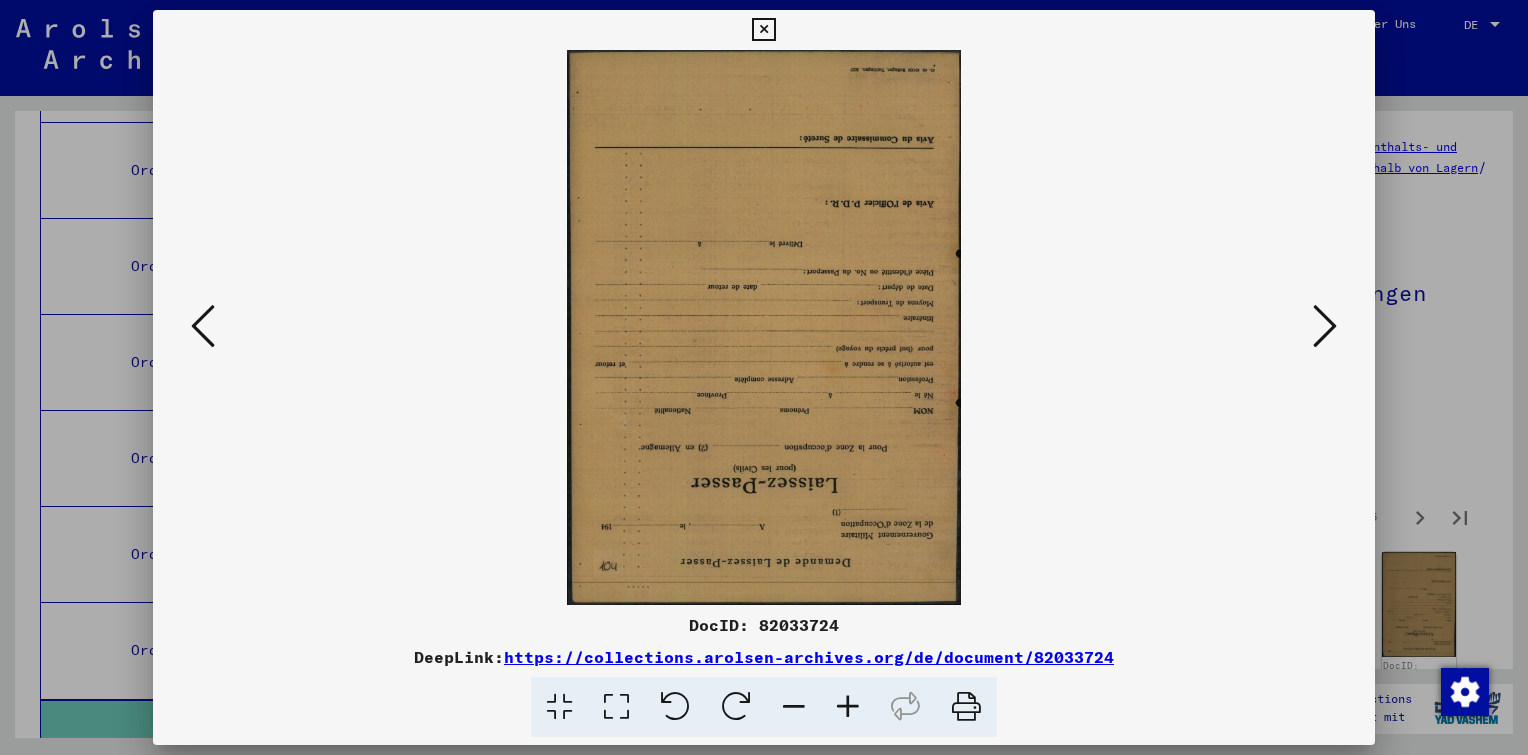 click at bounding box center (1325, 326) 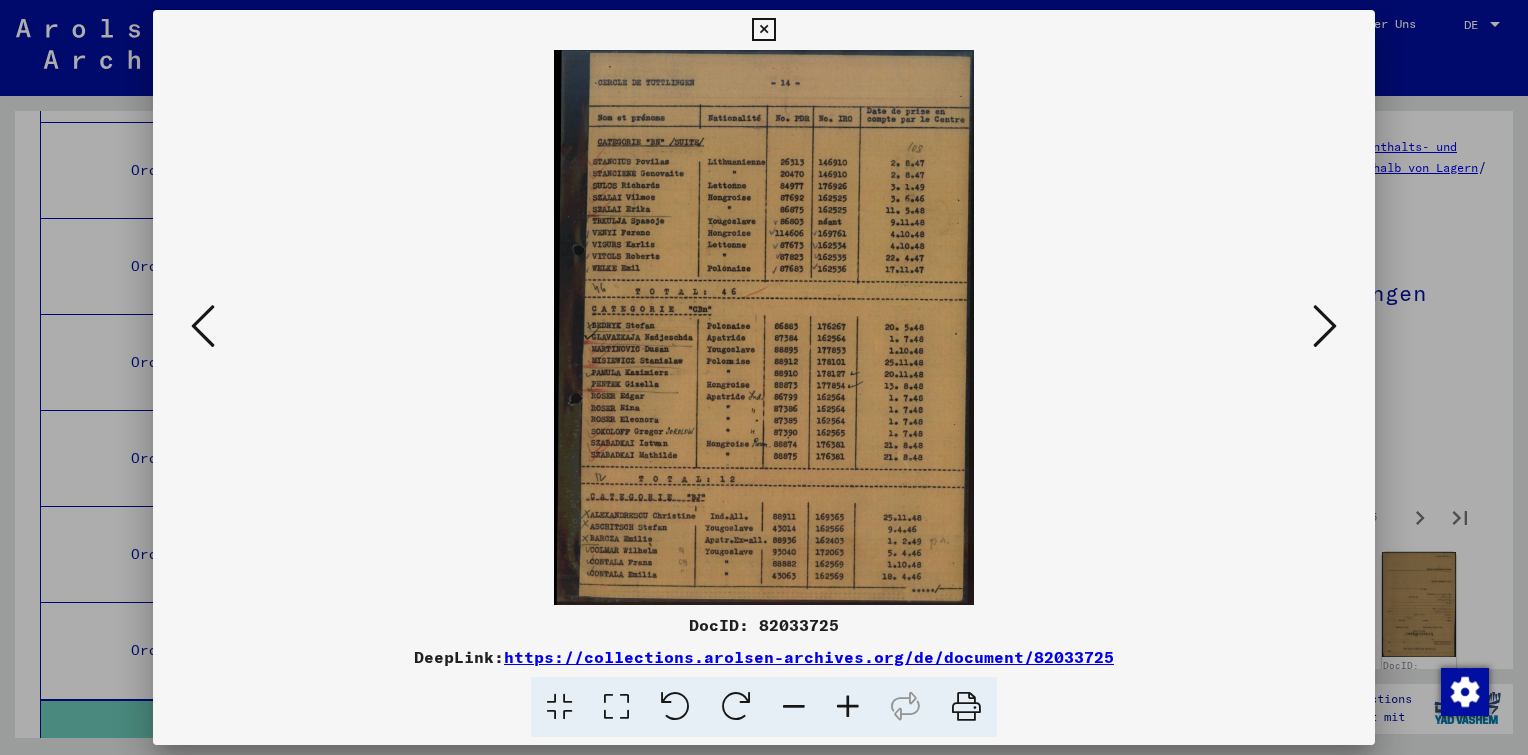 click at bounding box center [1325, 326] 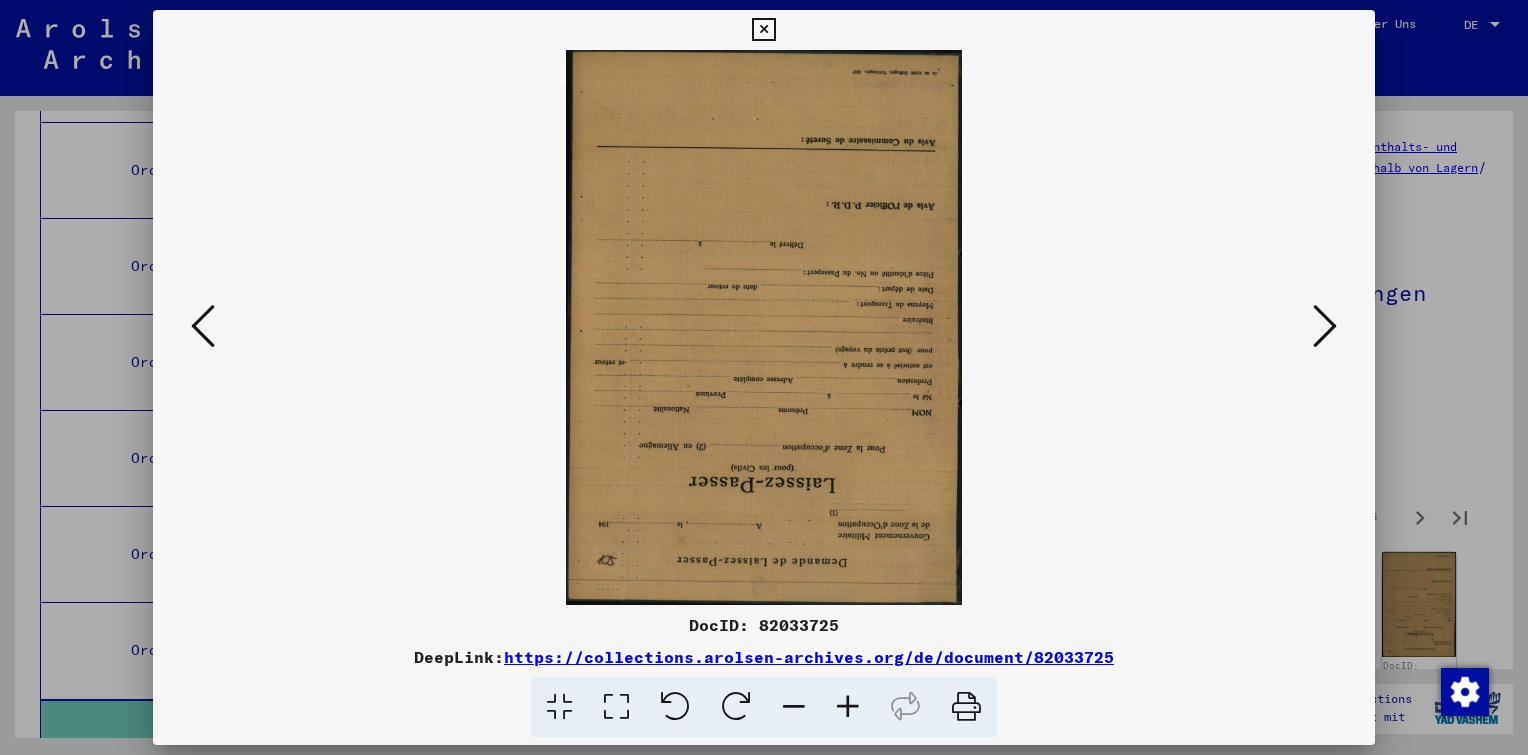 click at bounding box center (1325, 326) 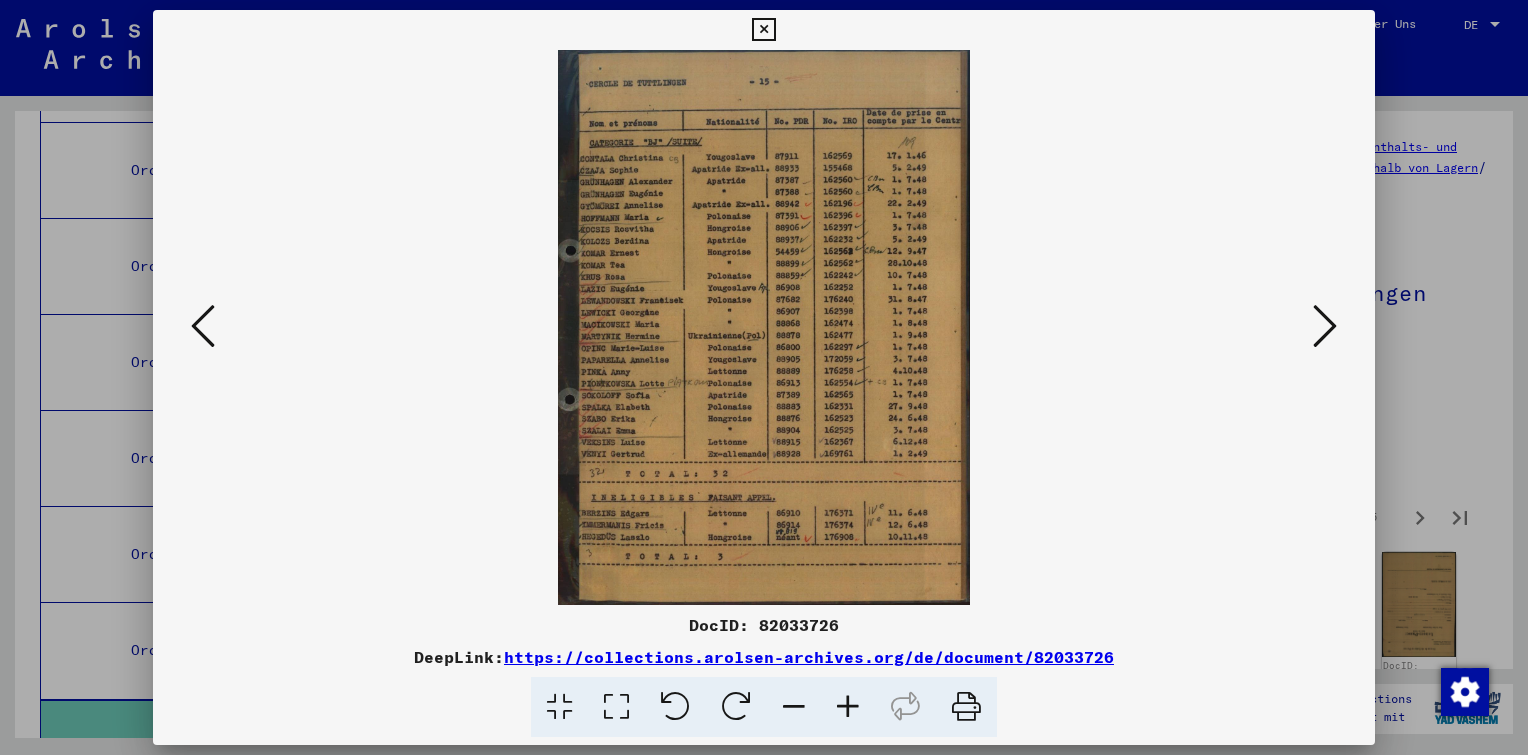 click at bounding box center (1325, 326) 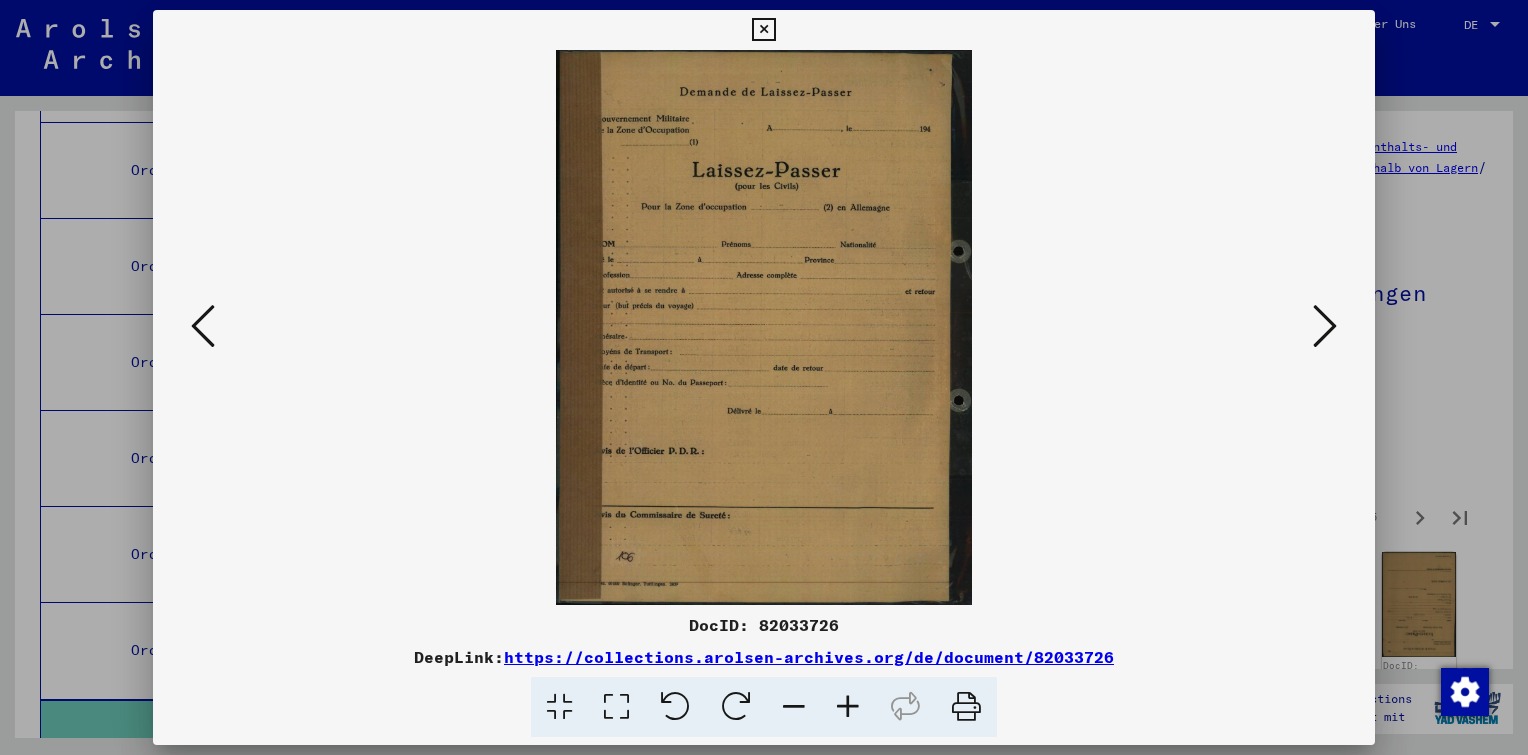 click at bounding box center (1325, 326) 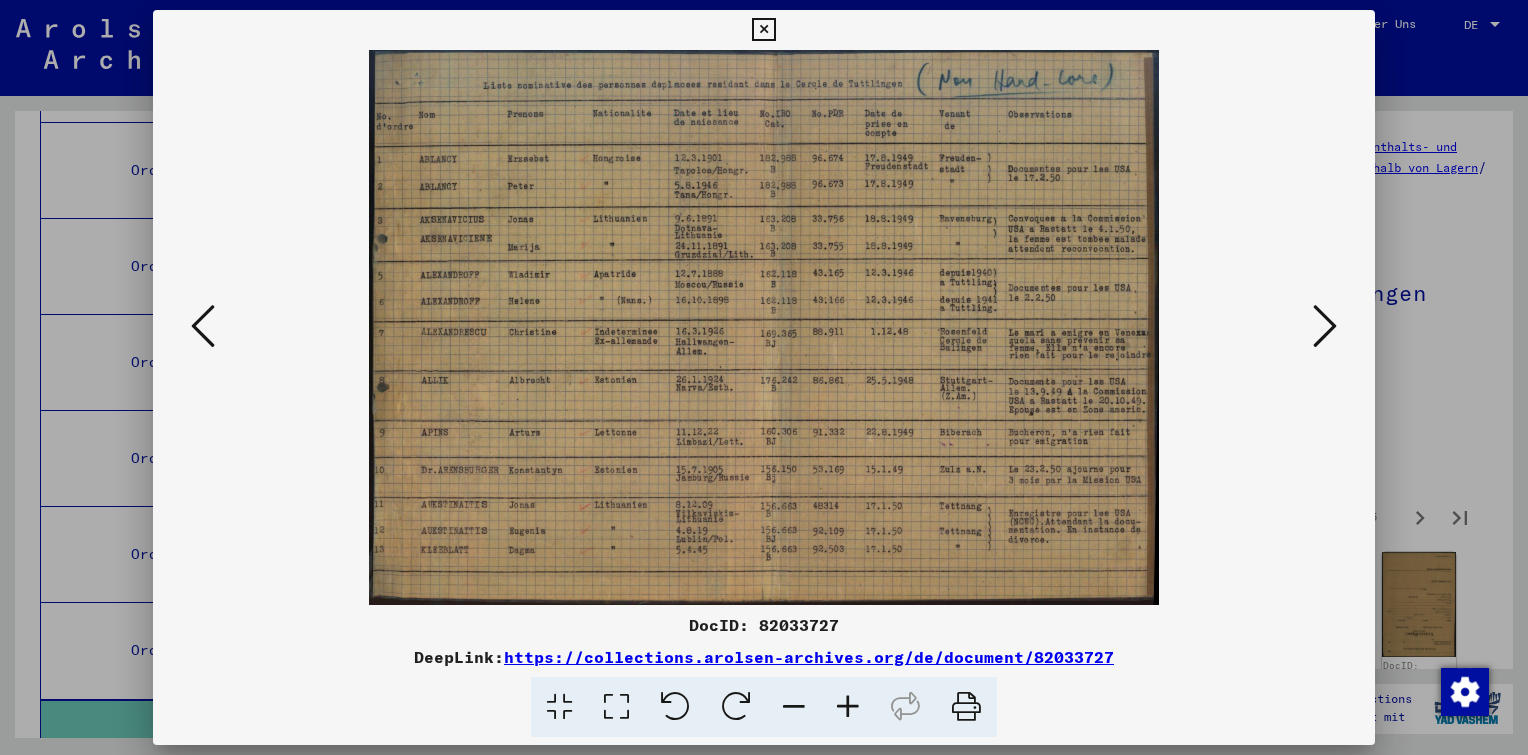 click at bounding box center [1325, 326] 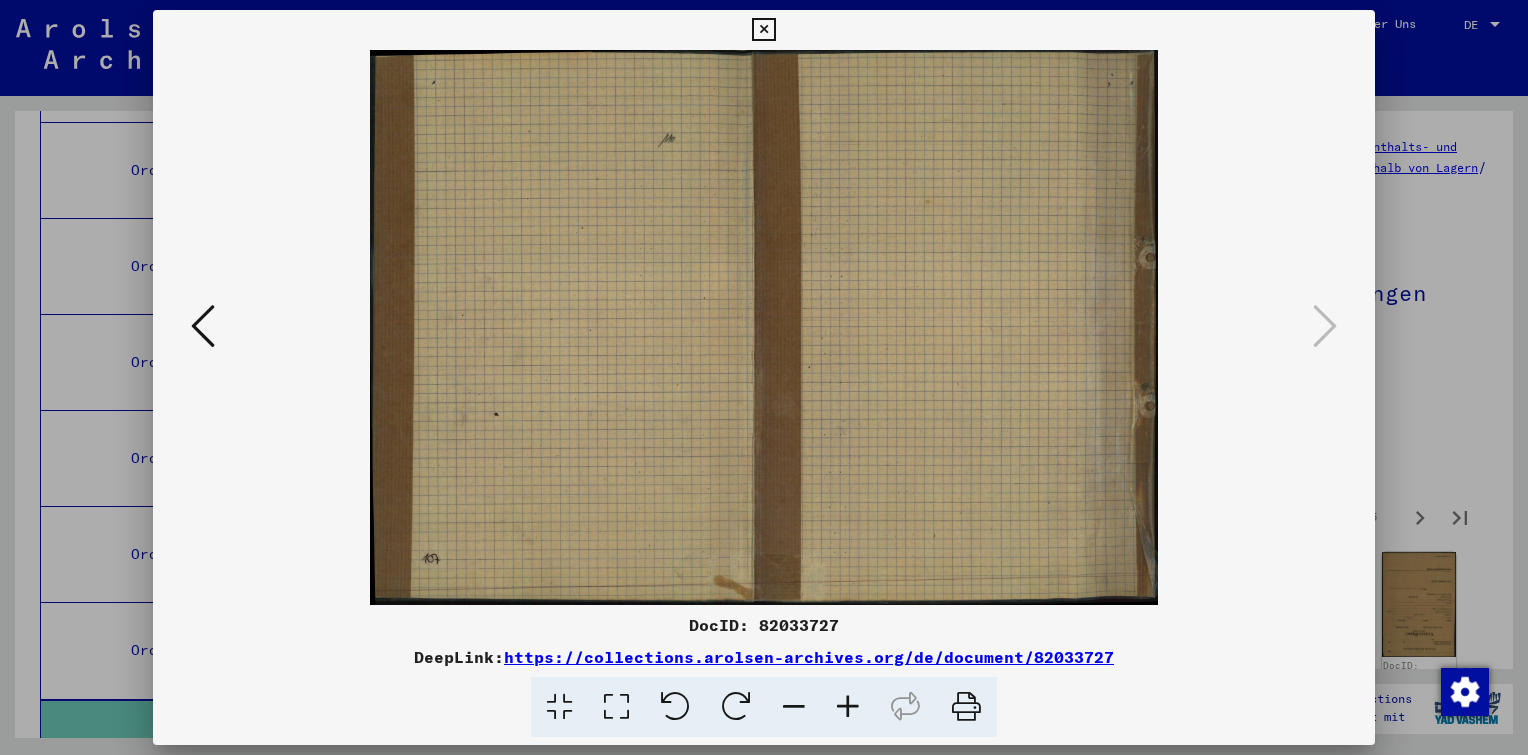 click at bounding box center [203, 326] 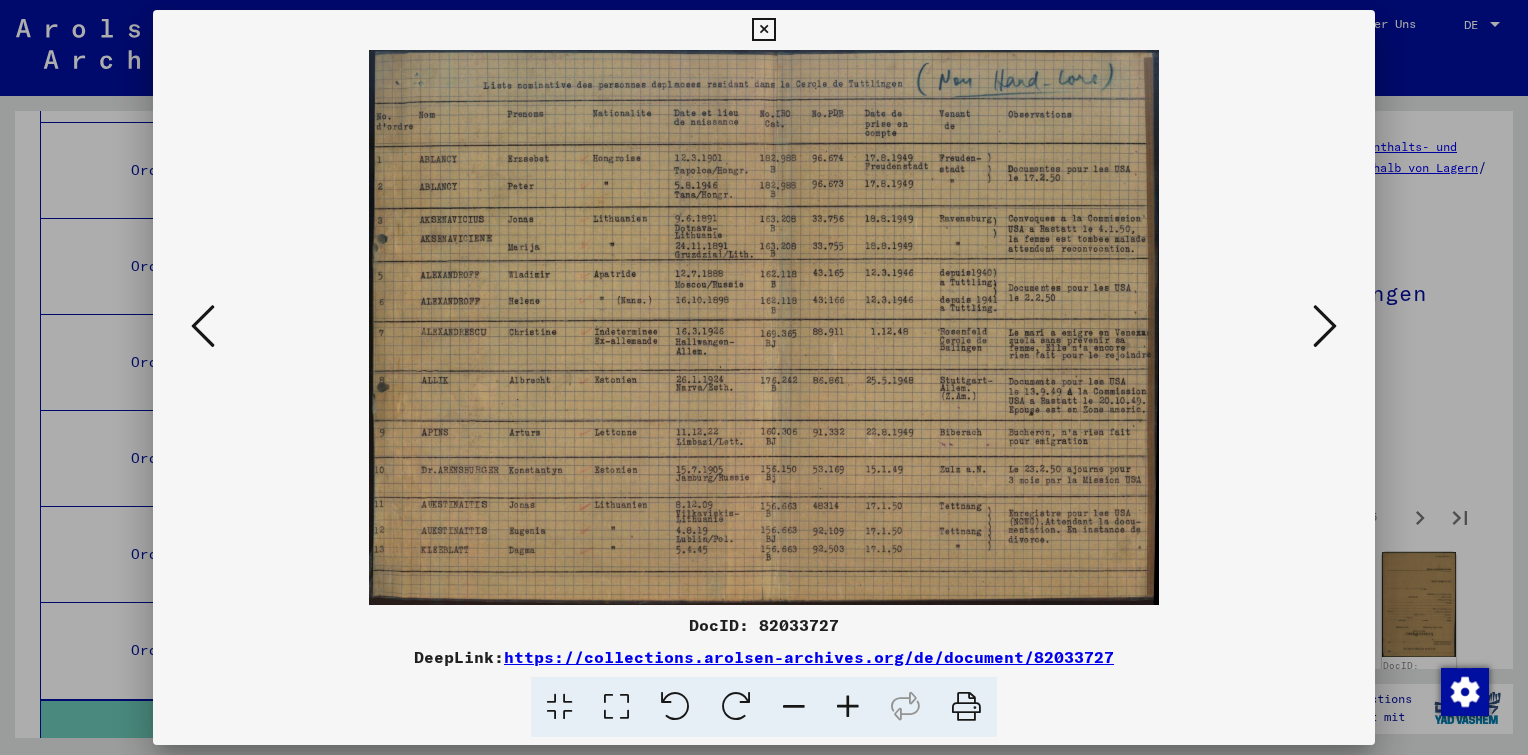 click at bounding box center (848, 707) 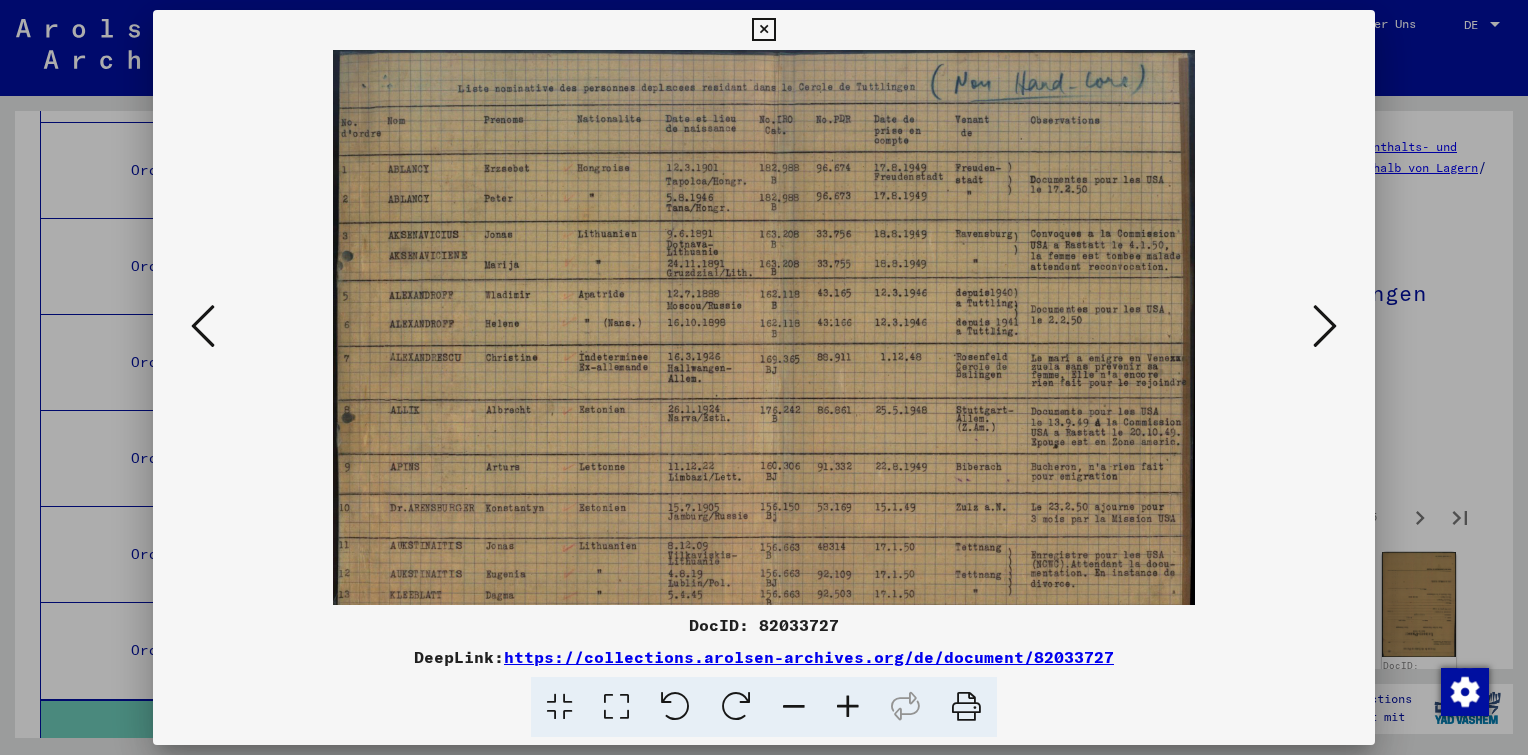 click at bounding box center [848, 707] 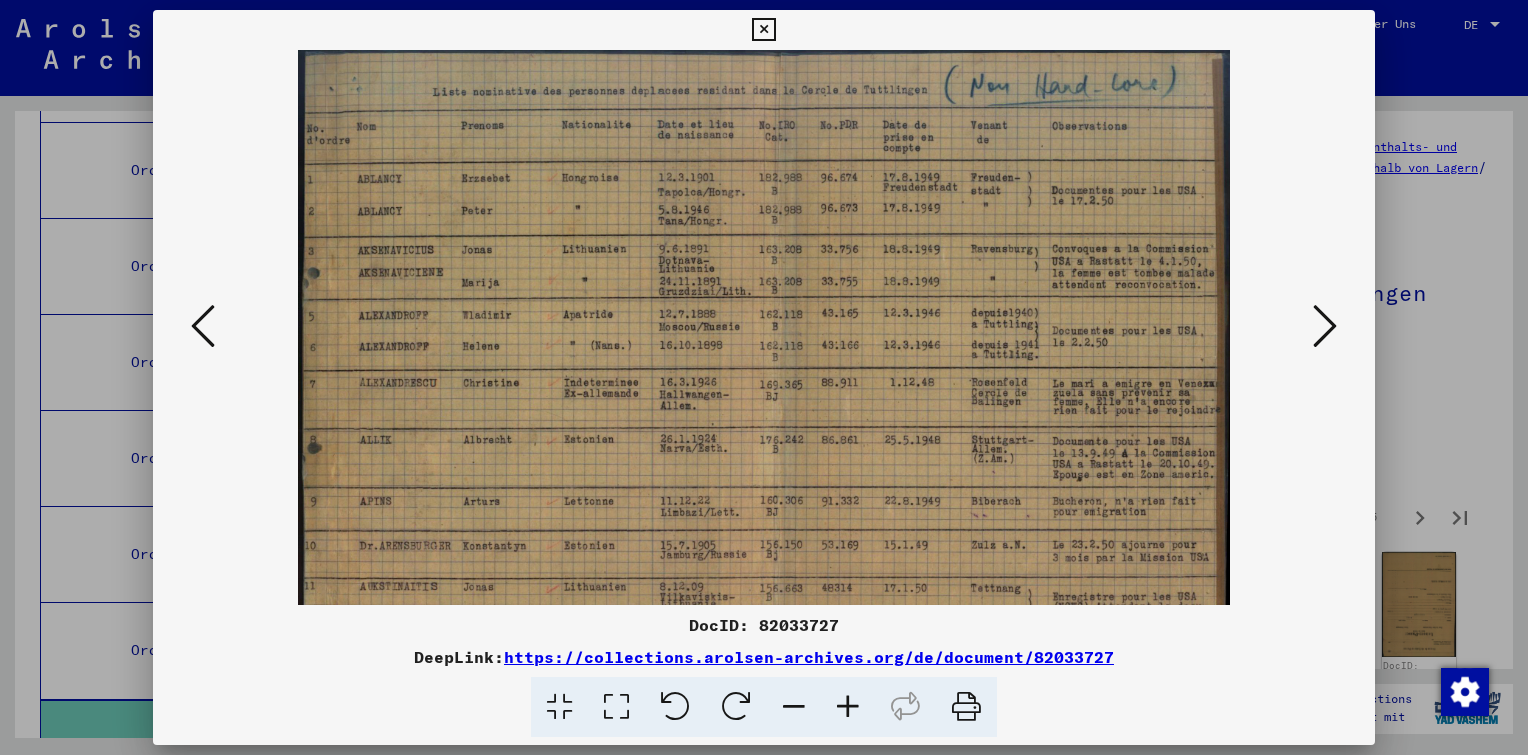 click at bounding box center [848, 707] 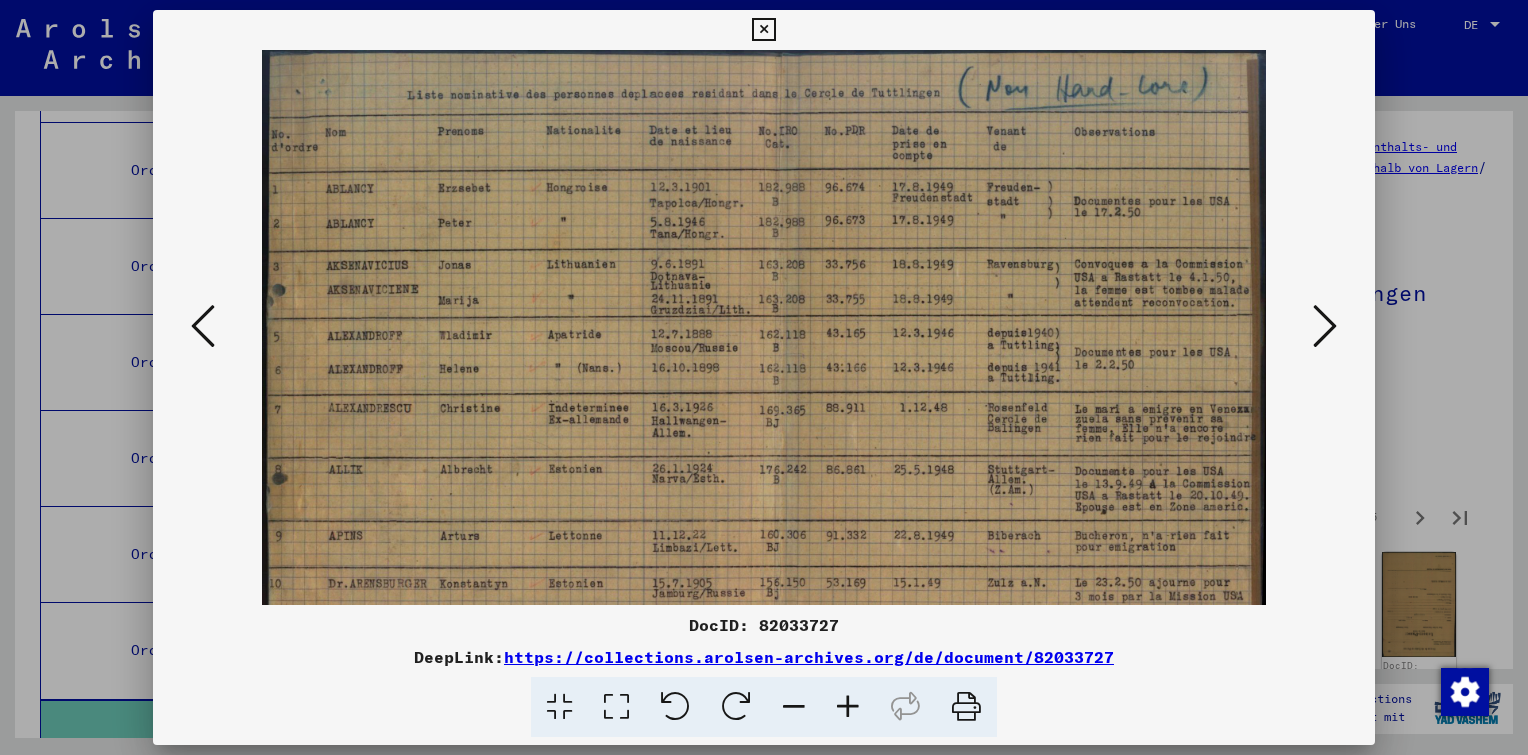 click at bounding box center (848, 707) 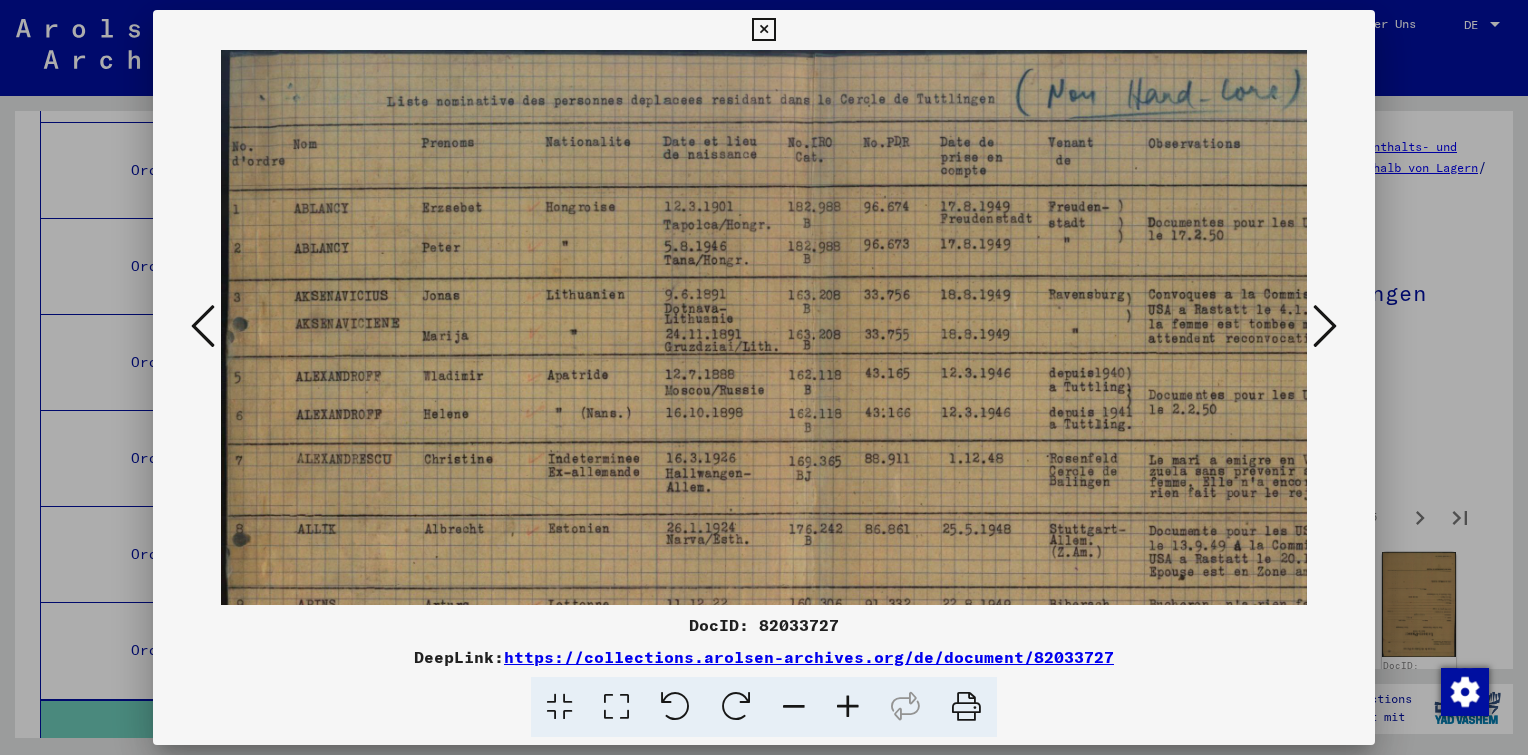 click at bounding box center [848, 707] 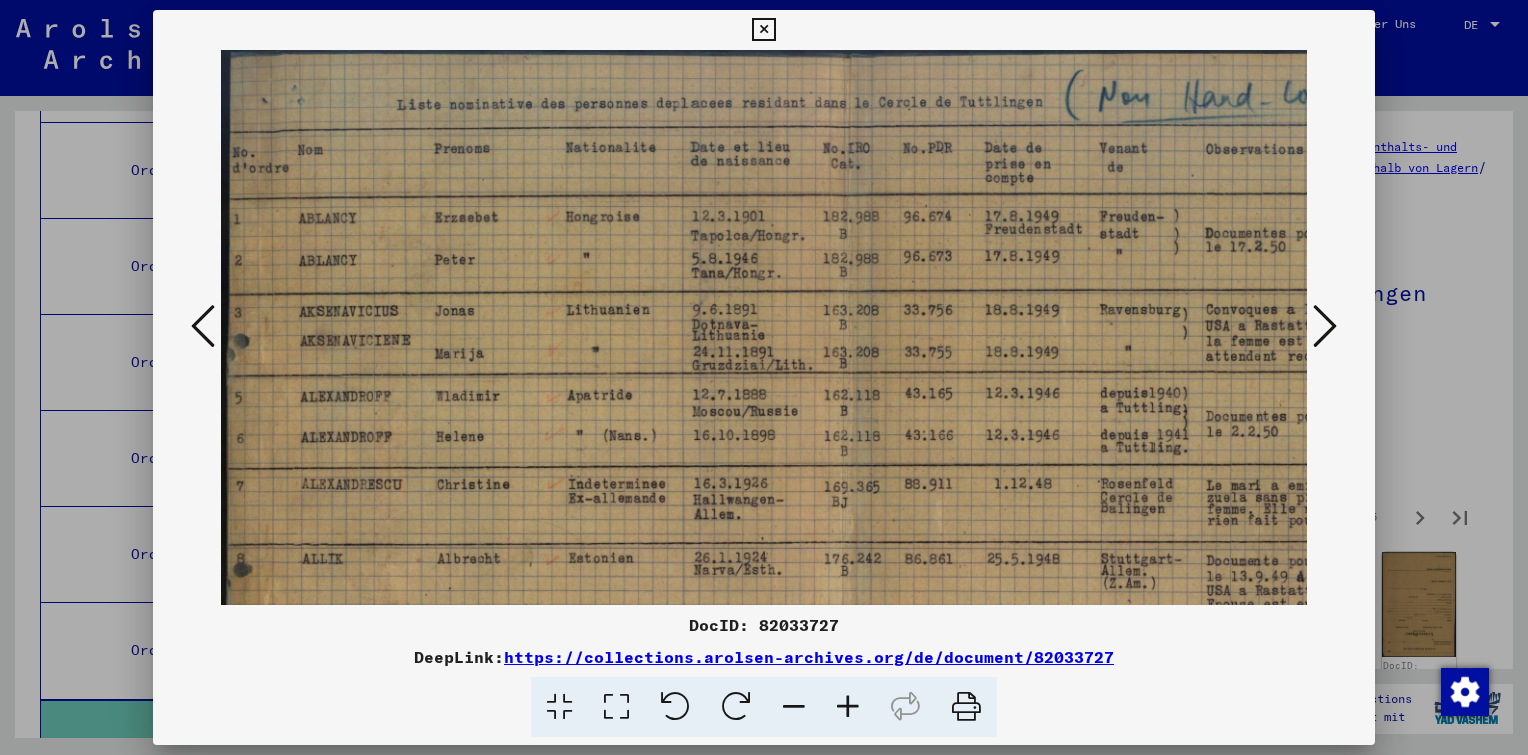 click at bounding box center [848, 707] 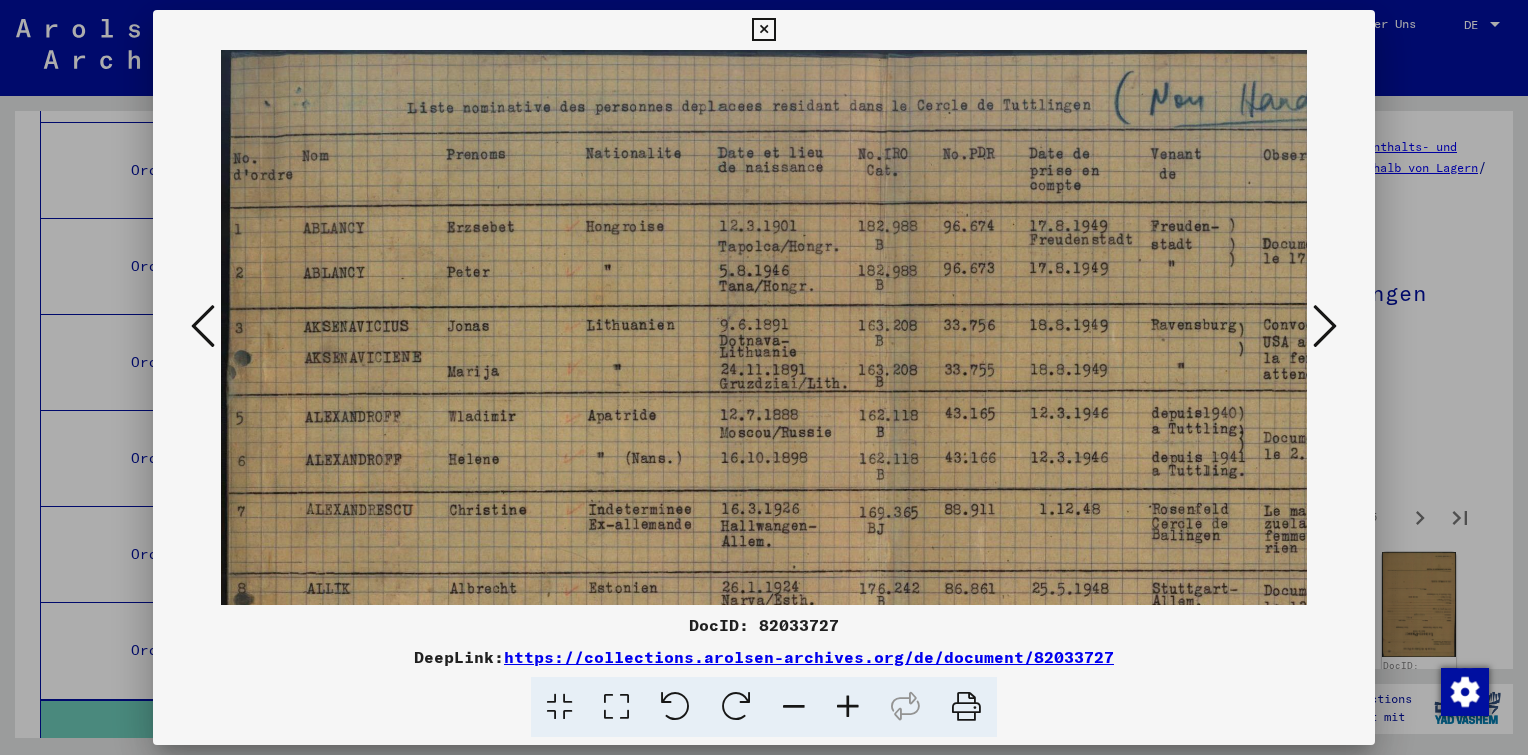 click at bounding box center [848, 707] 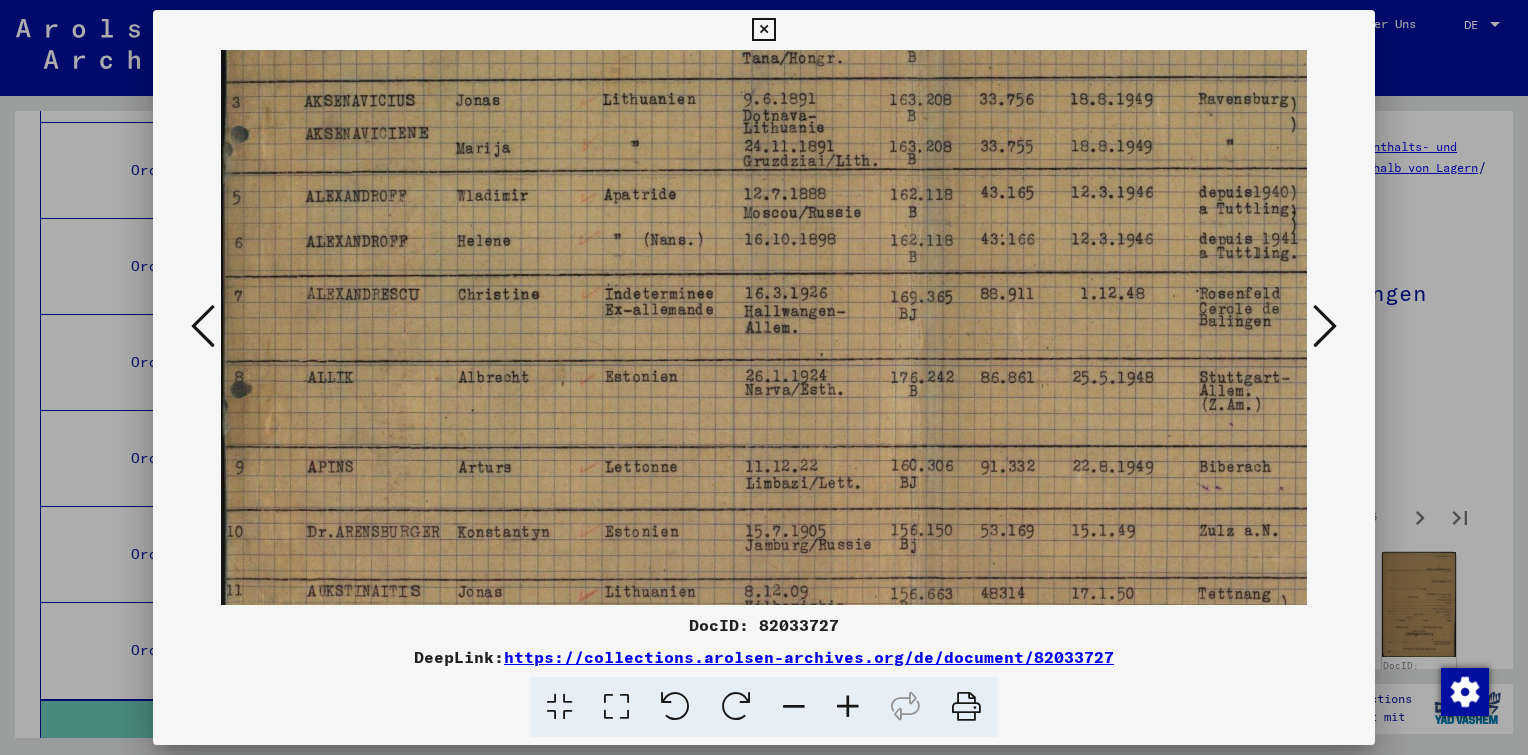 scroll, scrollTop: 244, scrollLeft: 4, axis: both 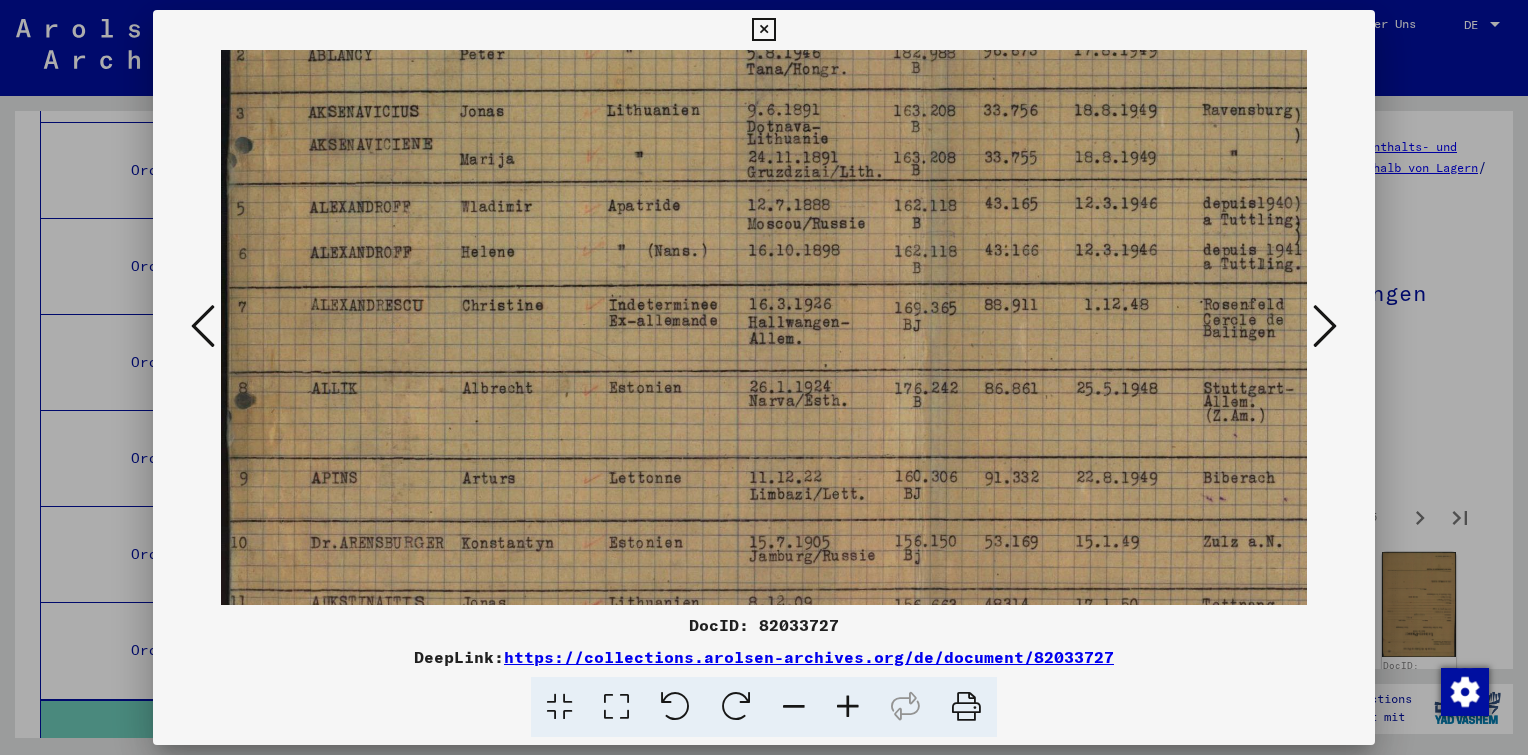 drag, startPoint x: 854, startPoint y: 380, endPoint x: 921, endPoint y: 174, distance: 216.6218 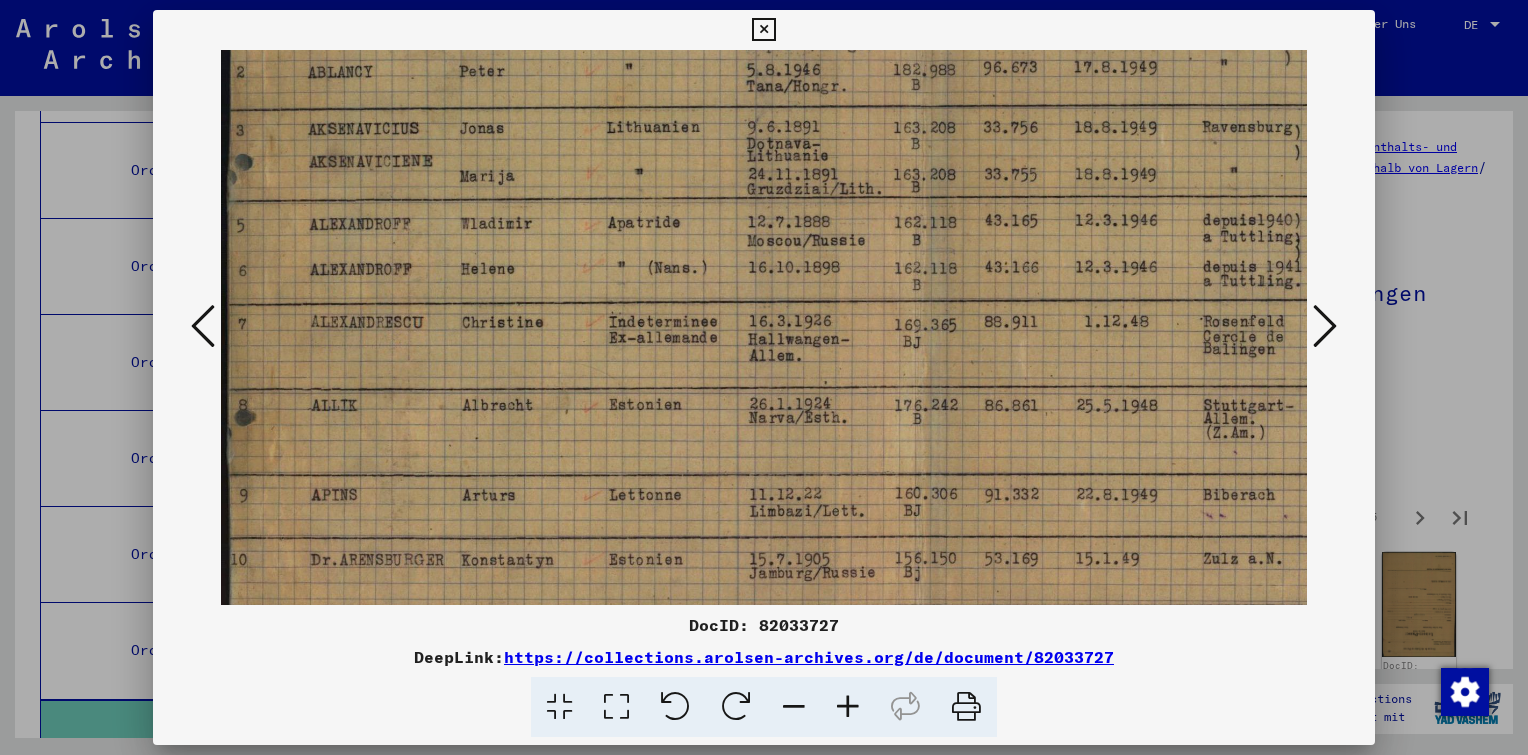 click at bounding box center (1325, 327) 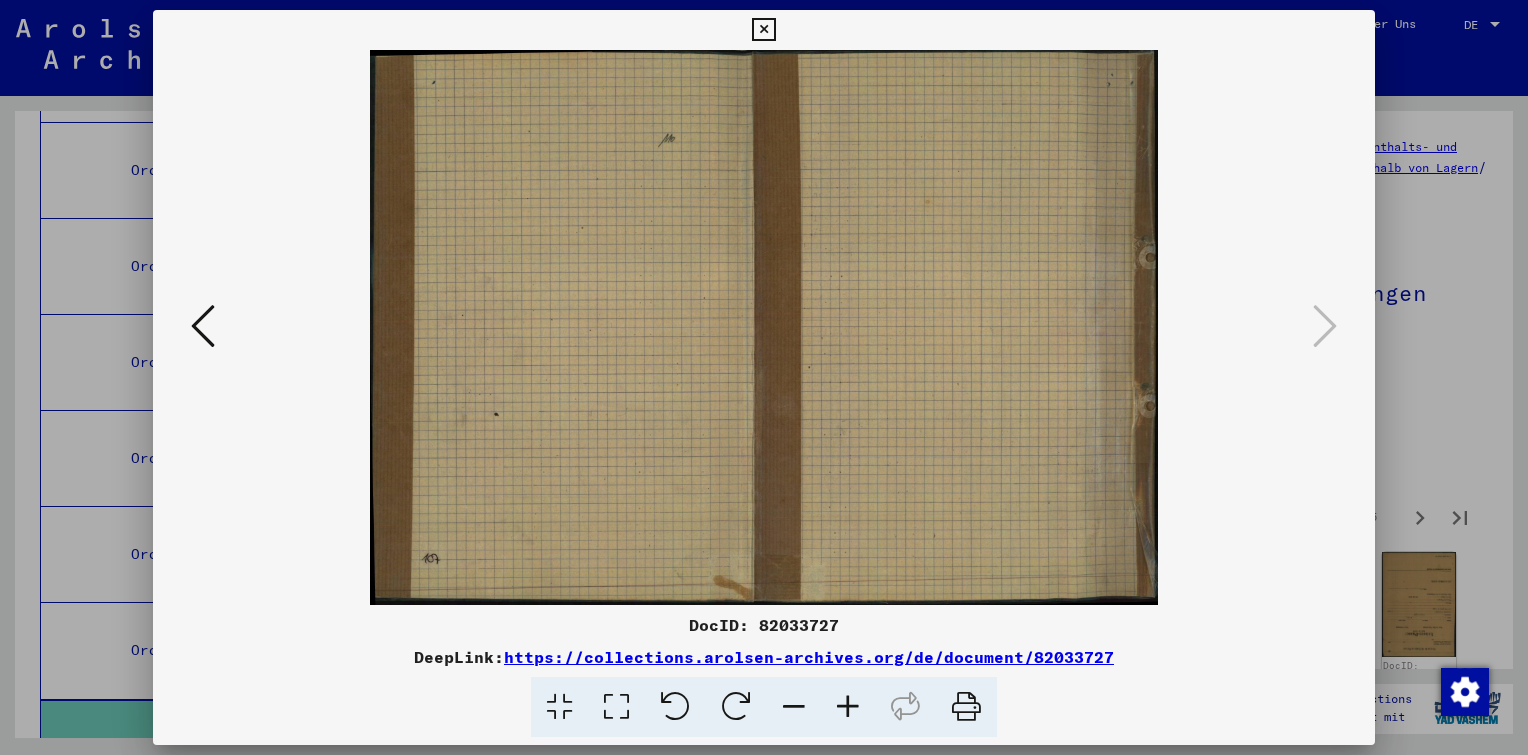 scroll, scrollTop: 0, scrollLeft: 0, axis: both 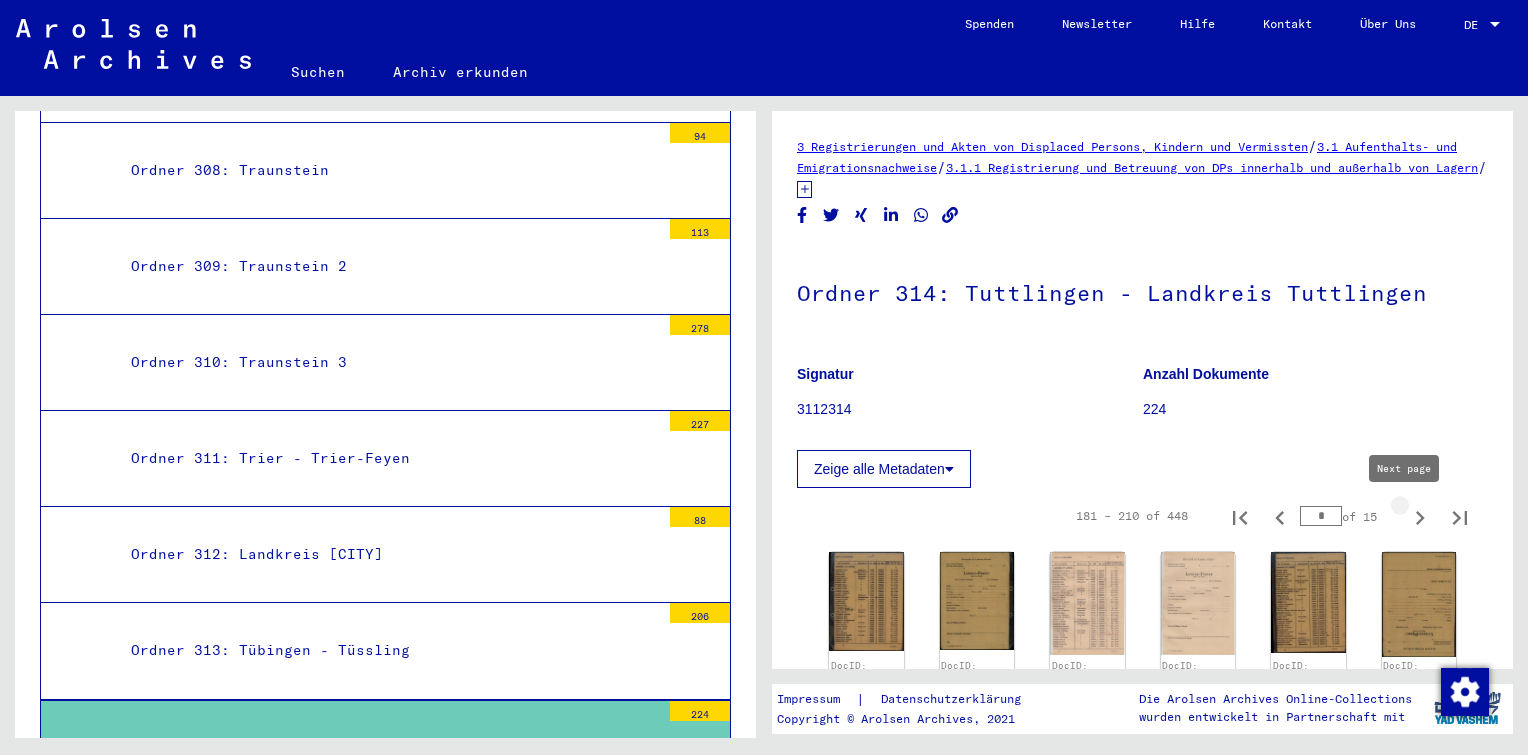 click 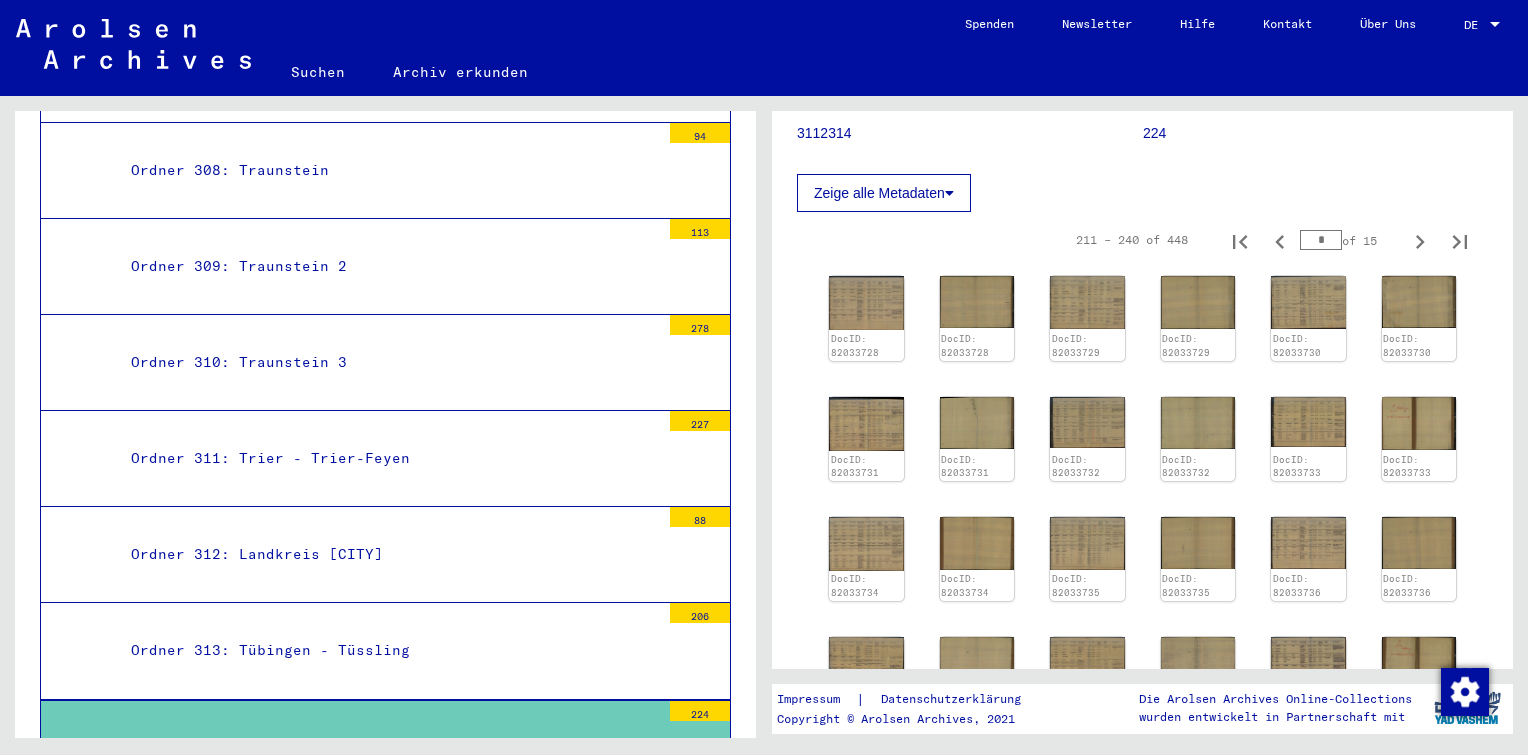 scroll, scrollTop: 276, scrollLeft: 0, axis: vertical 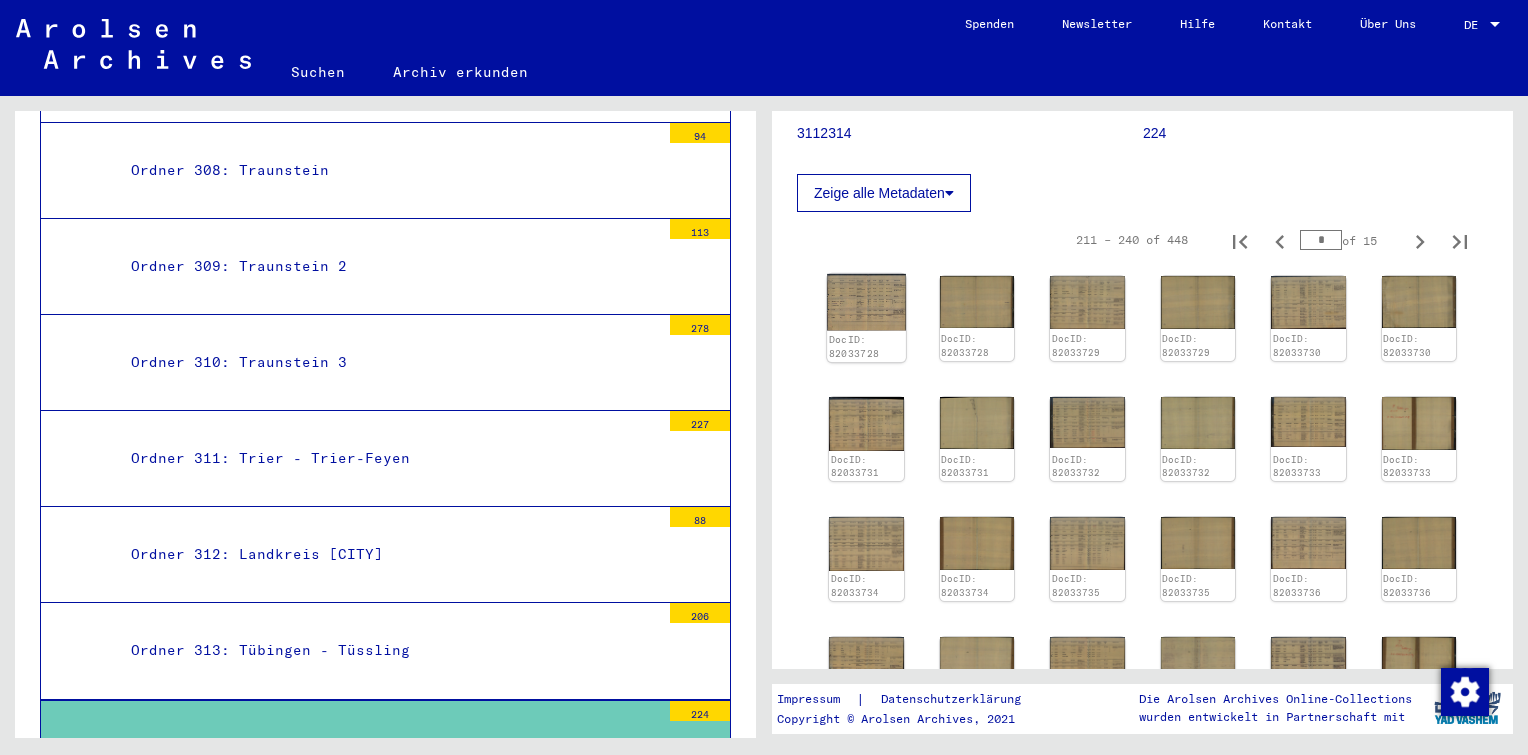 click 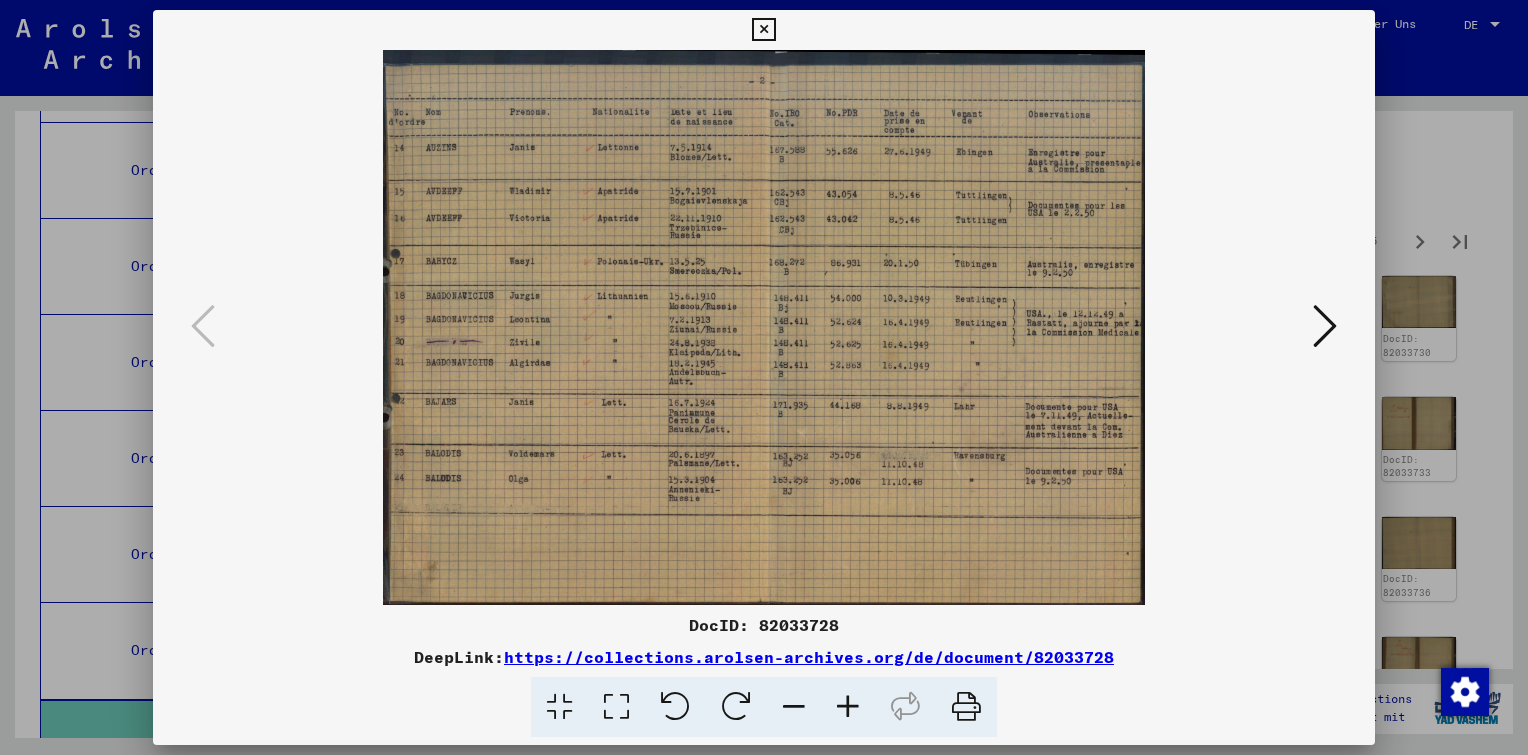 click at bounding box center [1325, 326] 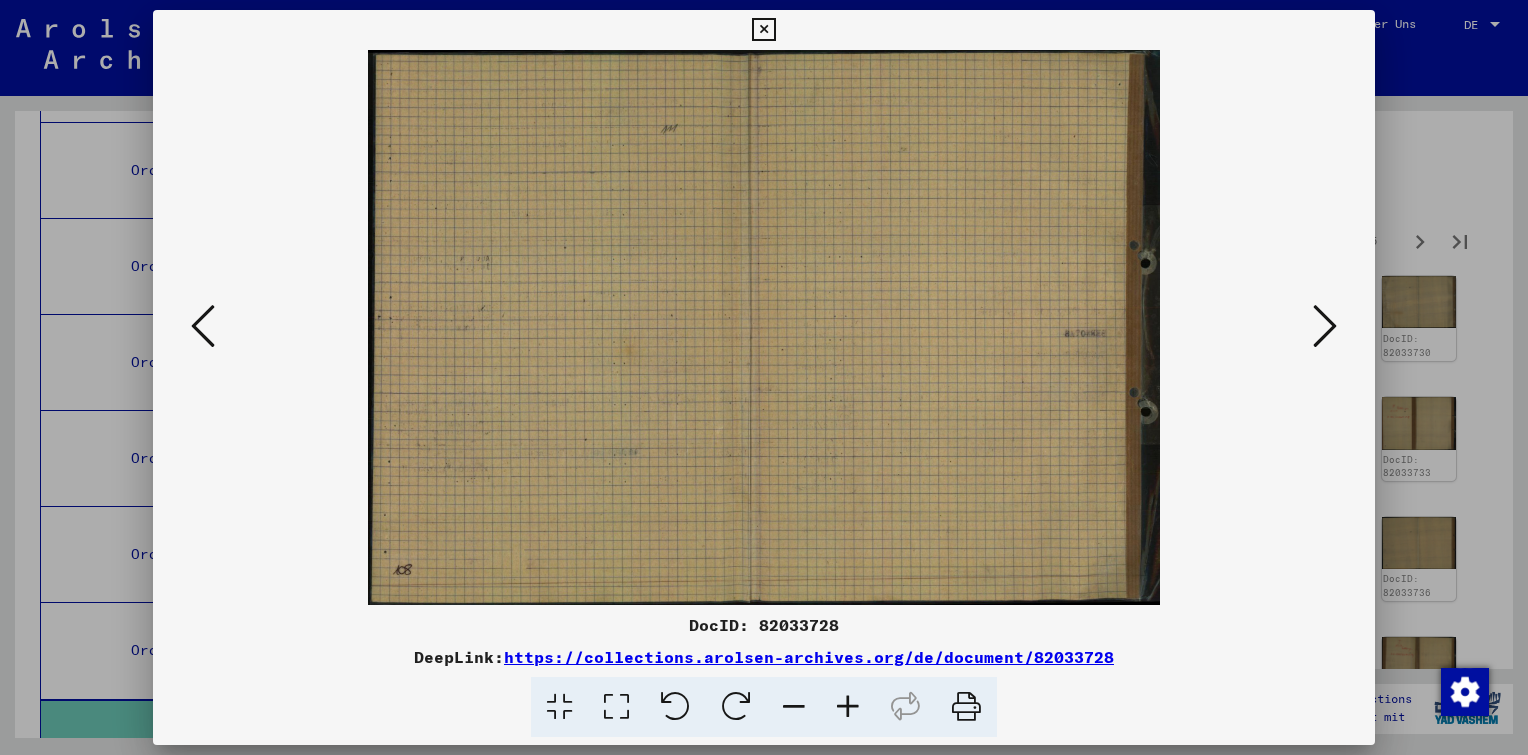 click at bounding box center [1325, 326] 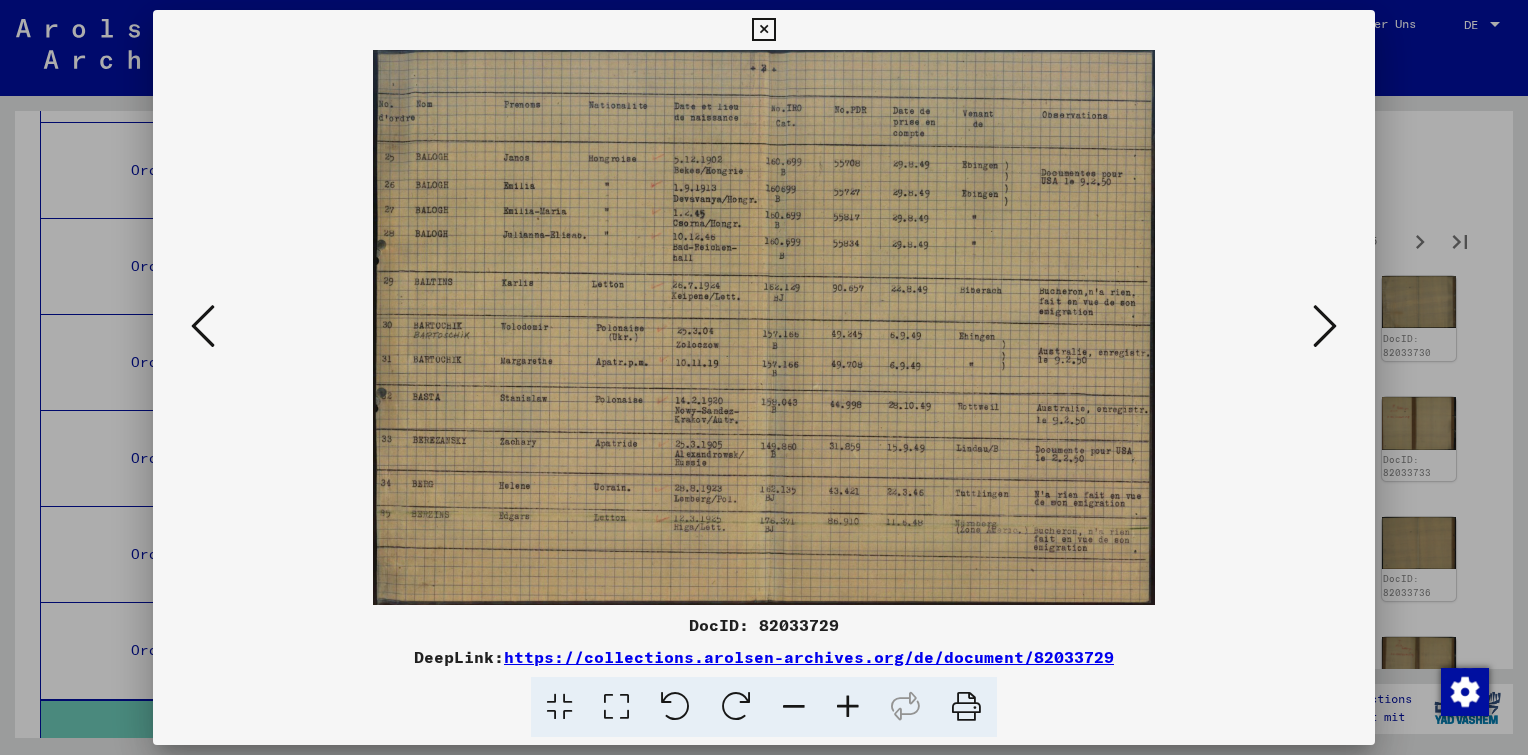 click at bounding box center (1325, 326) 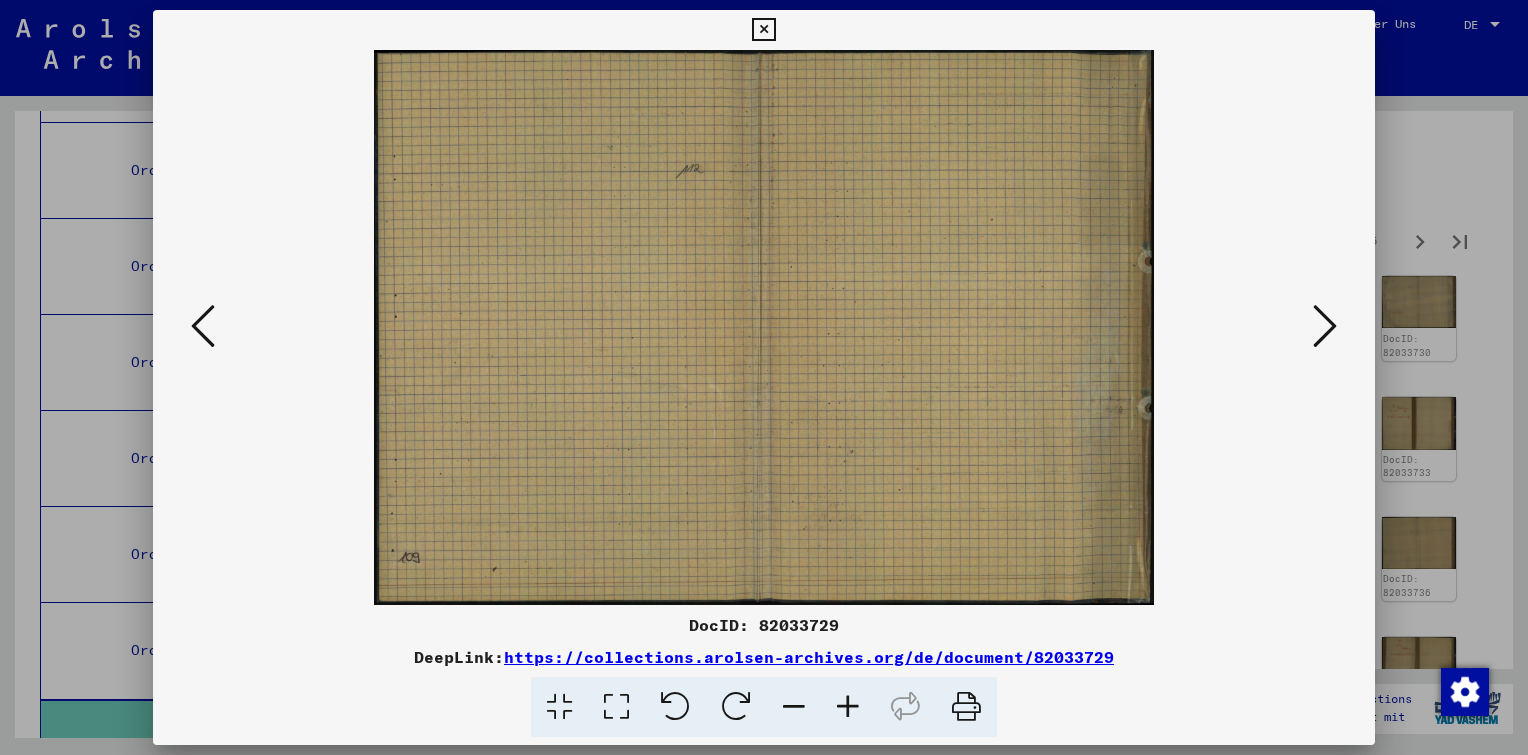 click at bounding box center [1325, 326] 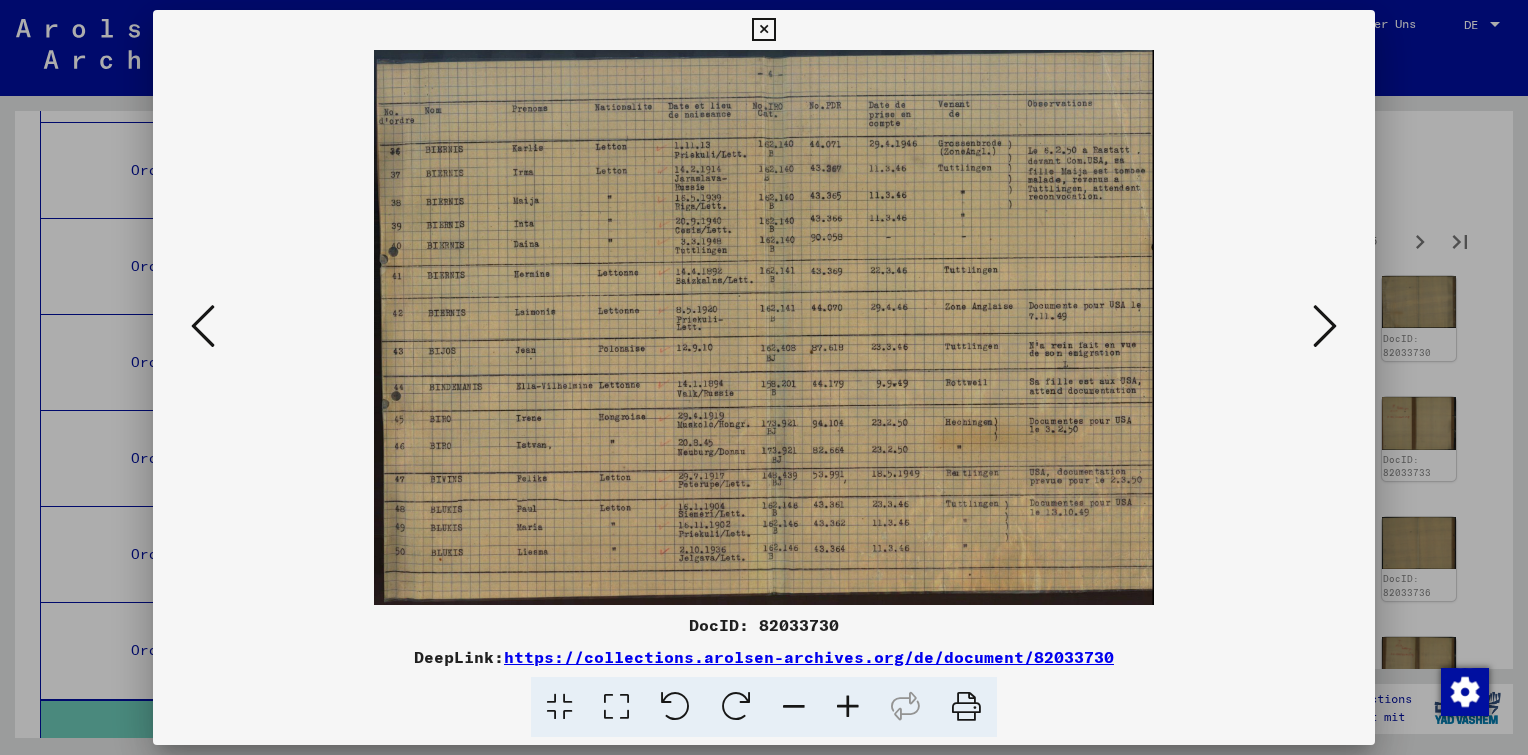 click at bounding box center [1325, 326] 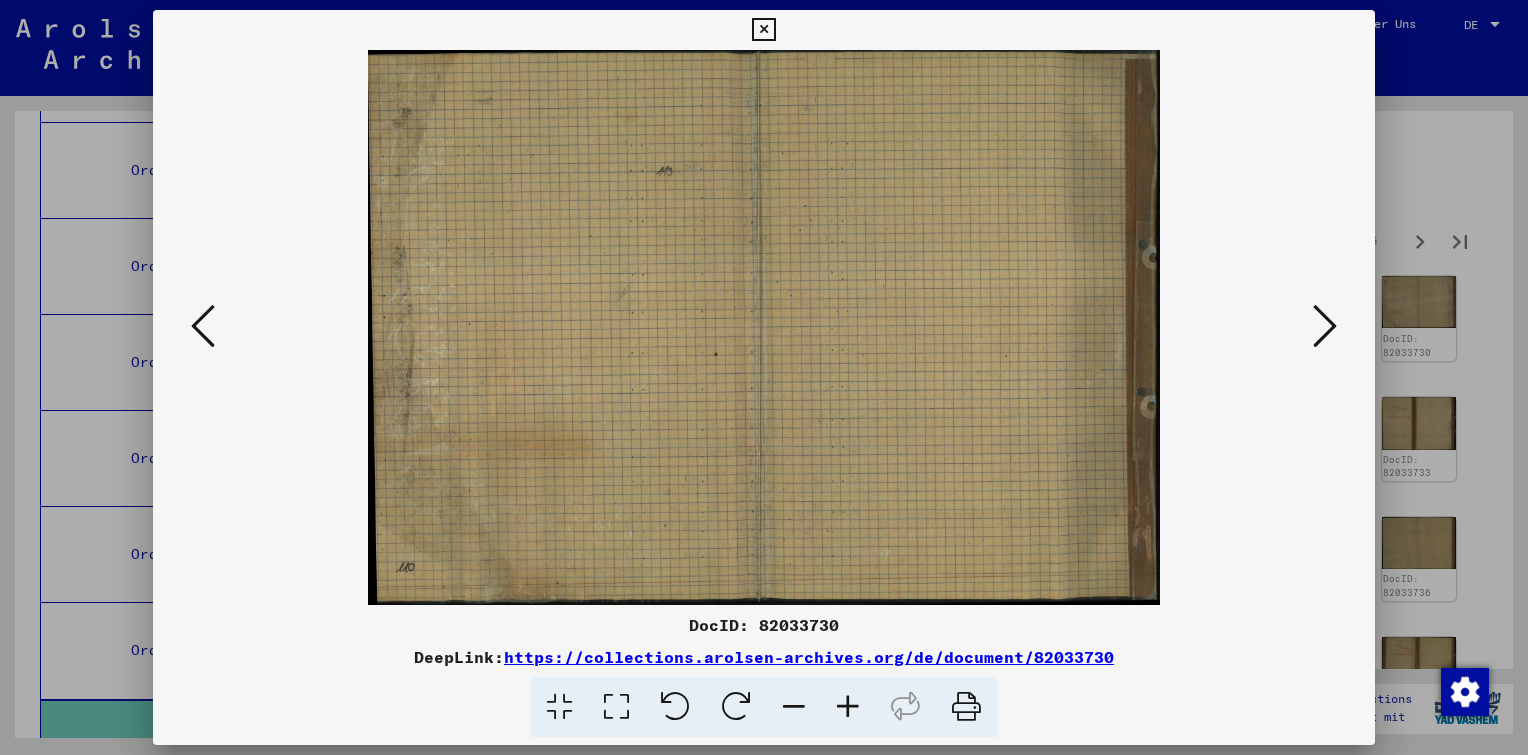 click at bounding box center [1325, 326] 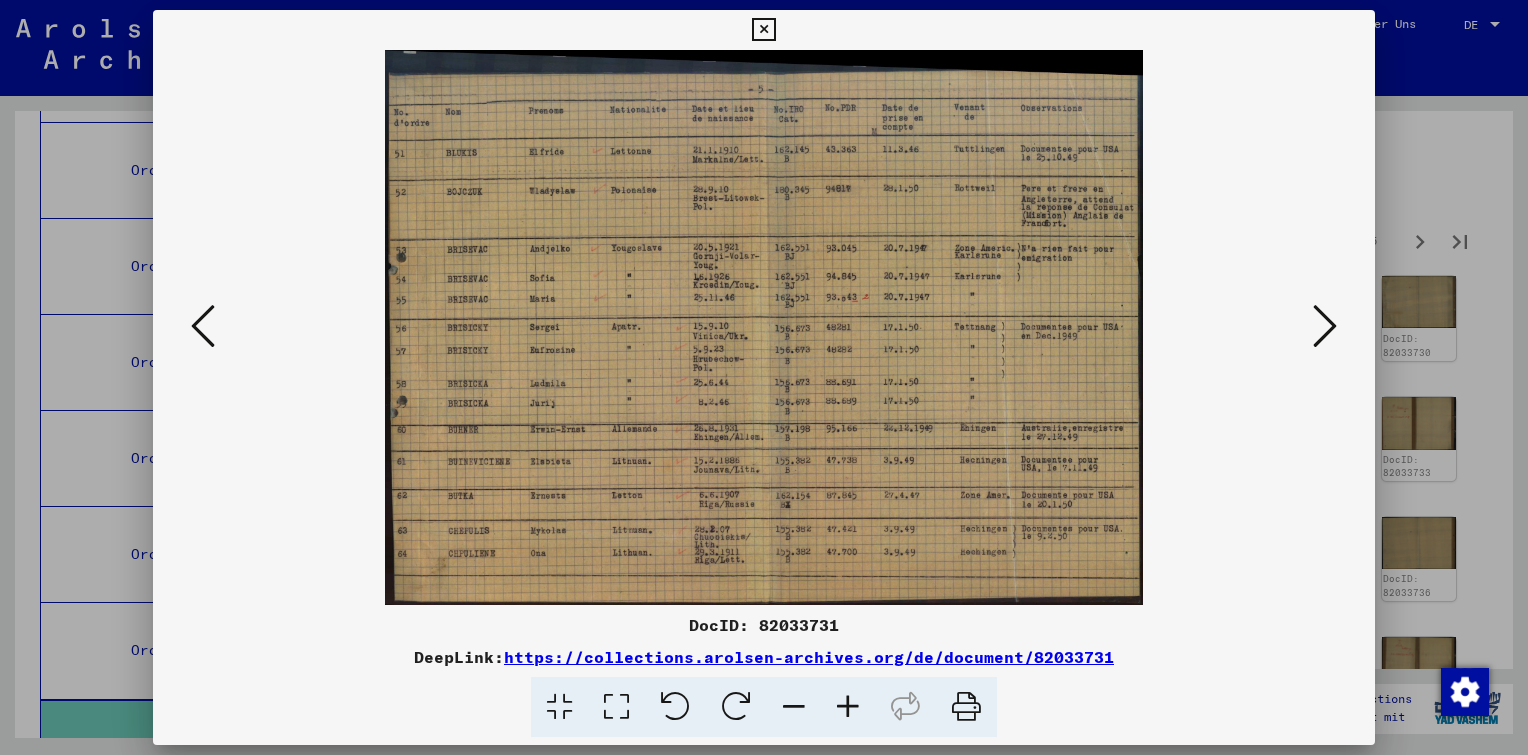click at bounding box center (1325, 326) 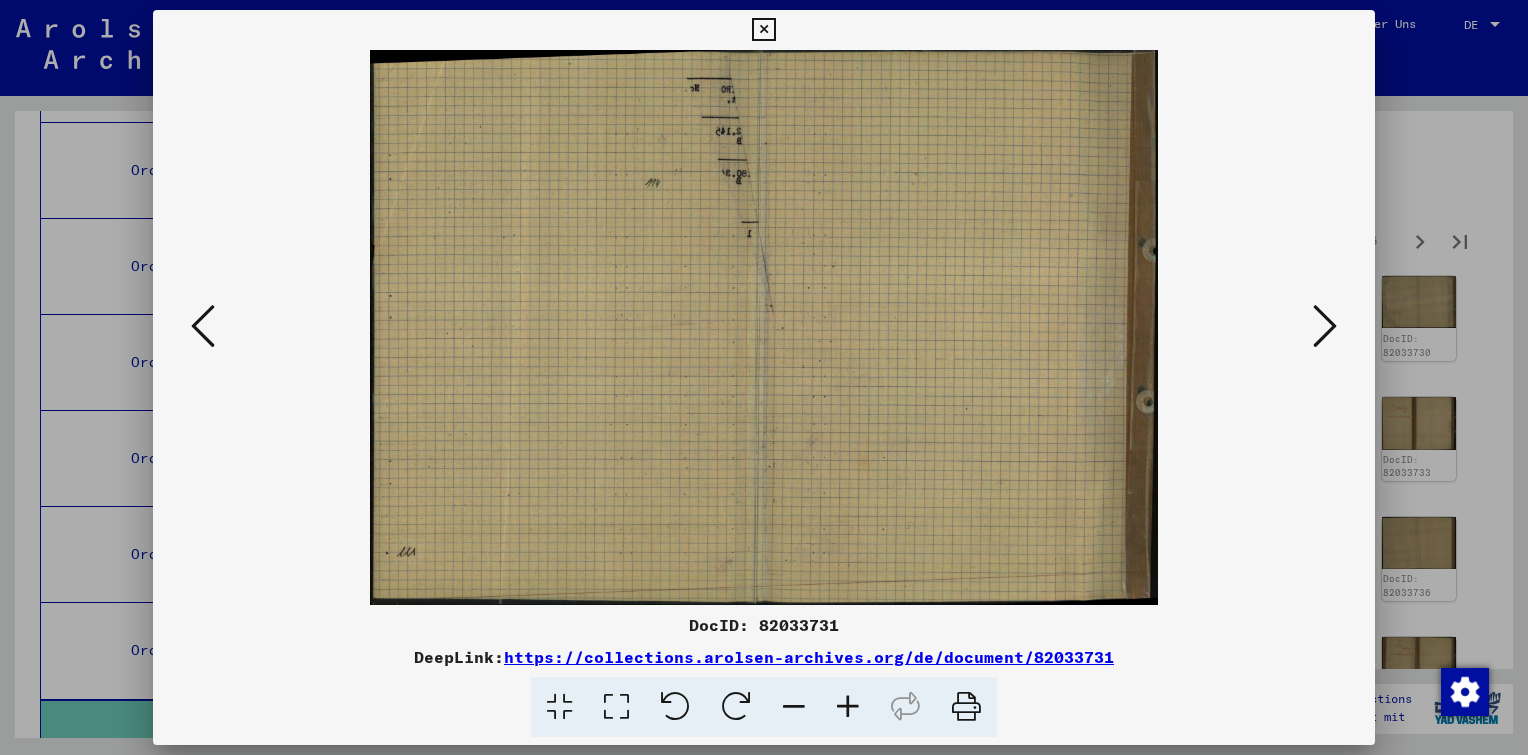 click at bounding box center [1325, 326] 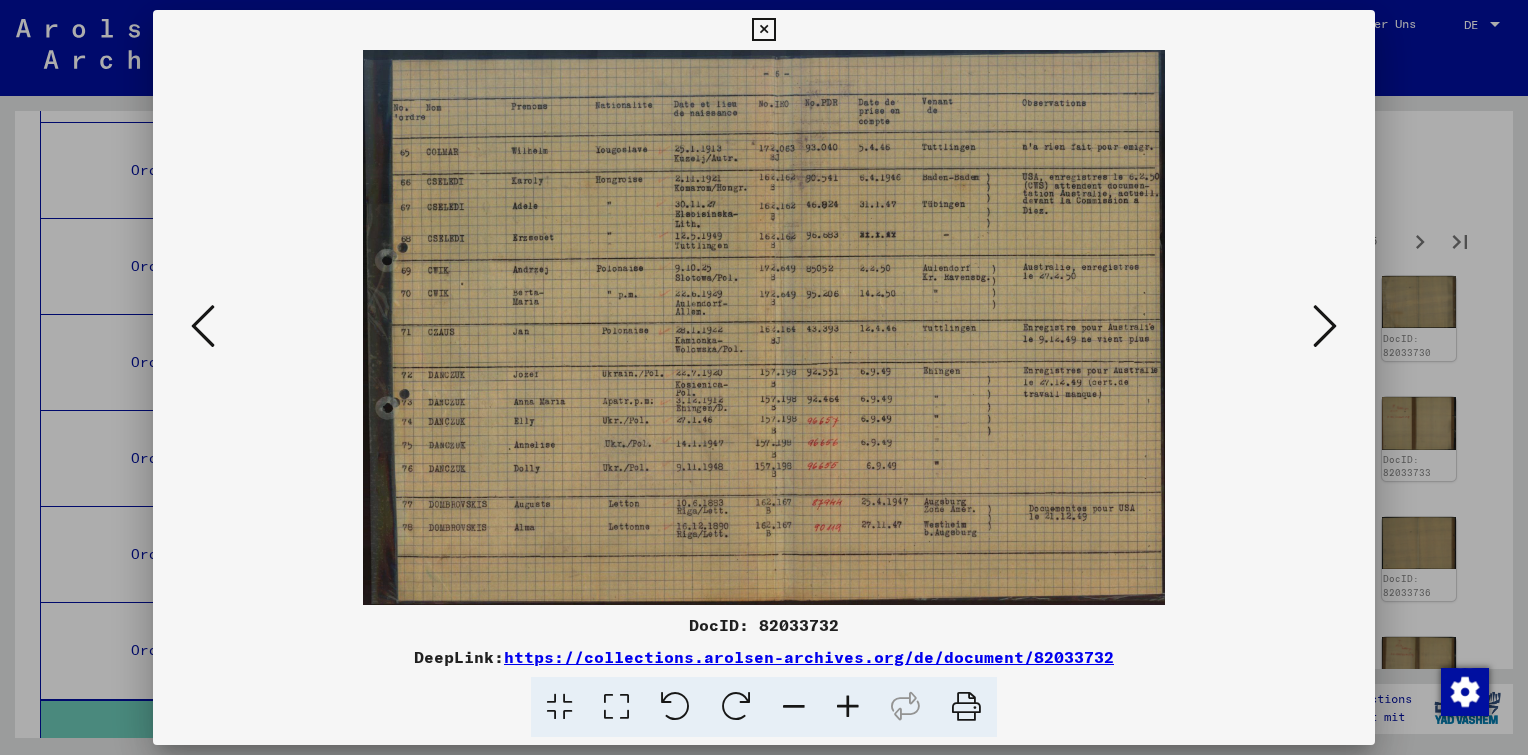 click at bounding box center [1325, 326] 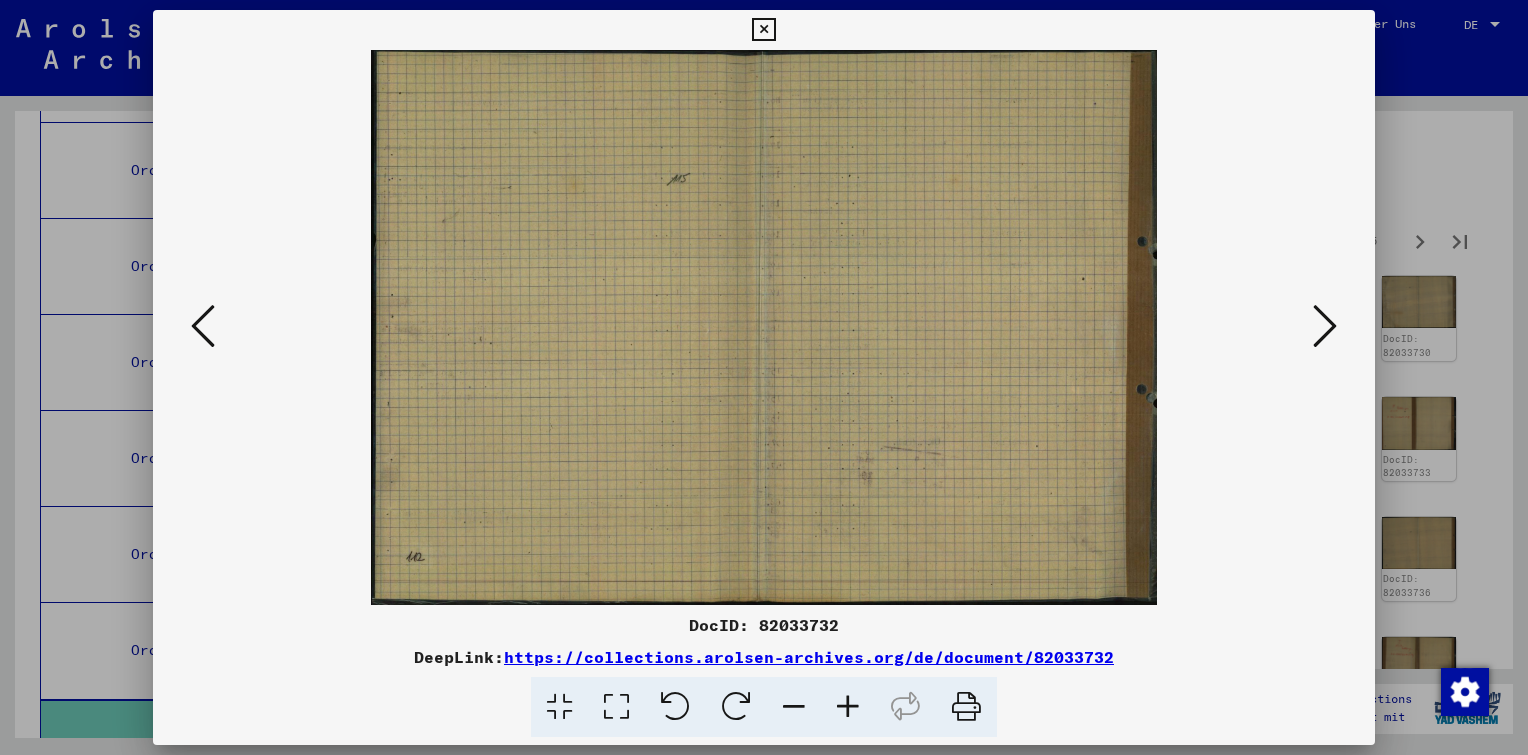 click at bounding box center (1325, 326) 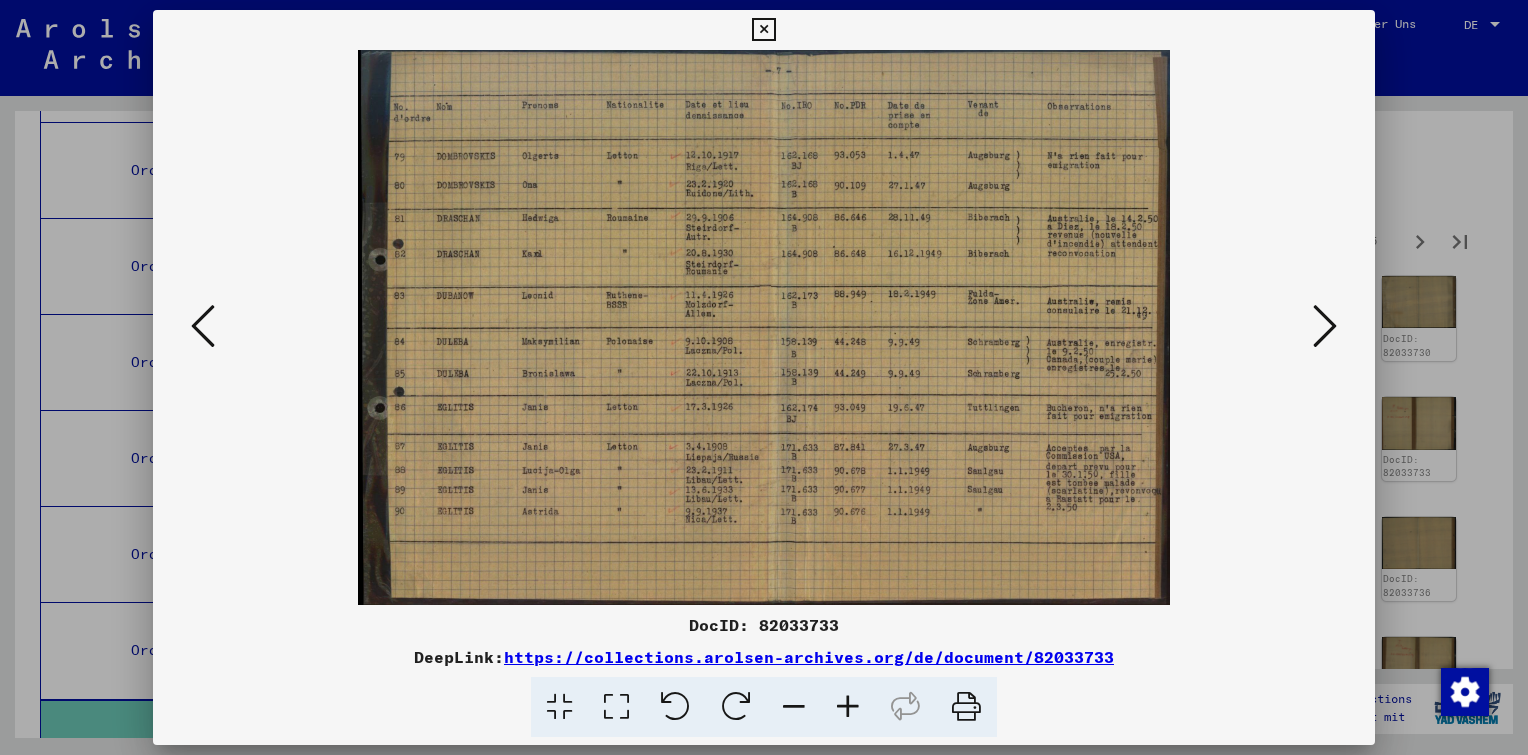 click at bounding box center [1325, 326] 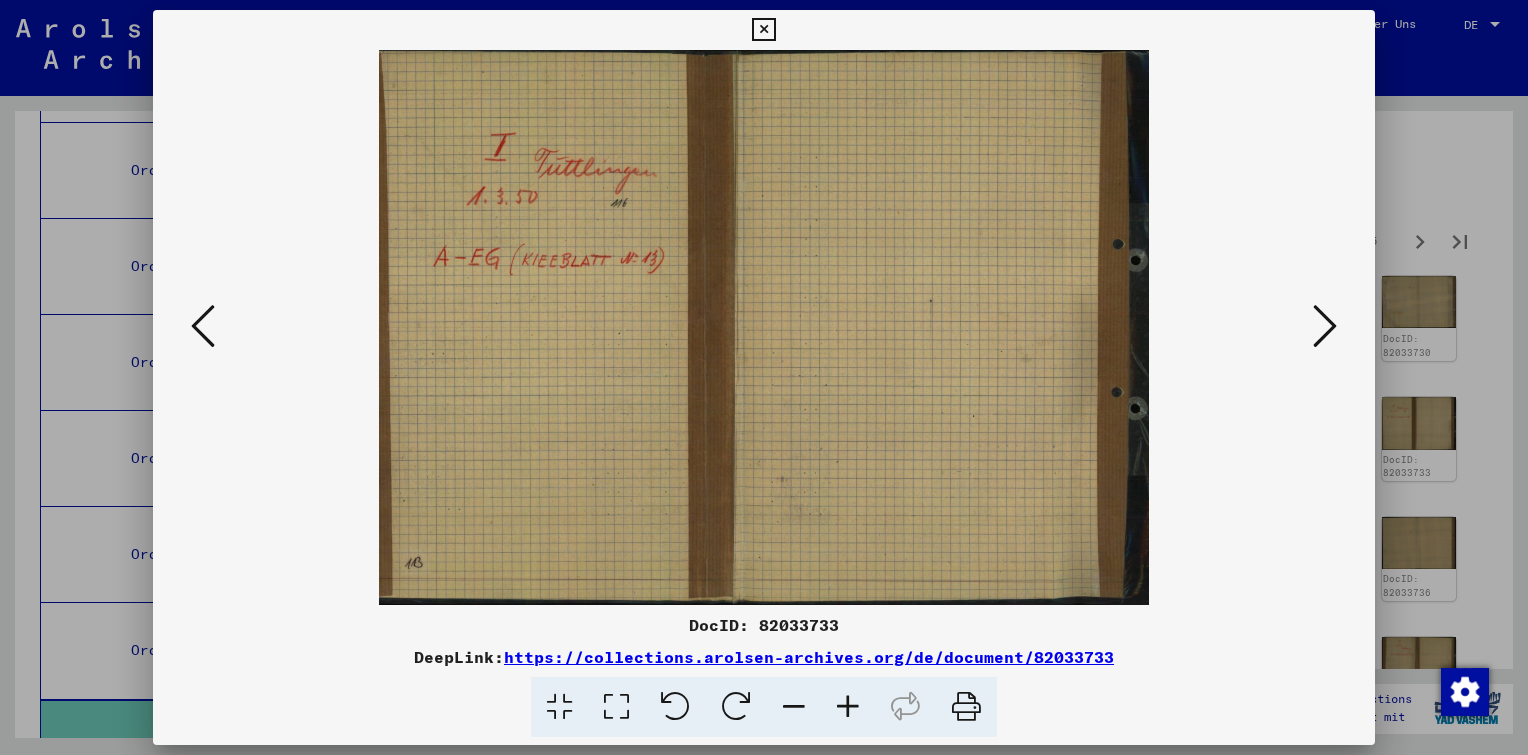 click at bounding box center [1325, 326] 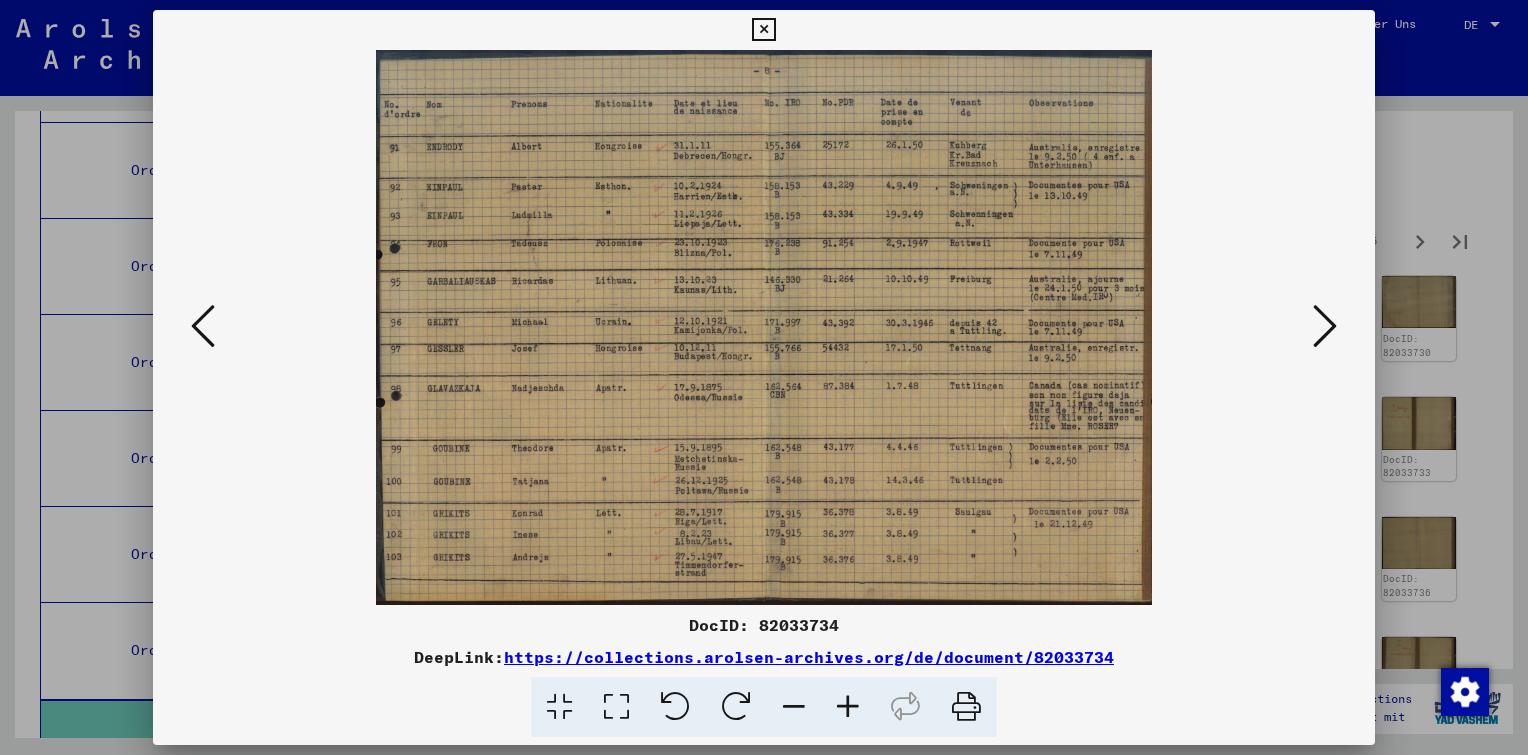 click at bounding box center (203, 327) 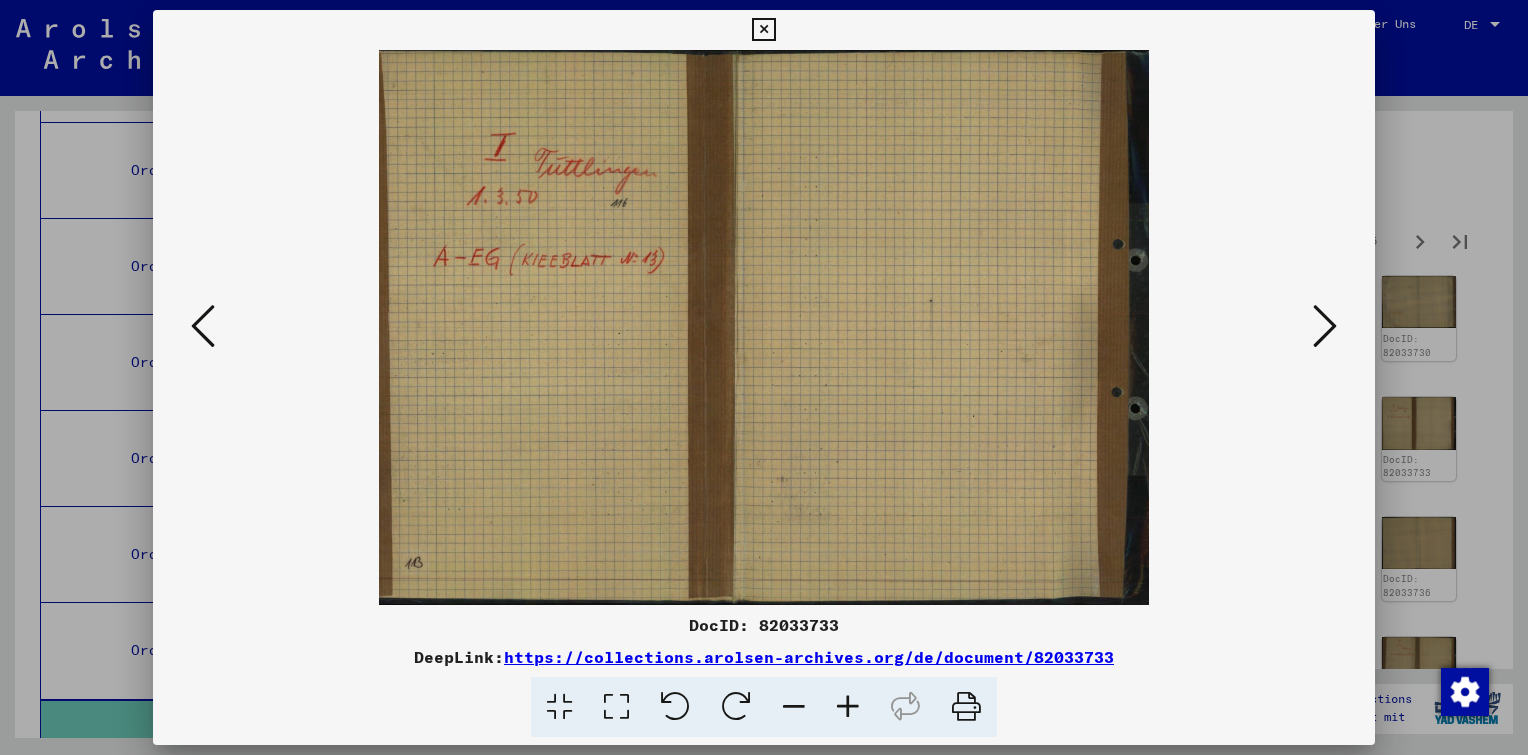 click at bounding box center (848, 707) 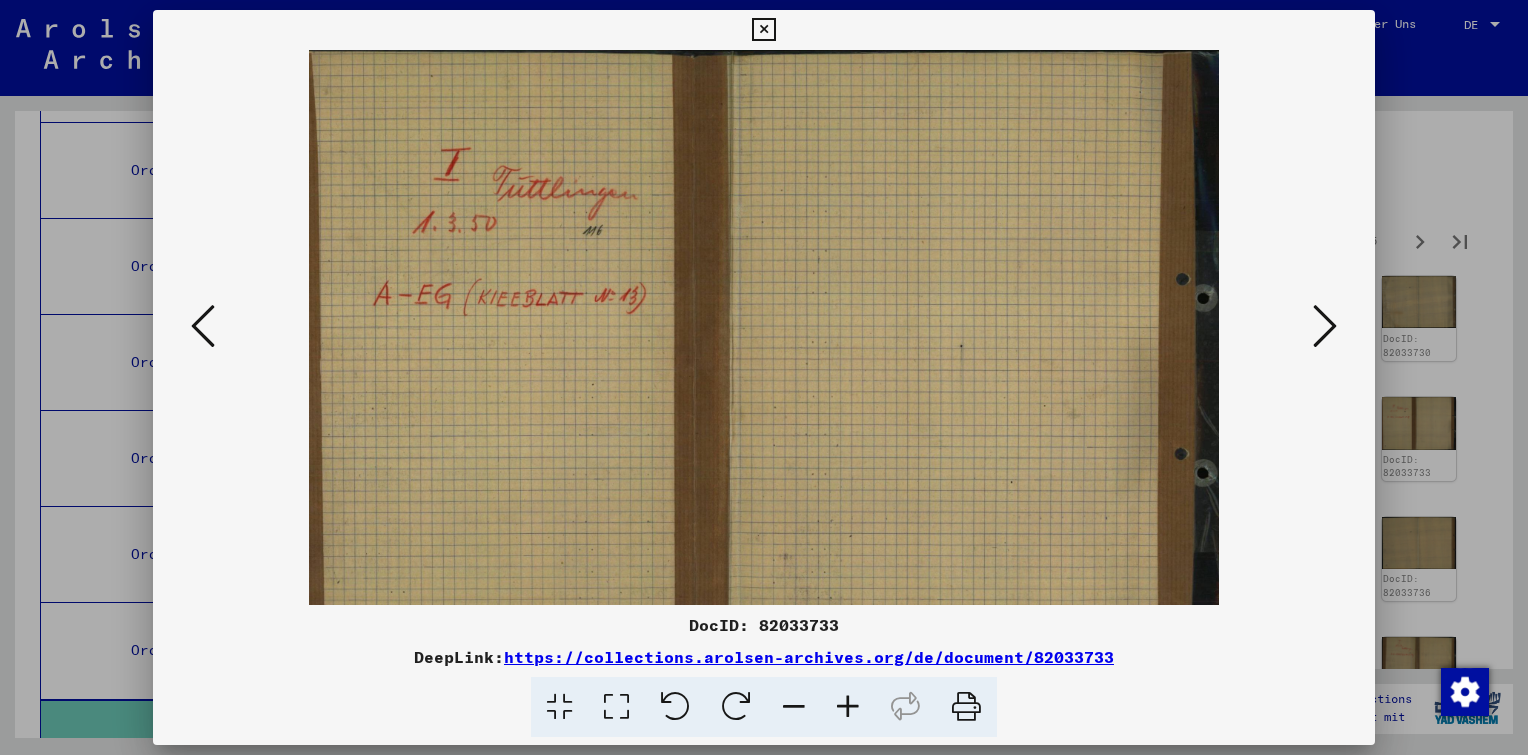 click at bounding box center (848, 707) 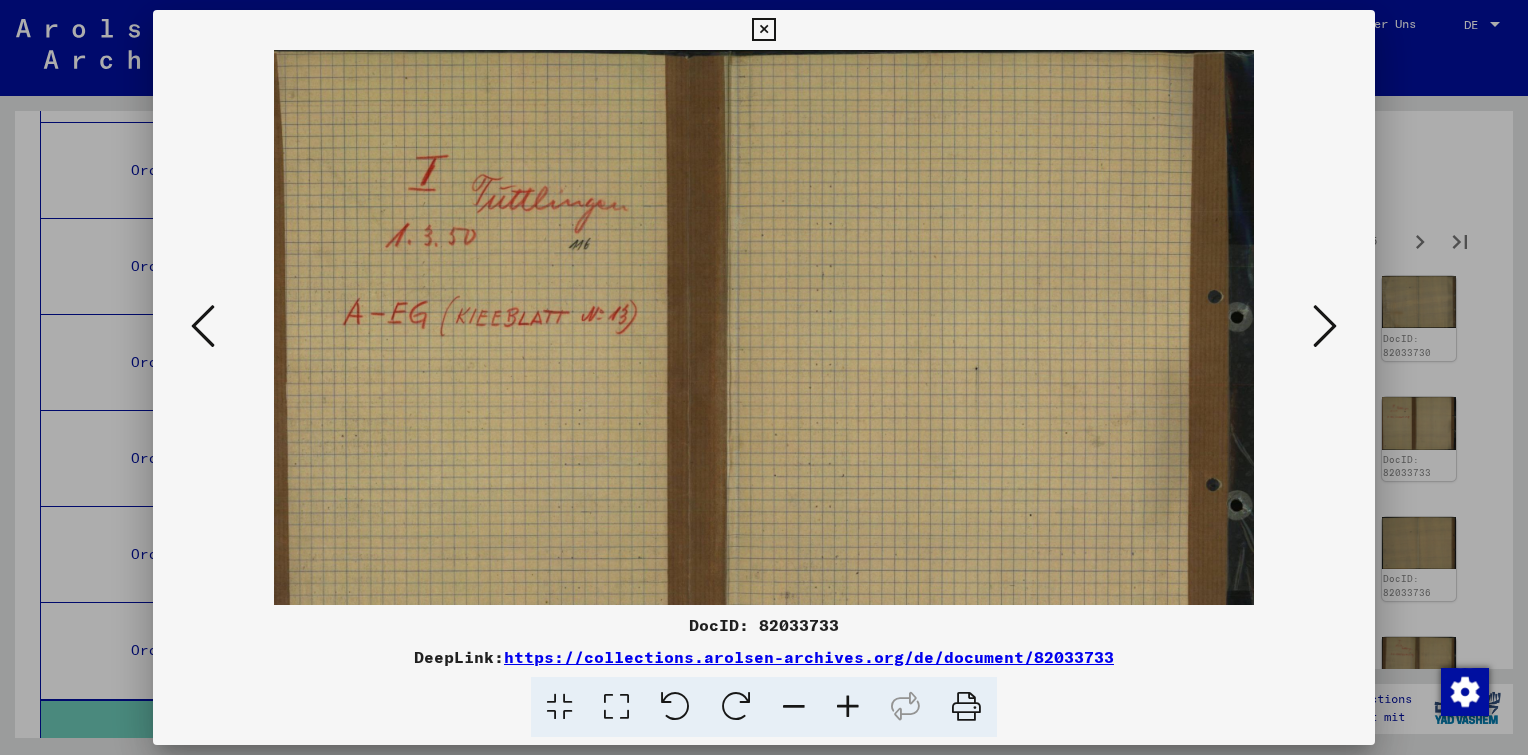 click at bounding box center [848, 707] 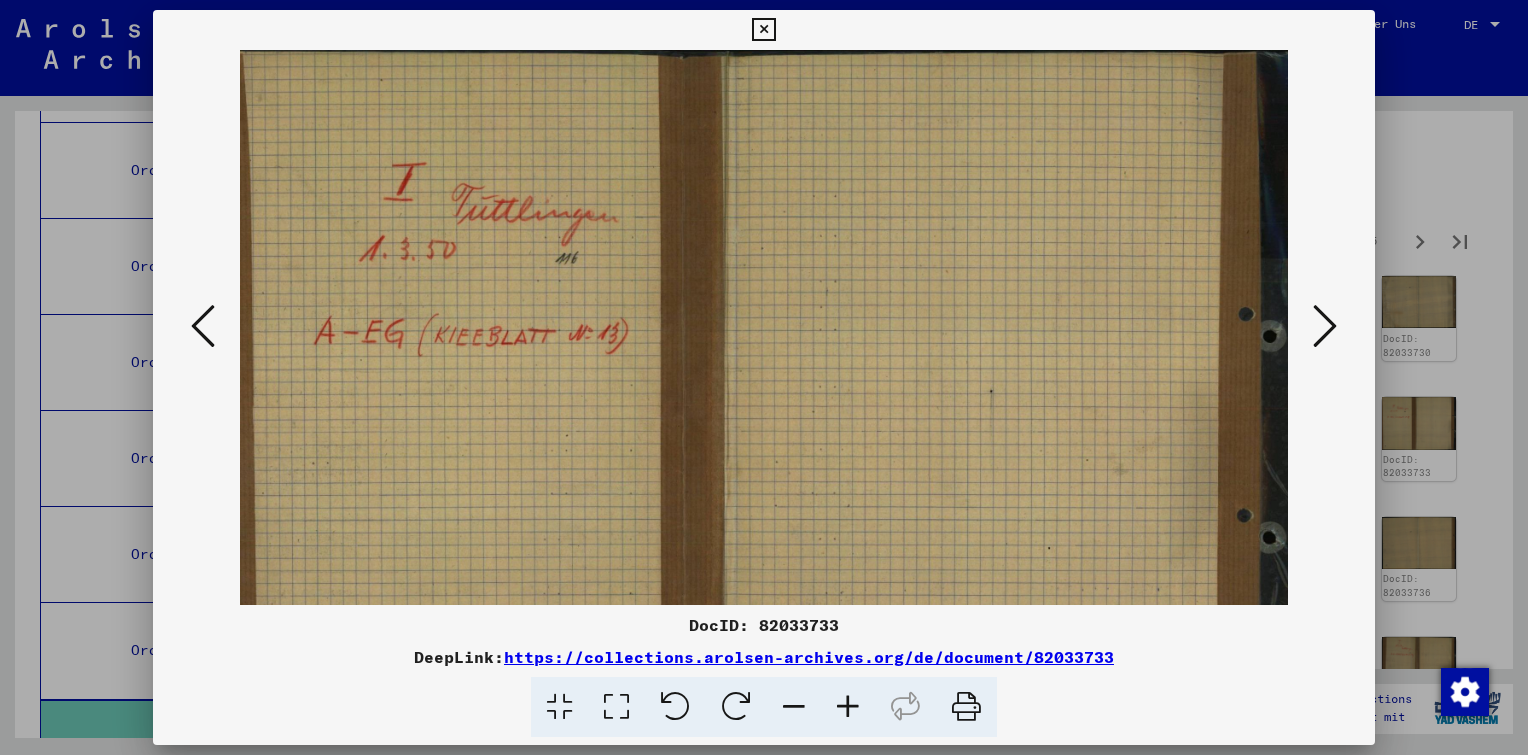 click at bounding box center (1325, 326) 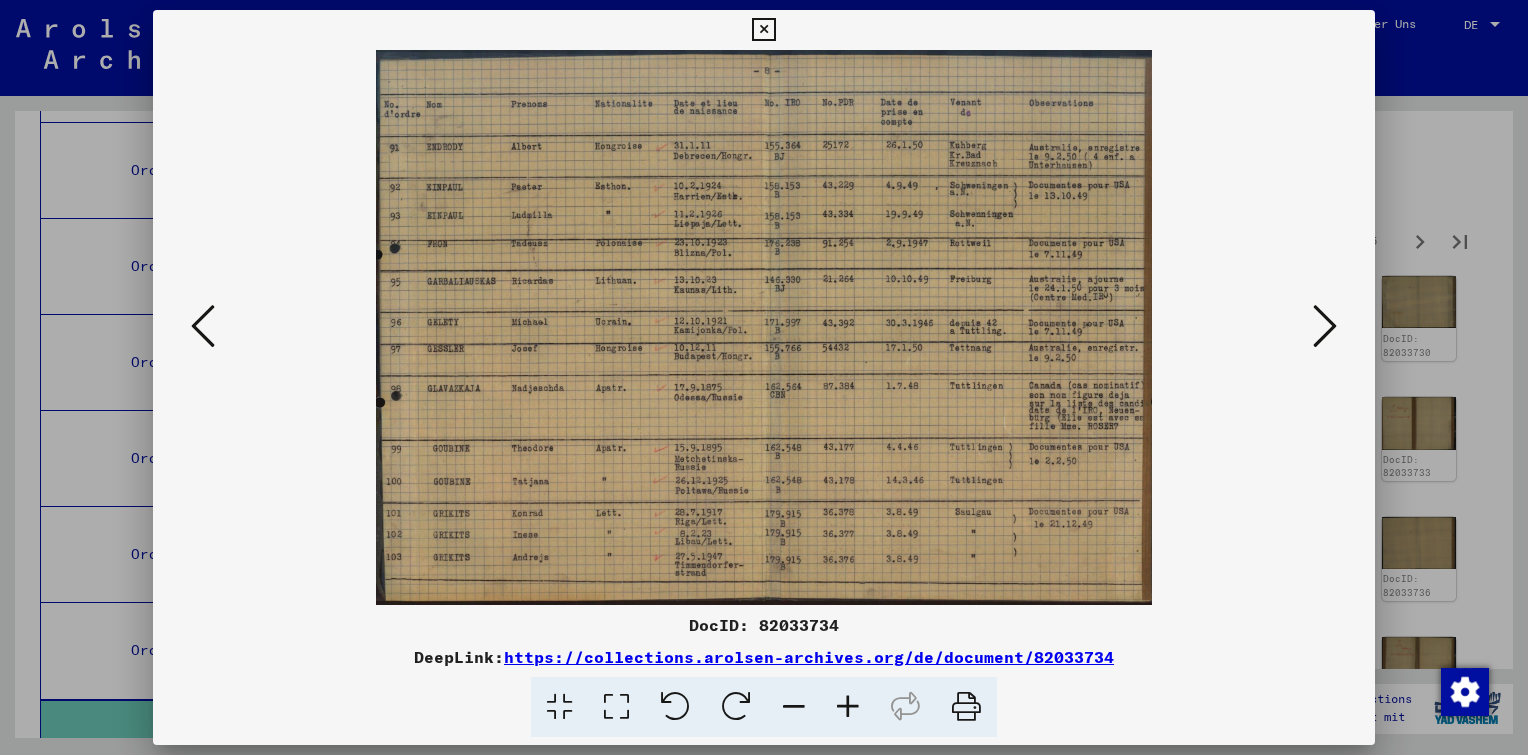click at bounding box center (1325, 326) 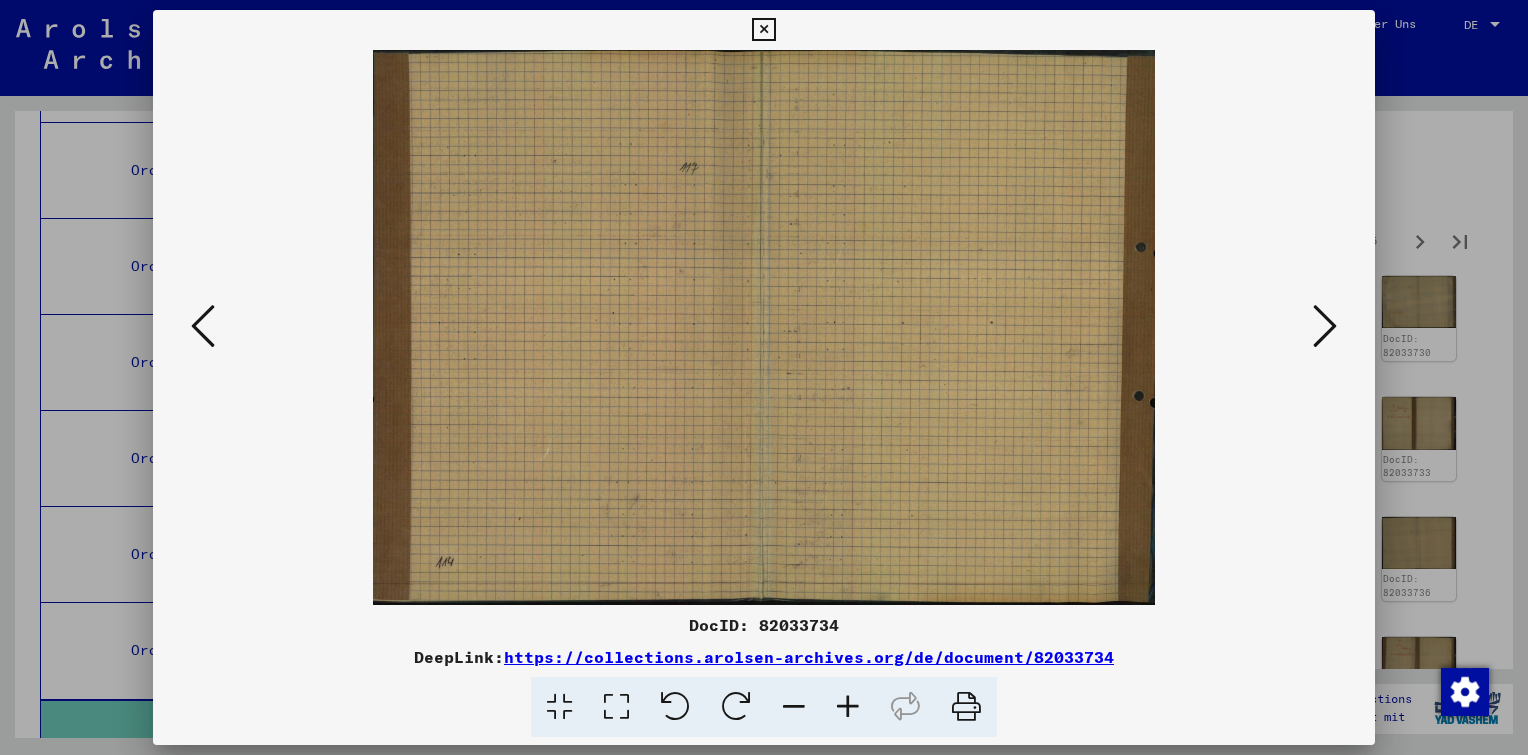 click at bounding box center [1325, 326] 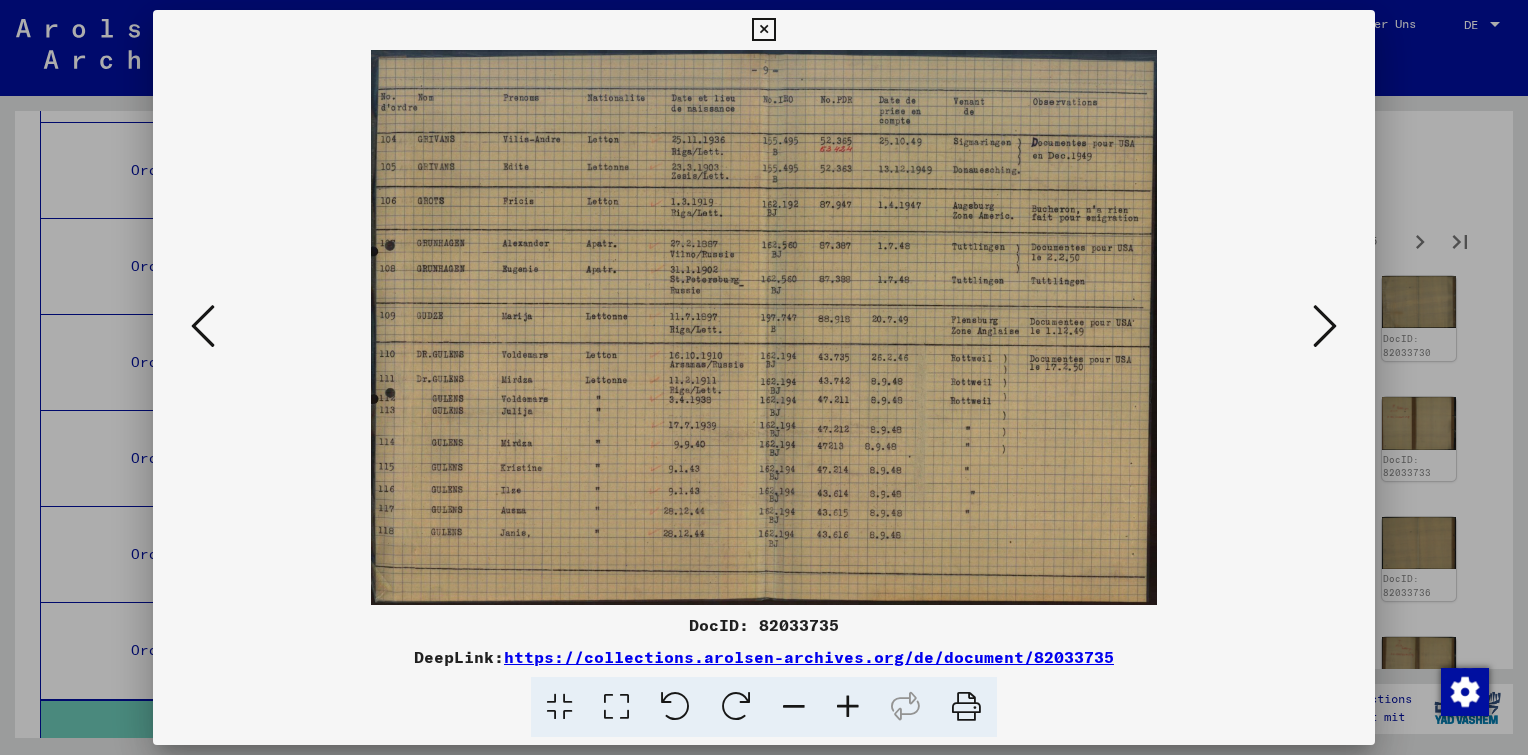 click at bounding box center (1325, 326) 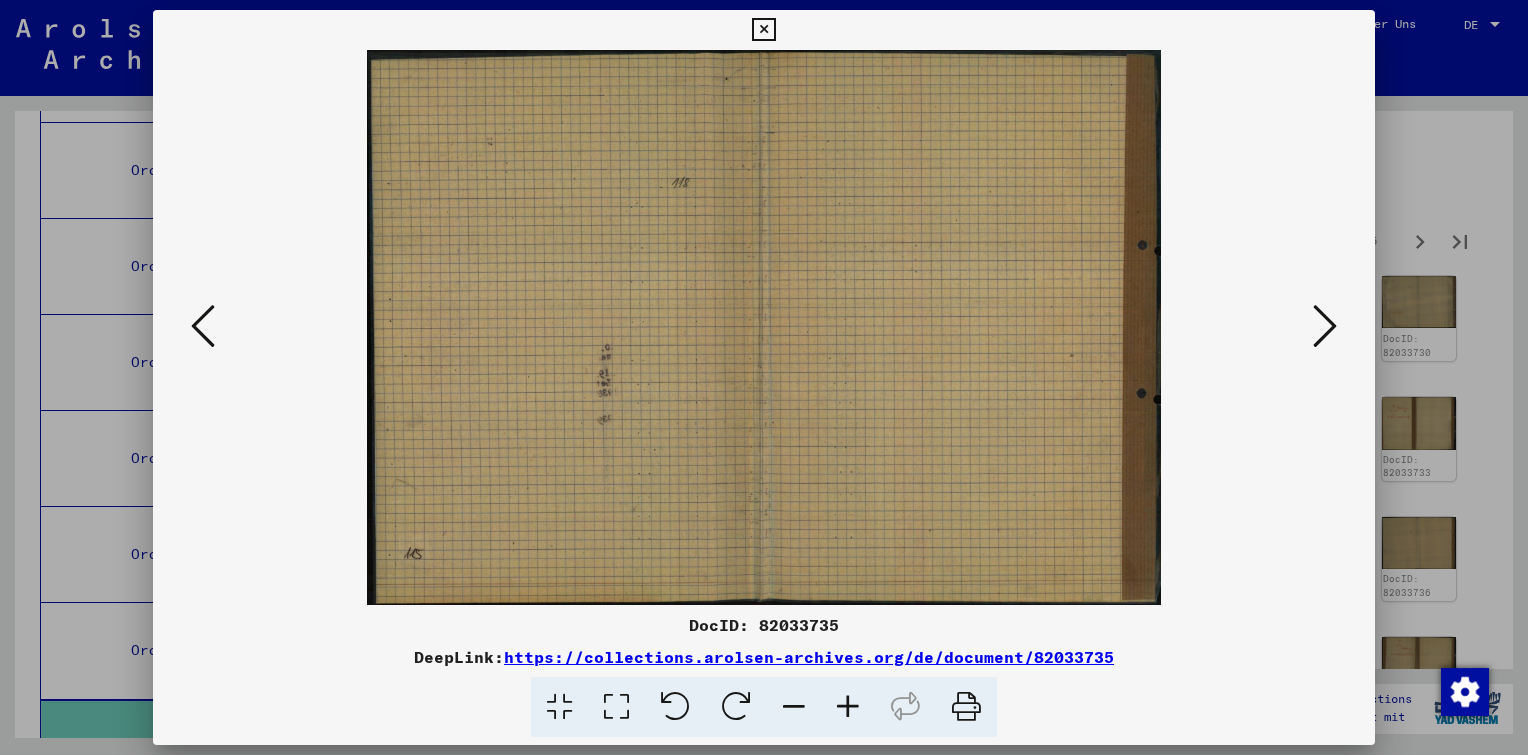 click at bounding box center [1325, 326] 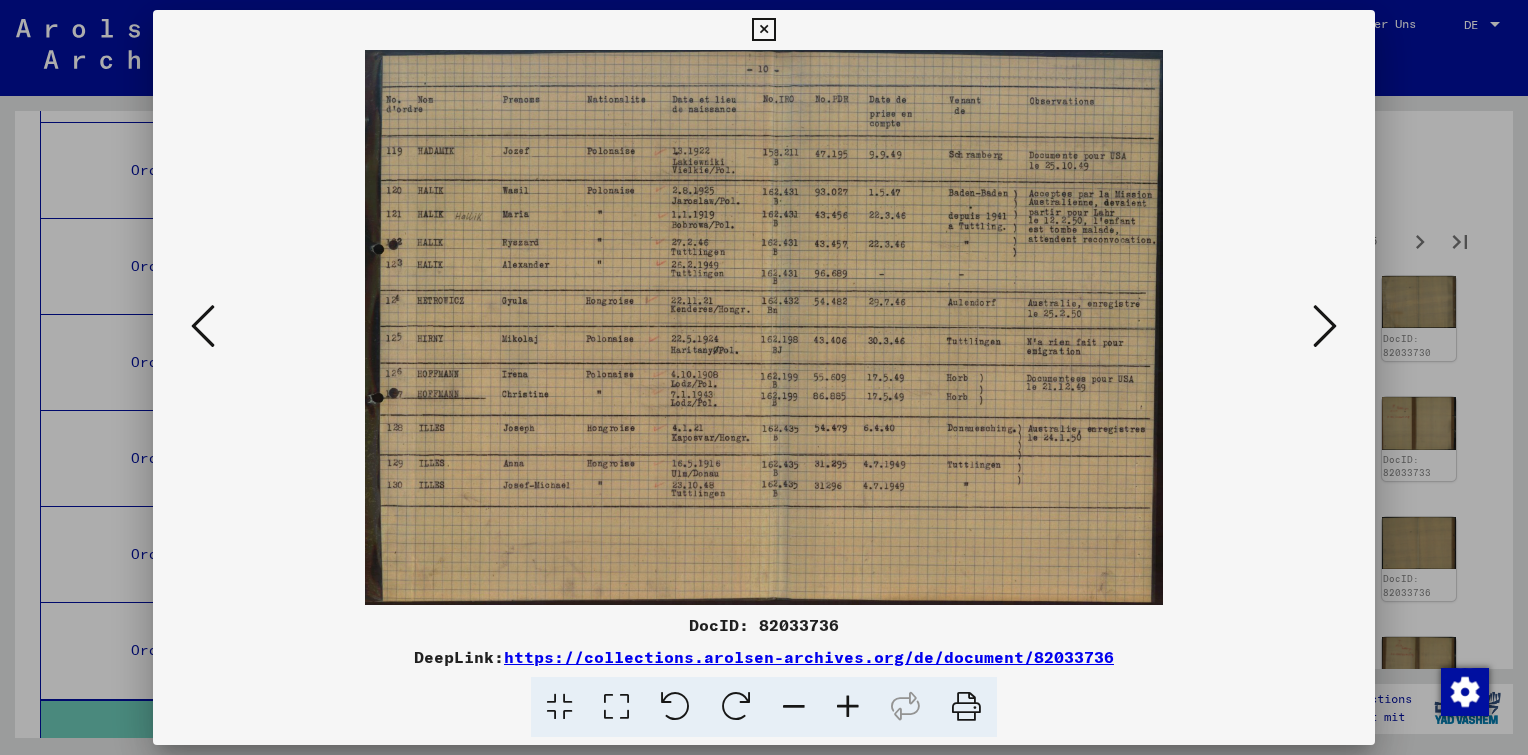 click at bounding box center (1325, 326) 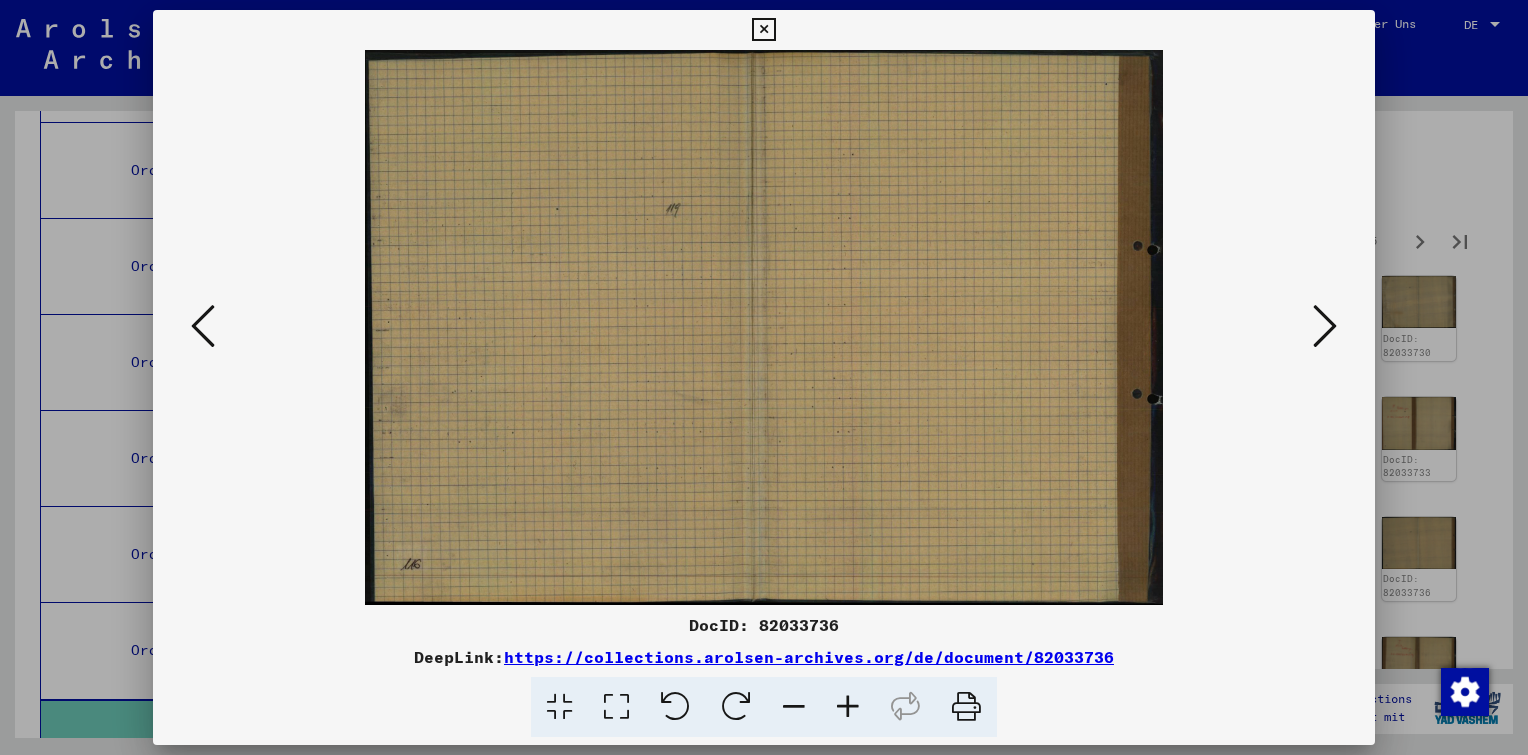 click at bounding box center (1325, 326) 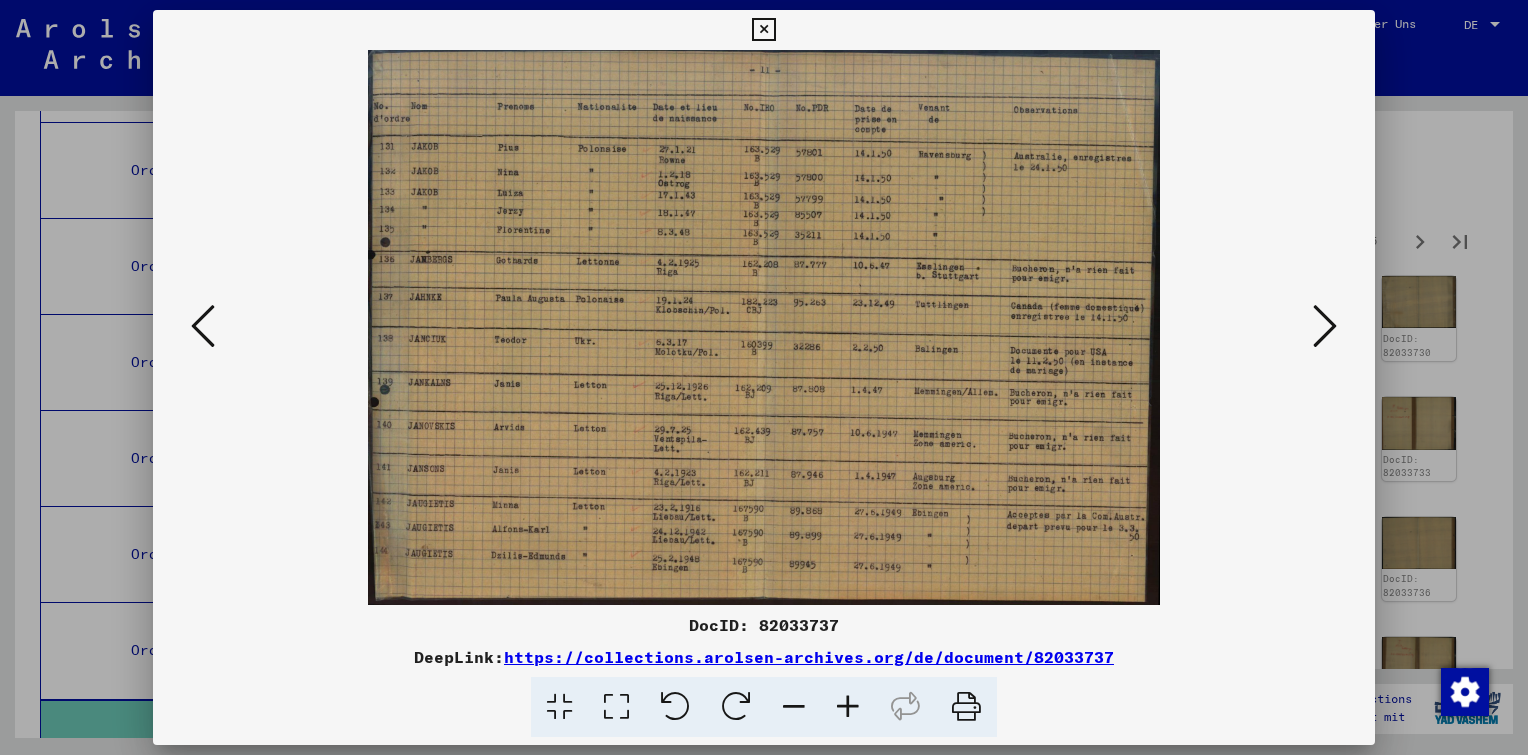 click at bounding box center (1325, 326) 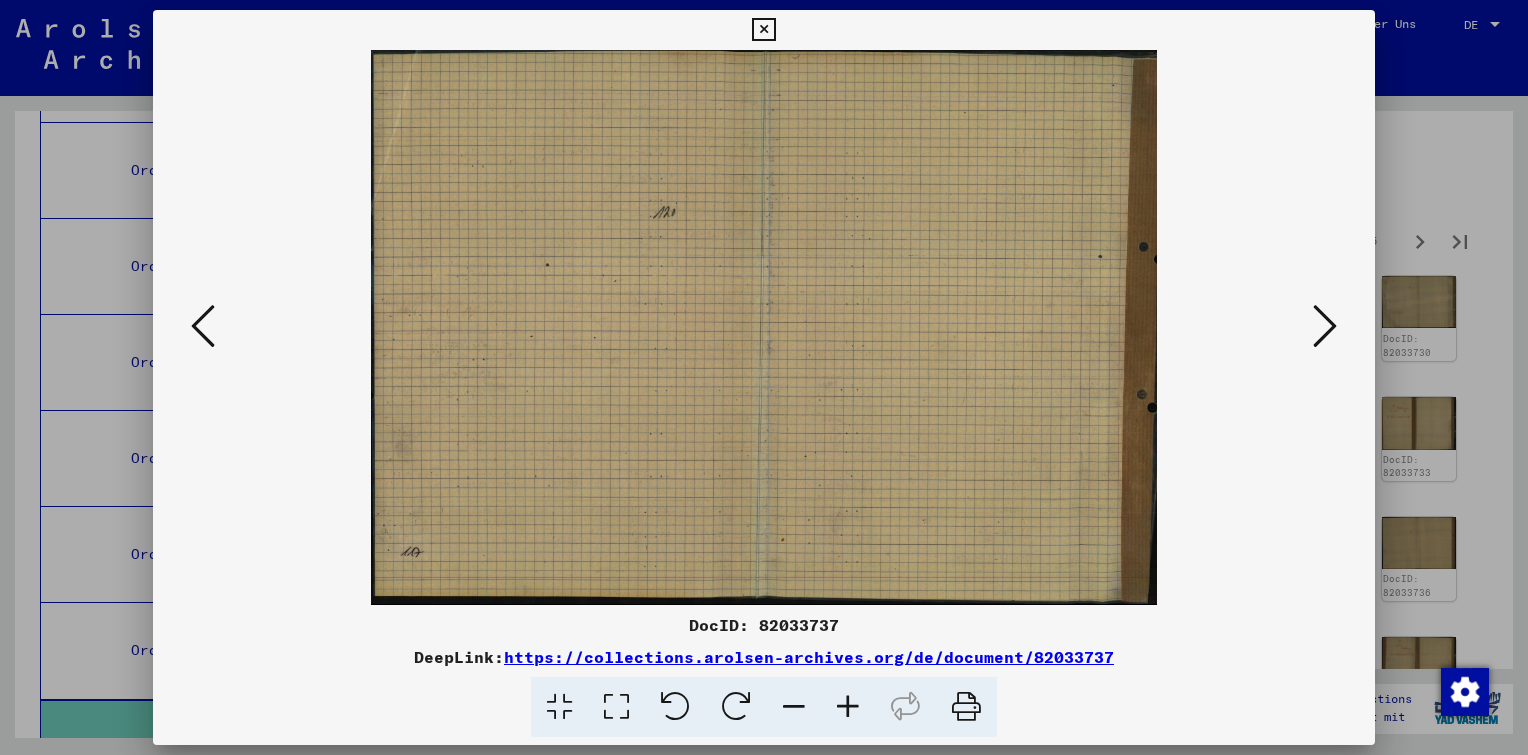 click at bounding box center [1325, 326] 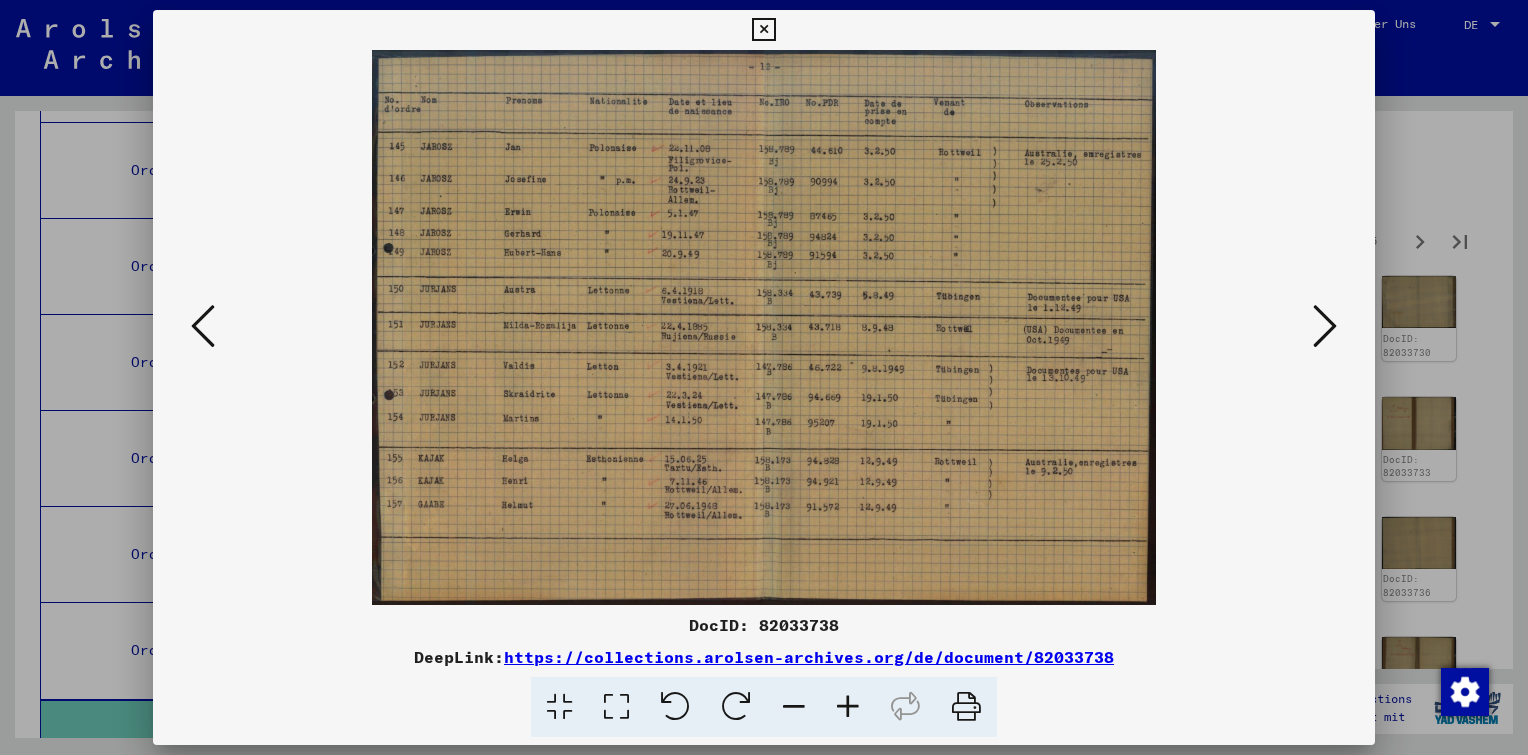 click at bounding box center [1325, 326] 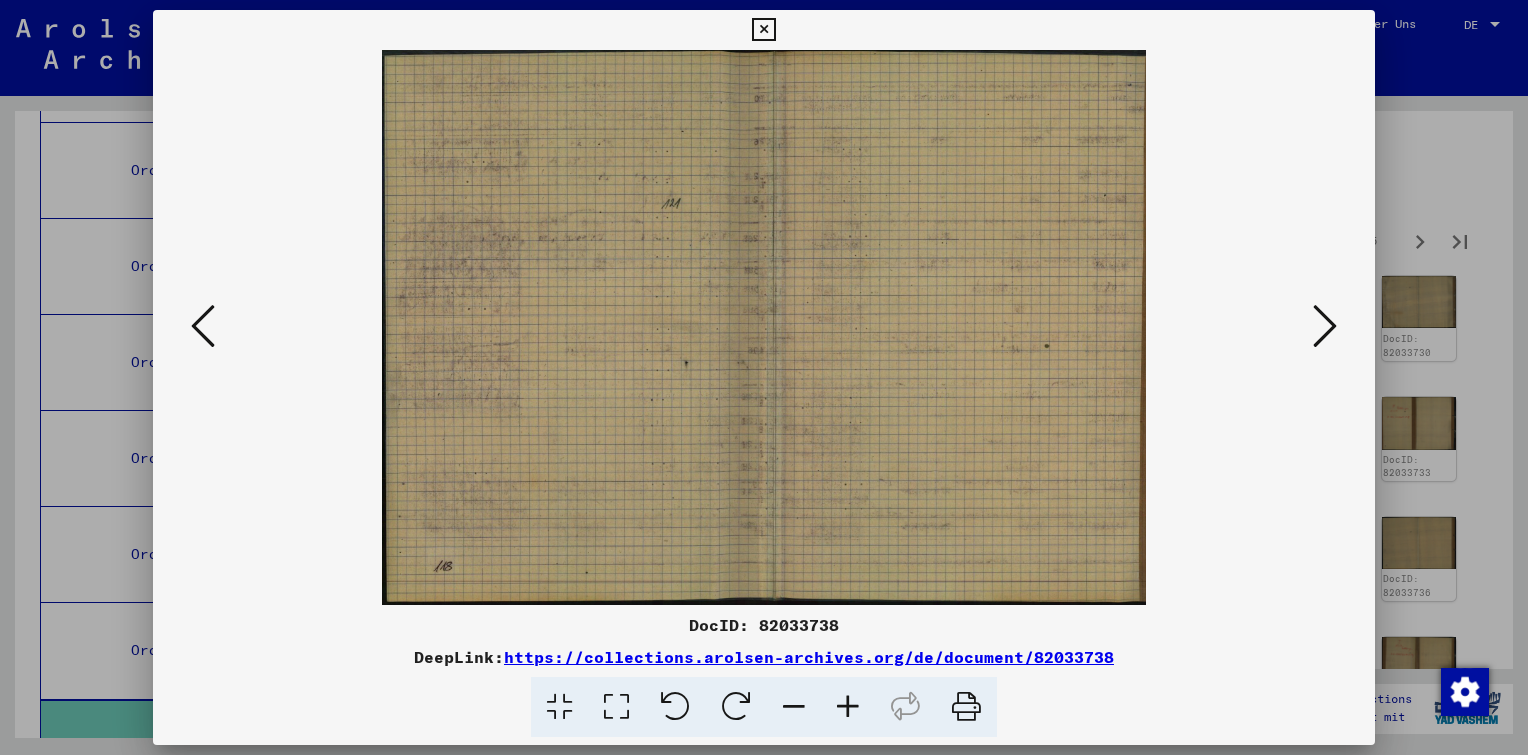 click at bounding box center (1325, 326) 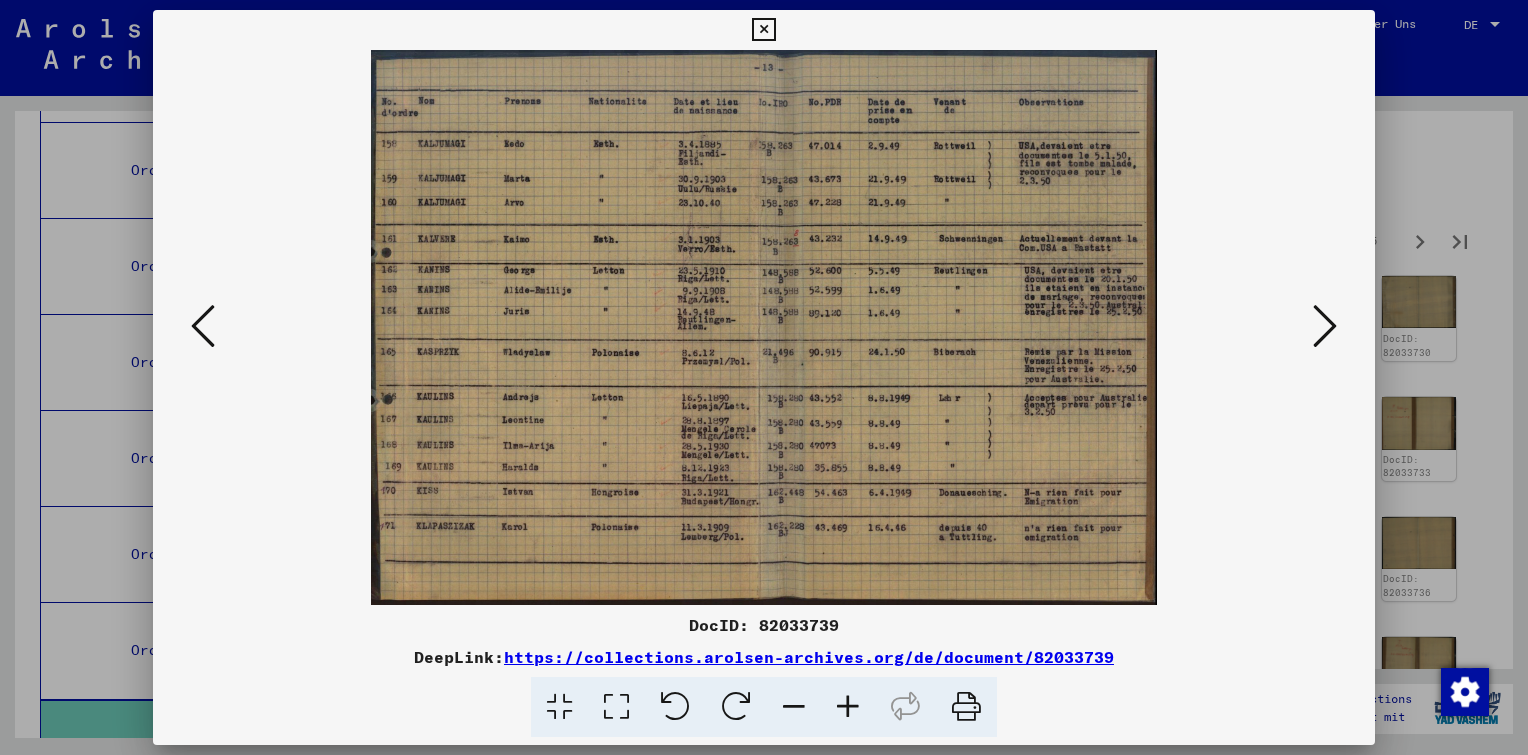 click at bounding box center [1325, 326] 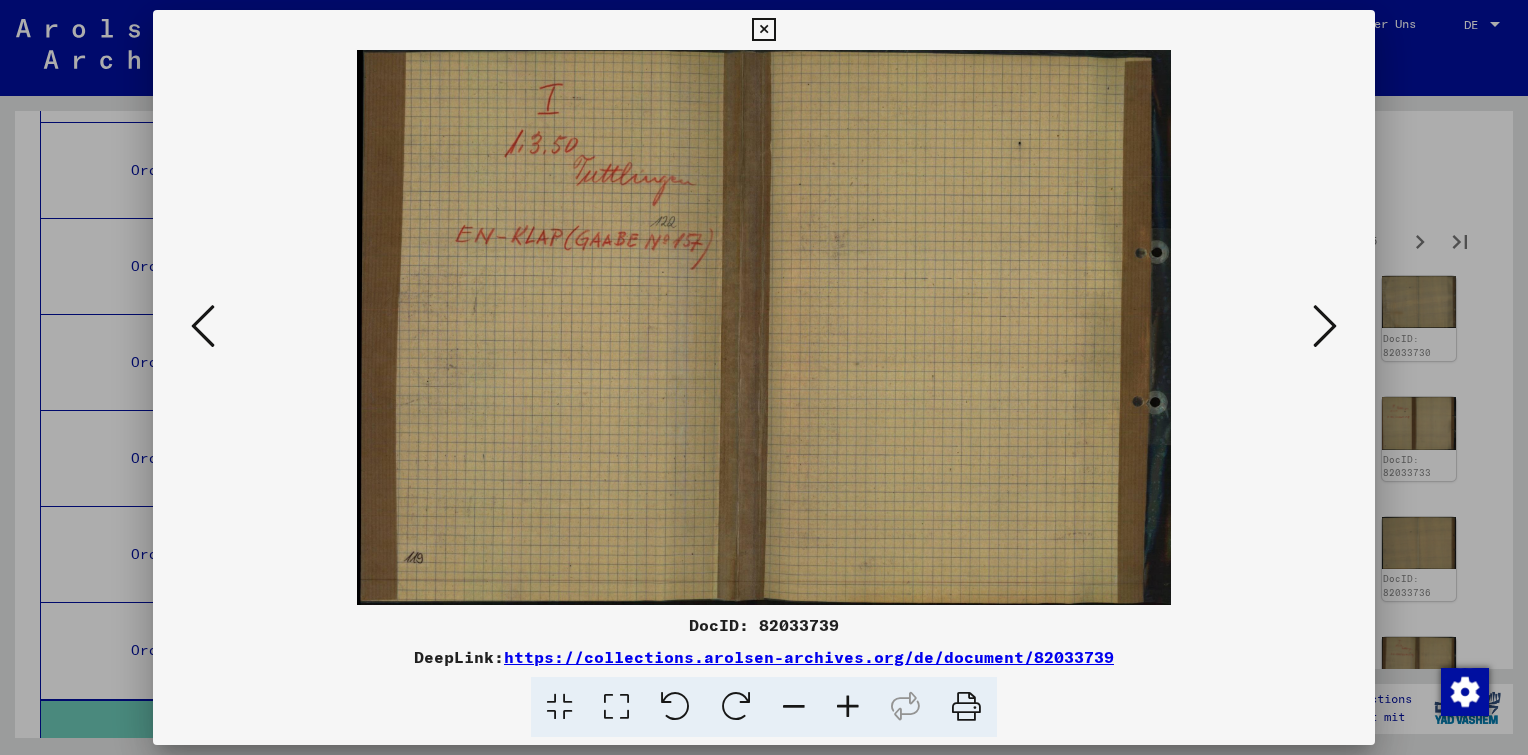 click at bounding box center (1325, 326) 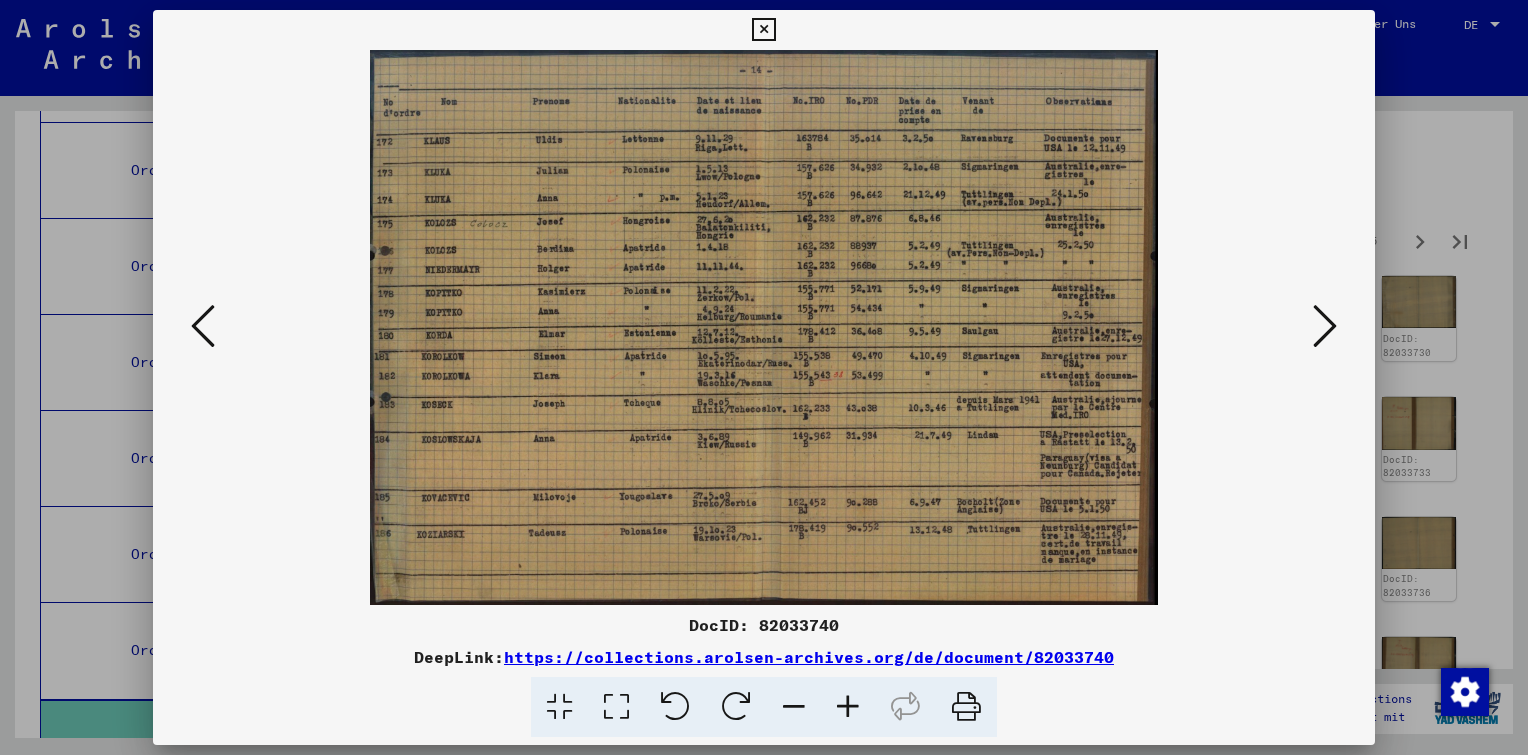 click at bounding box center (203, 326) 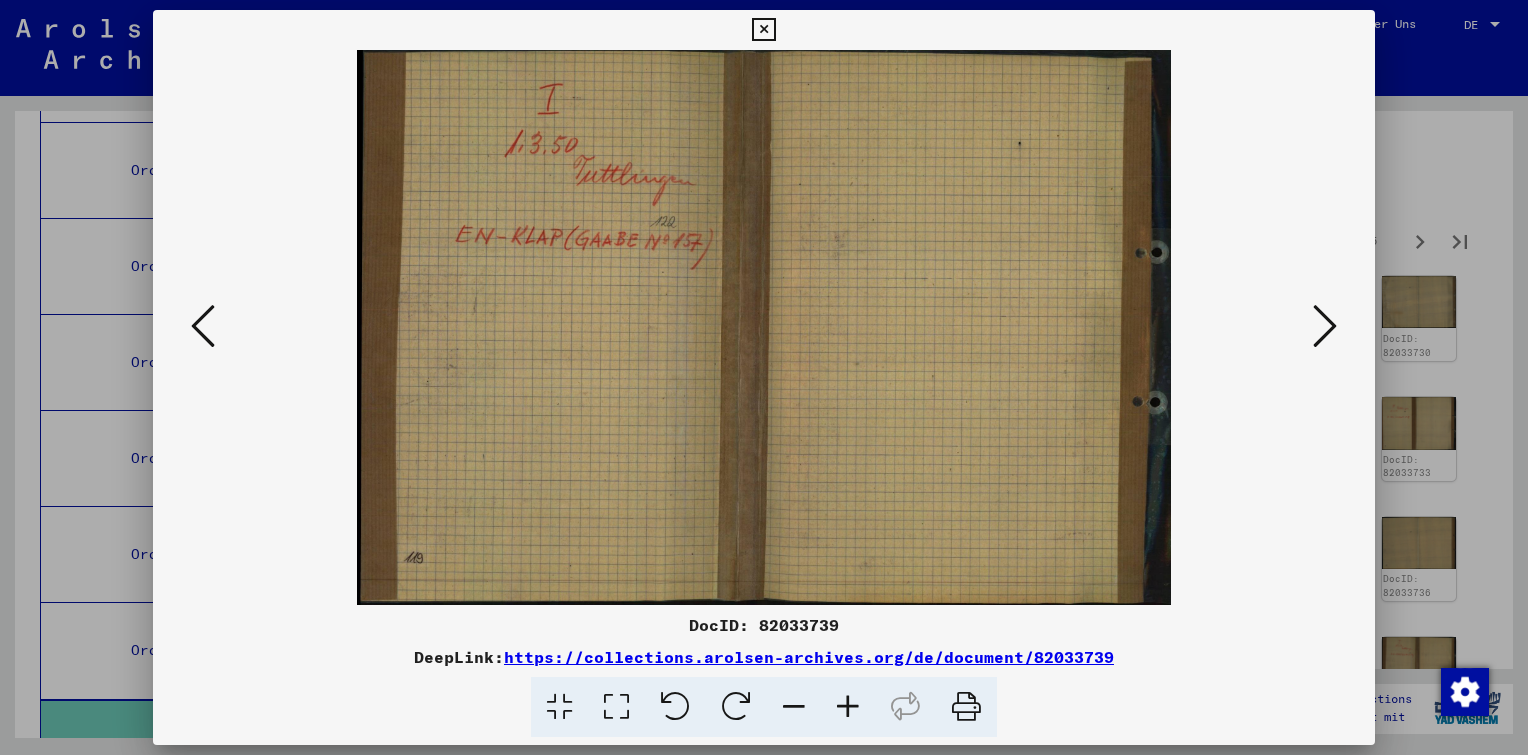 click at bounding box center [203, 326] 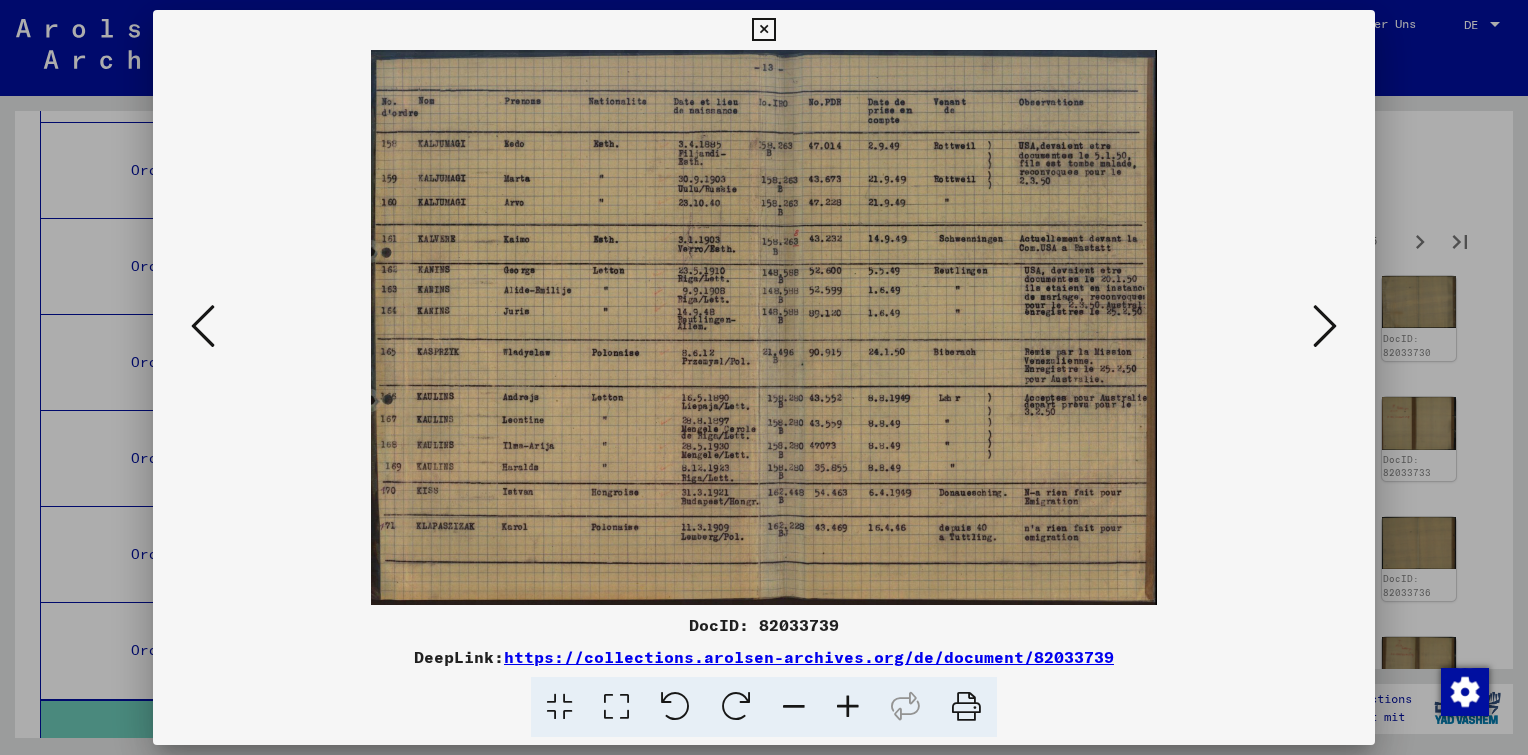 click at bounding box center [848, 707] 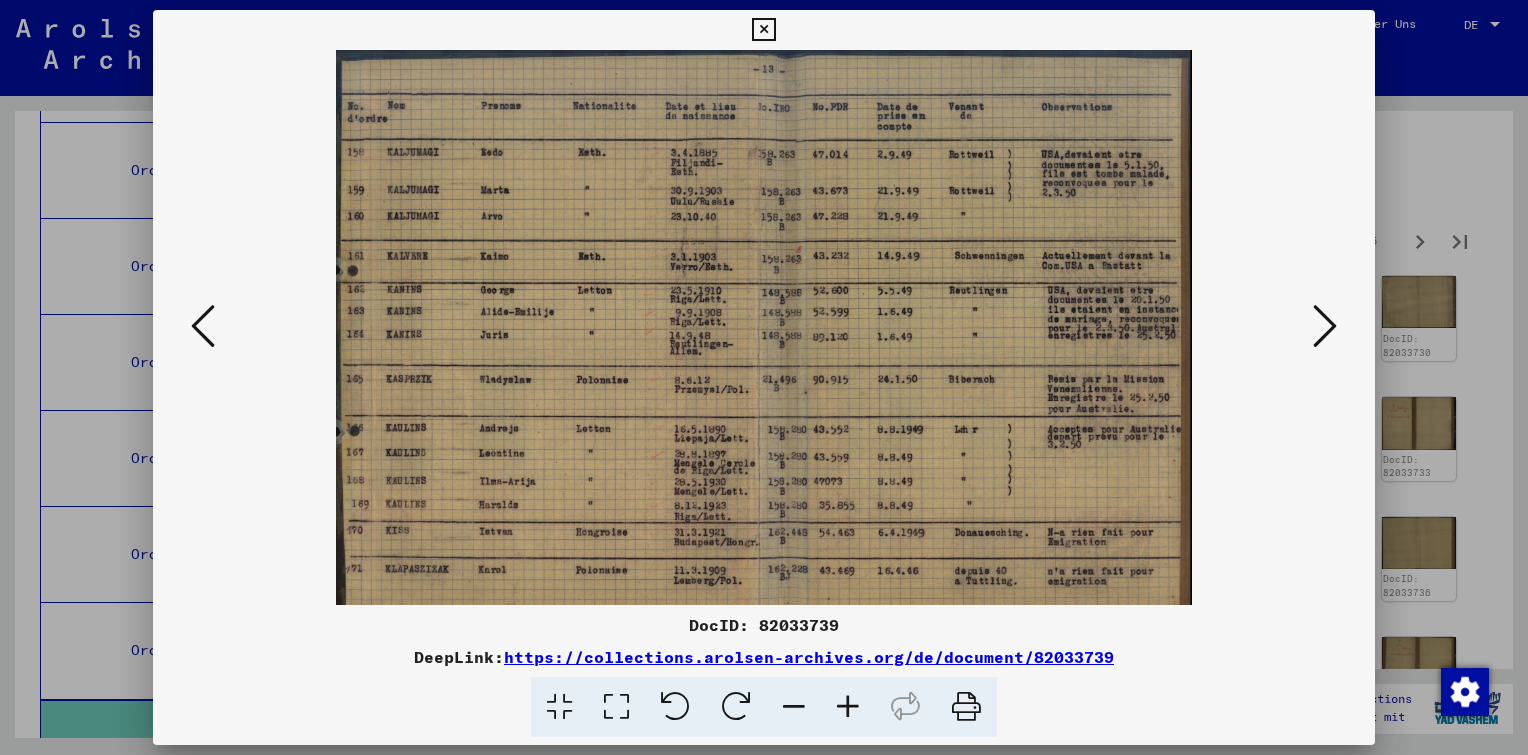 click at bounding box center (848, 707) 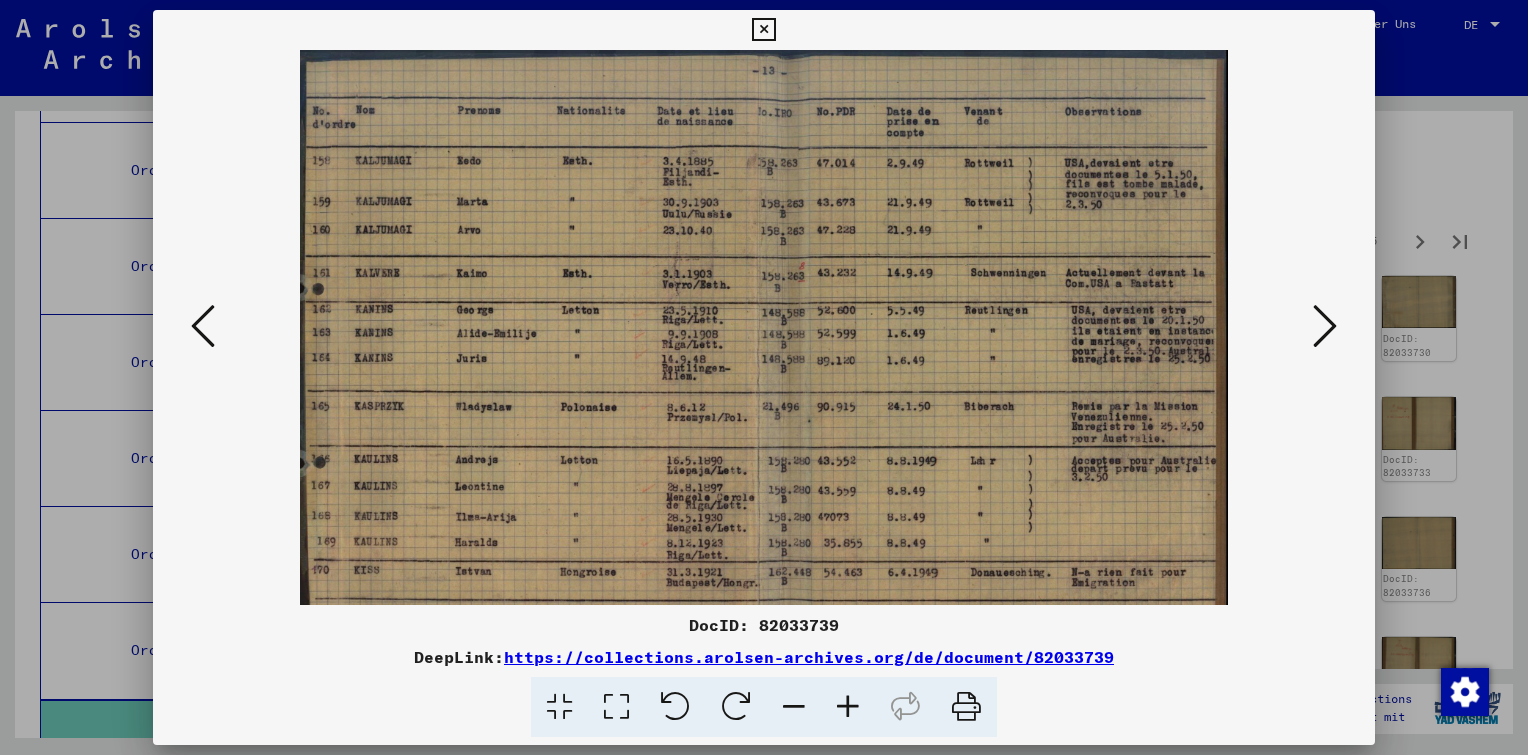 click at bounding box center (848, 707) 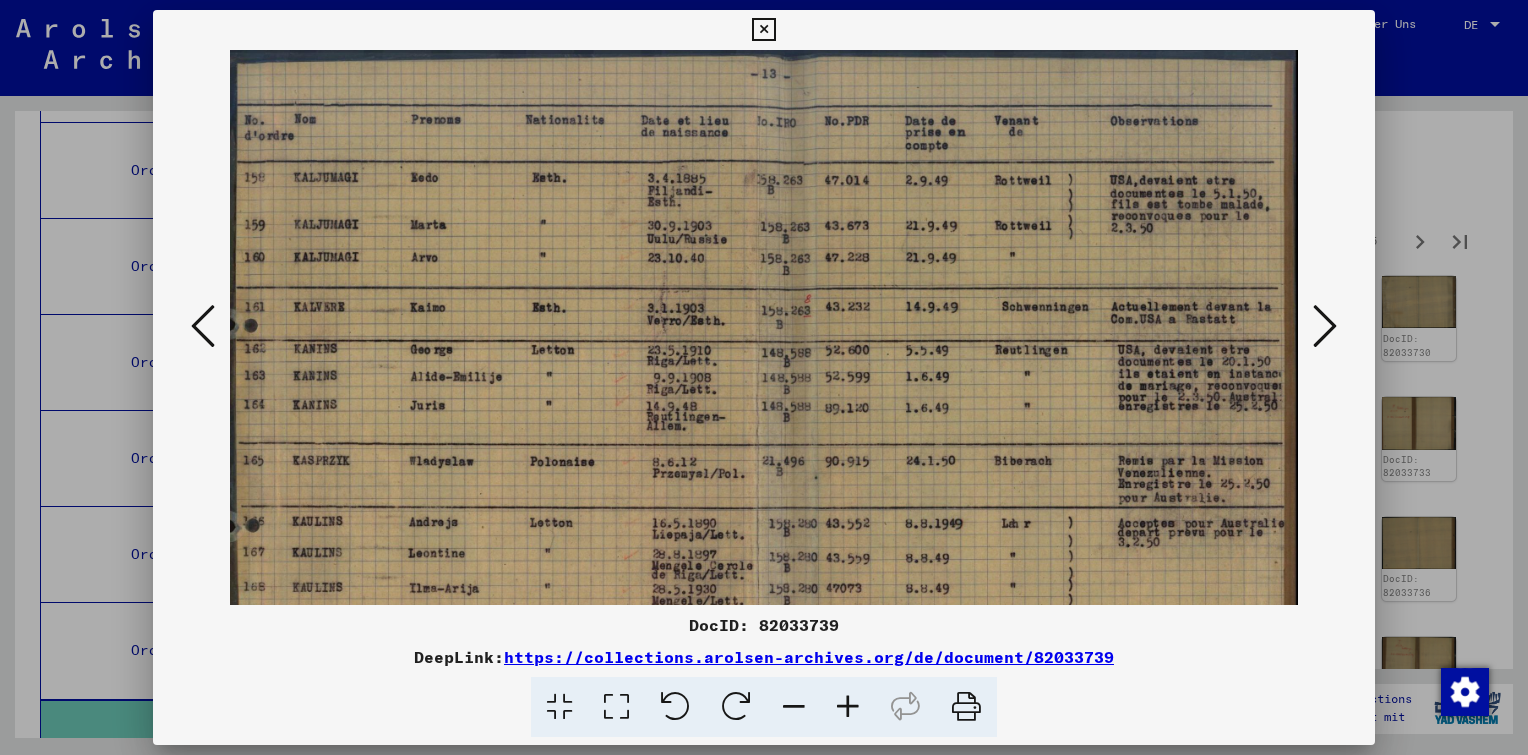 click at bounding box center (848, 707) 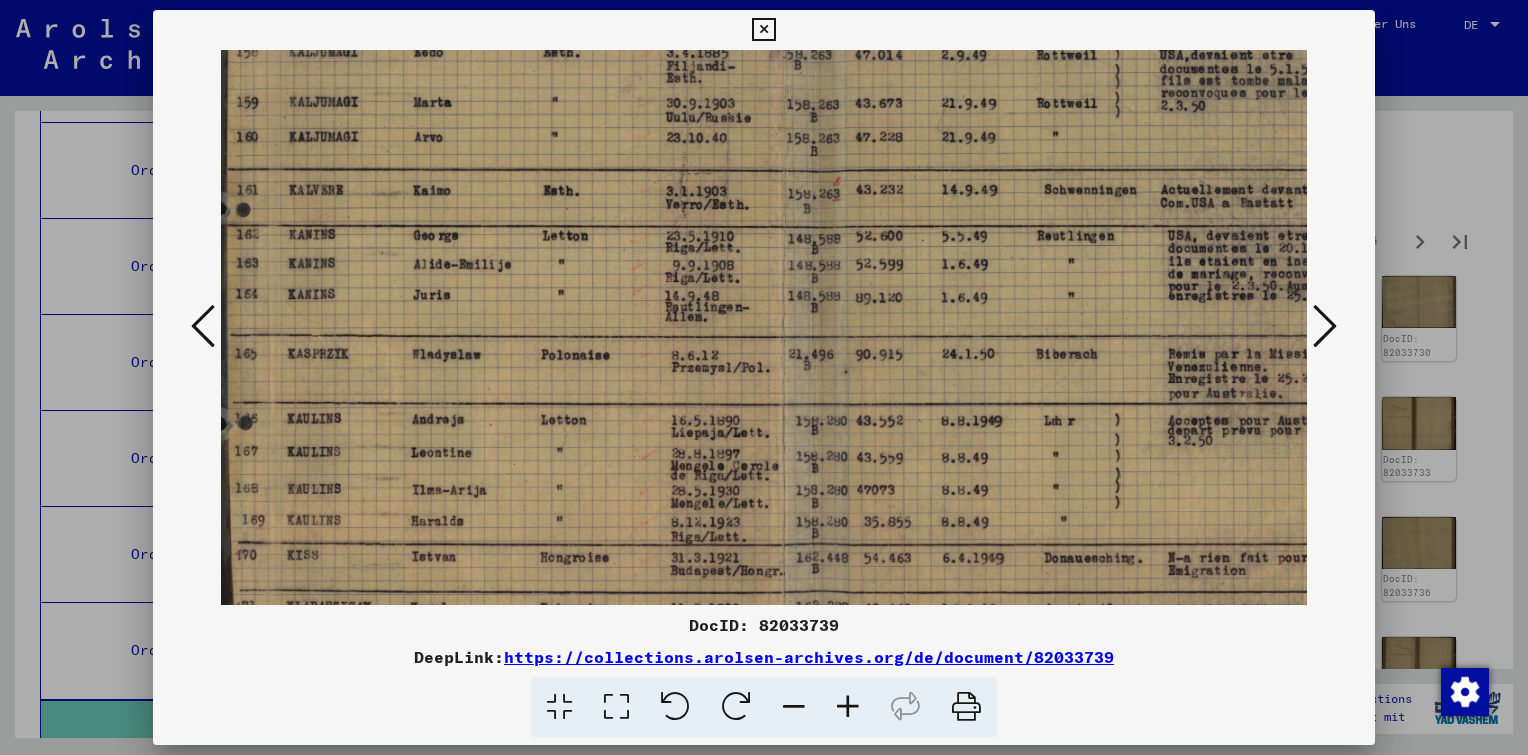 scroll, scrollTop: 132, scrollLeft: 0, axis: vertical 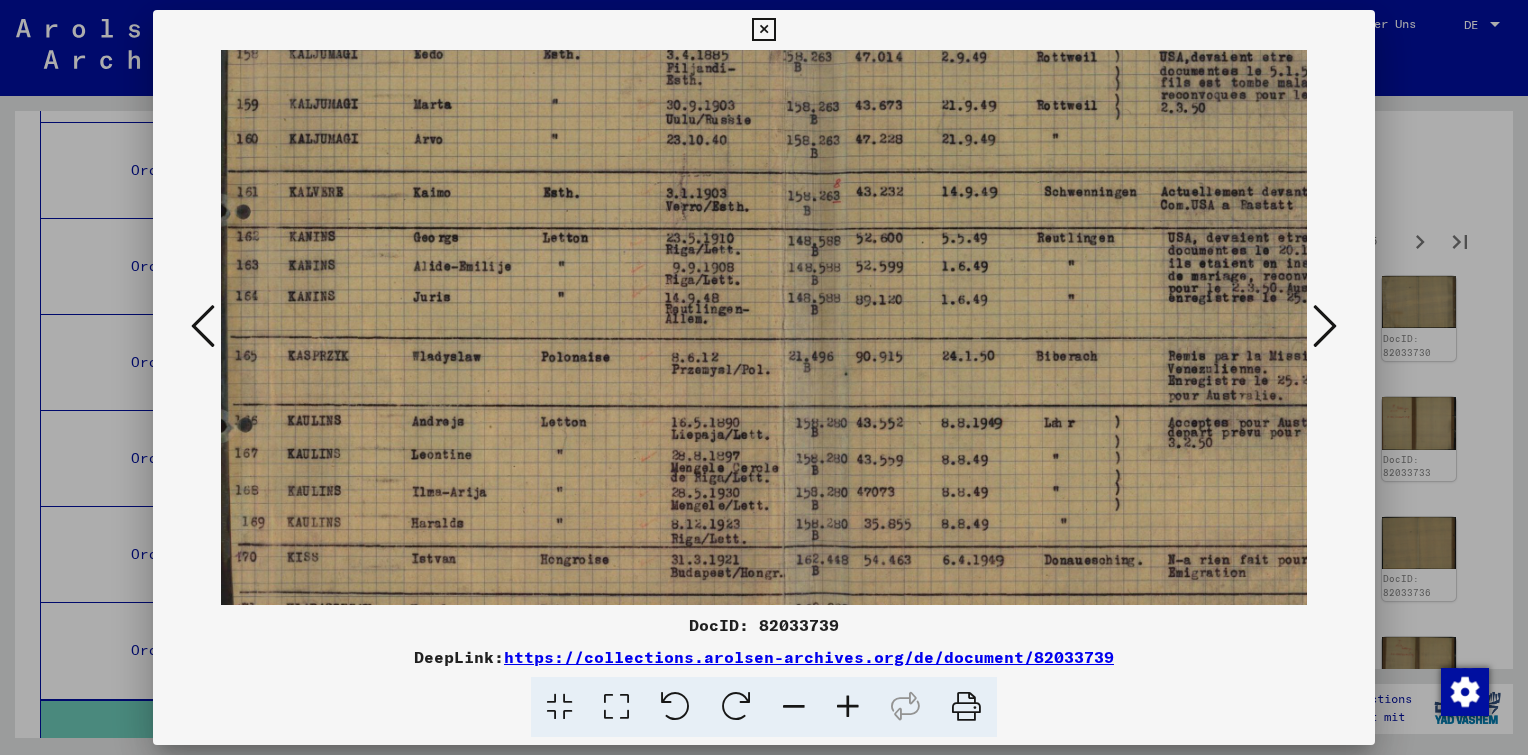 drag, startPoint x: 548, startPoint y: 399, endPoint x: 681, endPoint y: 153, distance: 279.65158 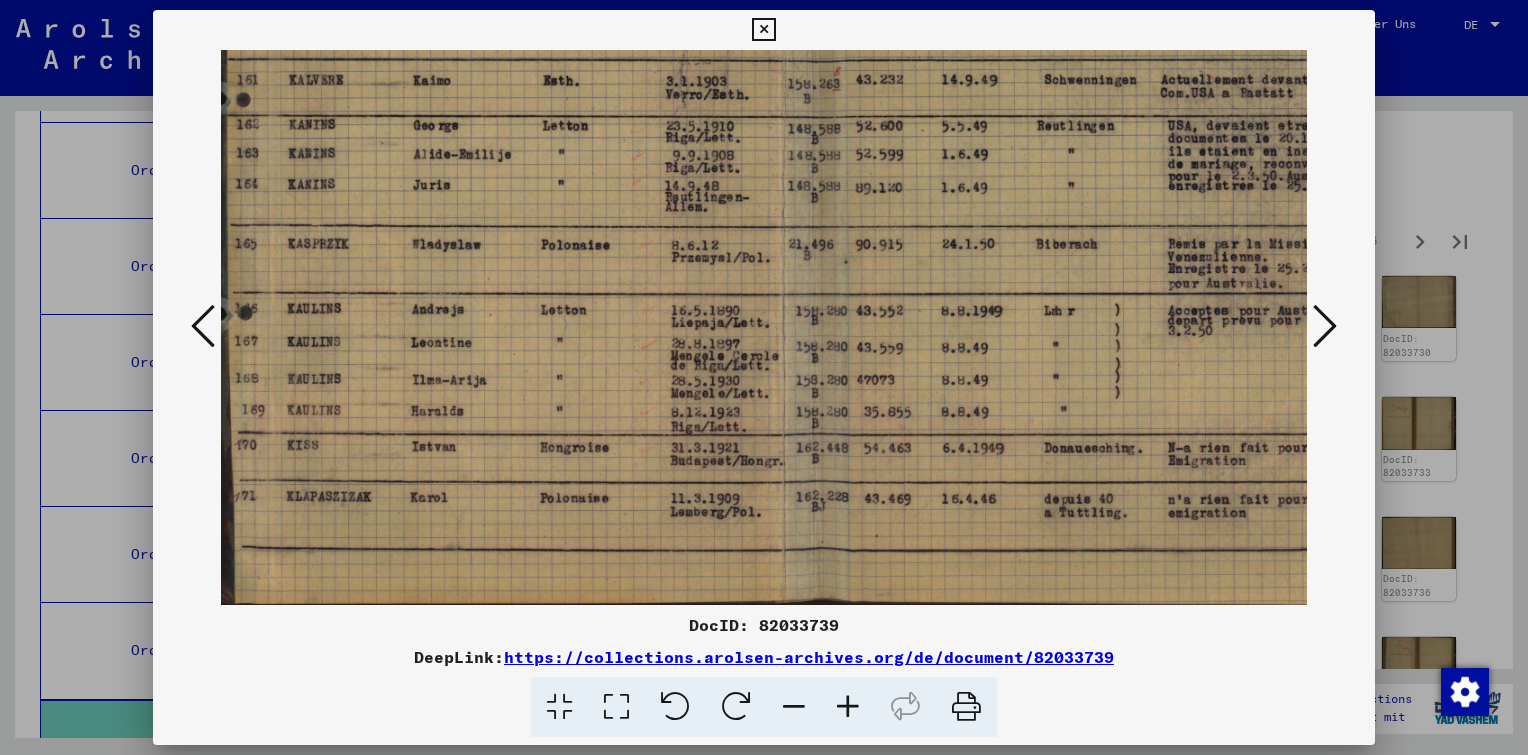 scroll, scrollTop: 249, scrollLeft: 0, axis: vertical 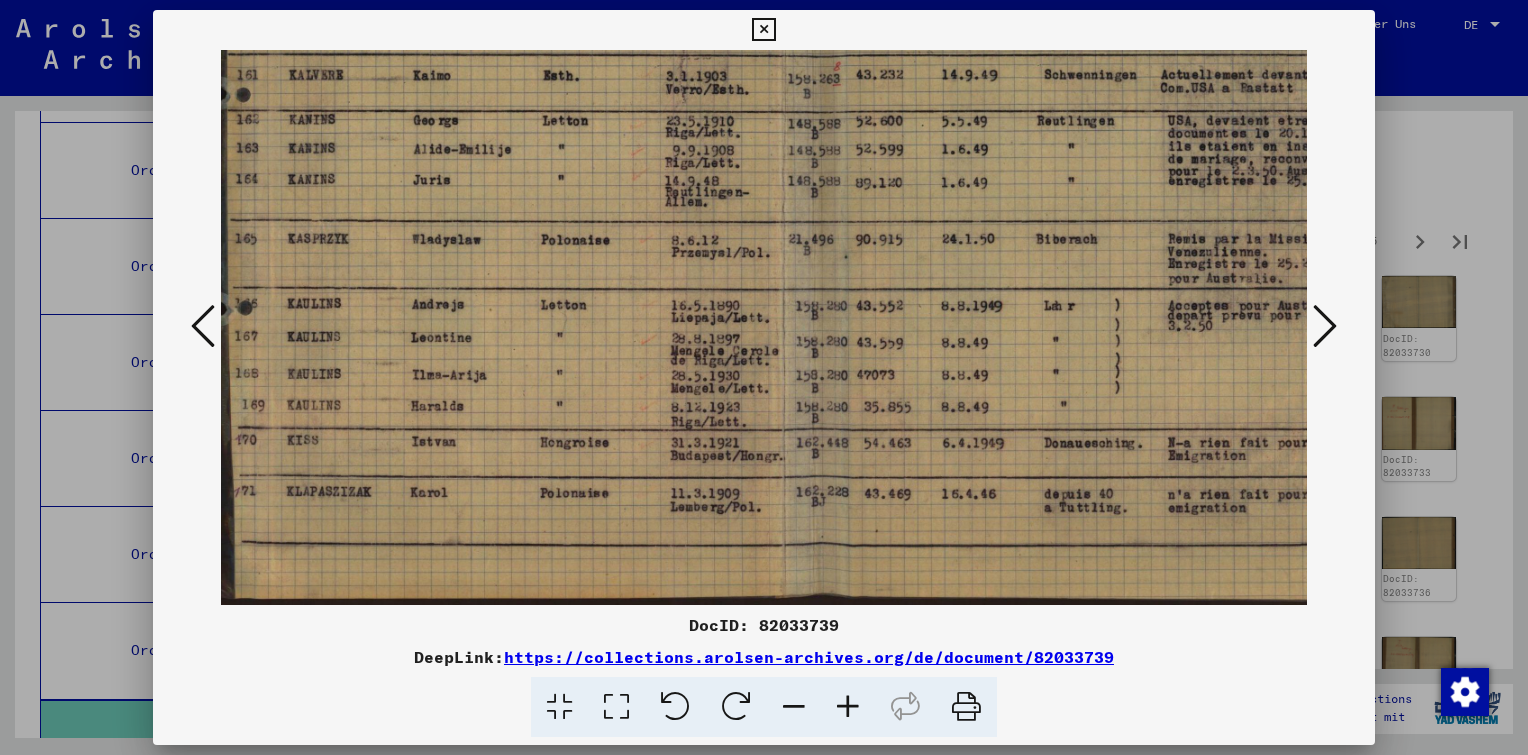 drag, startPoint x: 1261, startPoint y: 255, endPoint x: 1327, endPoint y: 99, distance: 169.38713 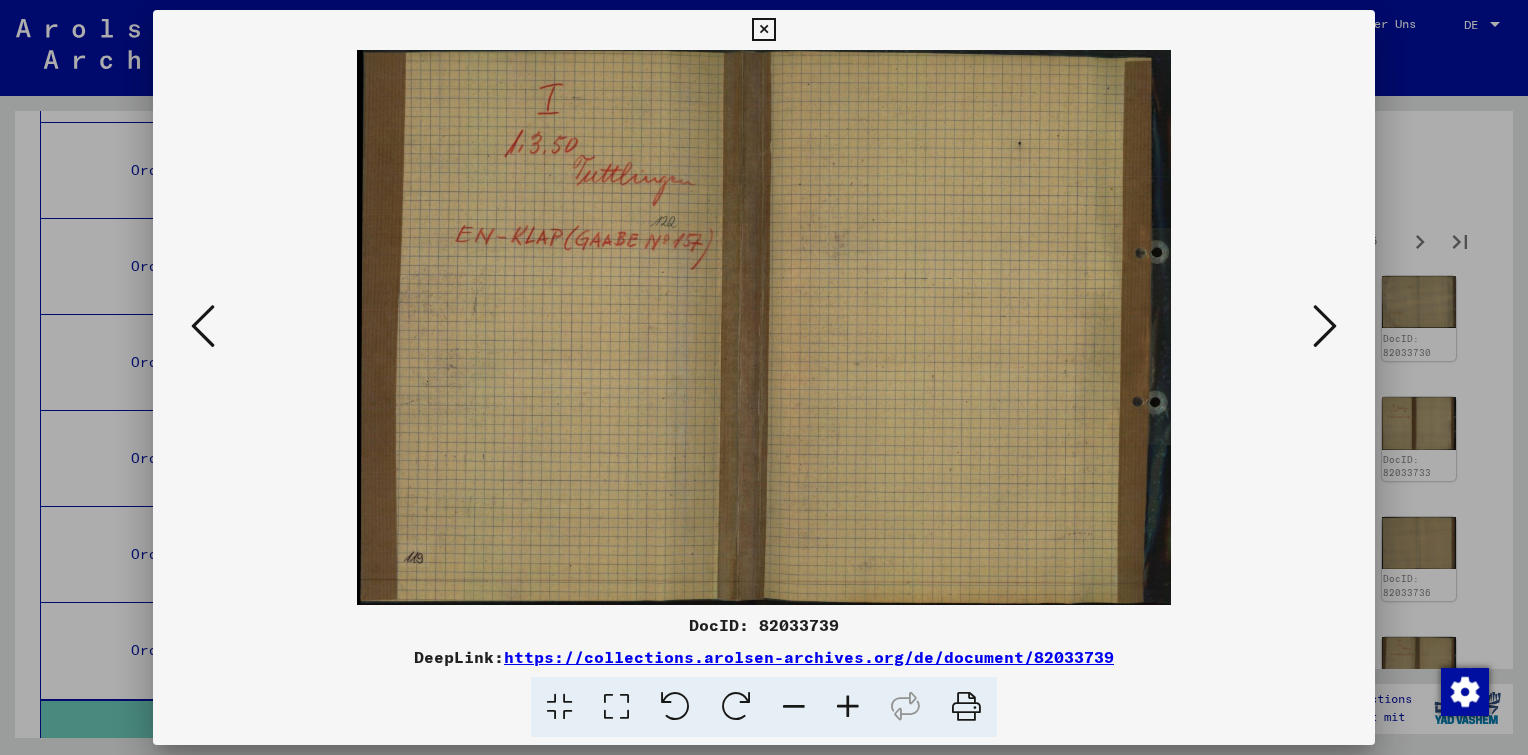 click at bounding box center (1325, 326) 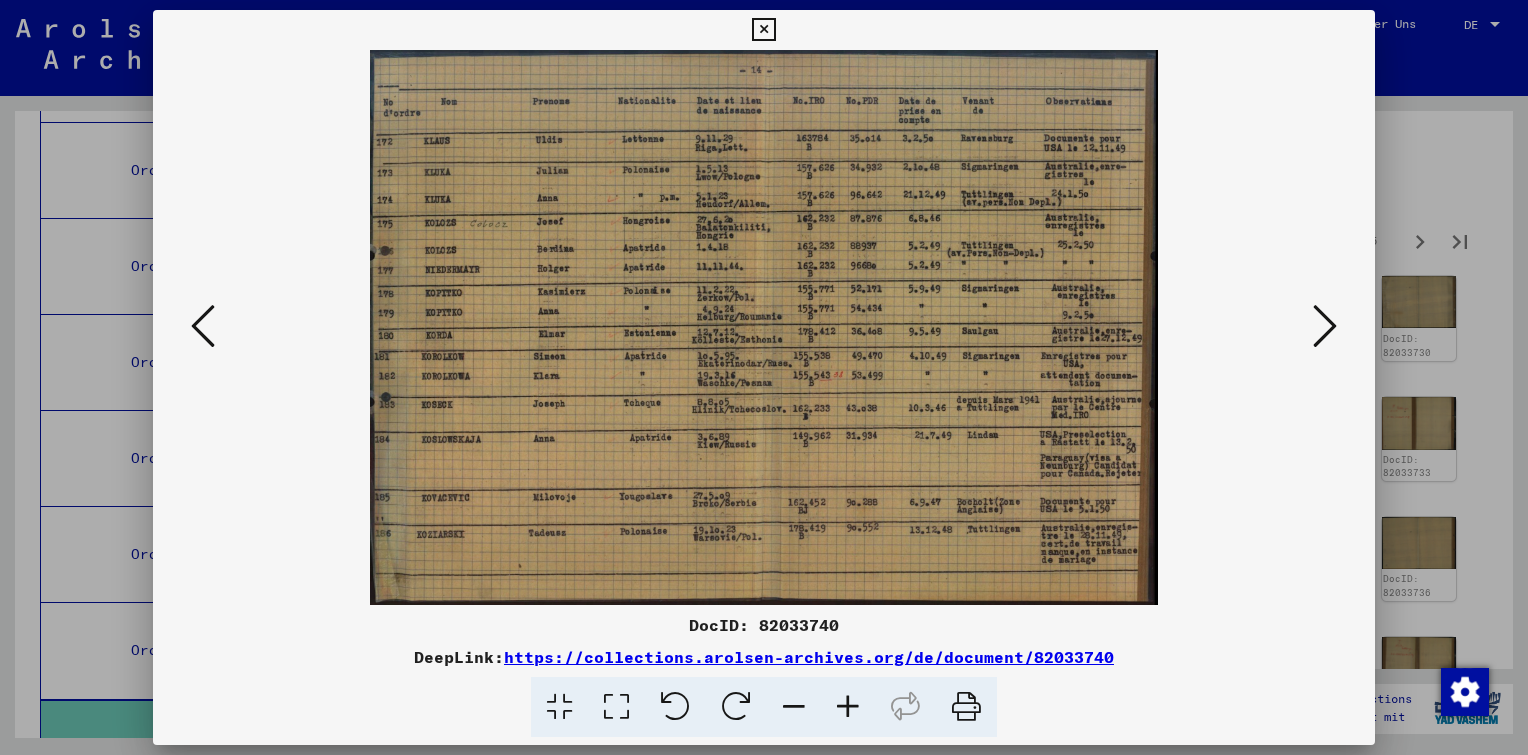 click at bounding box center (1325, 326) 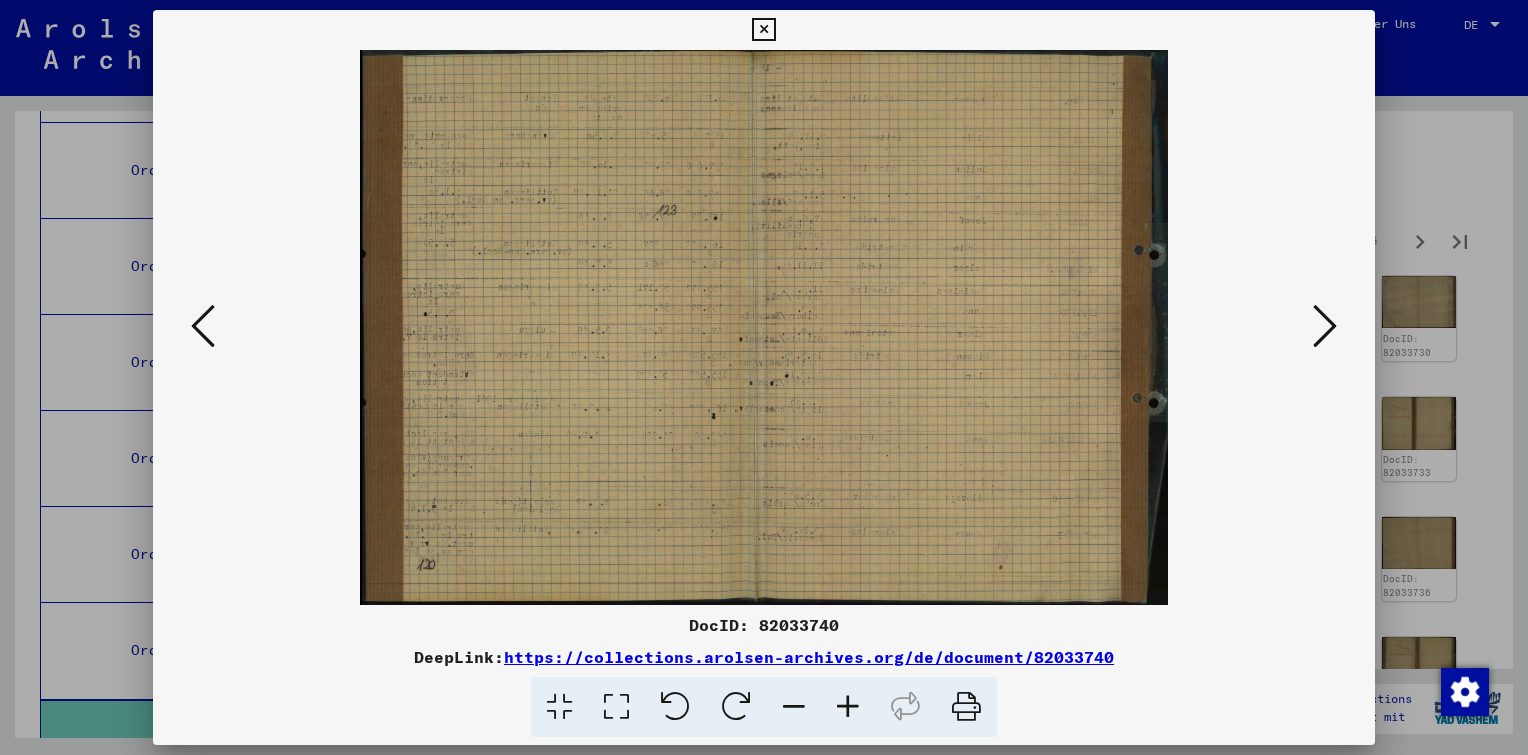click at bounding box center (1325, 326) 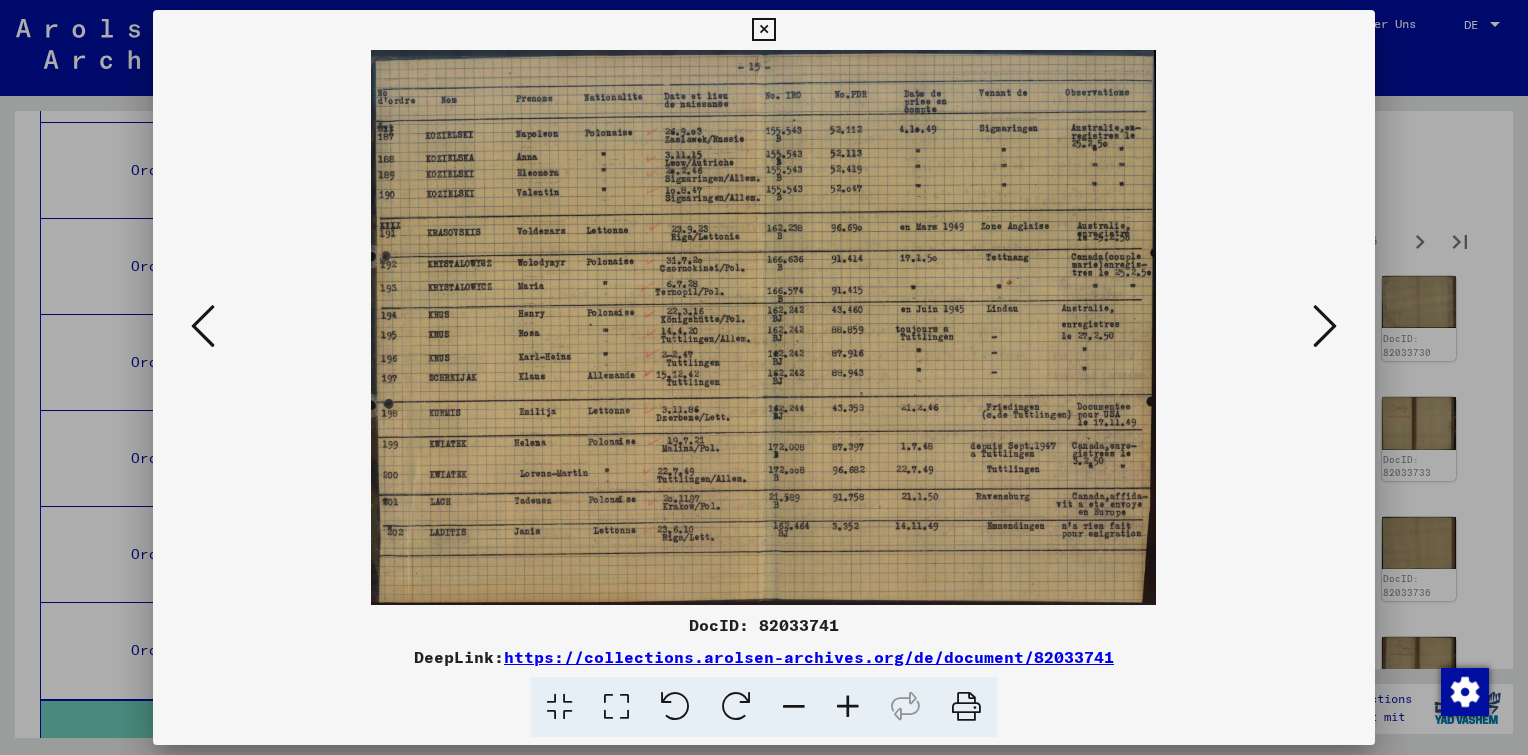 click at bounding box center (1325, 326) 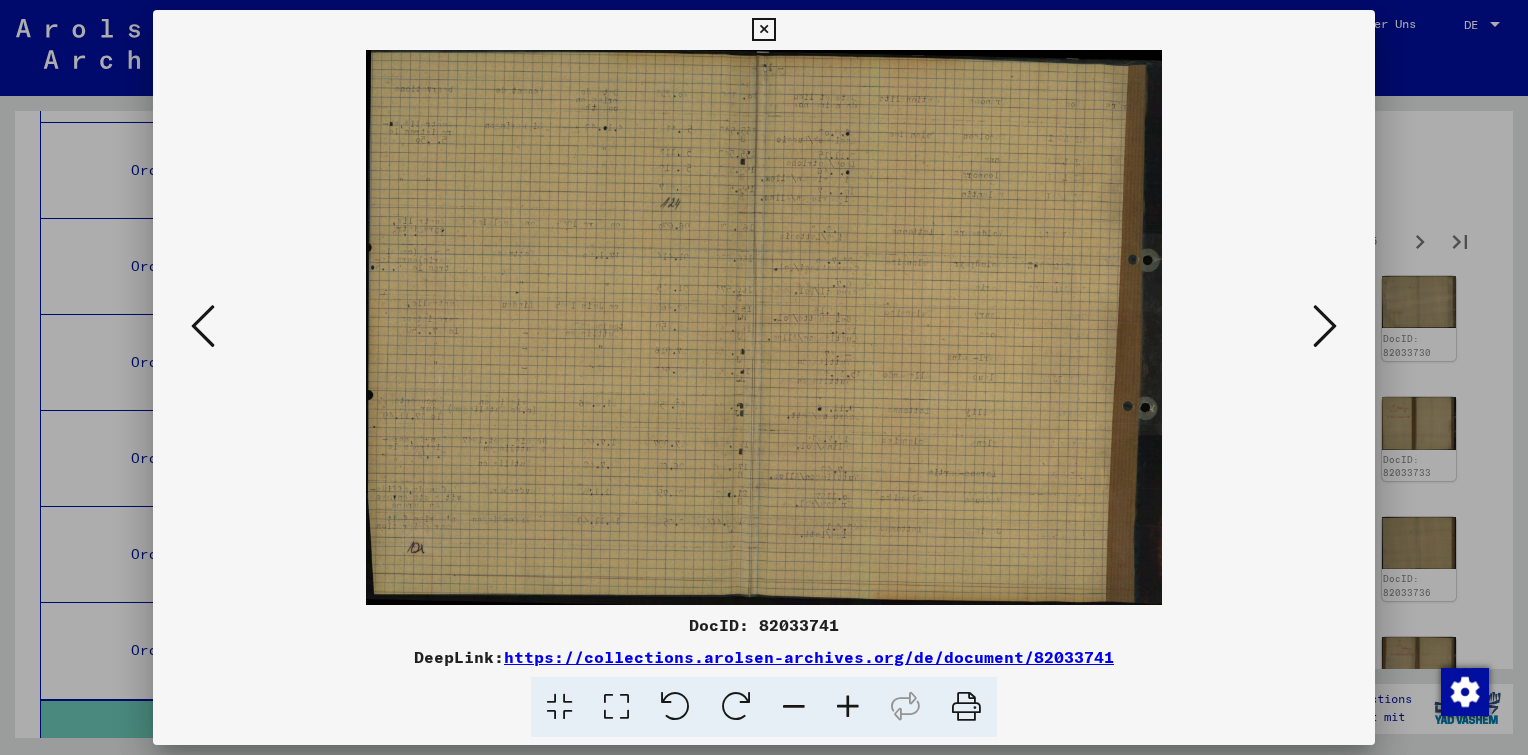 click at bounding box center [1325, 326] 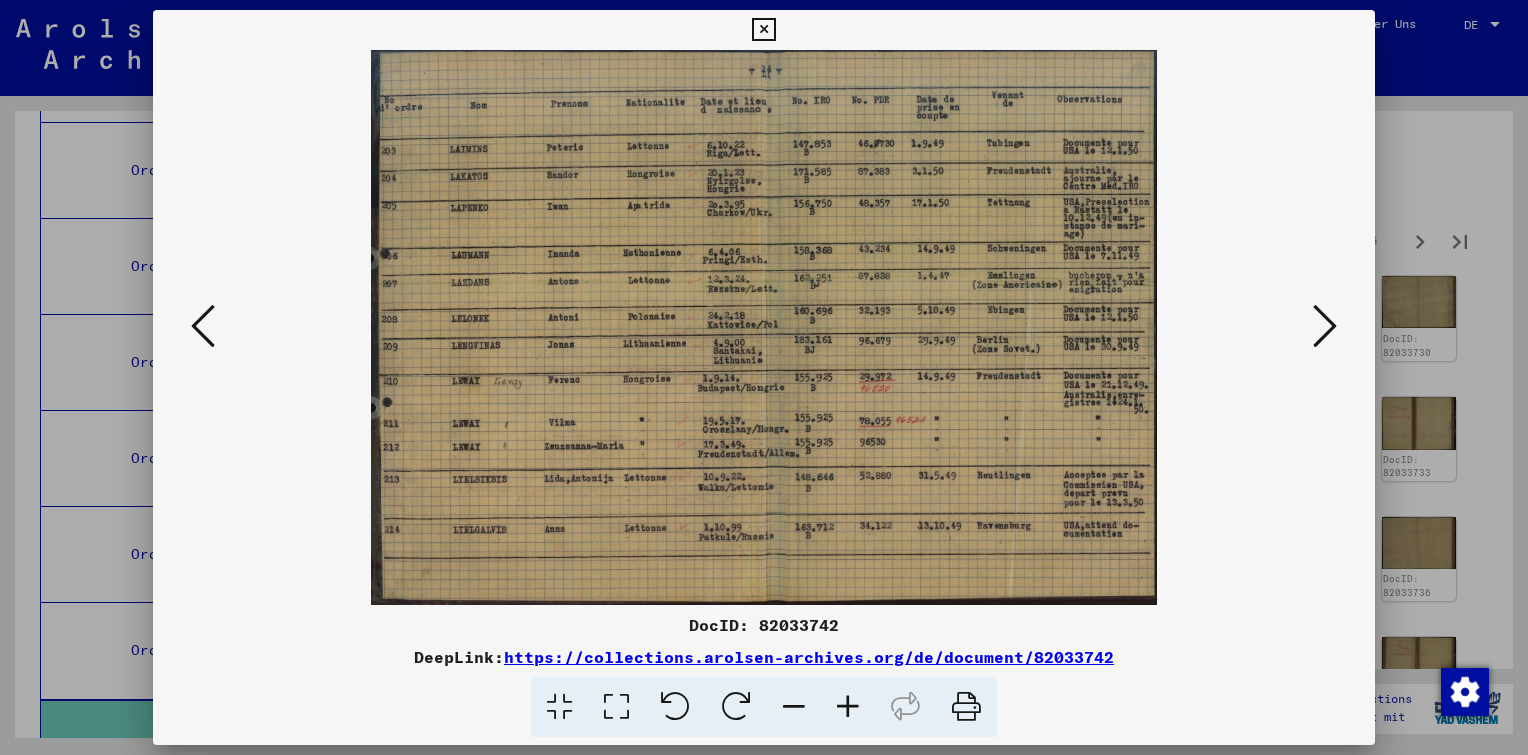 click at bounding box center [1325, 326] 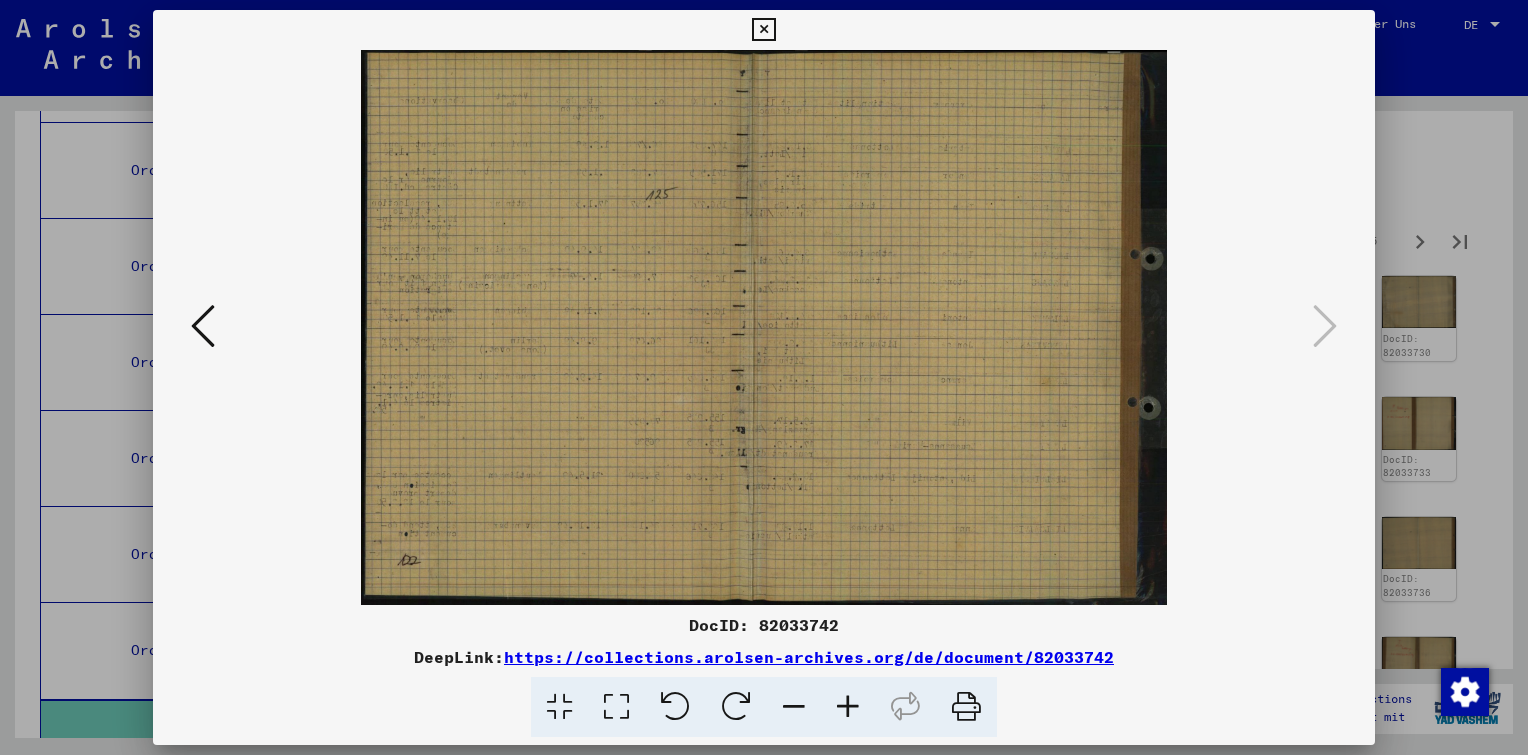 click at bounding box center (763, 30) 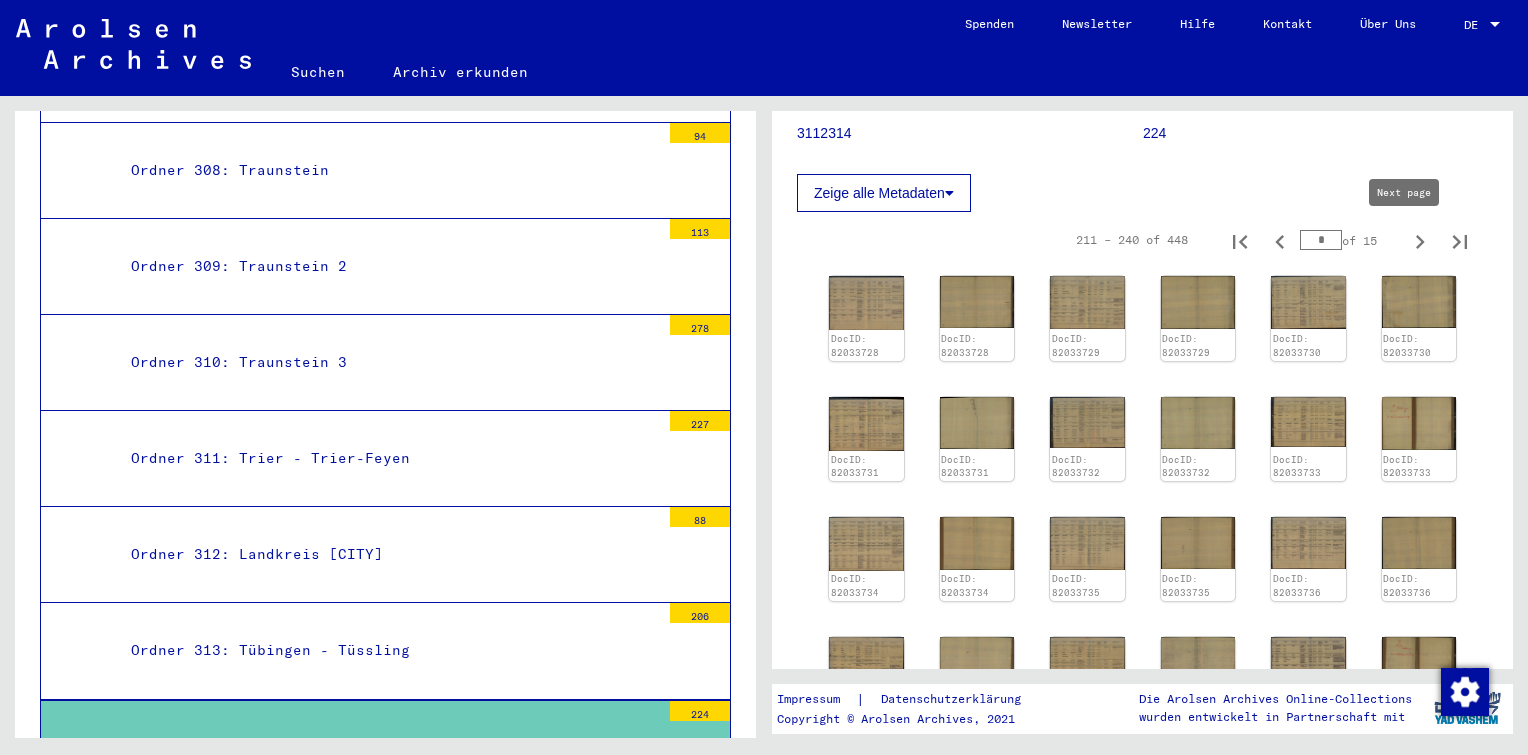 click 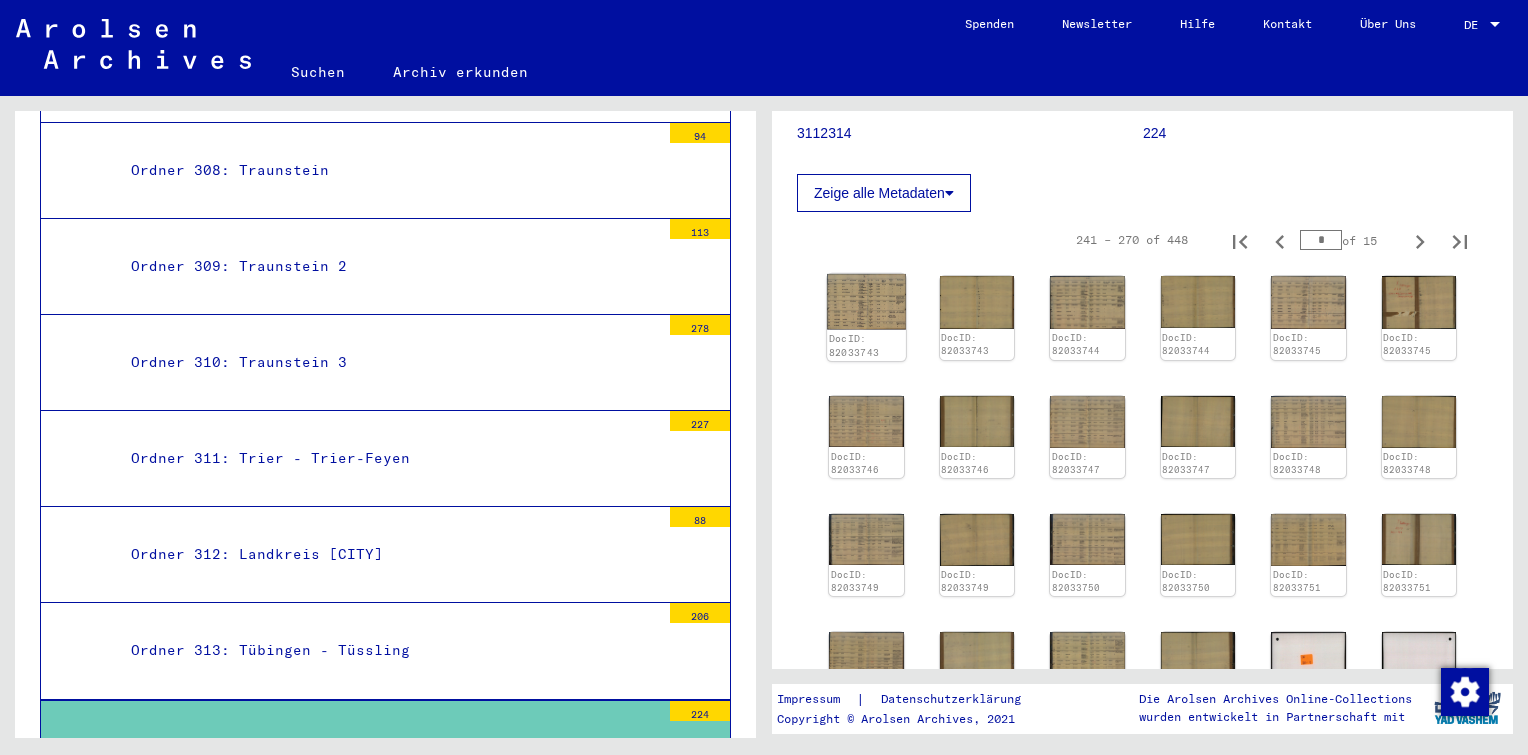 click 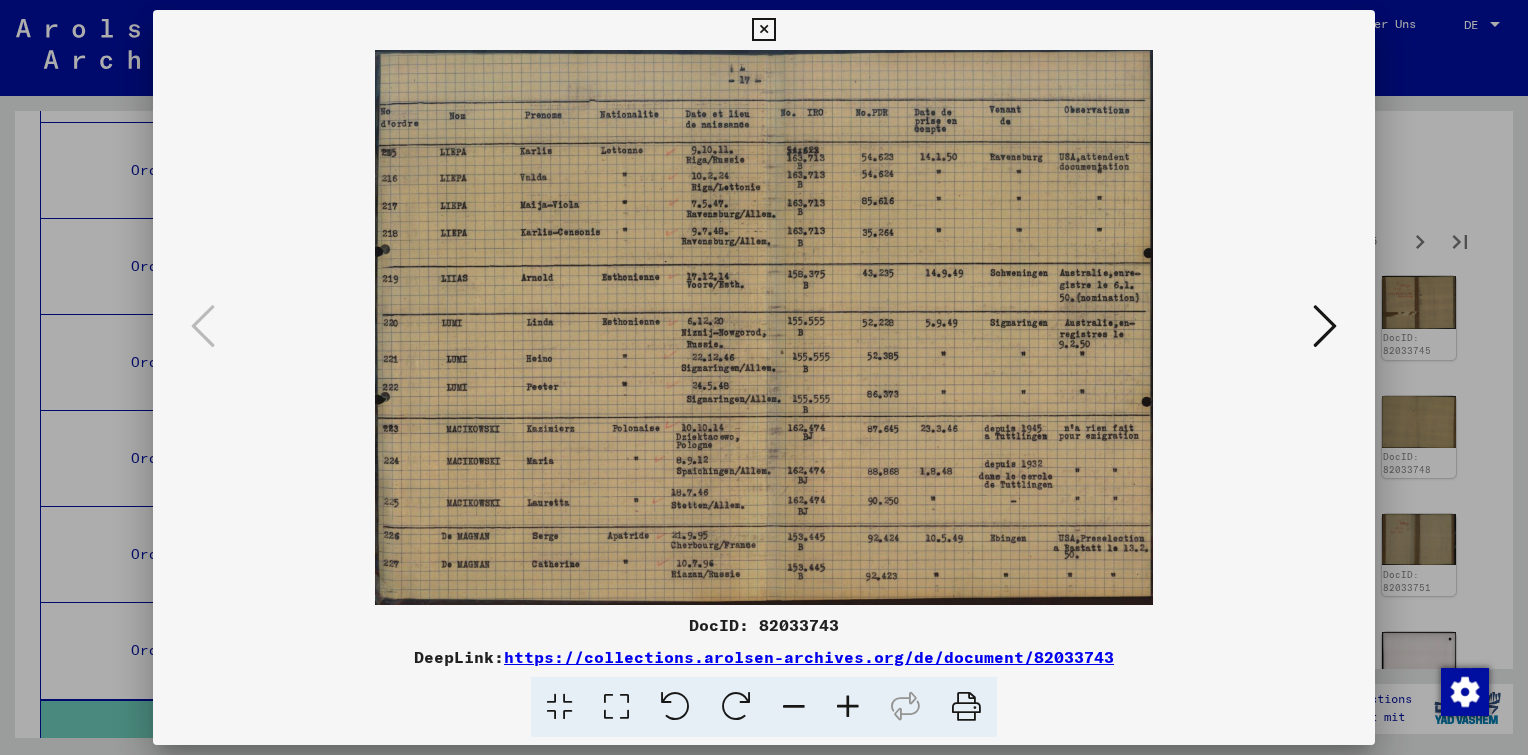 click at bounding box center [1325, 326] 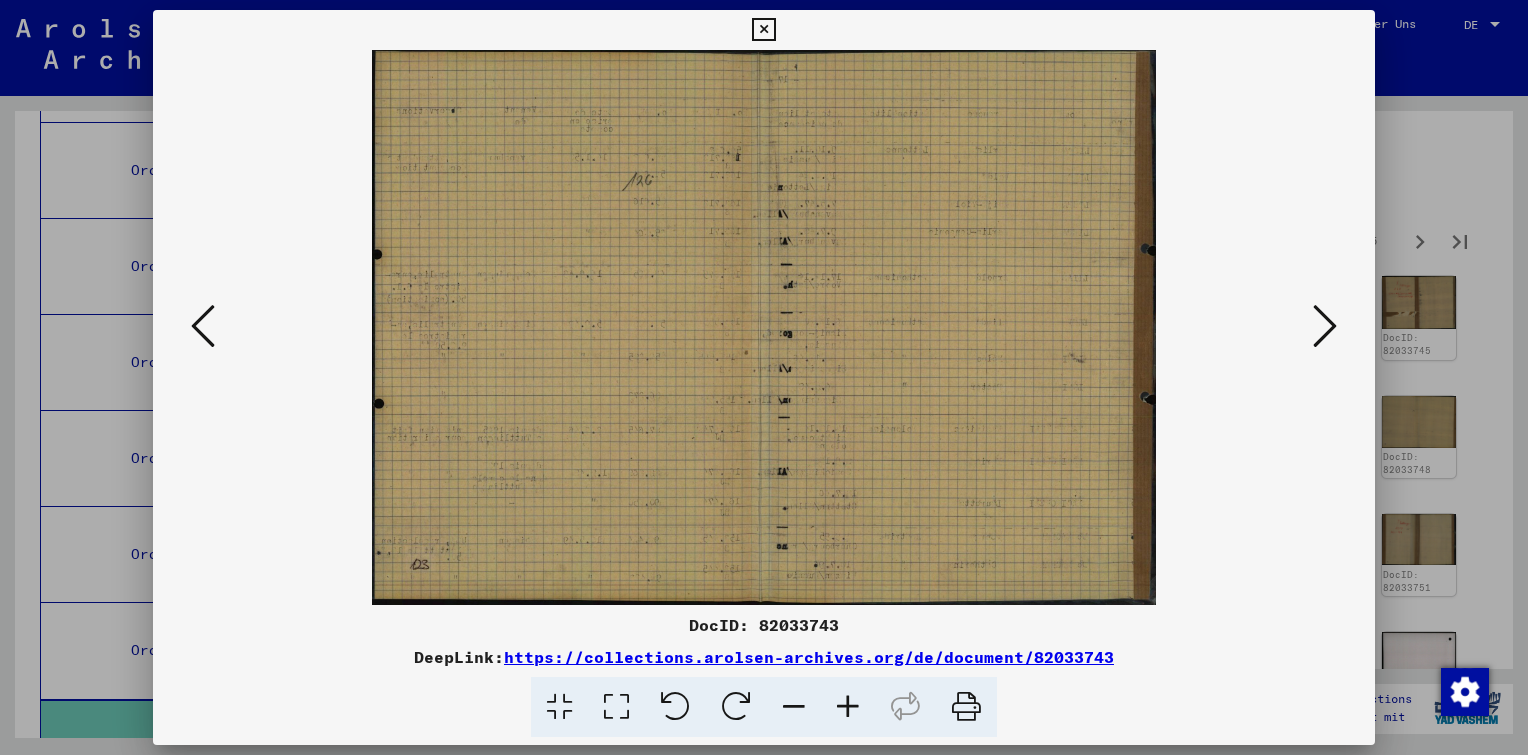 click at bounding box center [1325, 326] 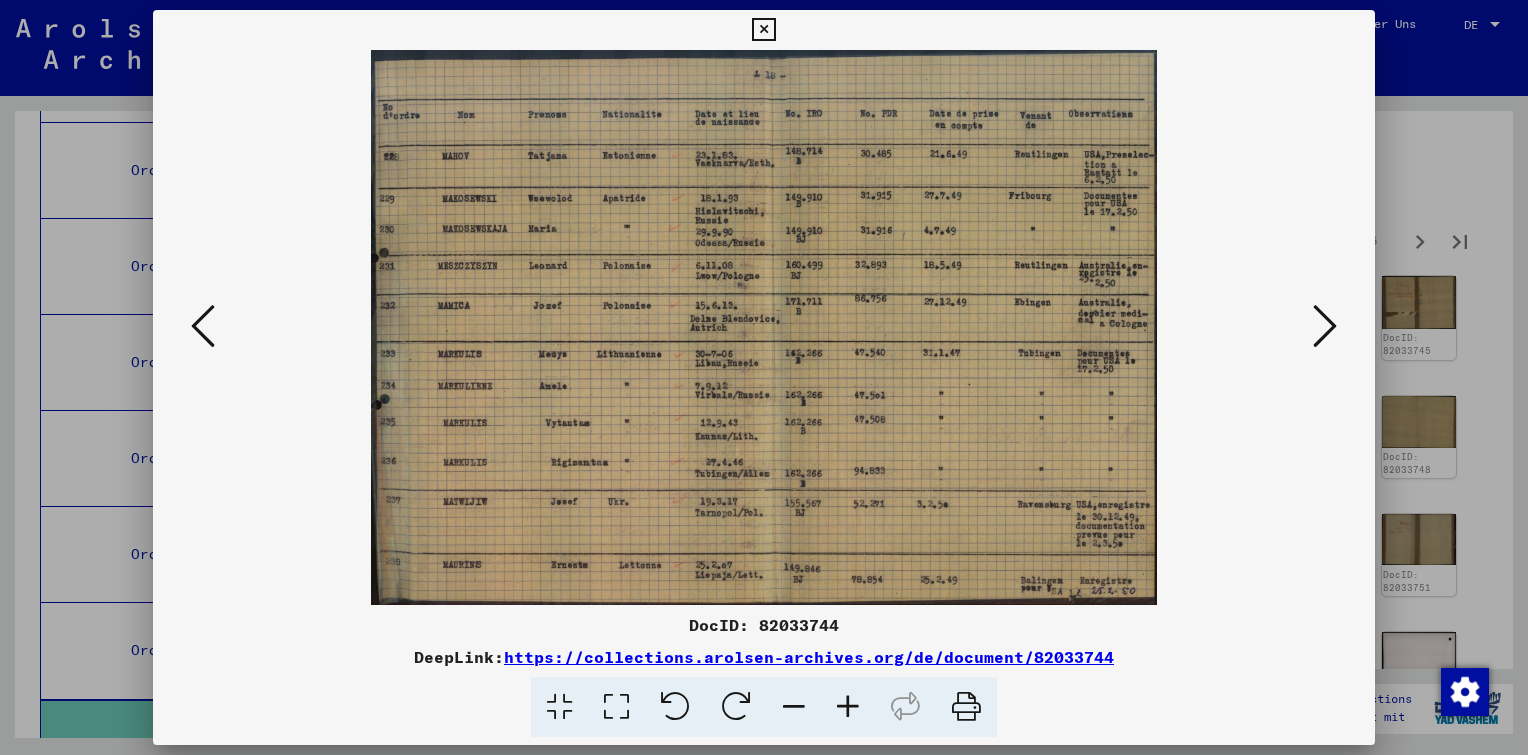 click at bounding box center [1325, 326] 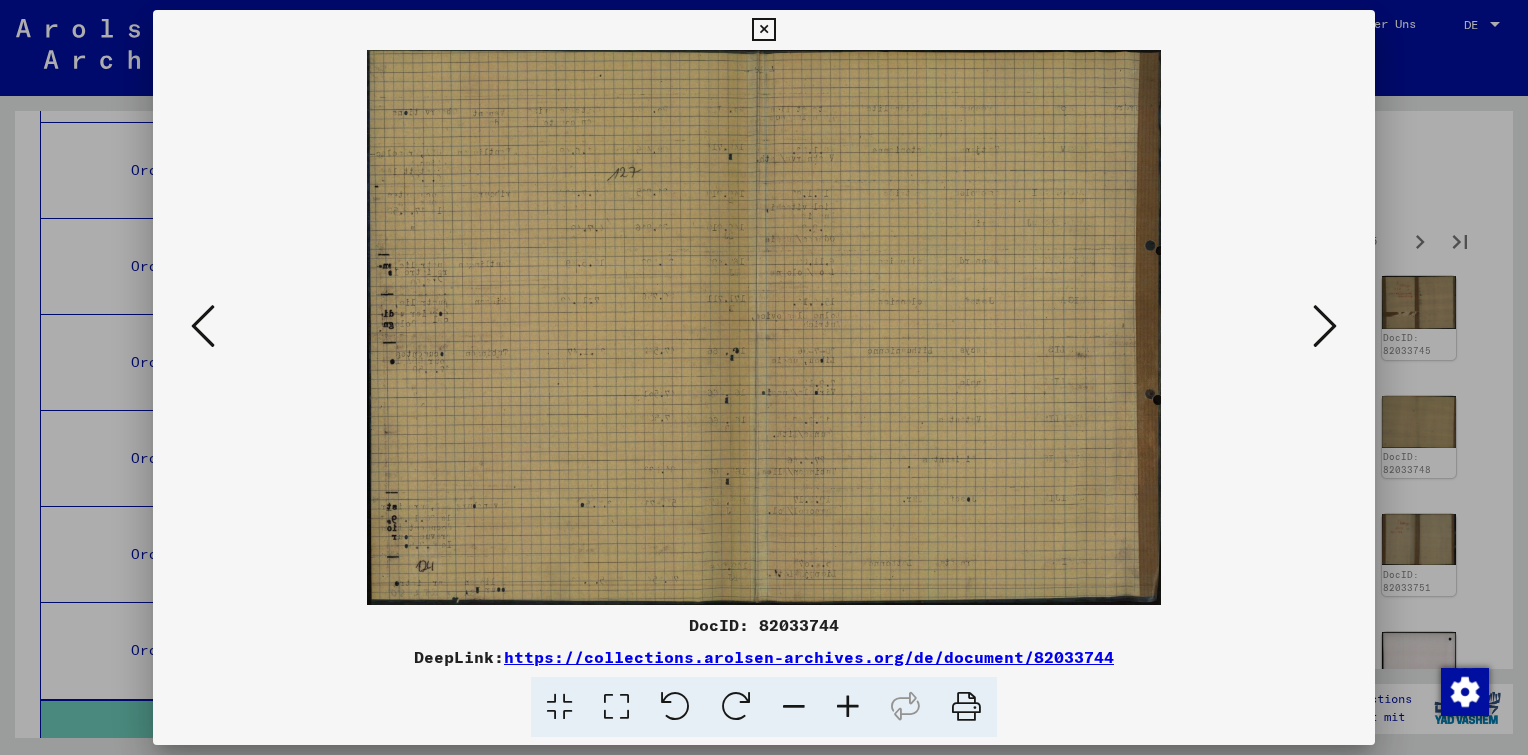 click at bounding box center [1325, 326] 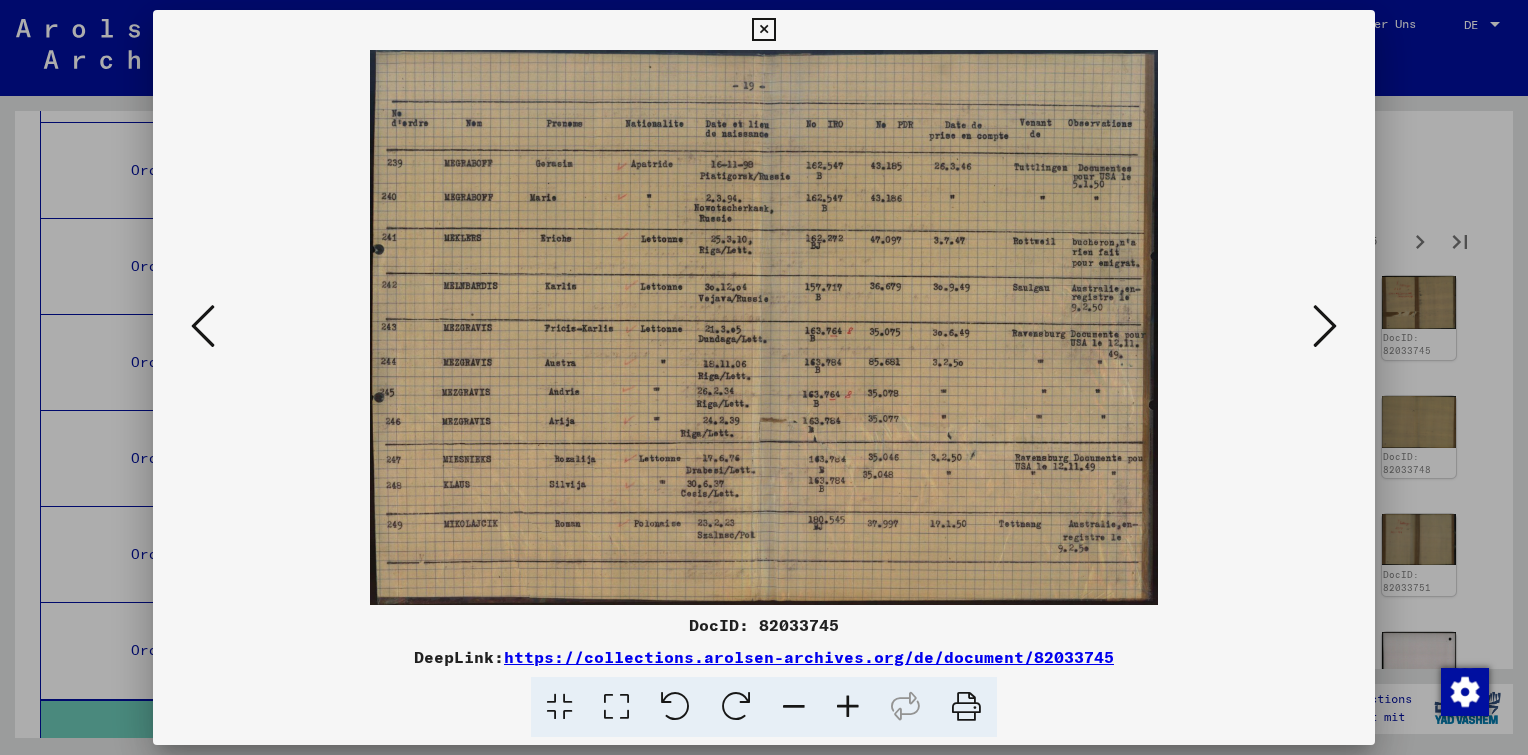 click at bounding box center (1325, 326) 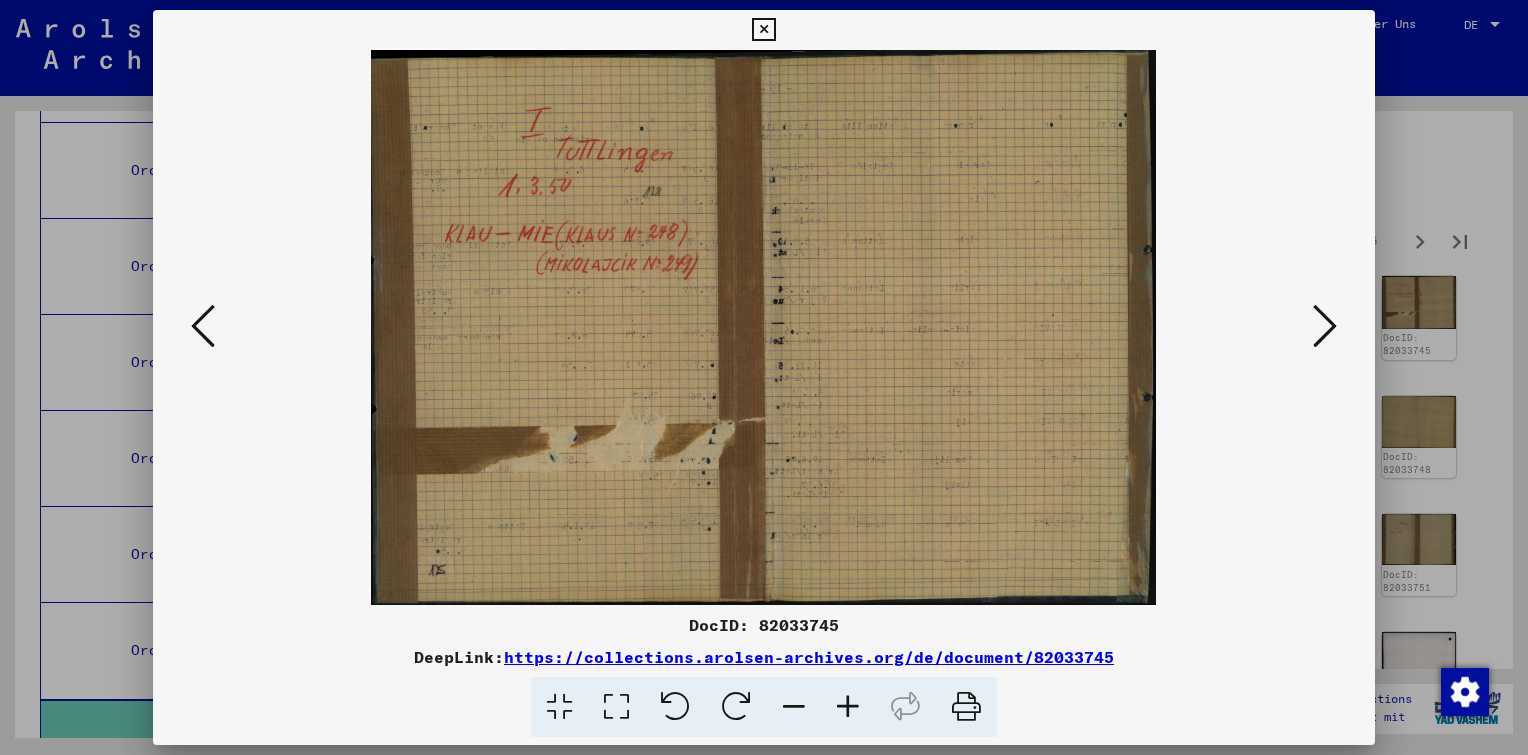 click at bounding box center (1325, 326) 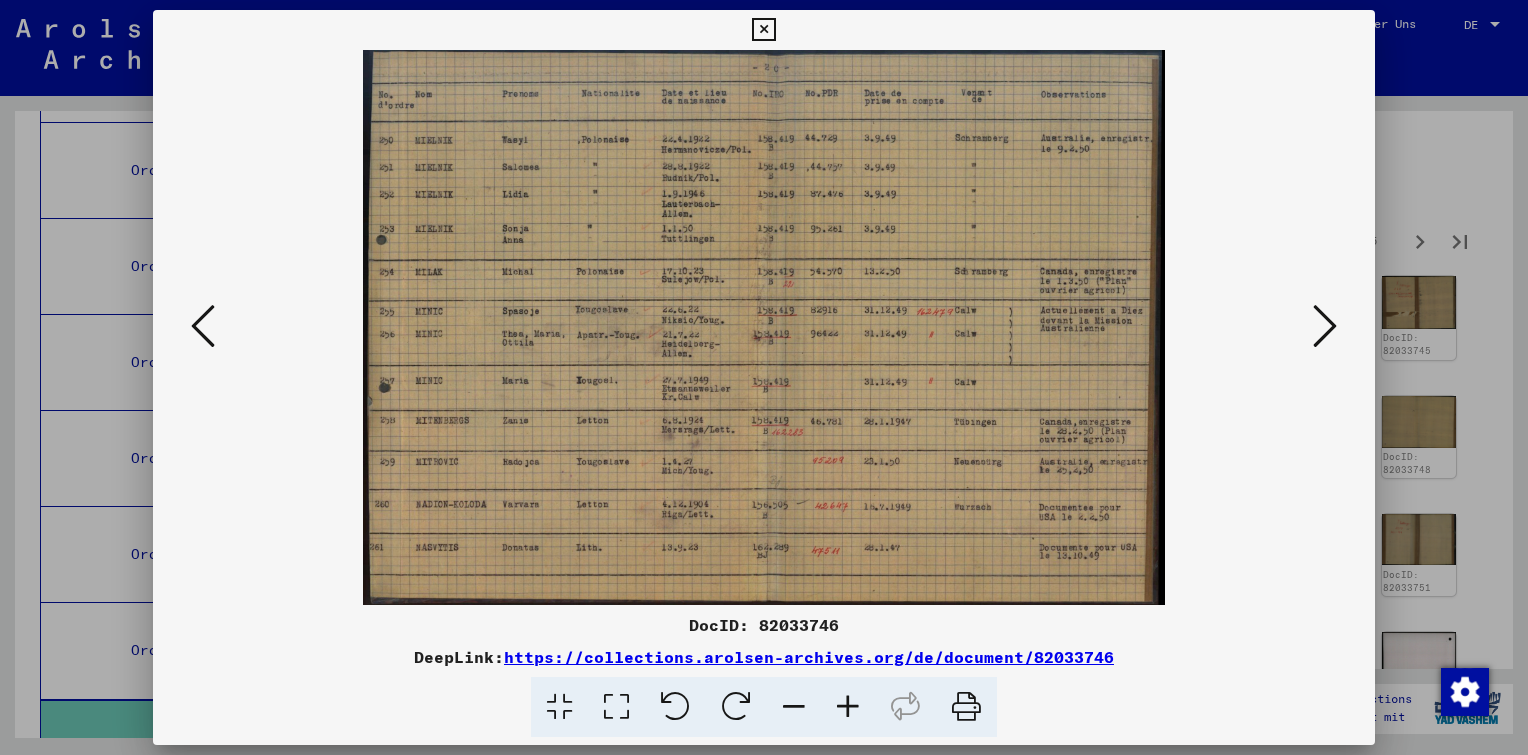 click at bounding box center (1325, 326) 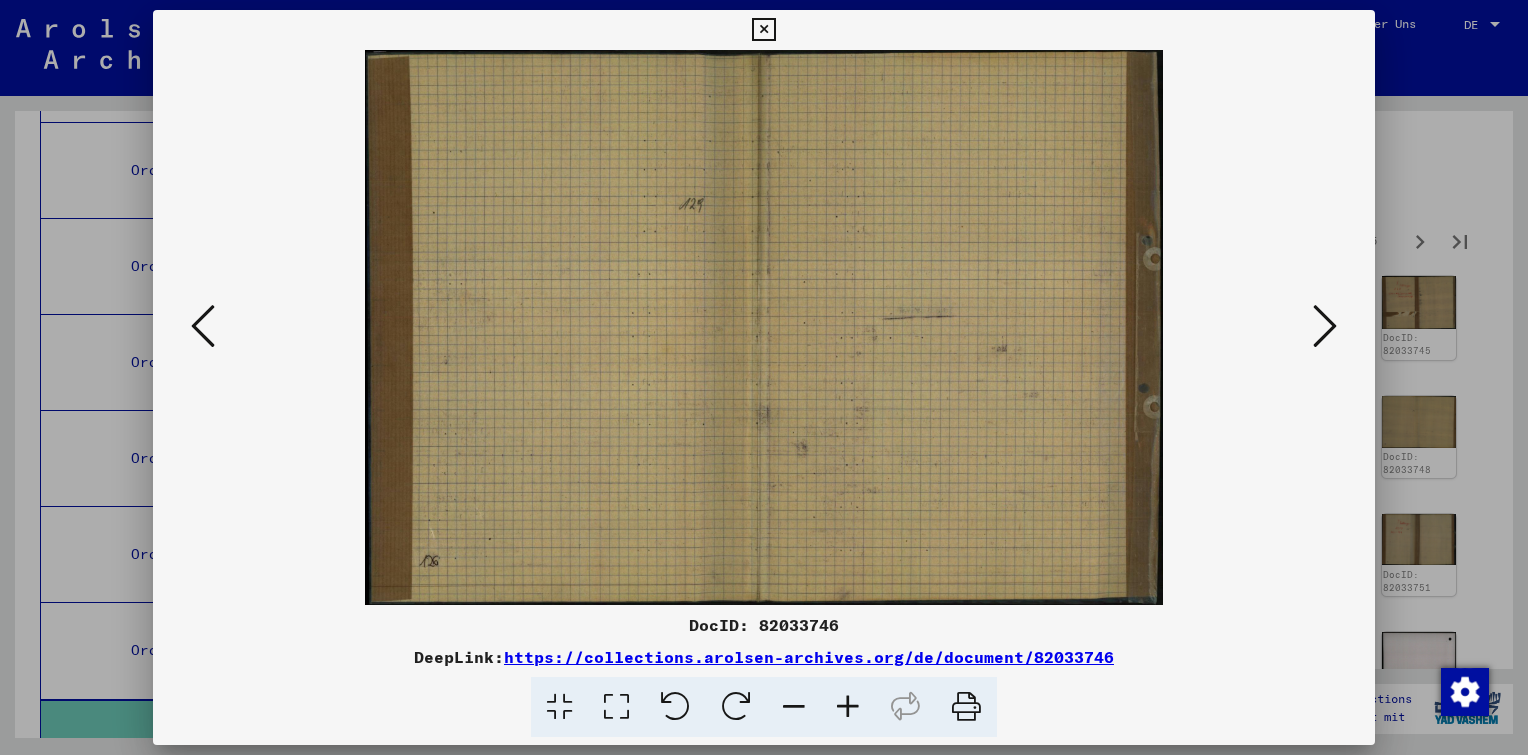 click at bounding box center [1325, 326] 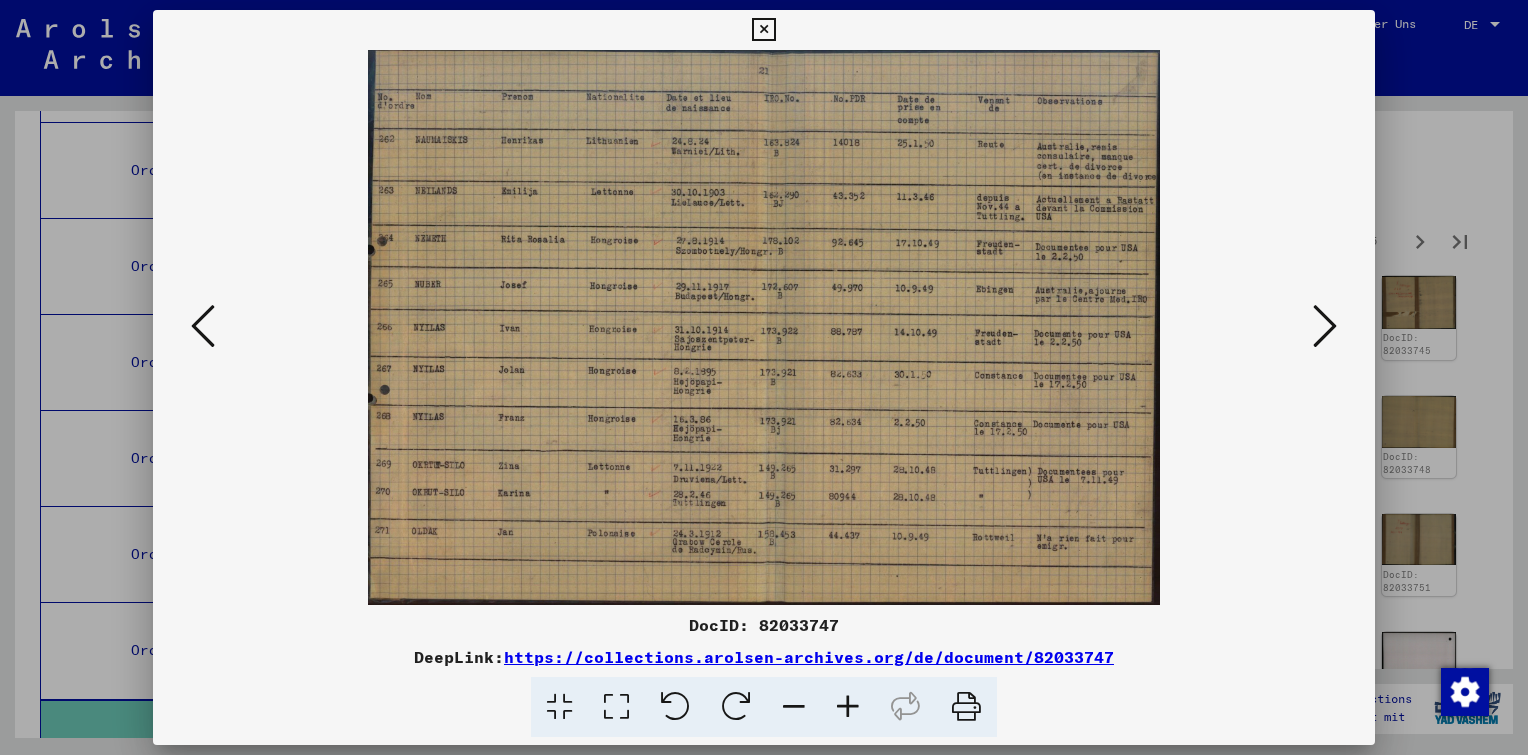 click at bounding box center [1325, 326] 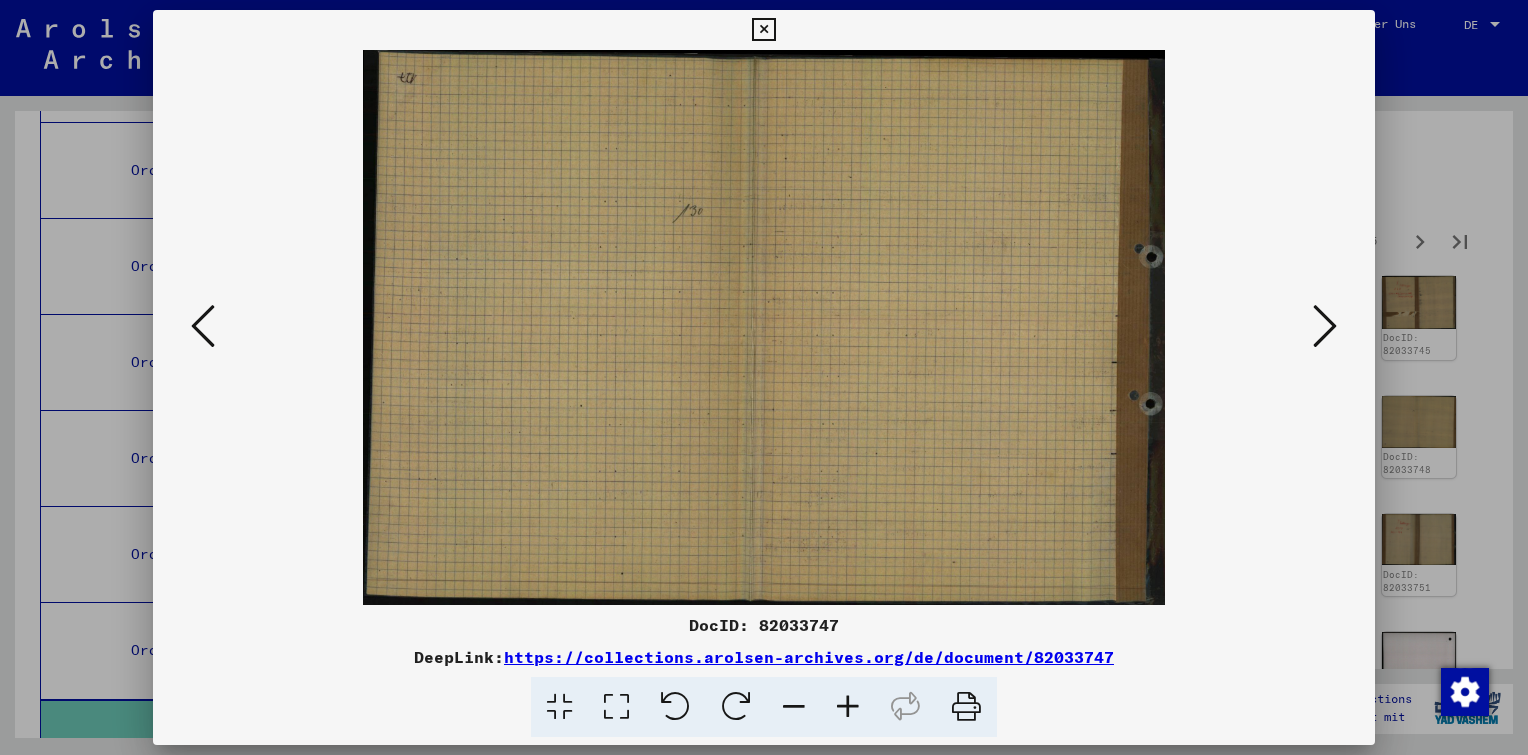 click at bounding box center [1325, 326] 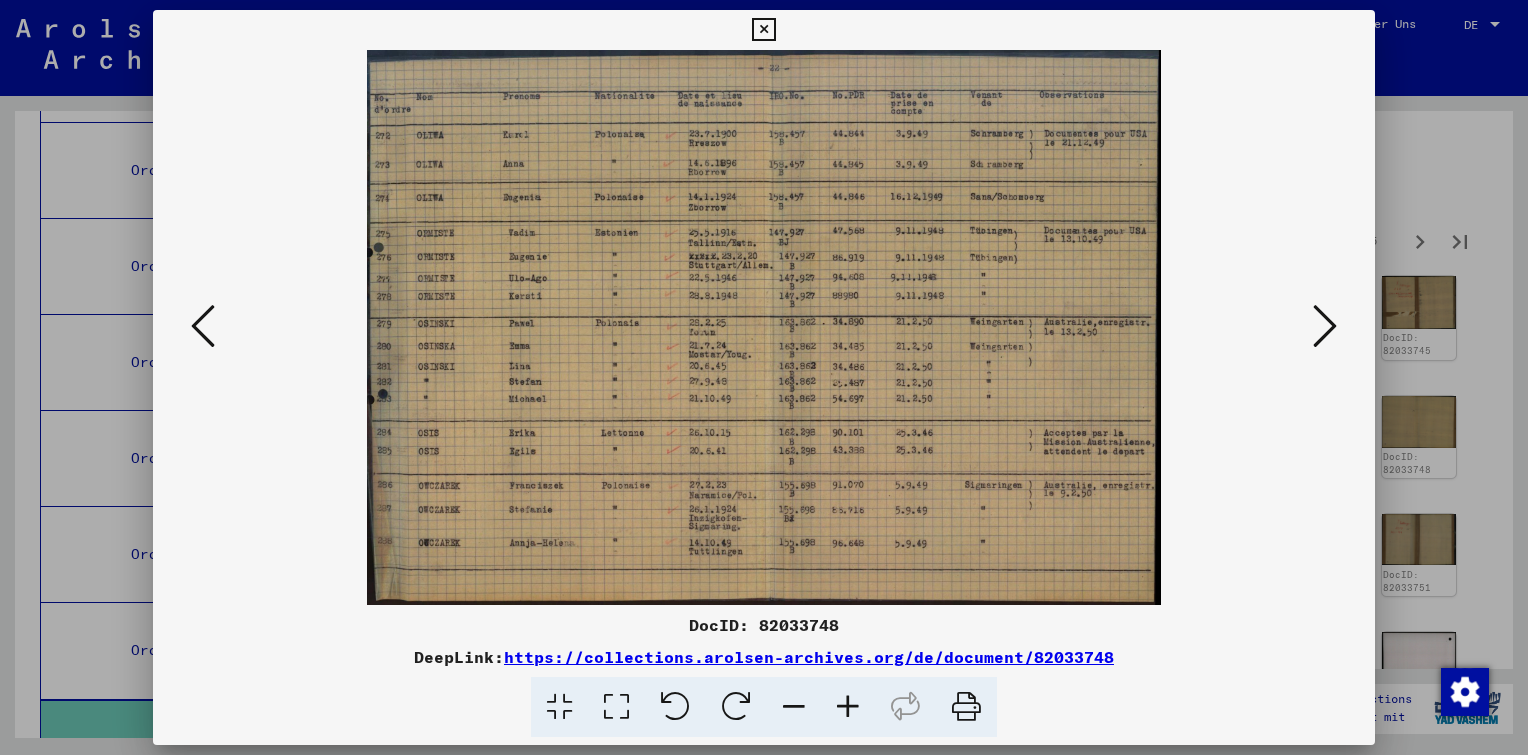 click at bounding box center [1325, 326] 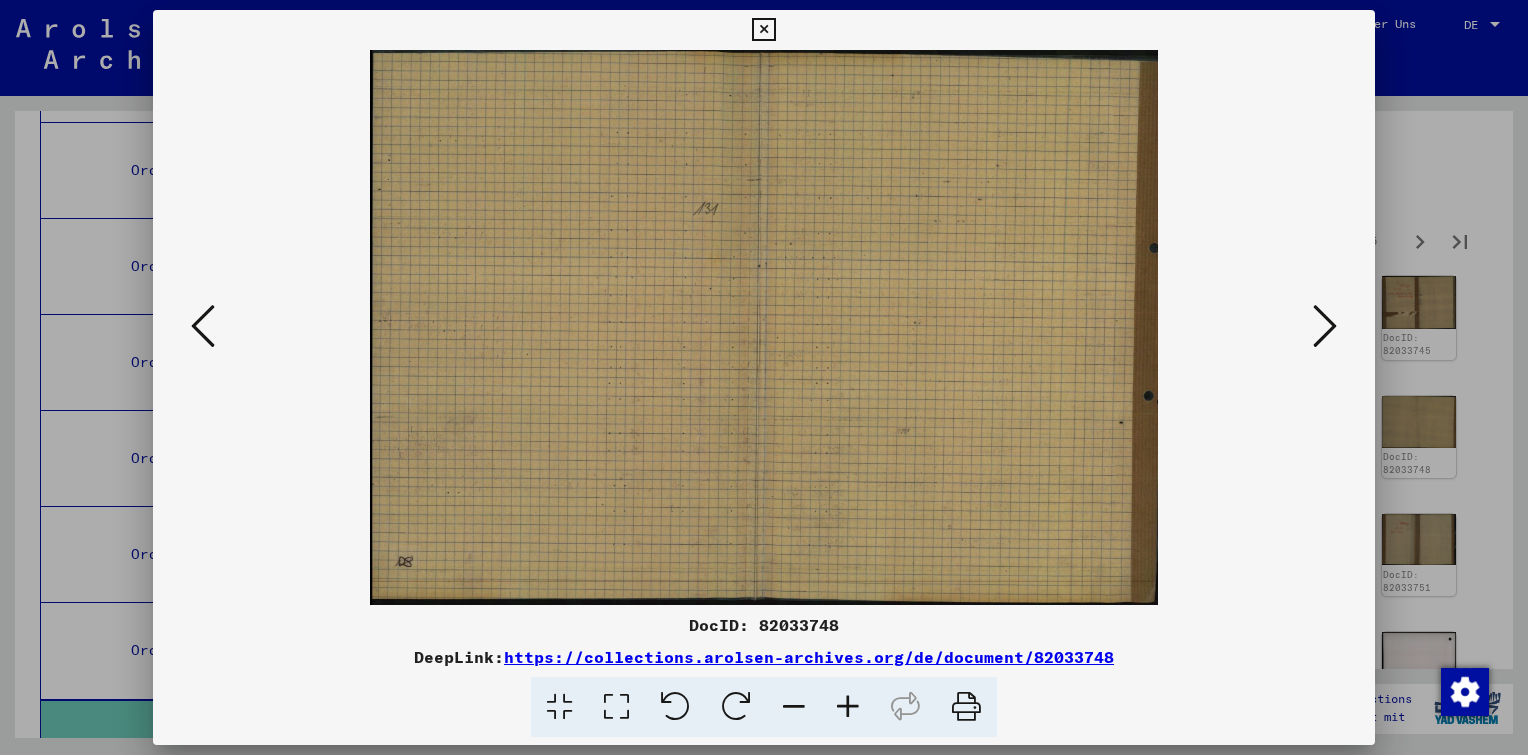 click at bounding box center [1325, 327] 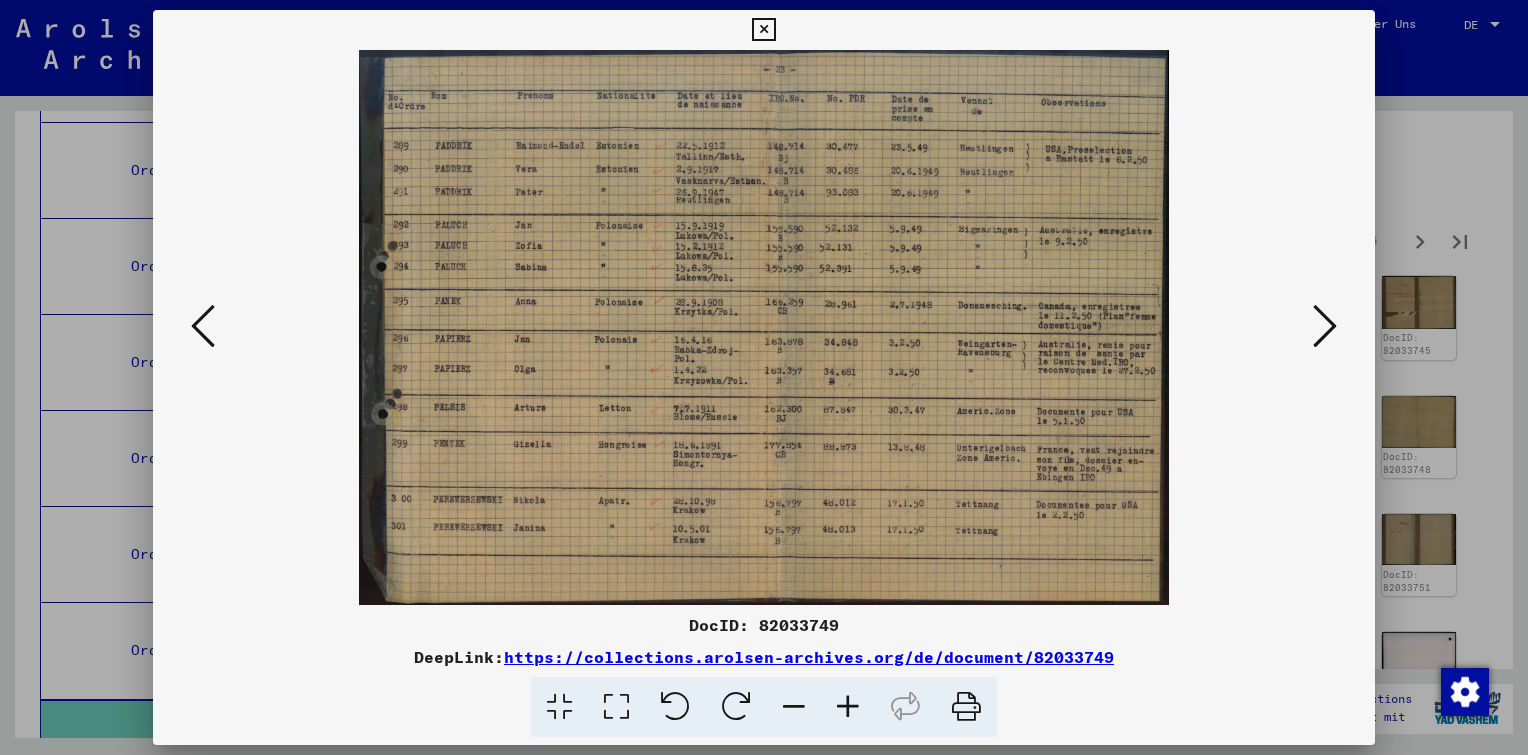 click at bounding box center (1325, 327) 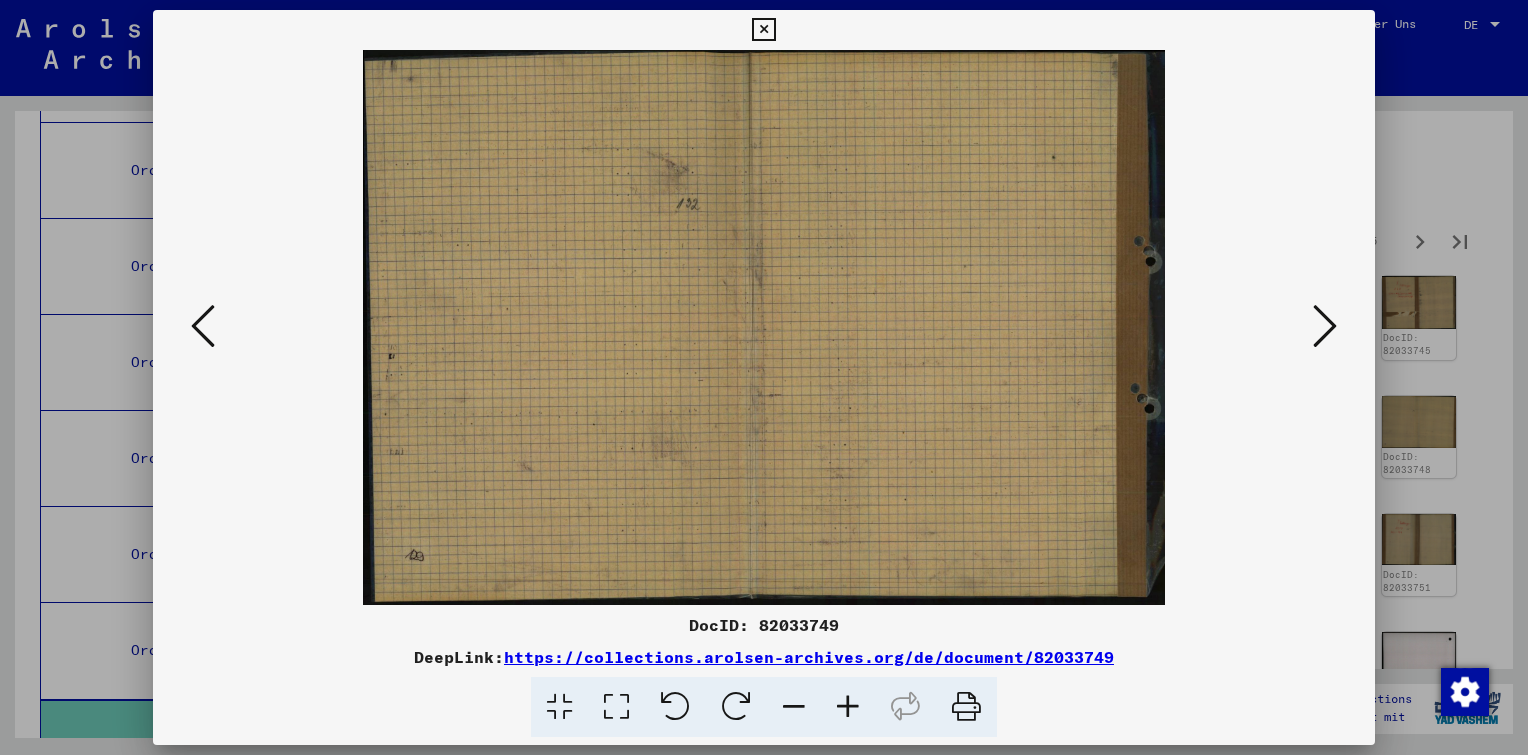 click at bounding box center (1325, 327) 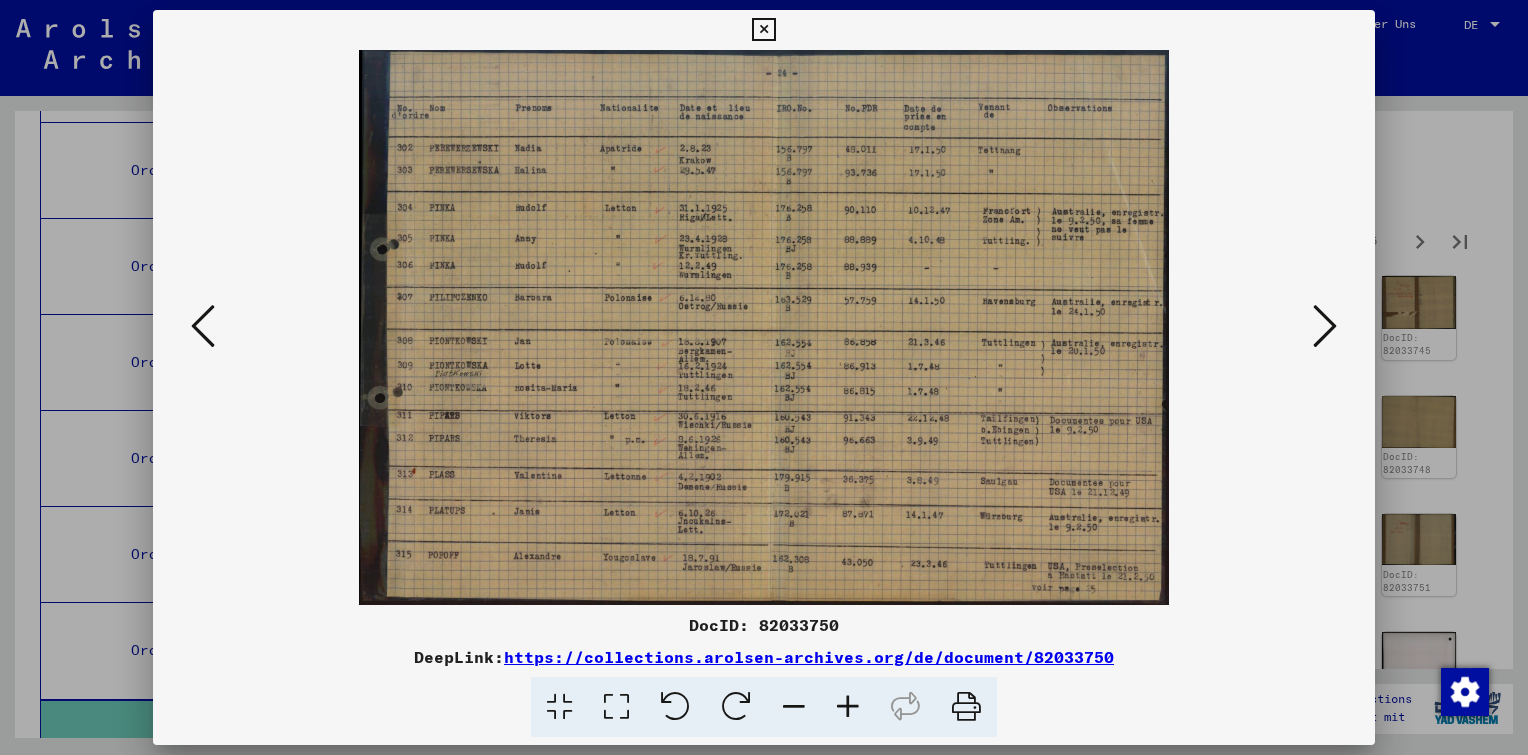 click at bounding box center [1325, 327] 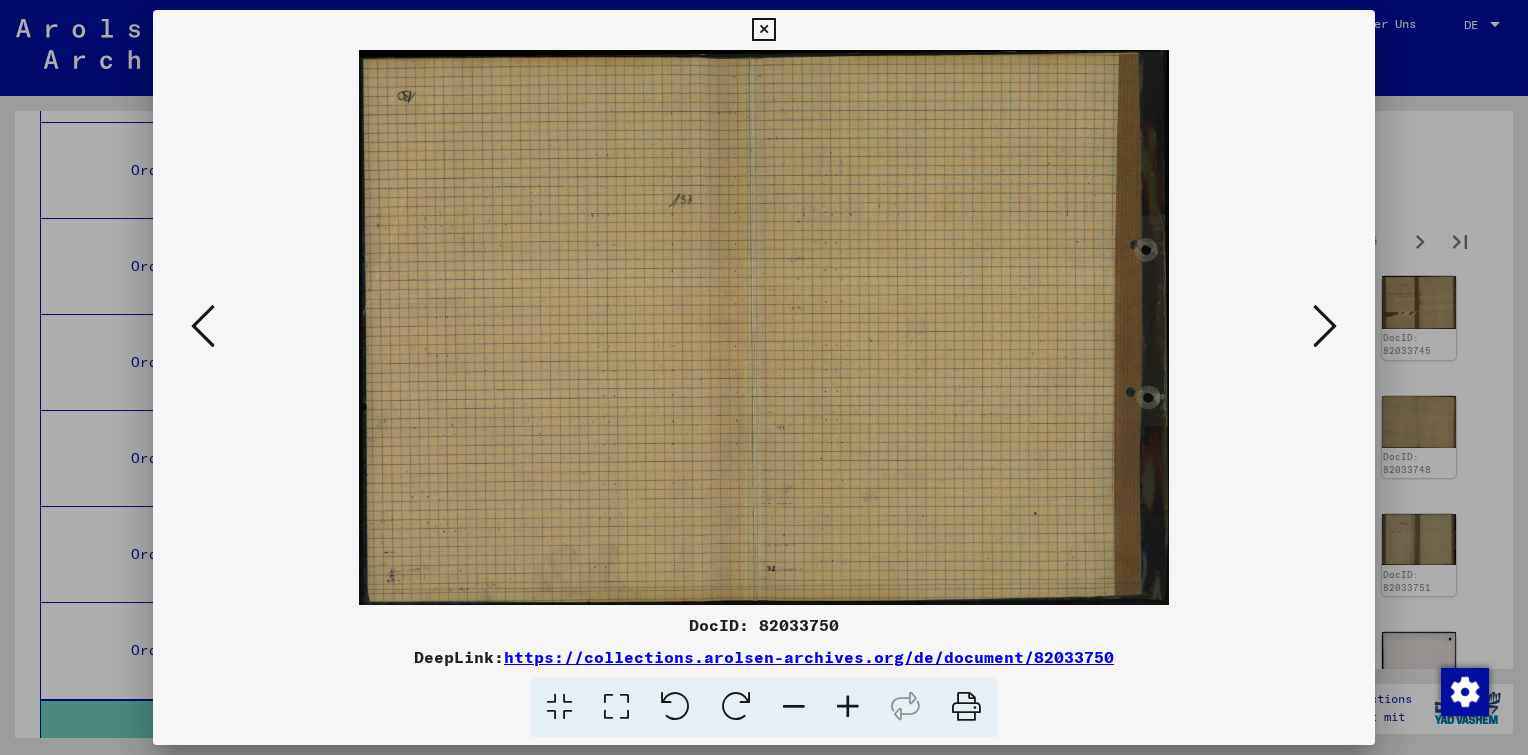 click at bounding box center [1325, 327] 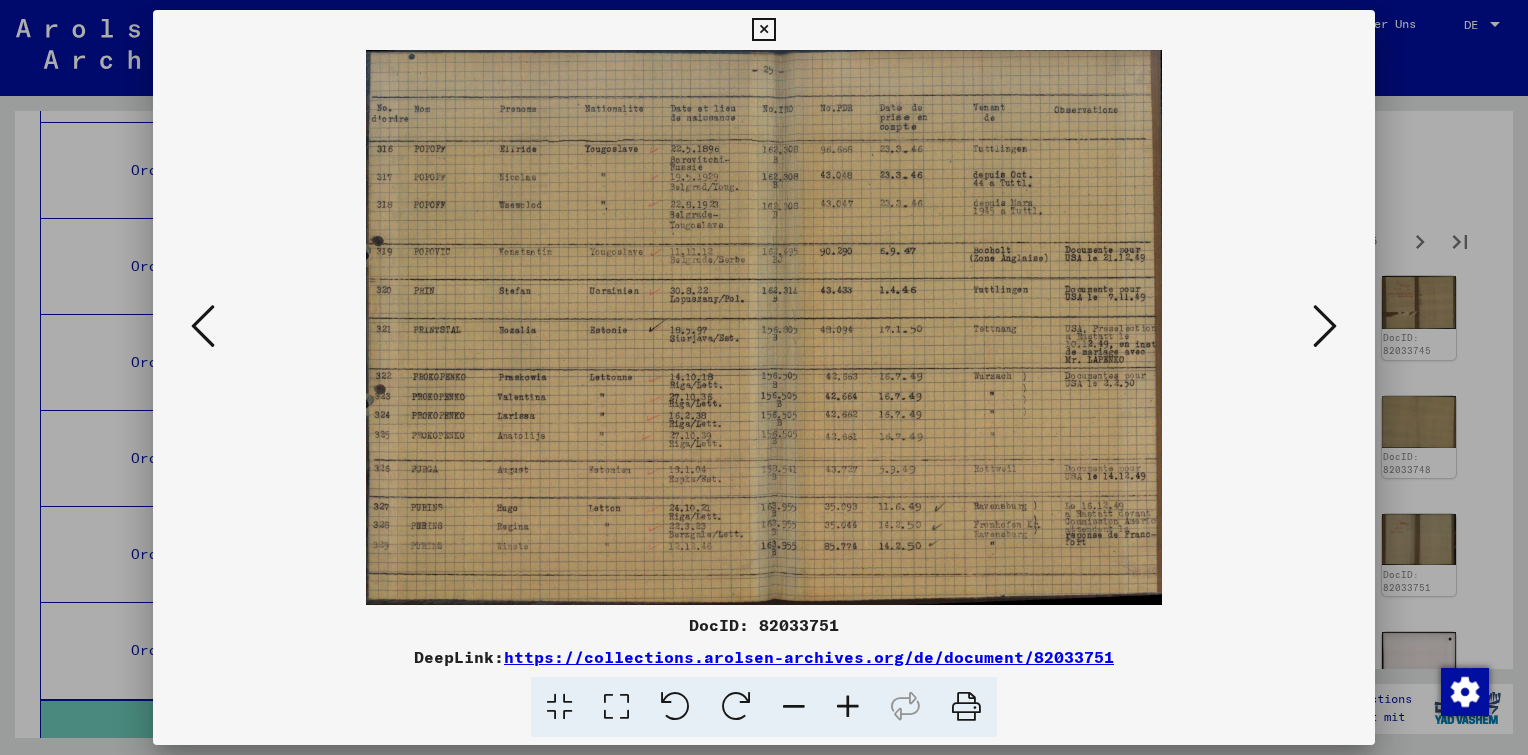 click at bounding box center [1325, 327] 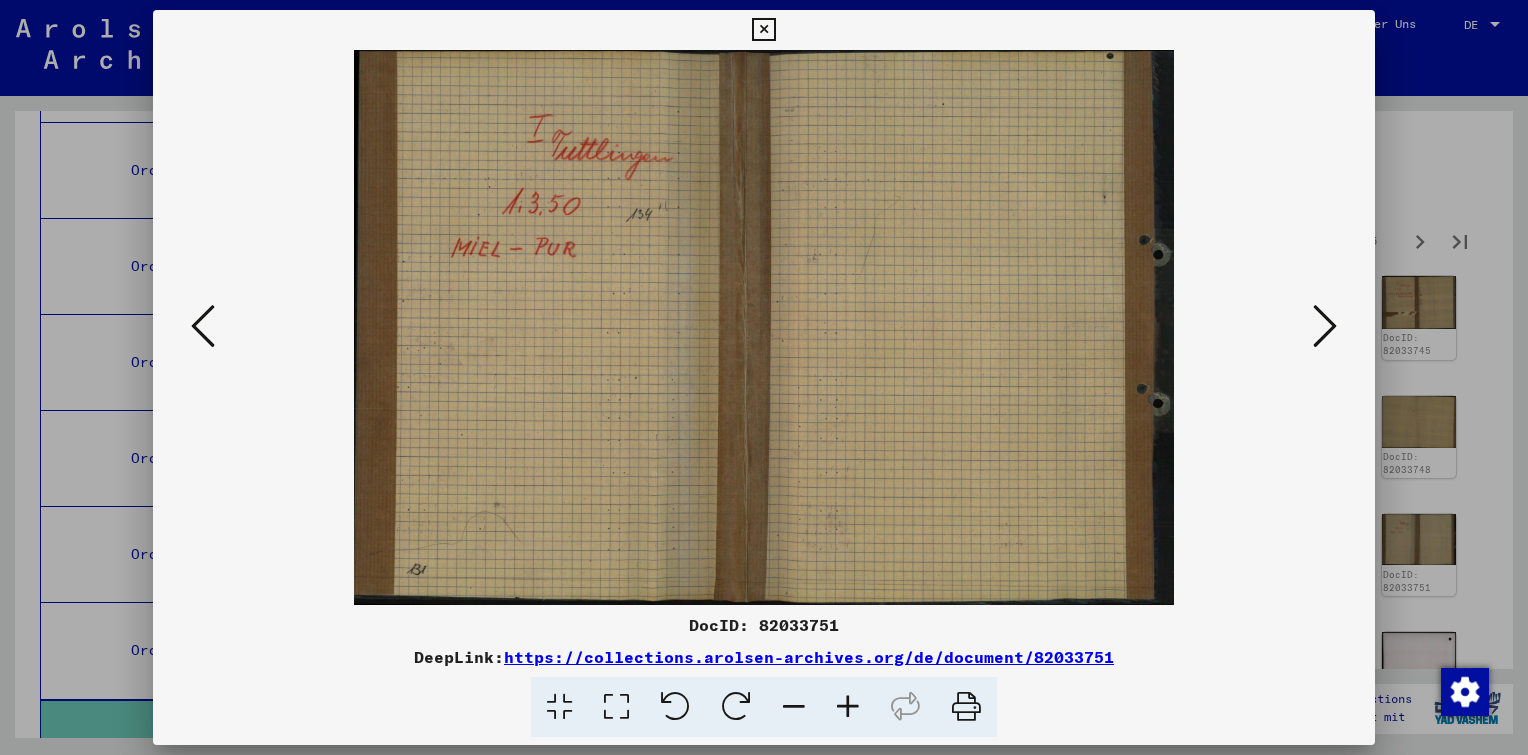 click at bounding box center (1325, 327) 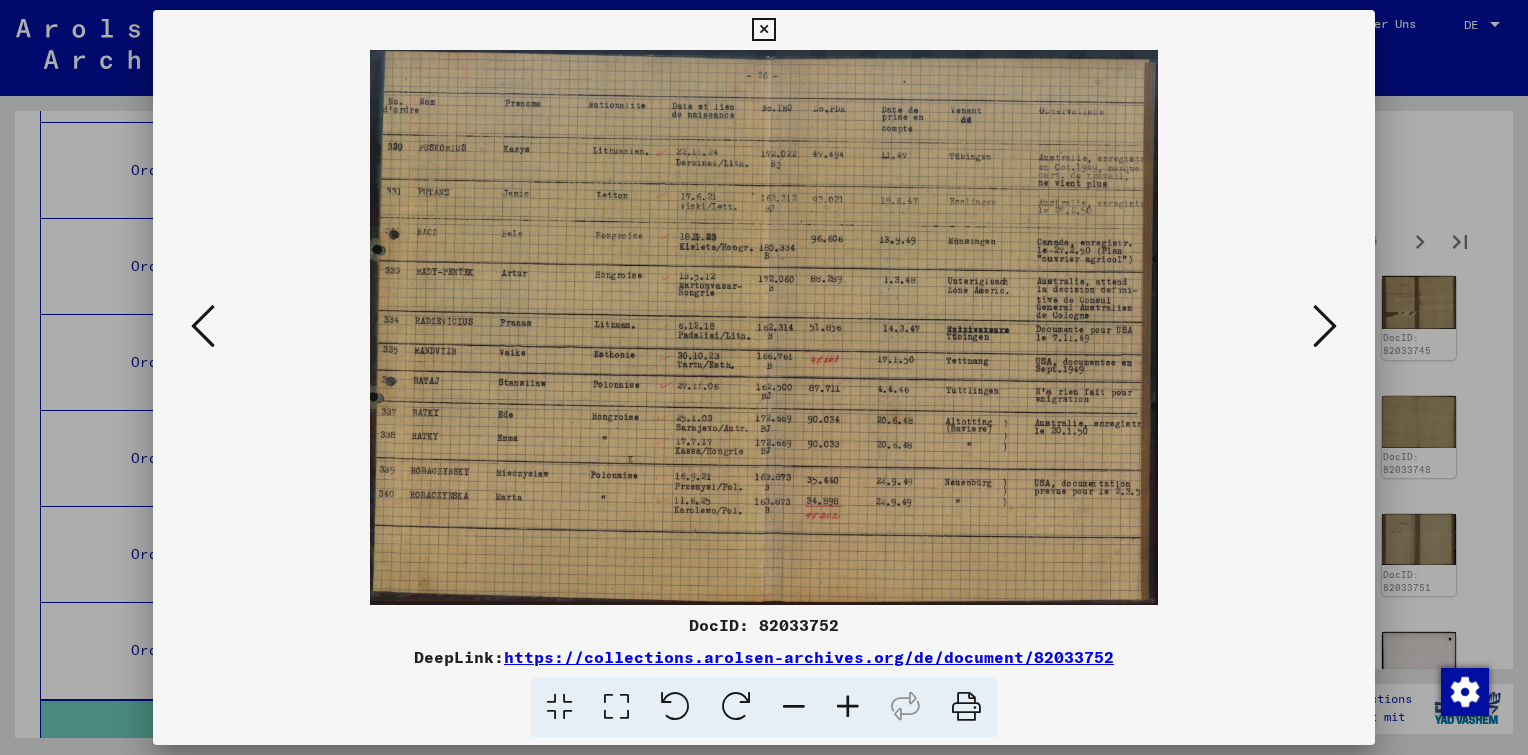 click at bounding box center [1325, 327] 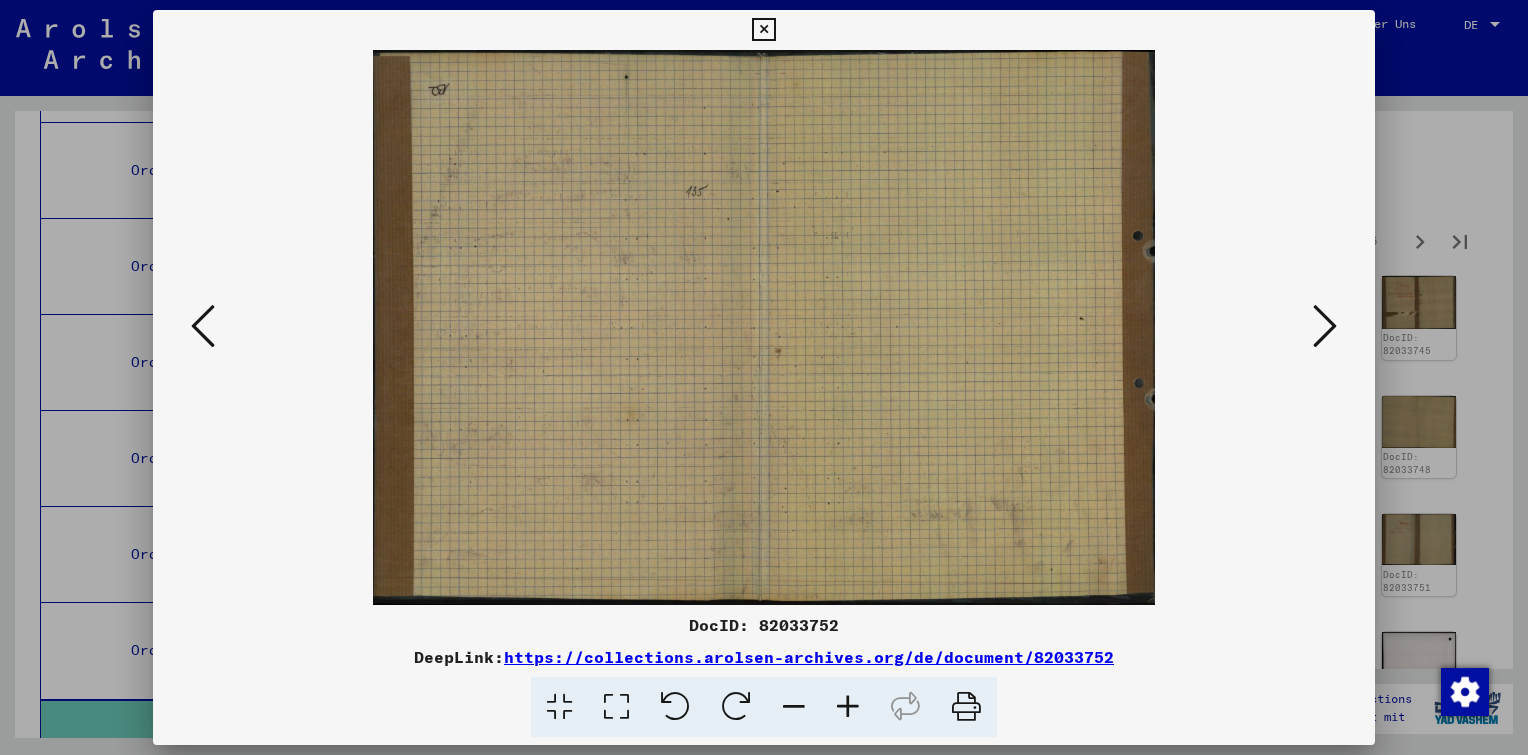 click at bounding box center (1325, 327) 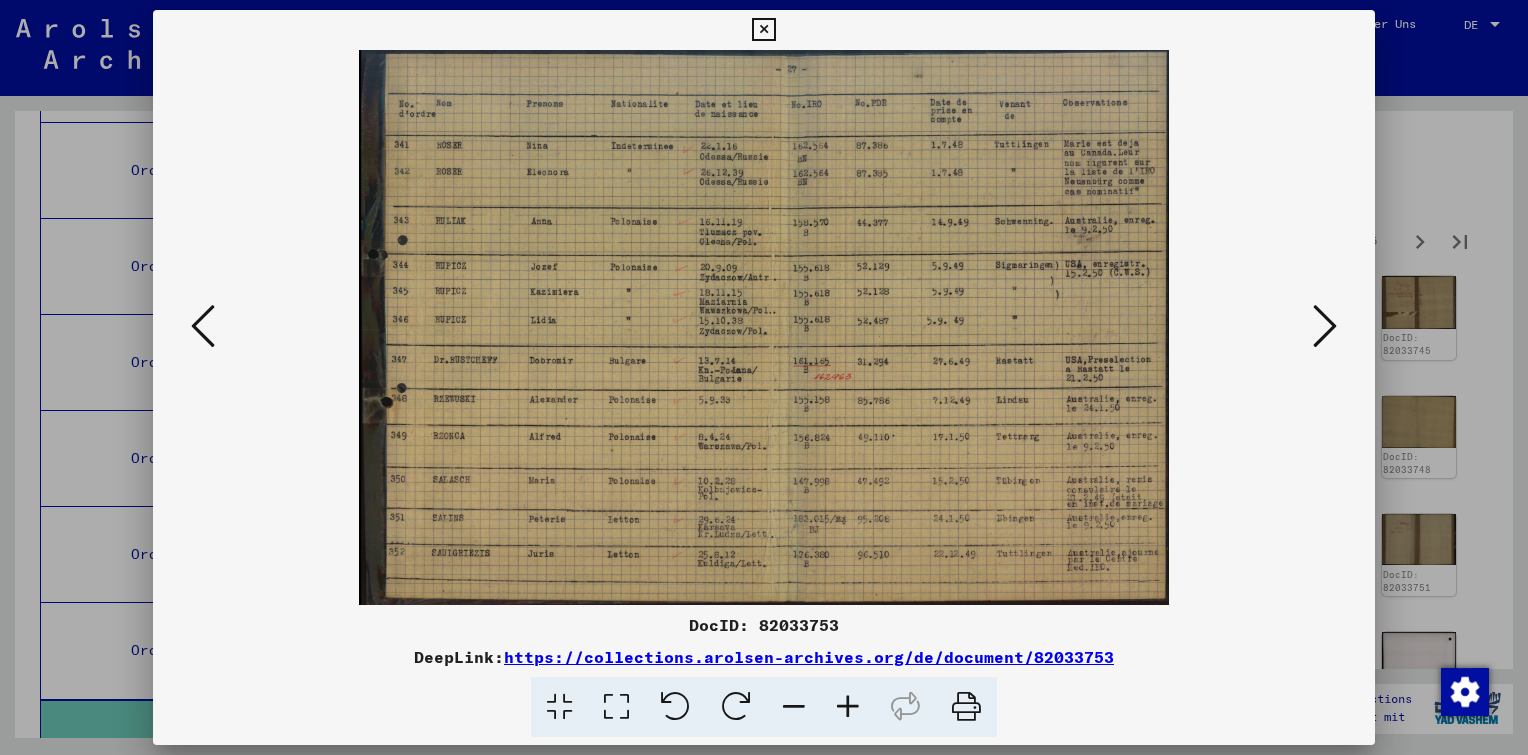click at bounding box center [1325, 327] 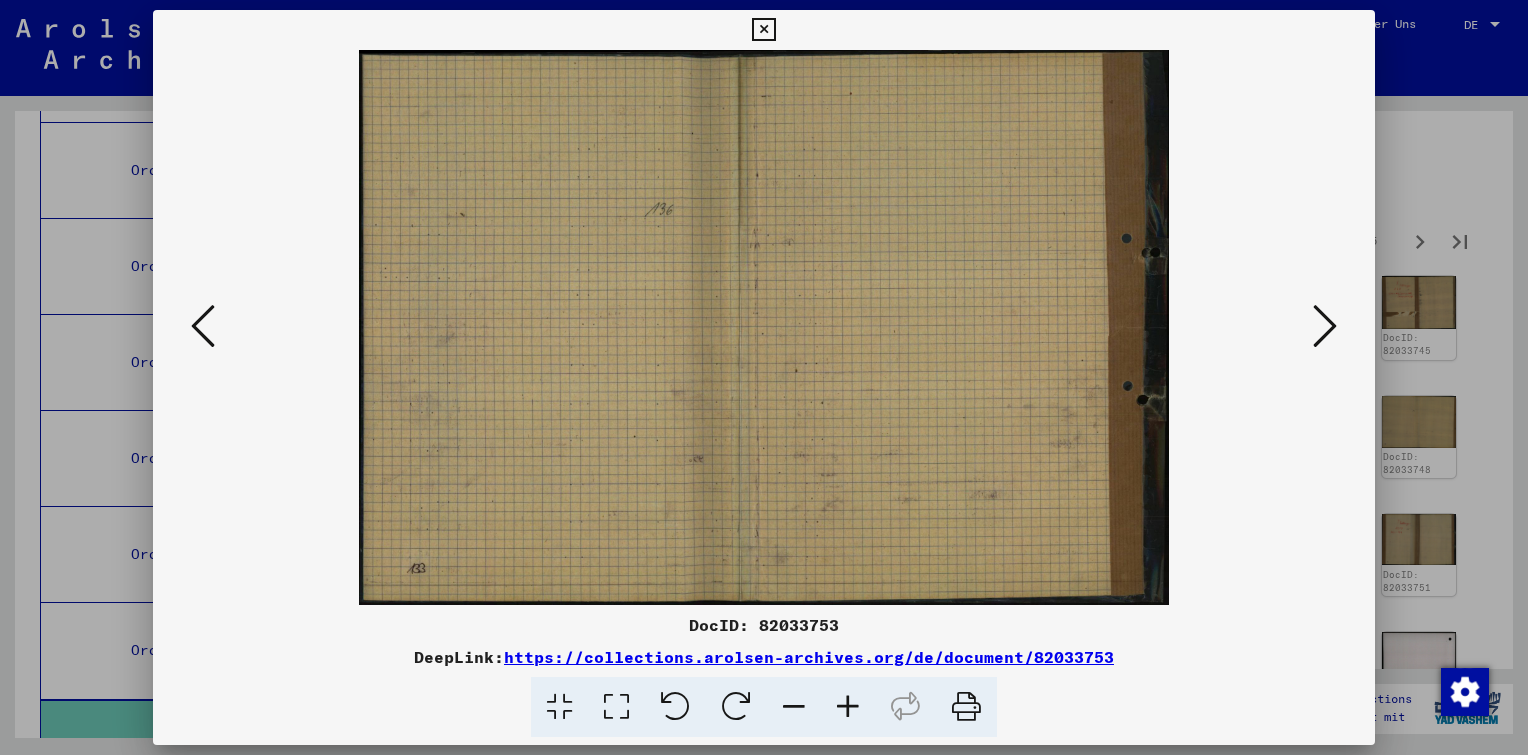 click at bounding box center [1325, 327] 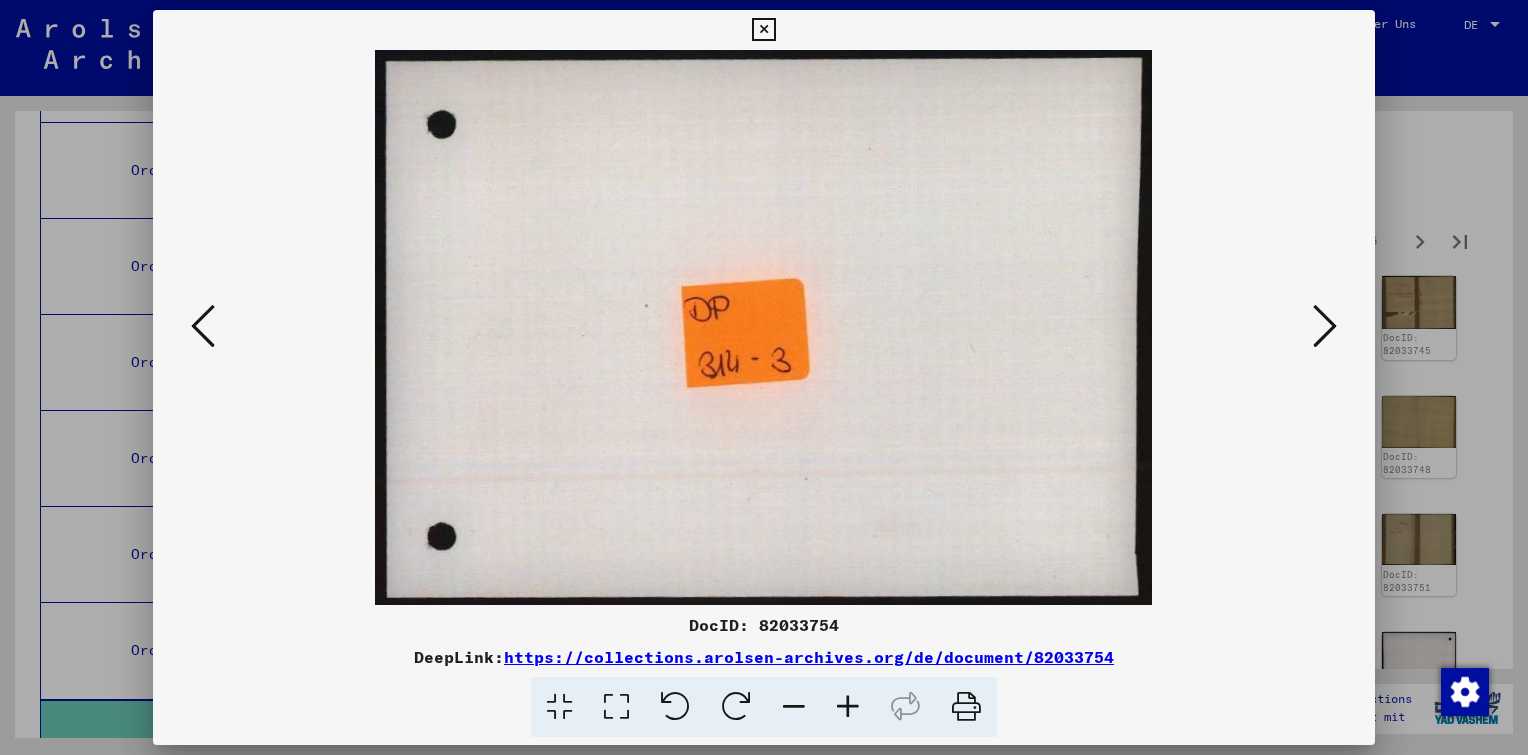 click at bounding box center [1325, 327] 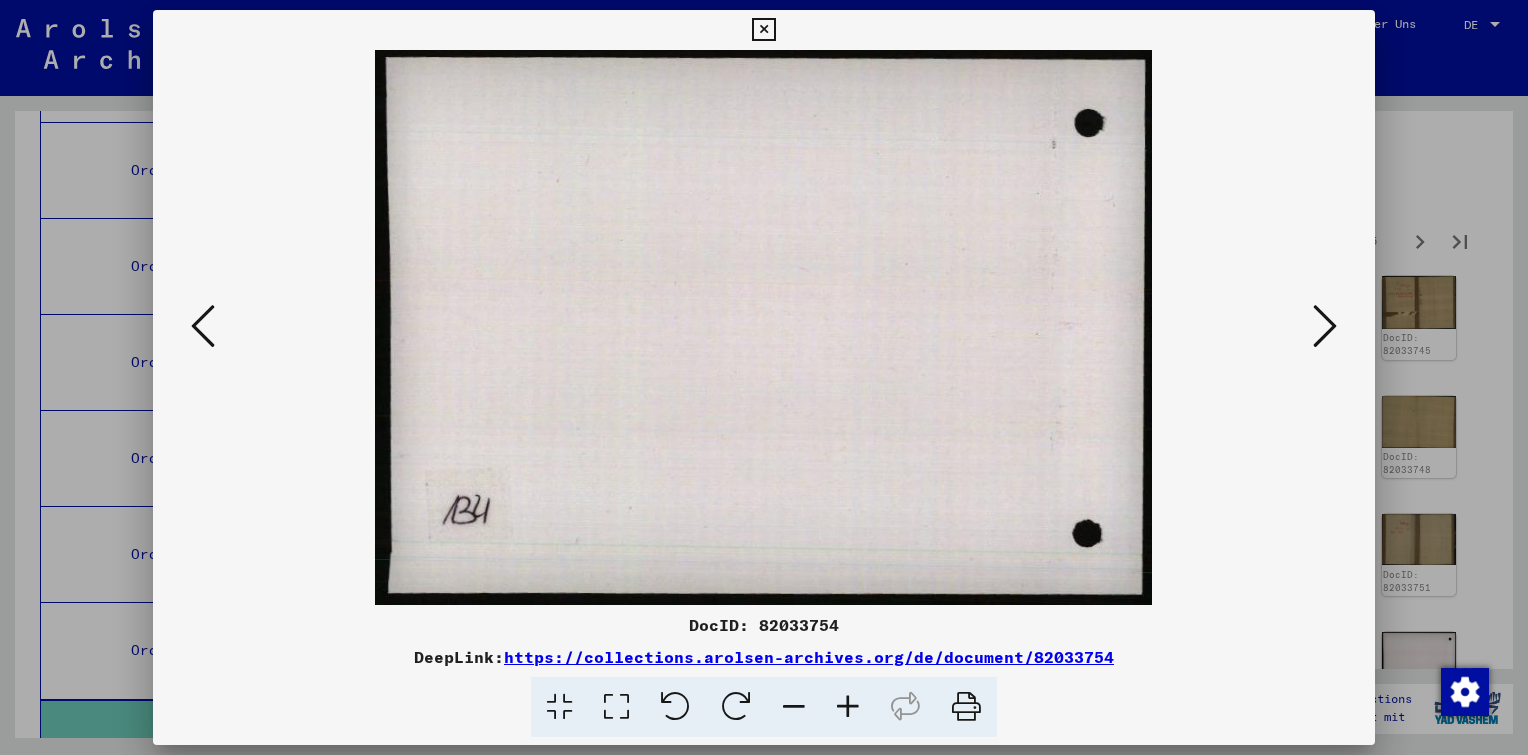 click at bounding box center (1325, 327) 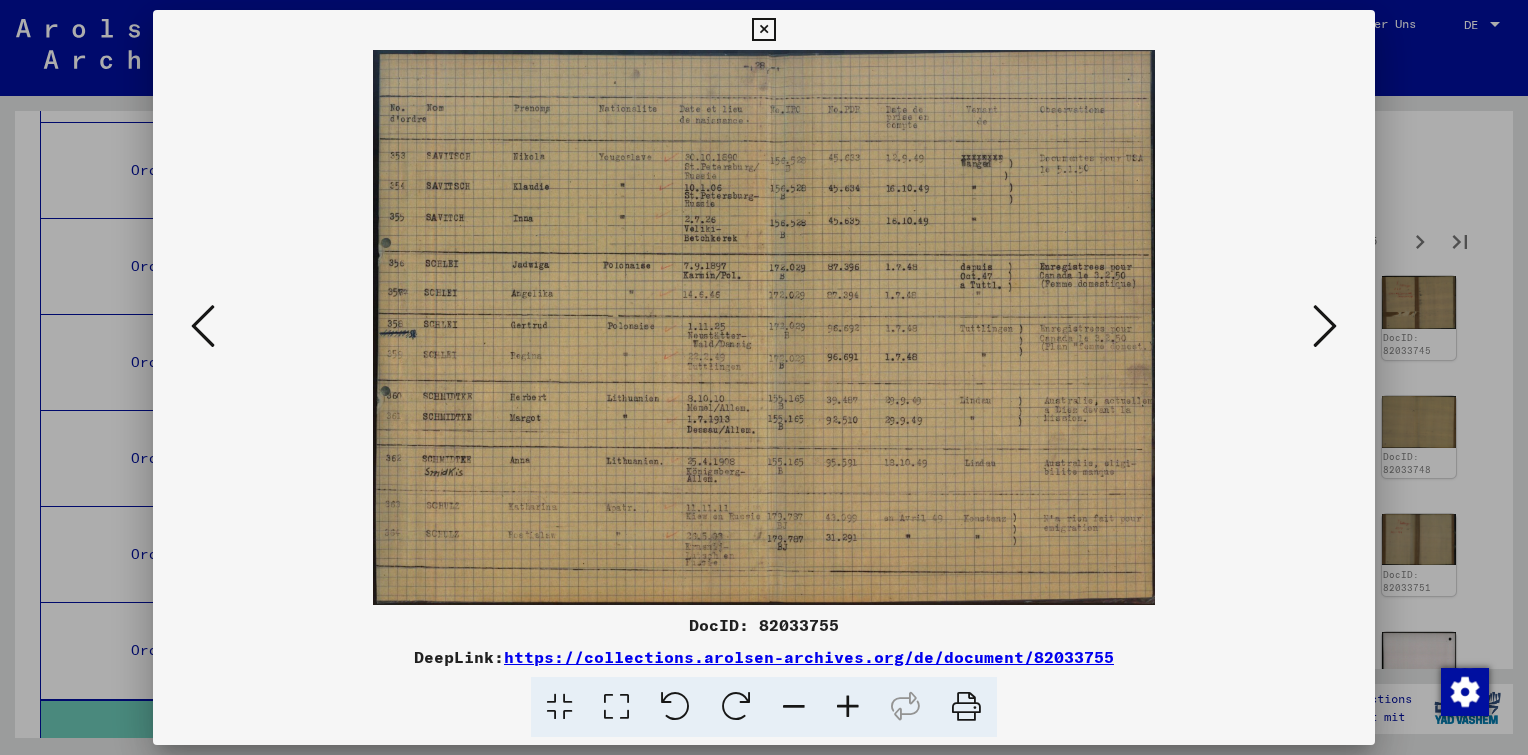 click at bounding box center [1325, 327] 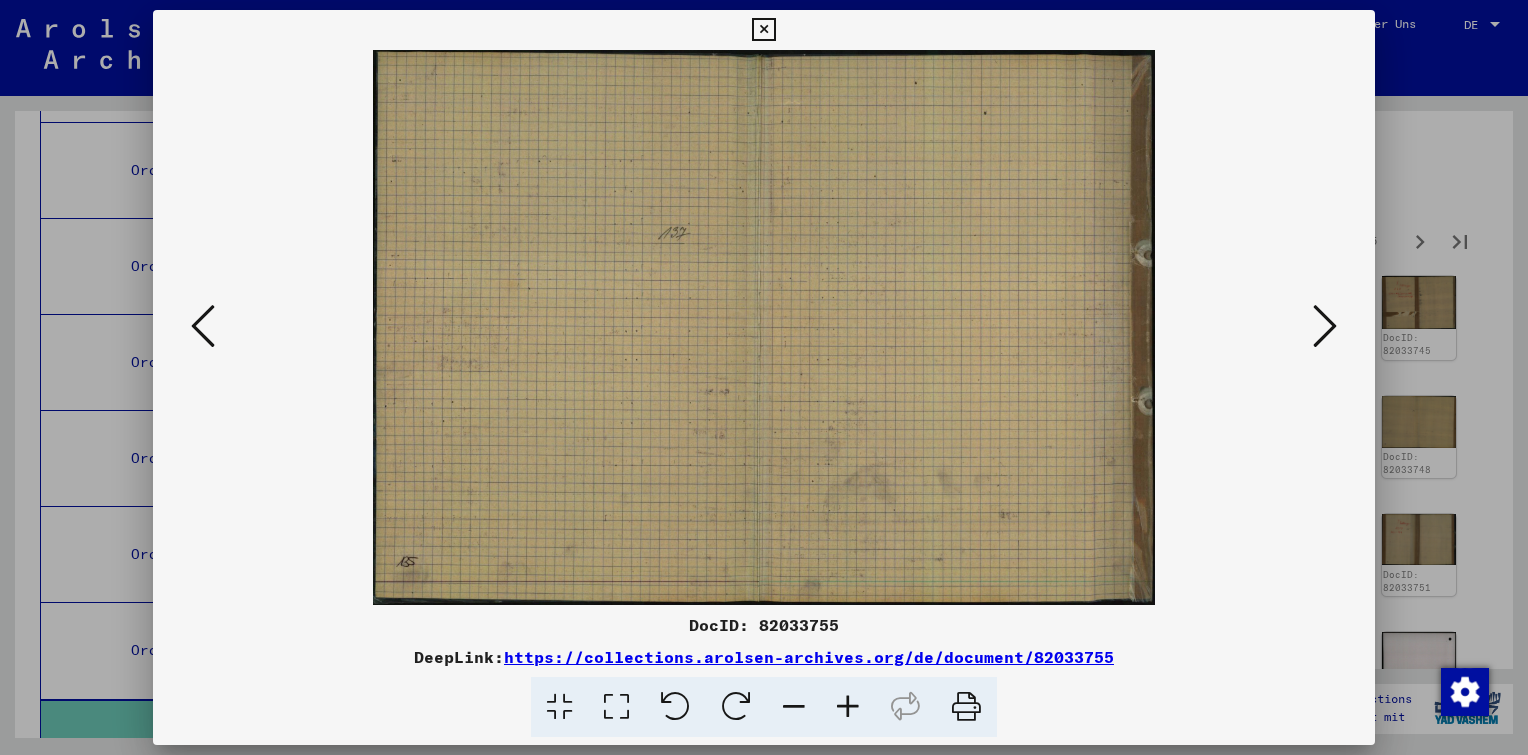 click at bounding box center [1325, 327] 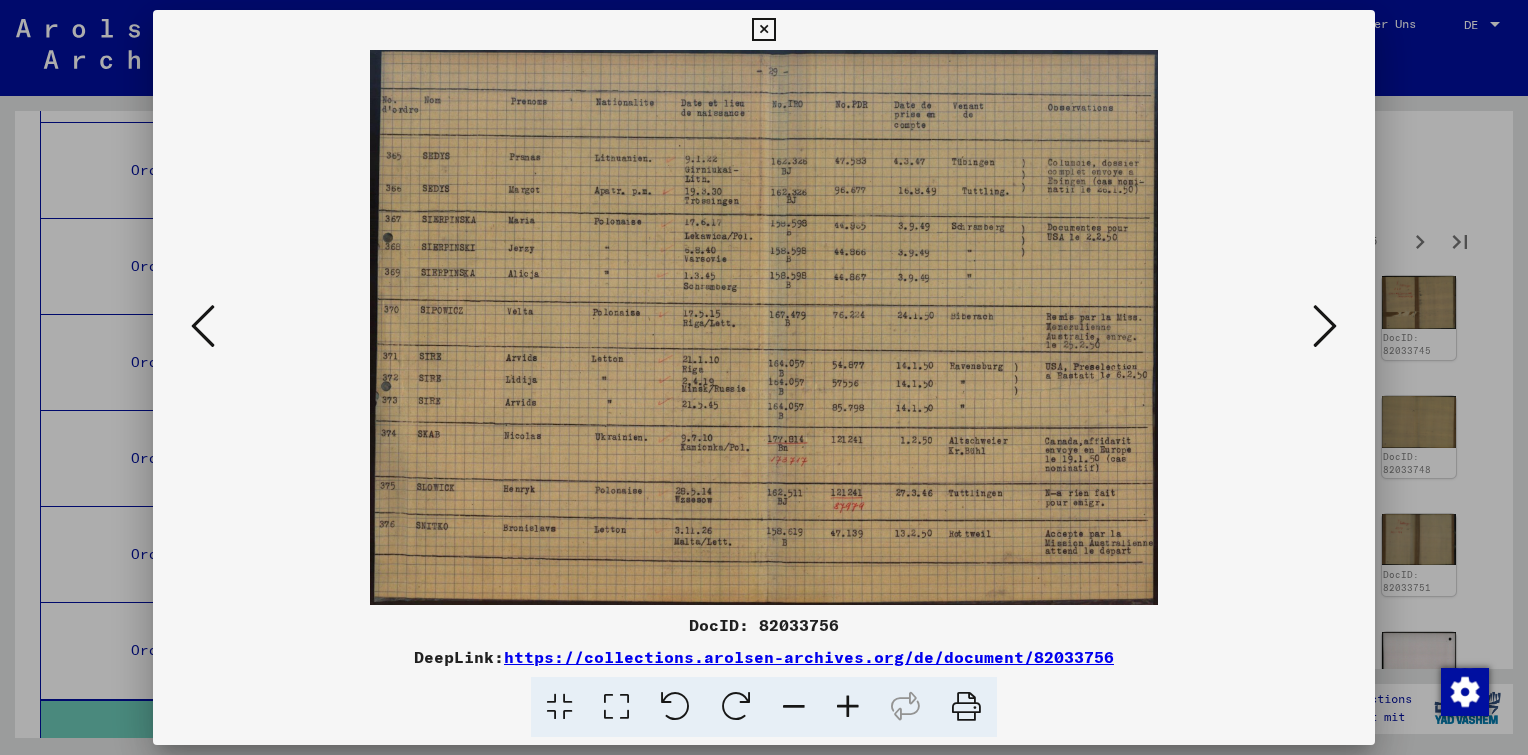 click at bounding box center (1325, 327) 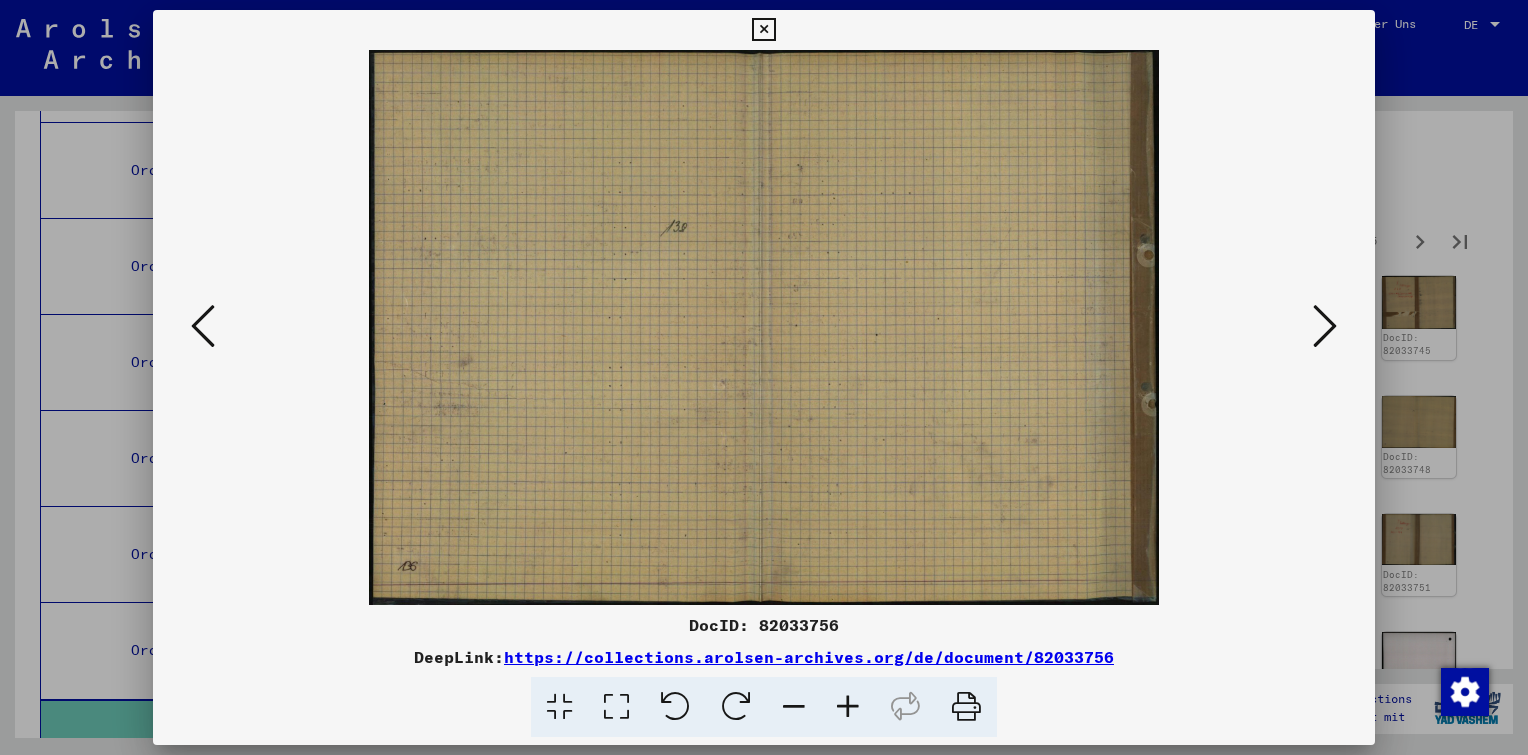click at bounding box center [1325, 327] 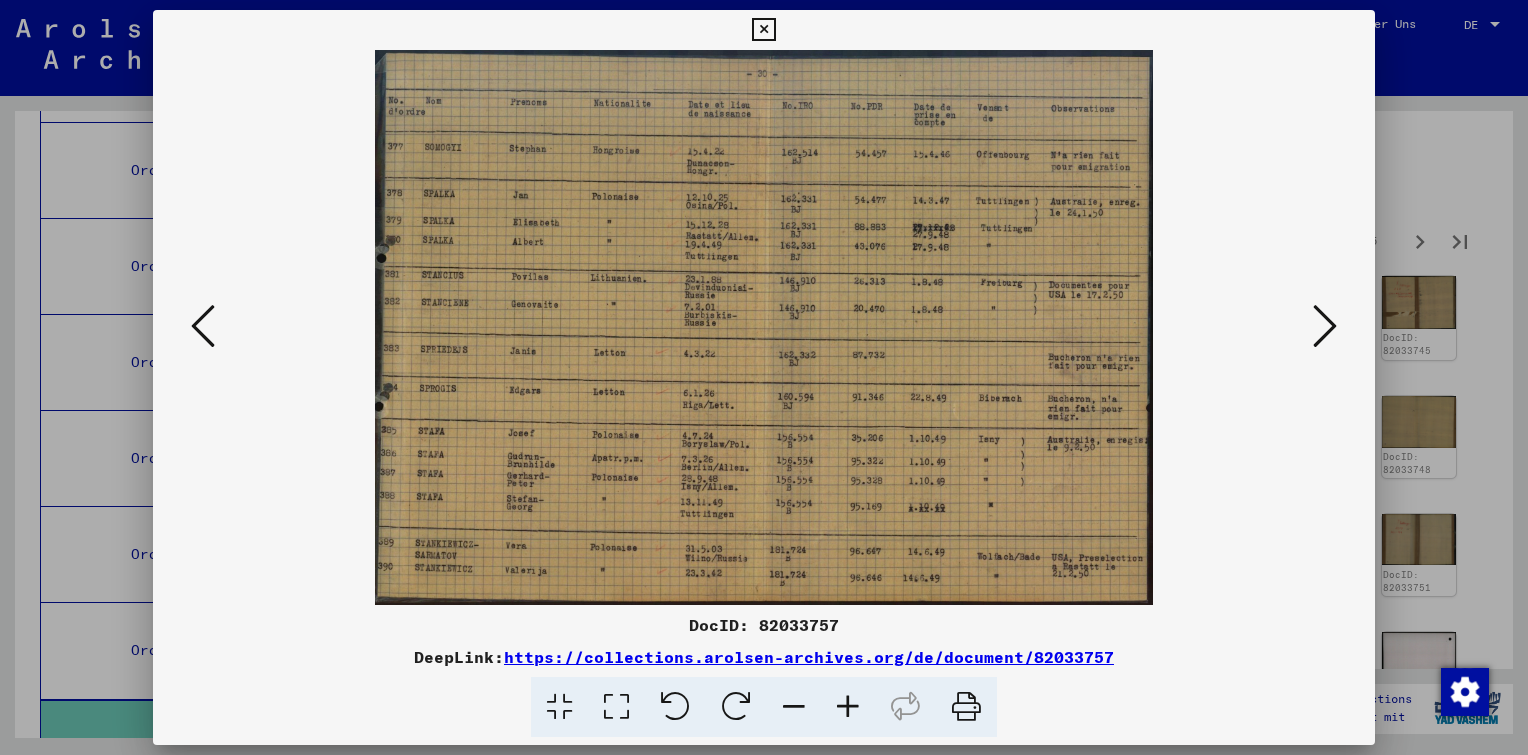 click at bounding box center (1325, 327) 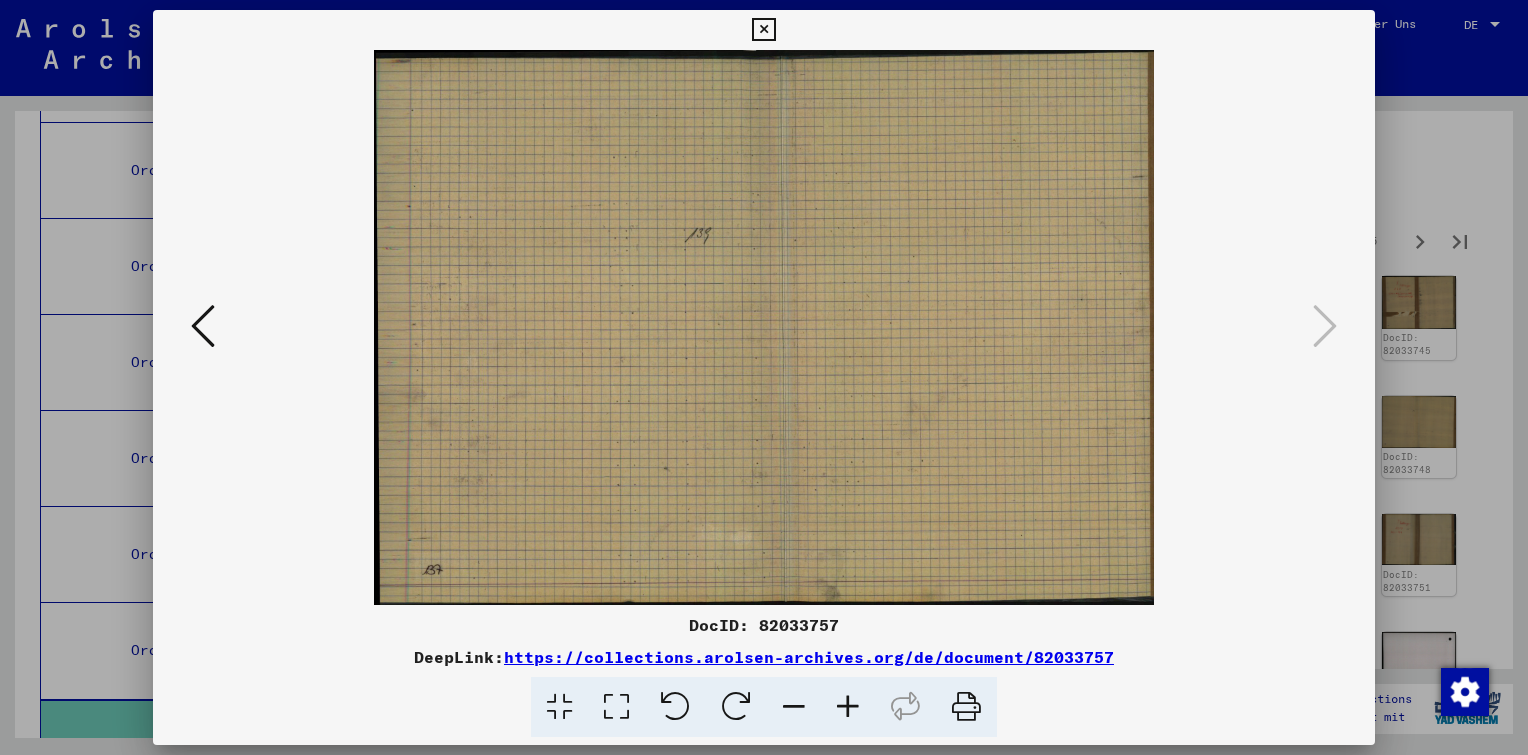 click at bounding box center [763, 30] 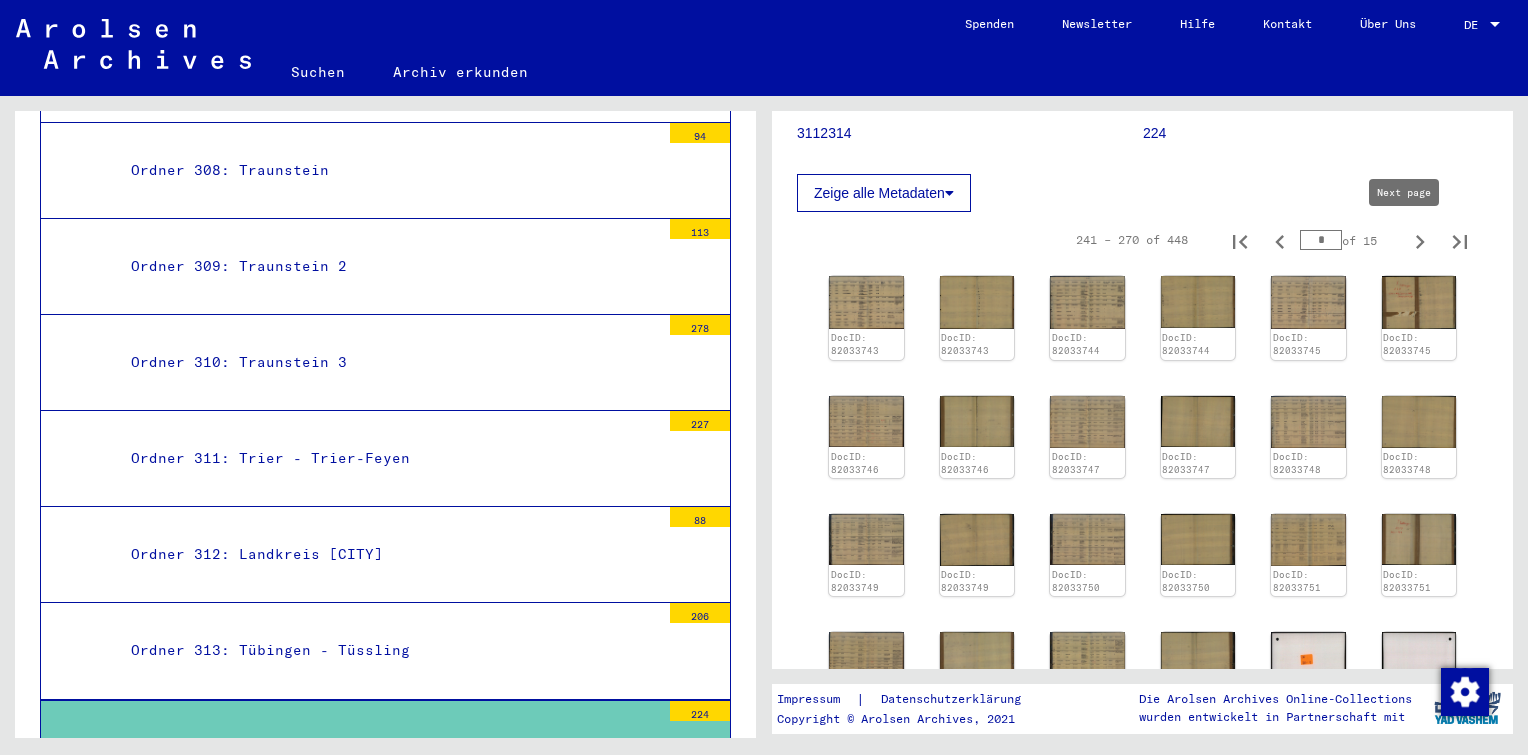 click 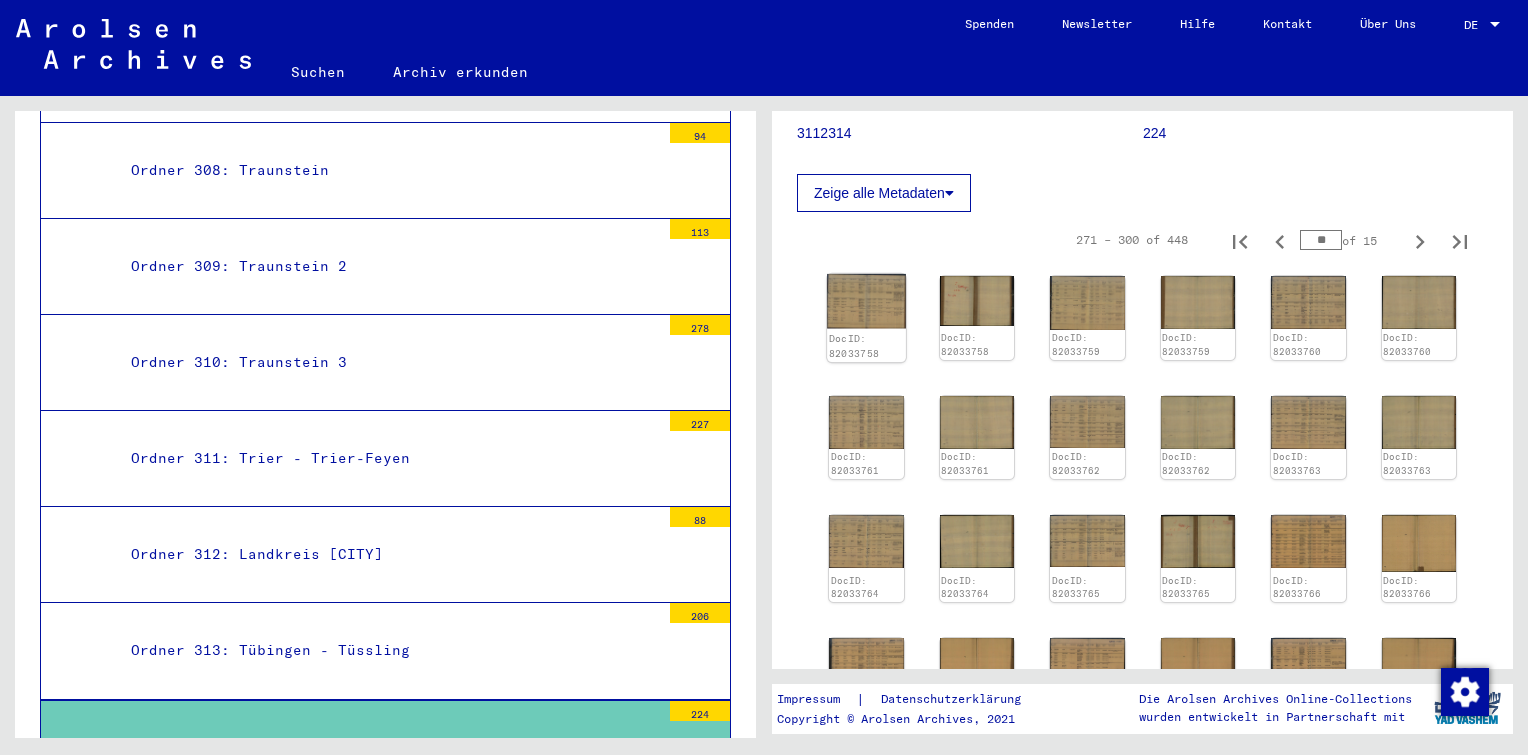 click 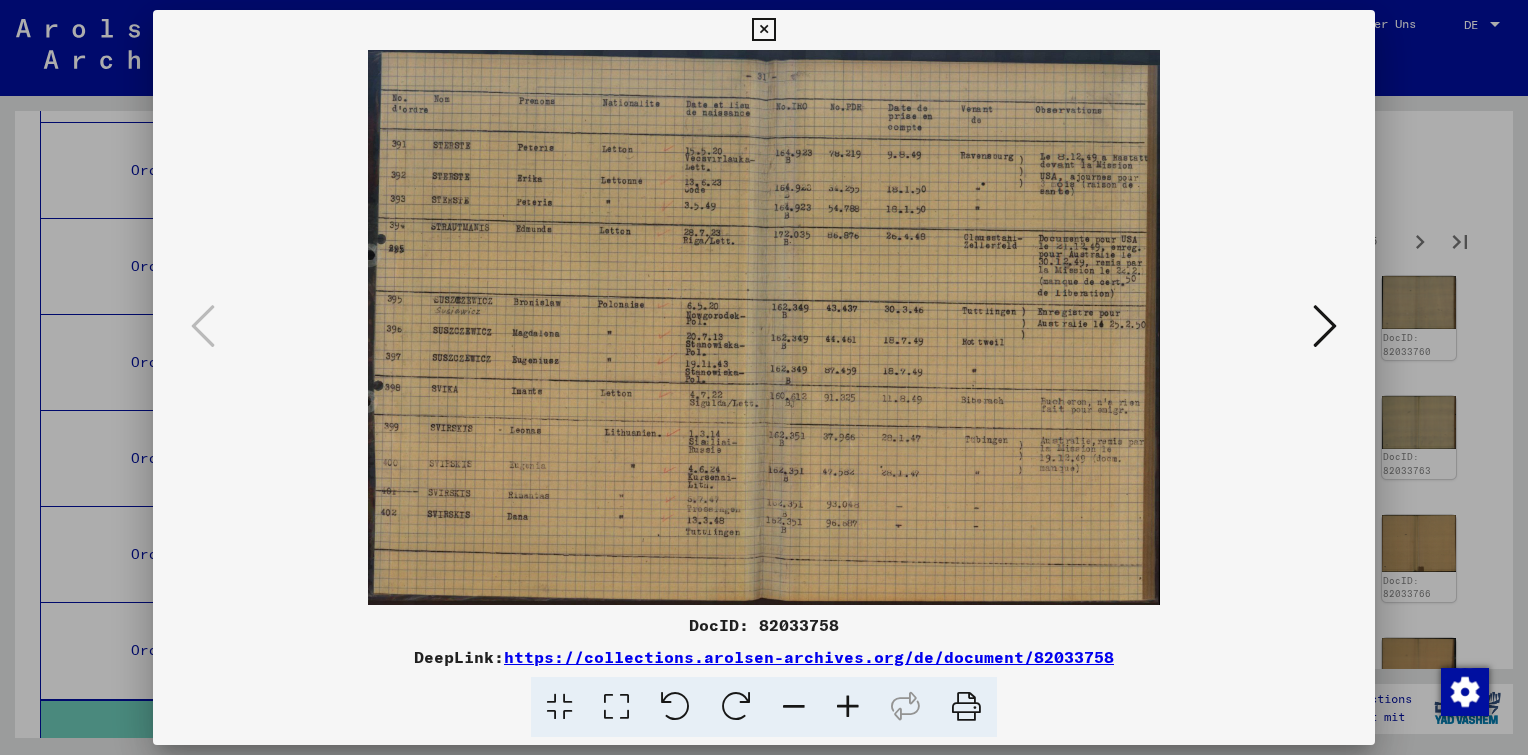 click at bounding box center (1325, 326) 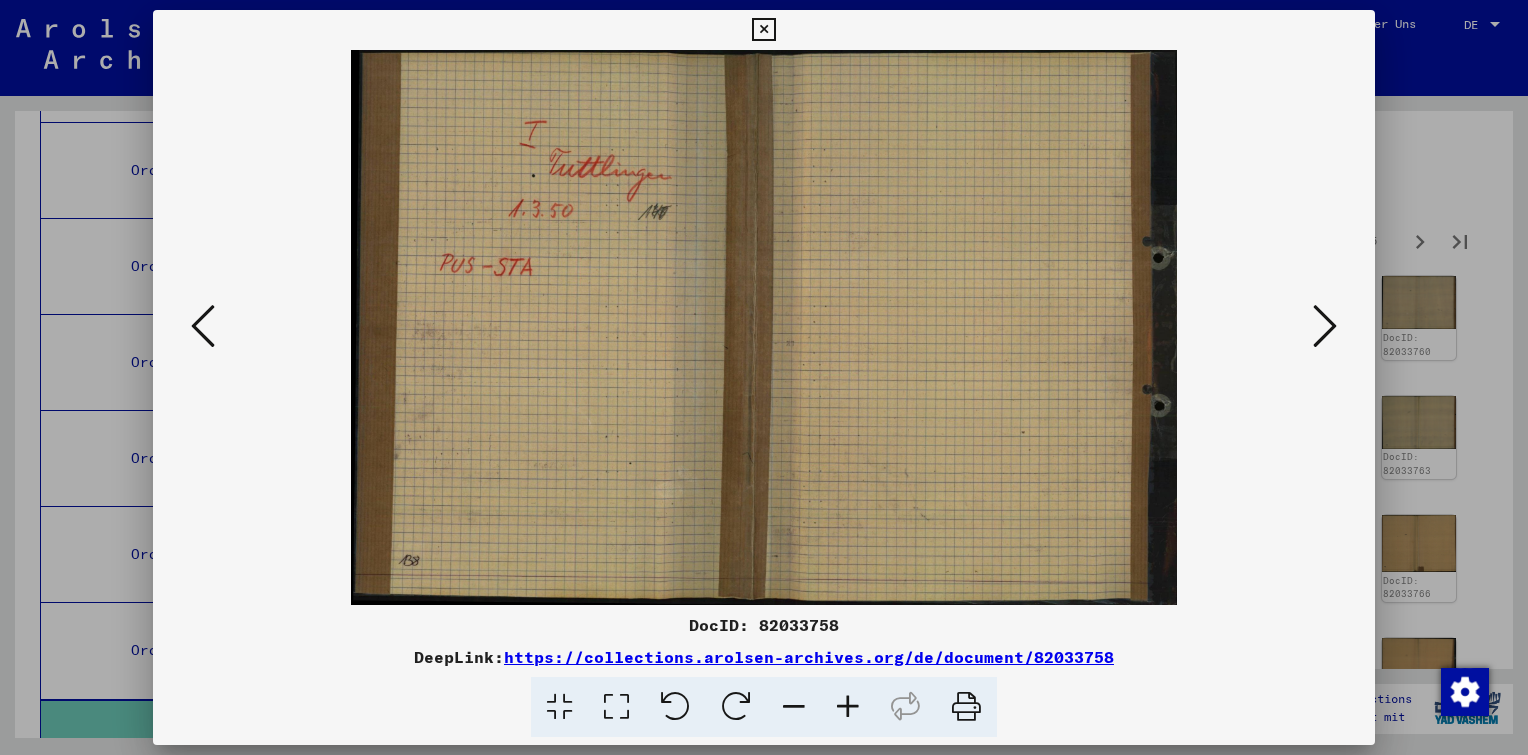 click at bounding box center [1325, 326] 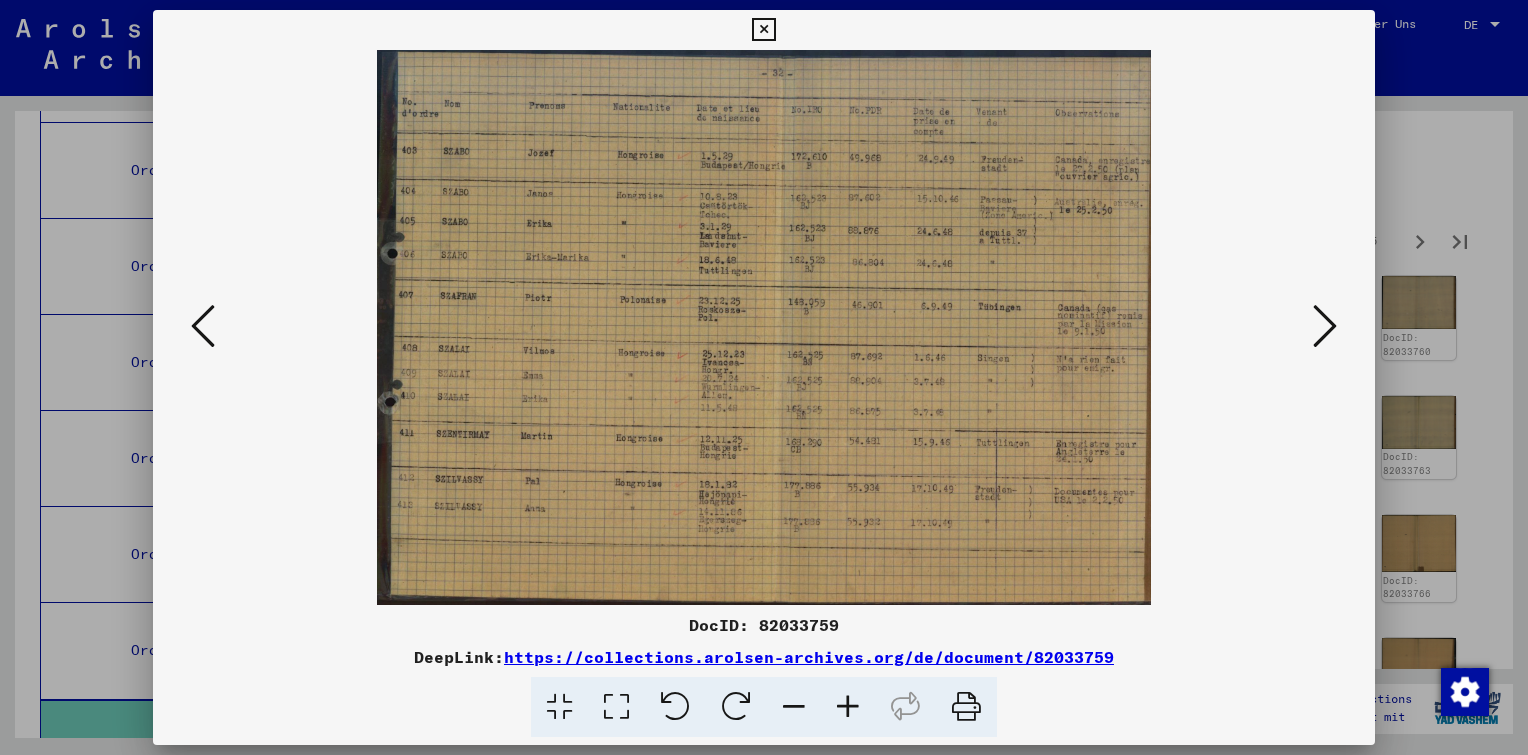 click at bounding box center (1325, 326) 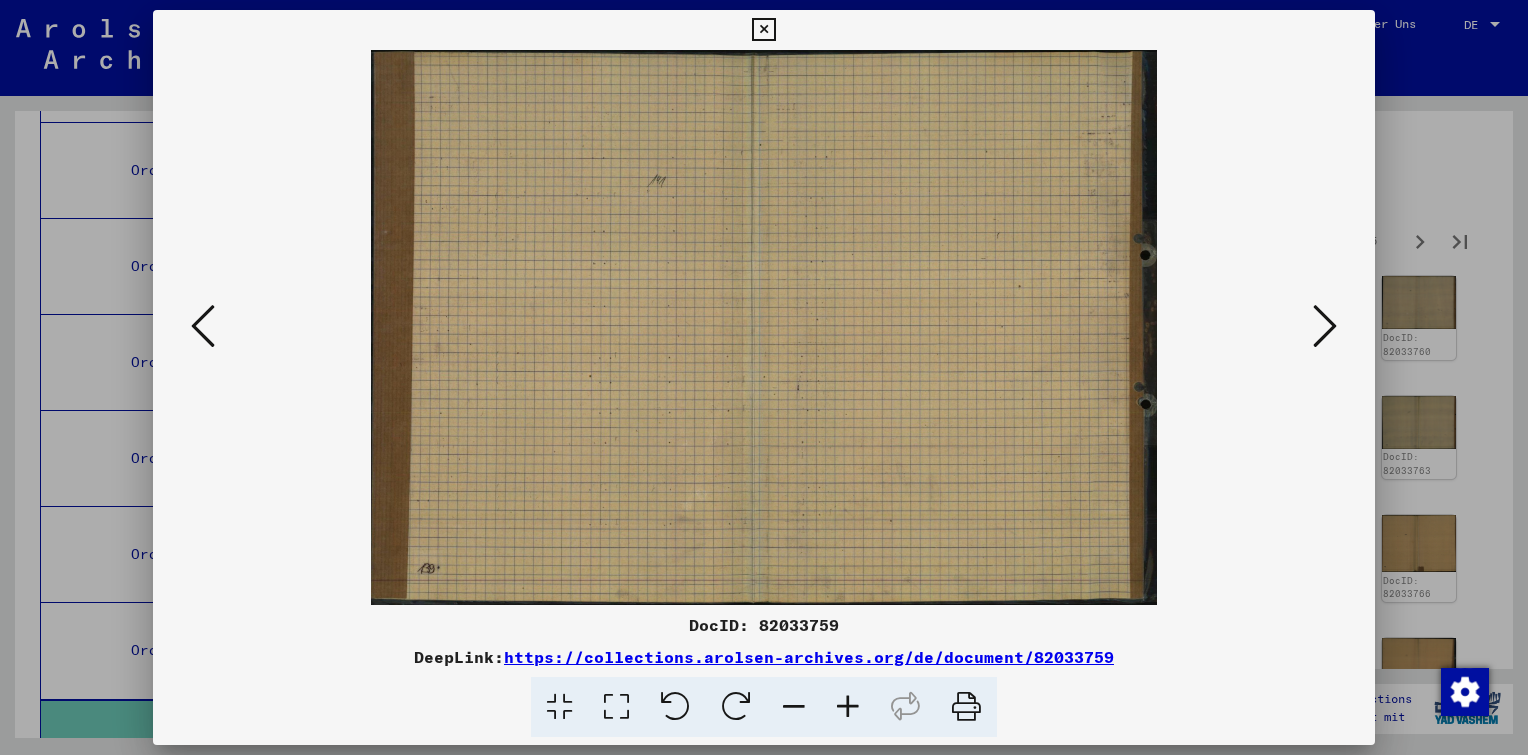 click at bounding box center [1325, 326] 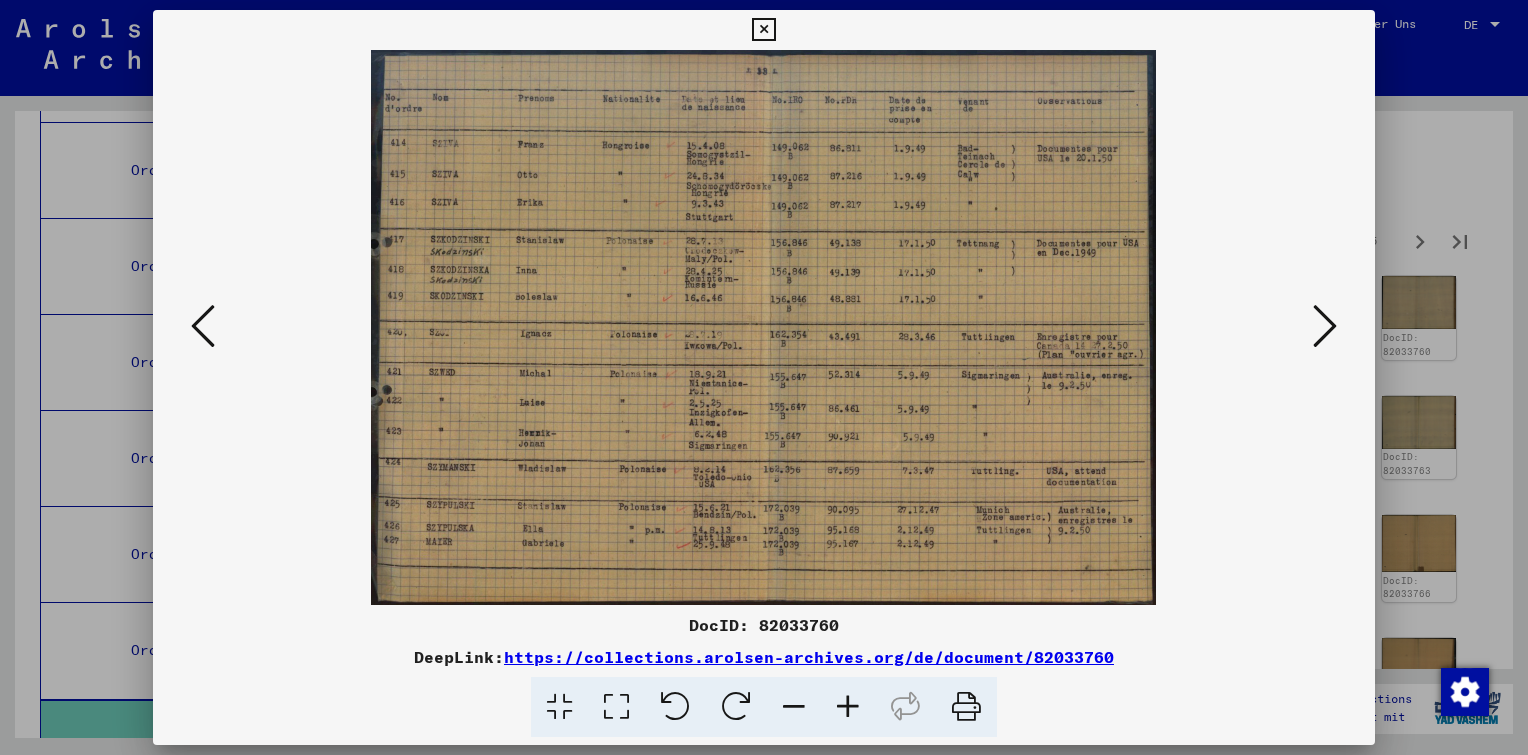 click at bounding box center (1325, 326) 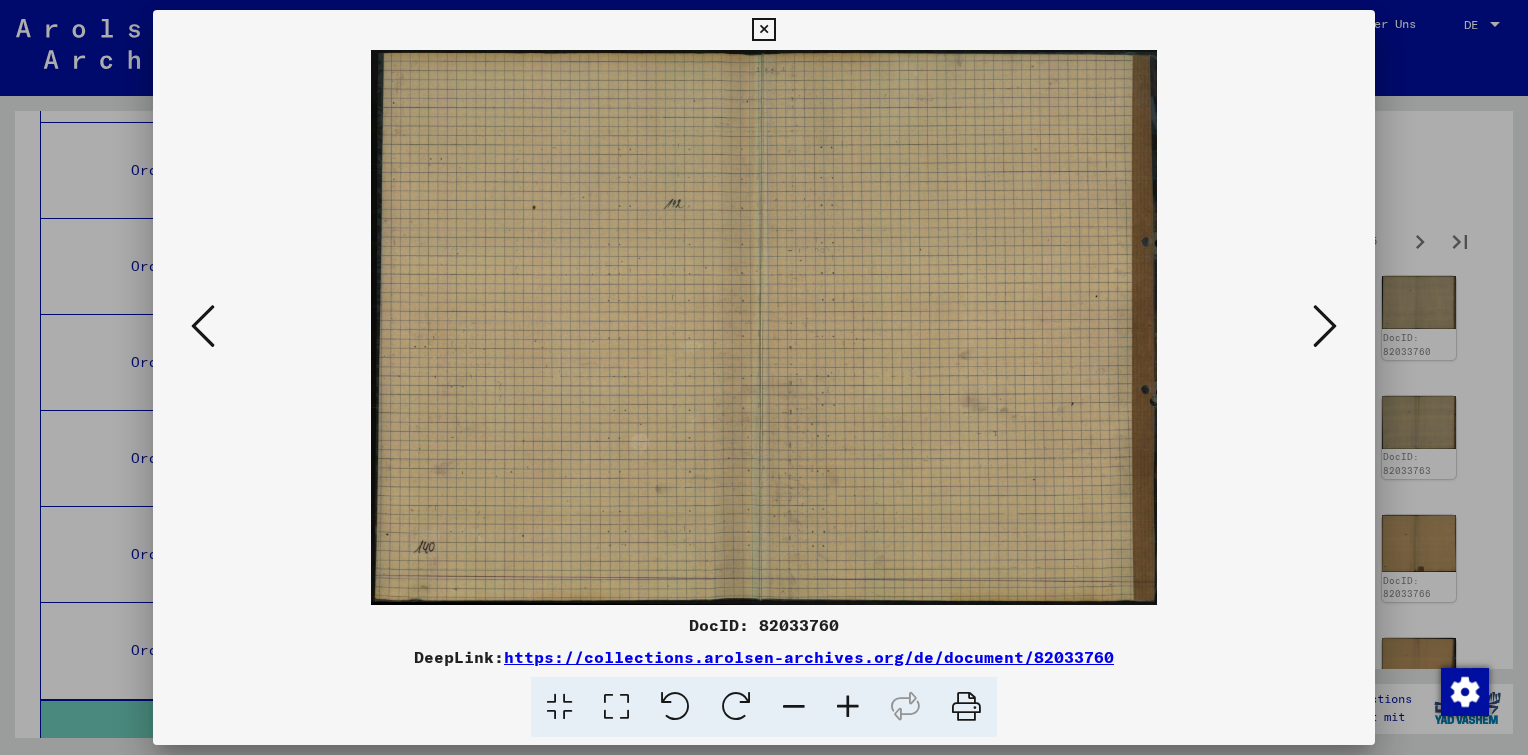 click at bounding box center (1325, 326) 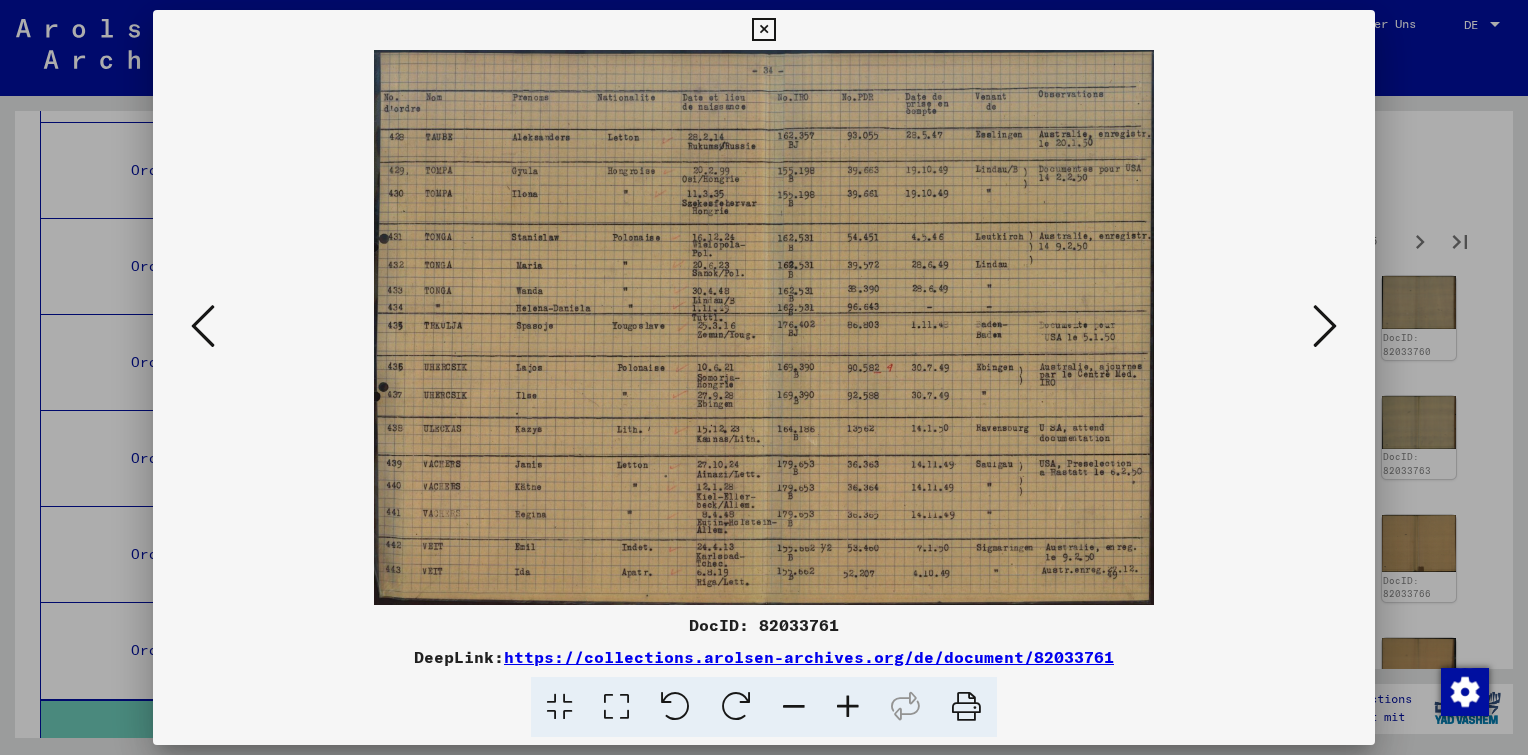 click at bounding box center [1325, 326] 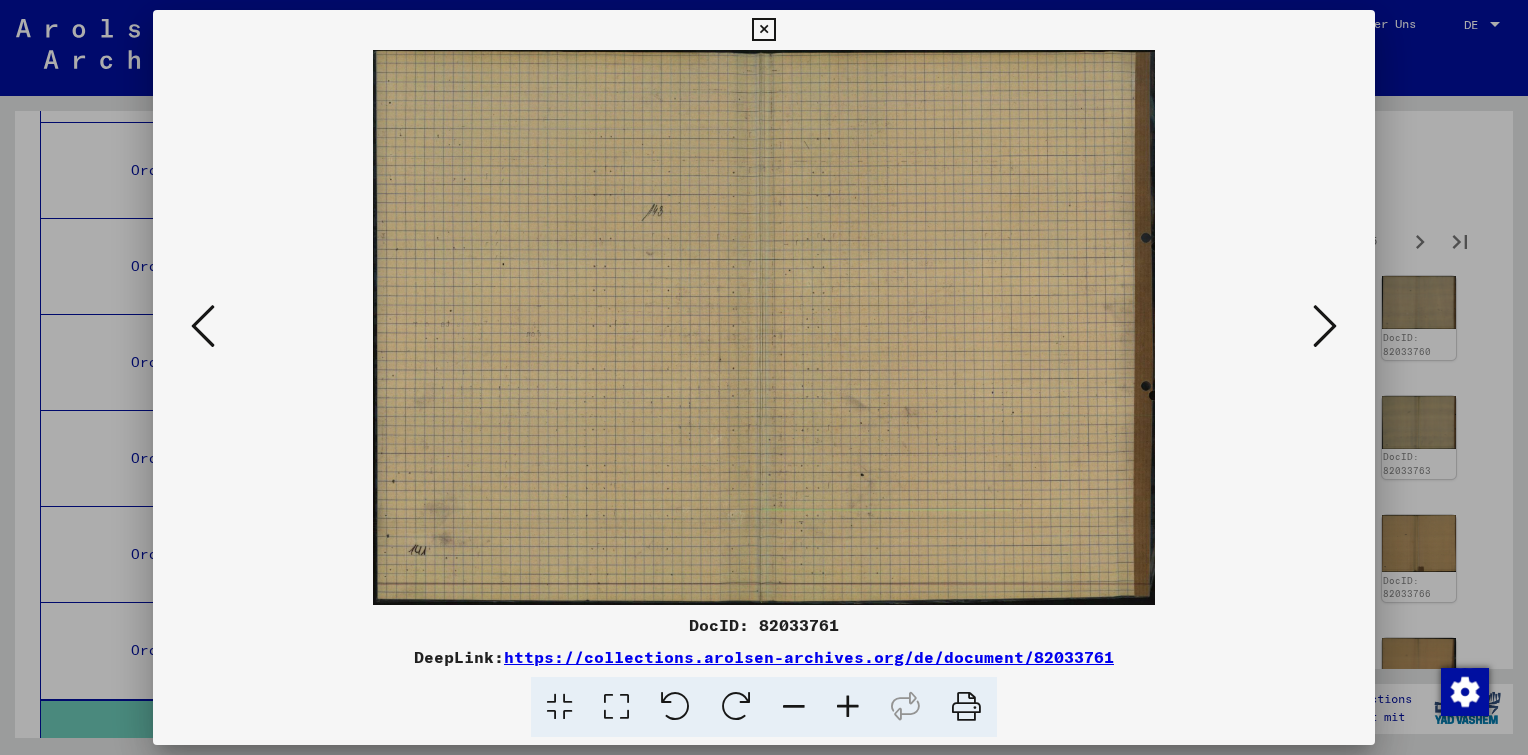 click at bounding box center [1325, 326] 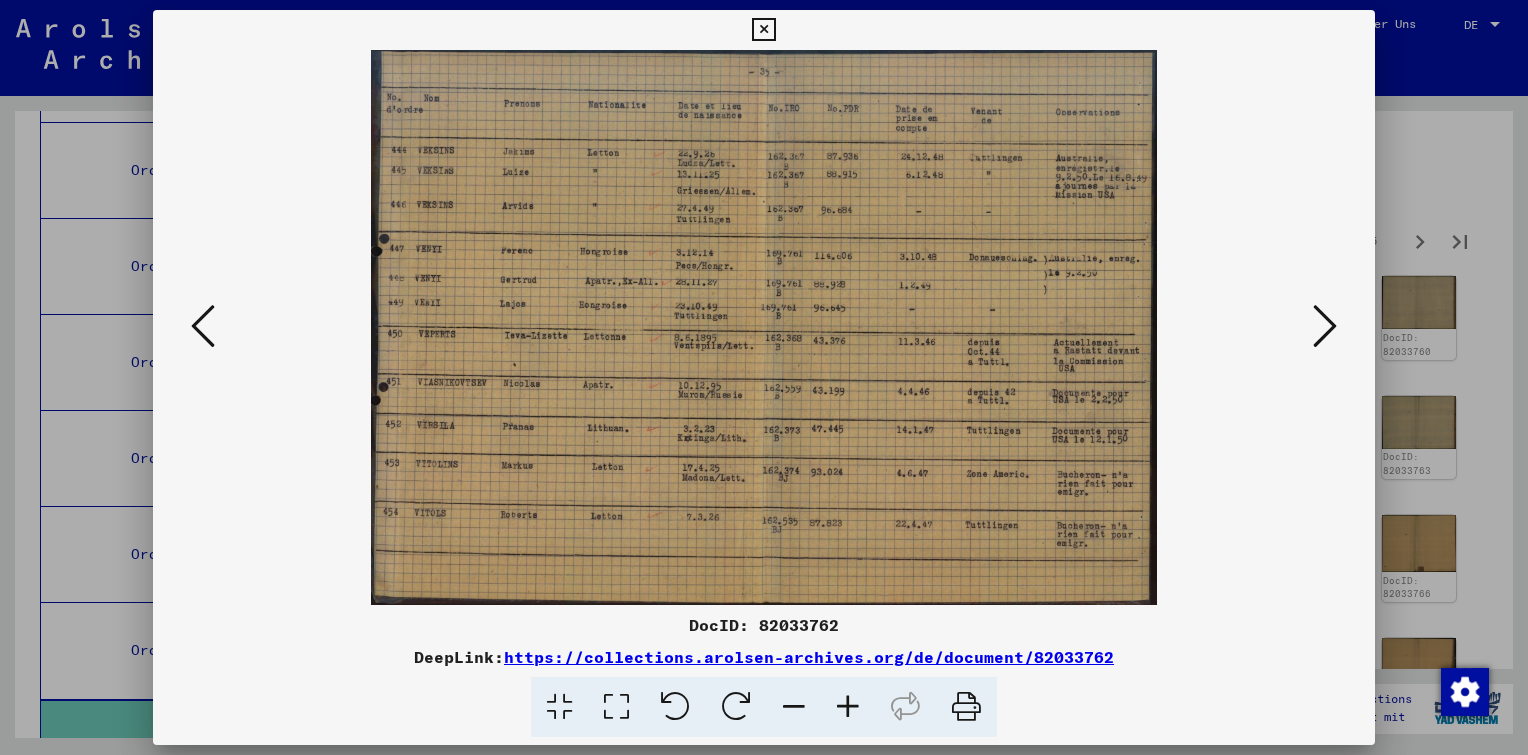click at bounding box center [1325, 326] 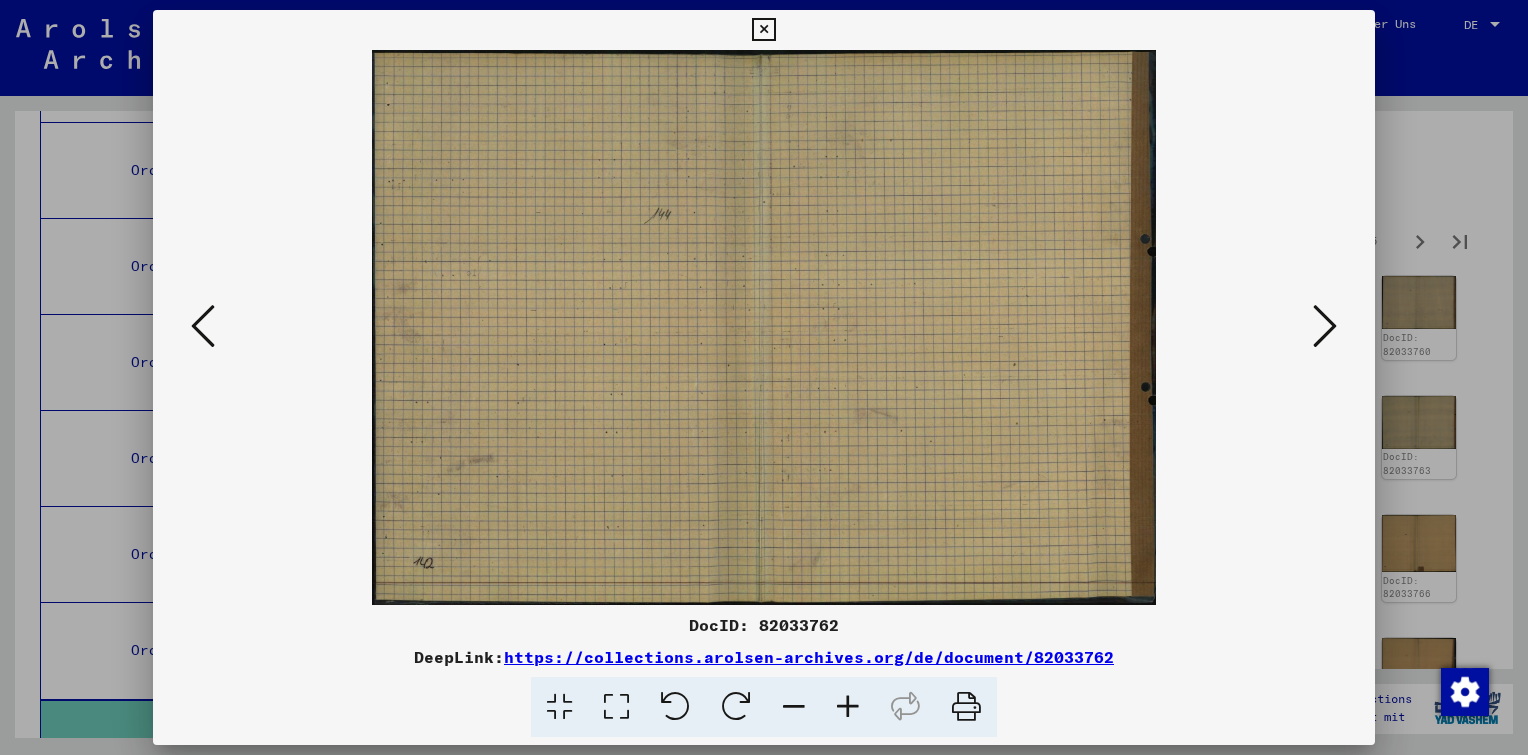 click at bounding box center [1325, 326] 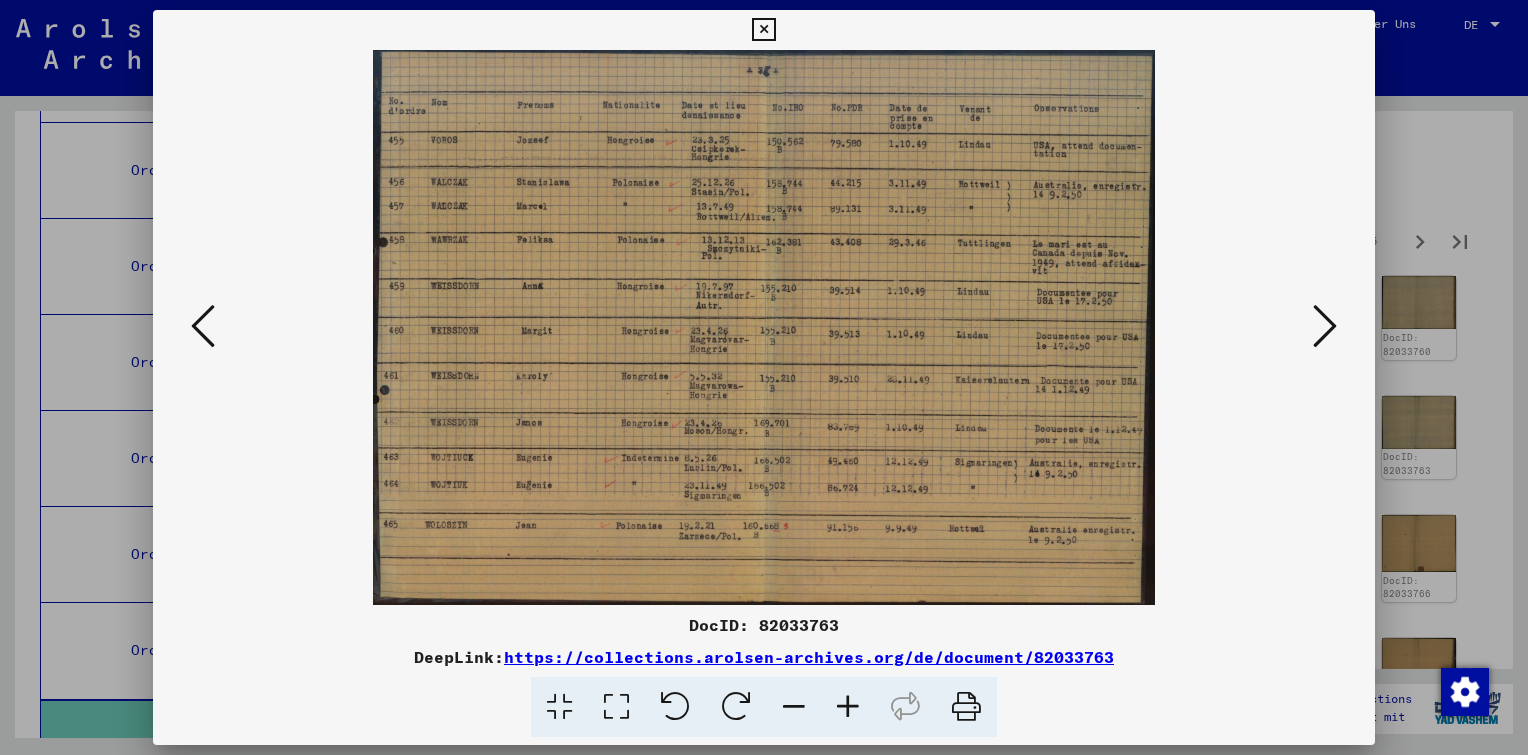 click at bounding box center [1325, 326] 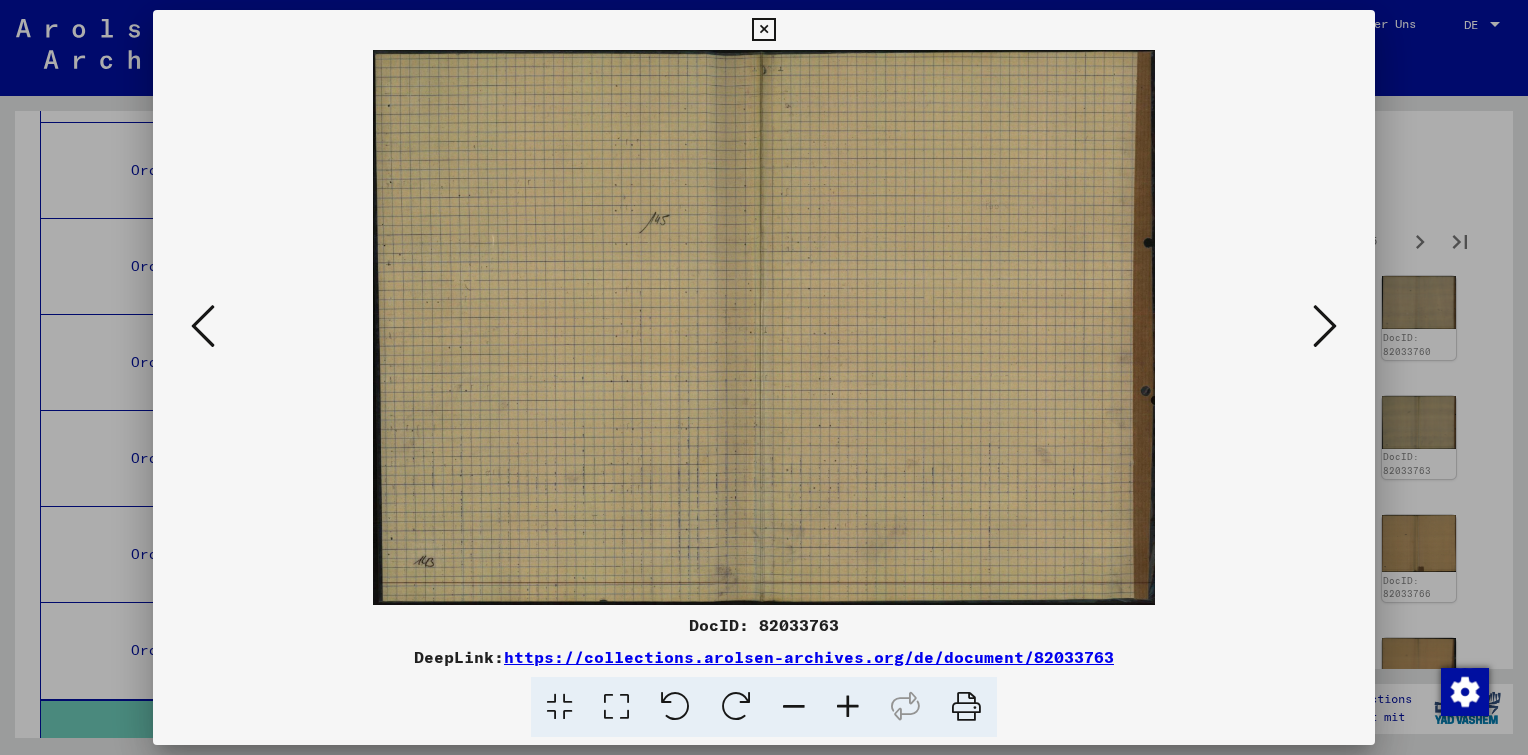 click at bounding box center (1325, 326) 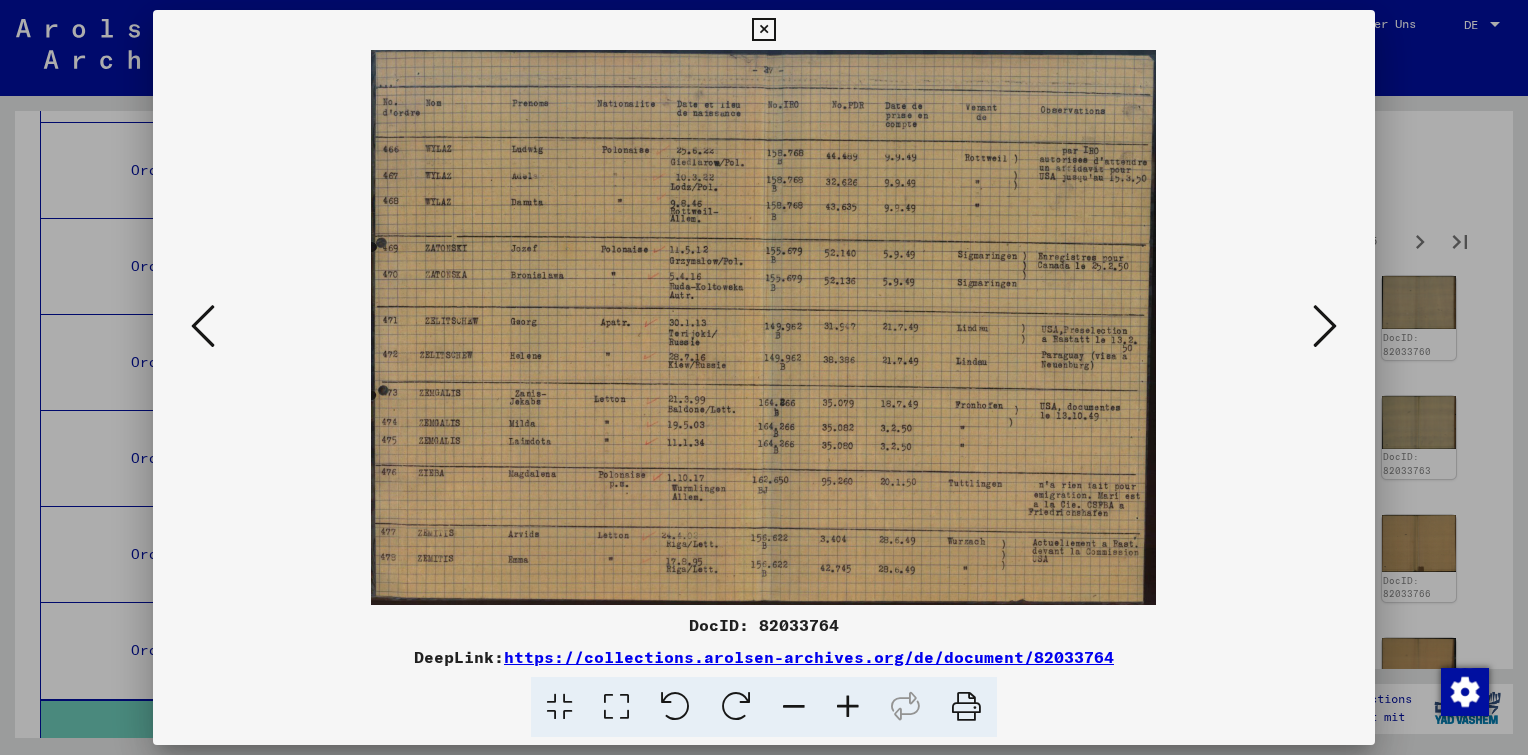 click at bounding box center (1325, 326) 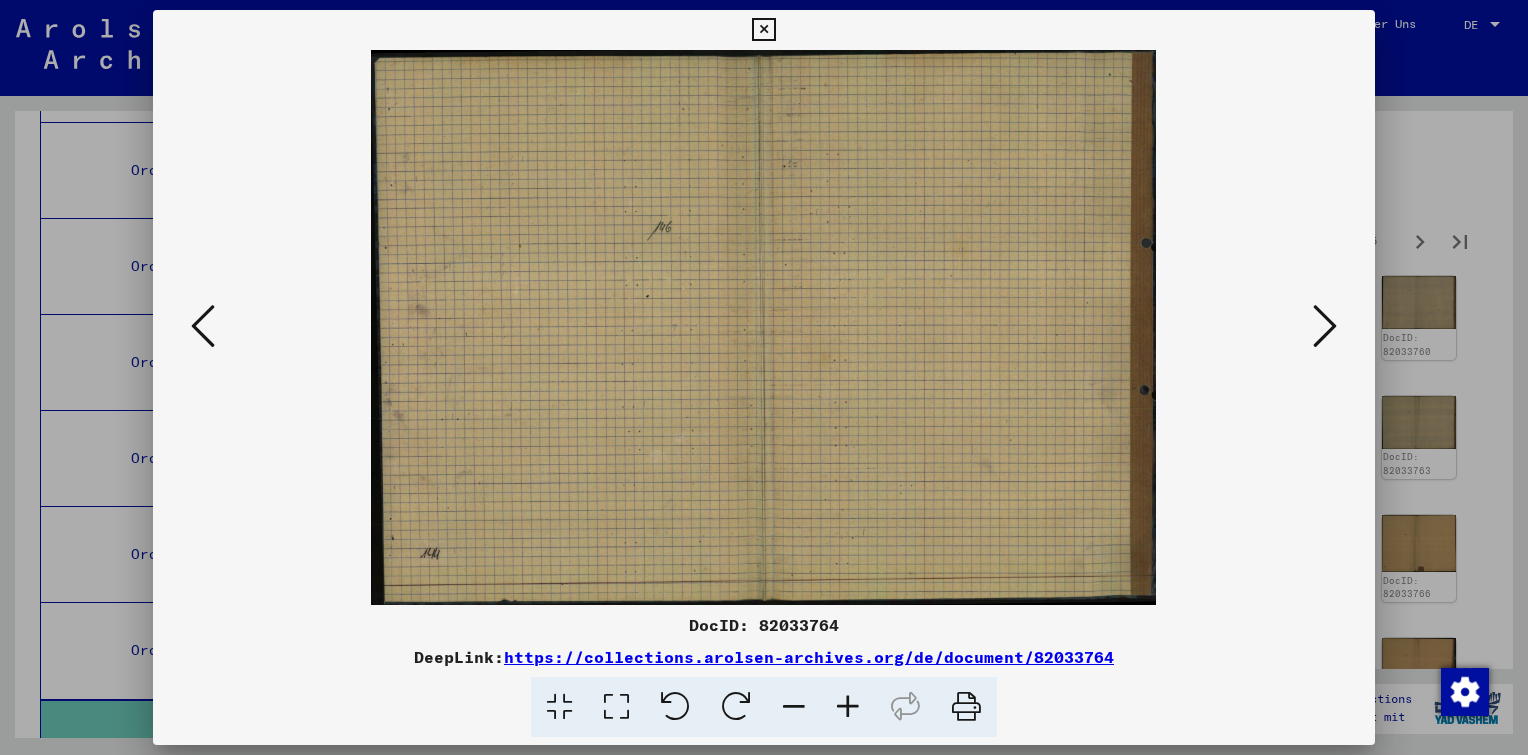 click at bounding box center [1325, 326] 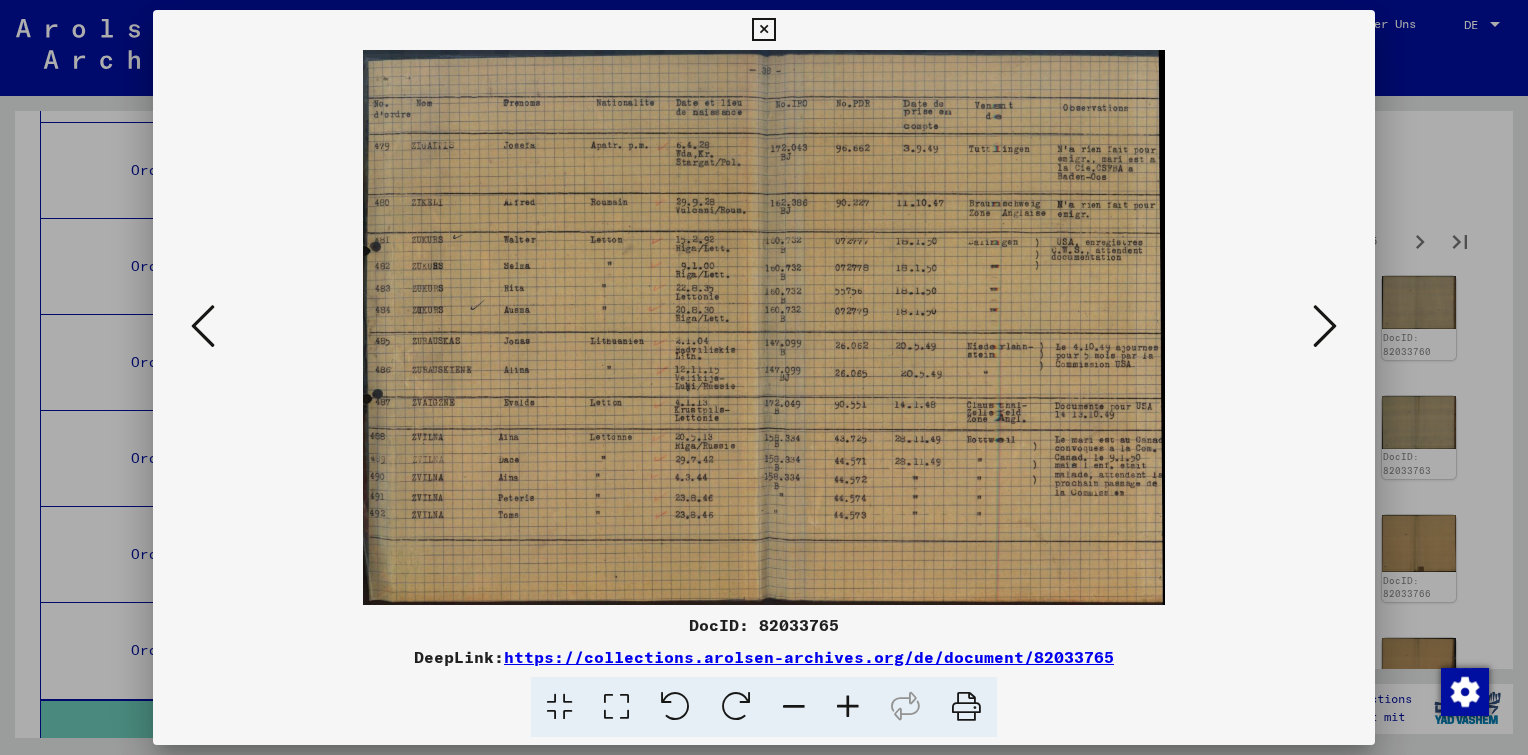 click at bounding box center [1325, 326] 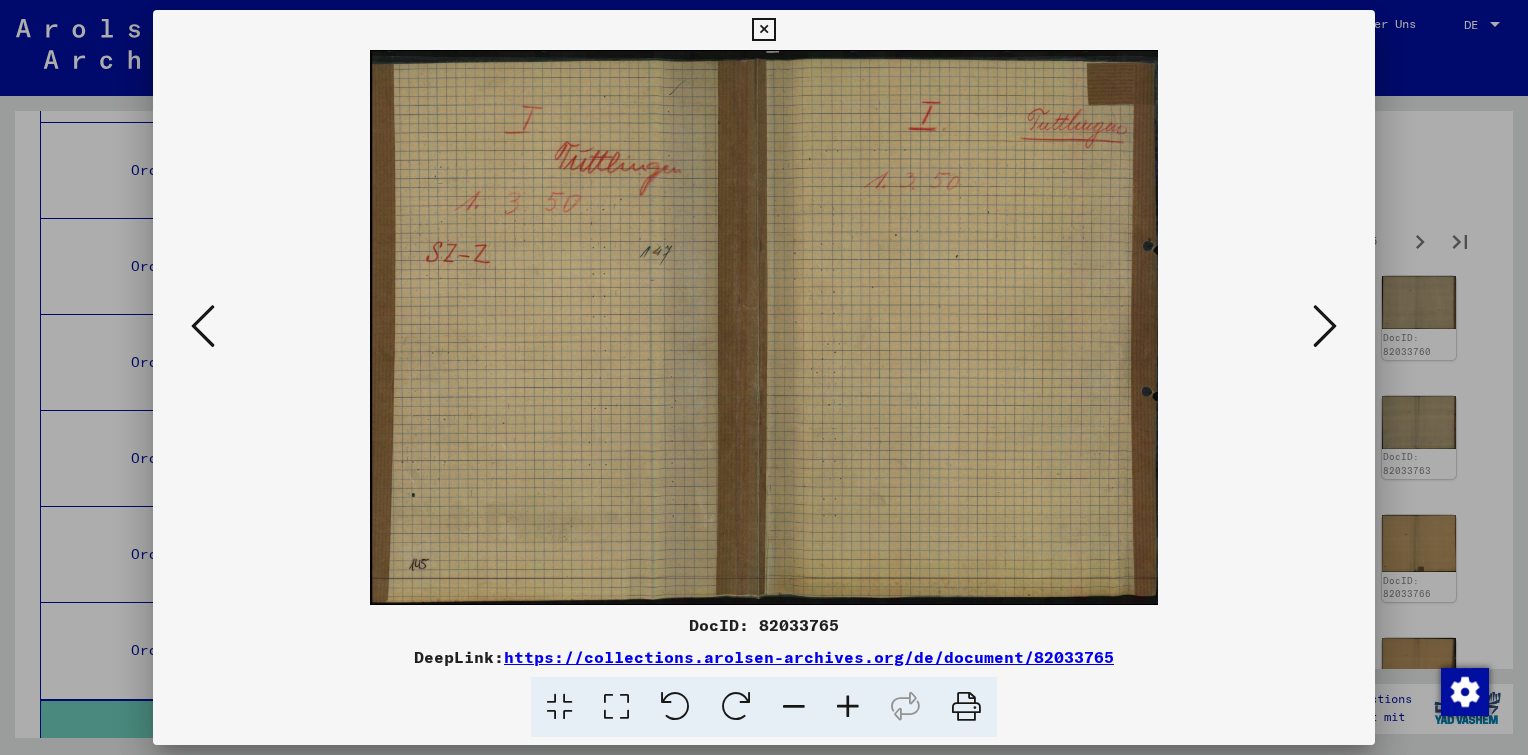 click at bounding box center (1325, 326) 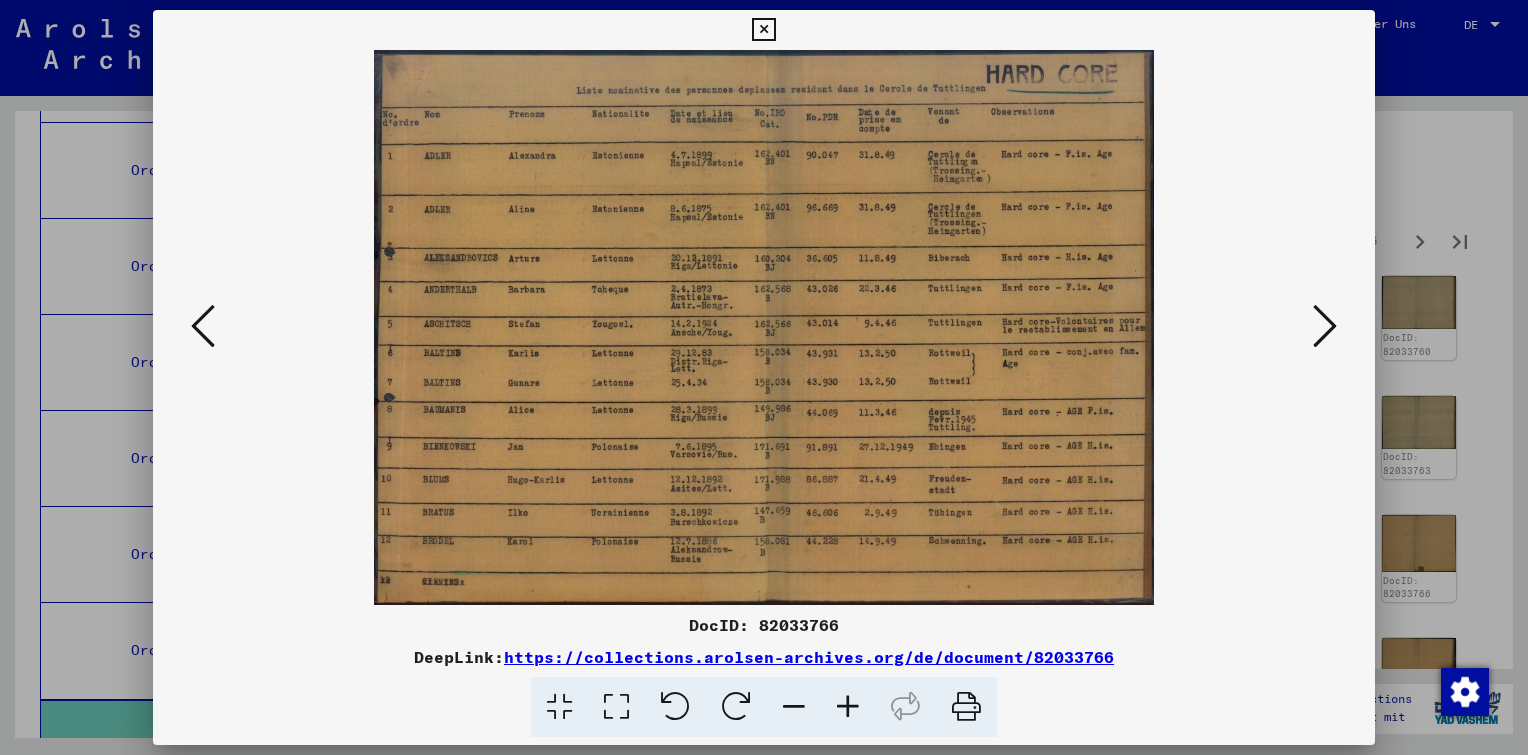 click at bounding box center [1325, 326] 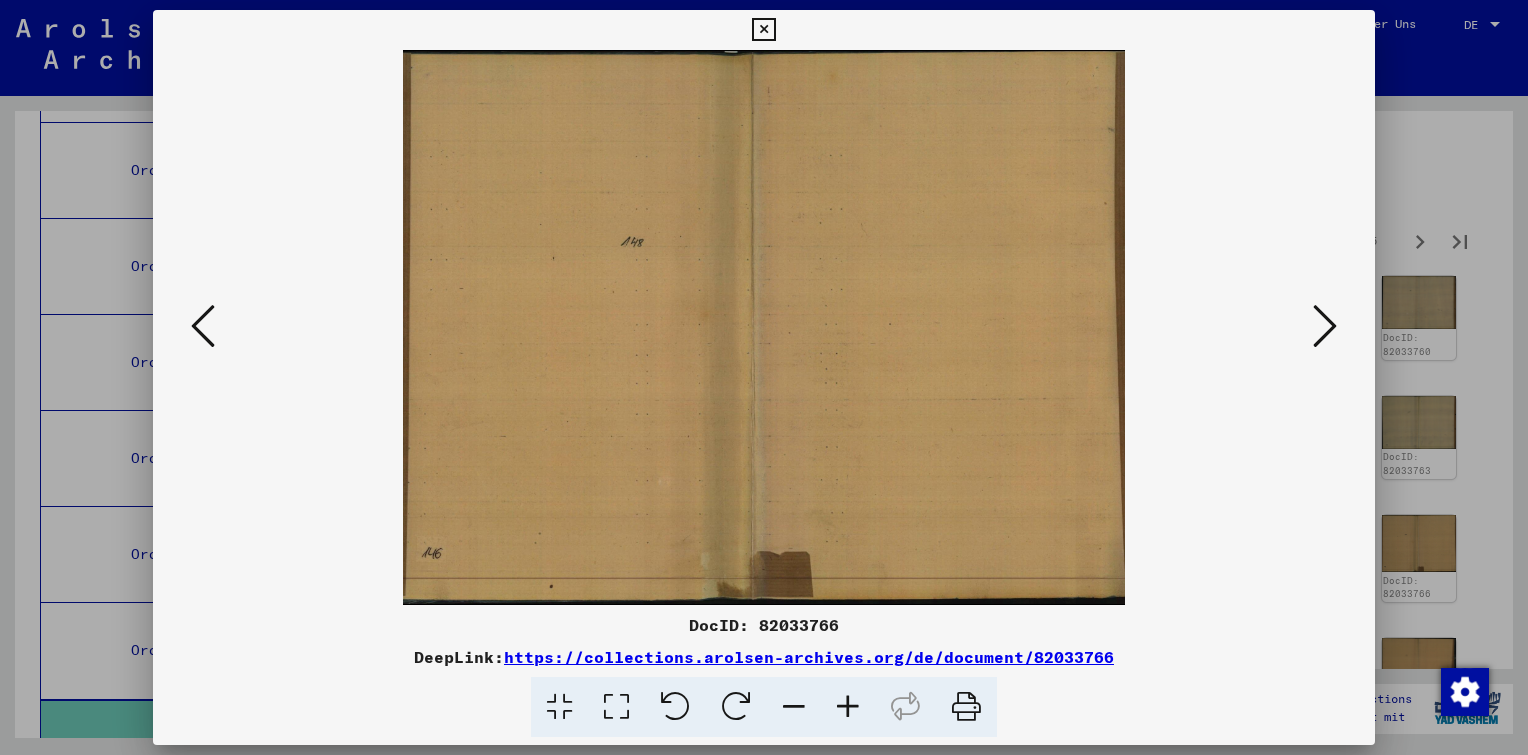 click at bounding box center [1325, 326] 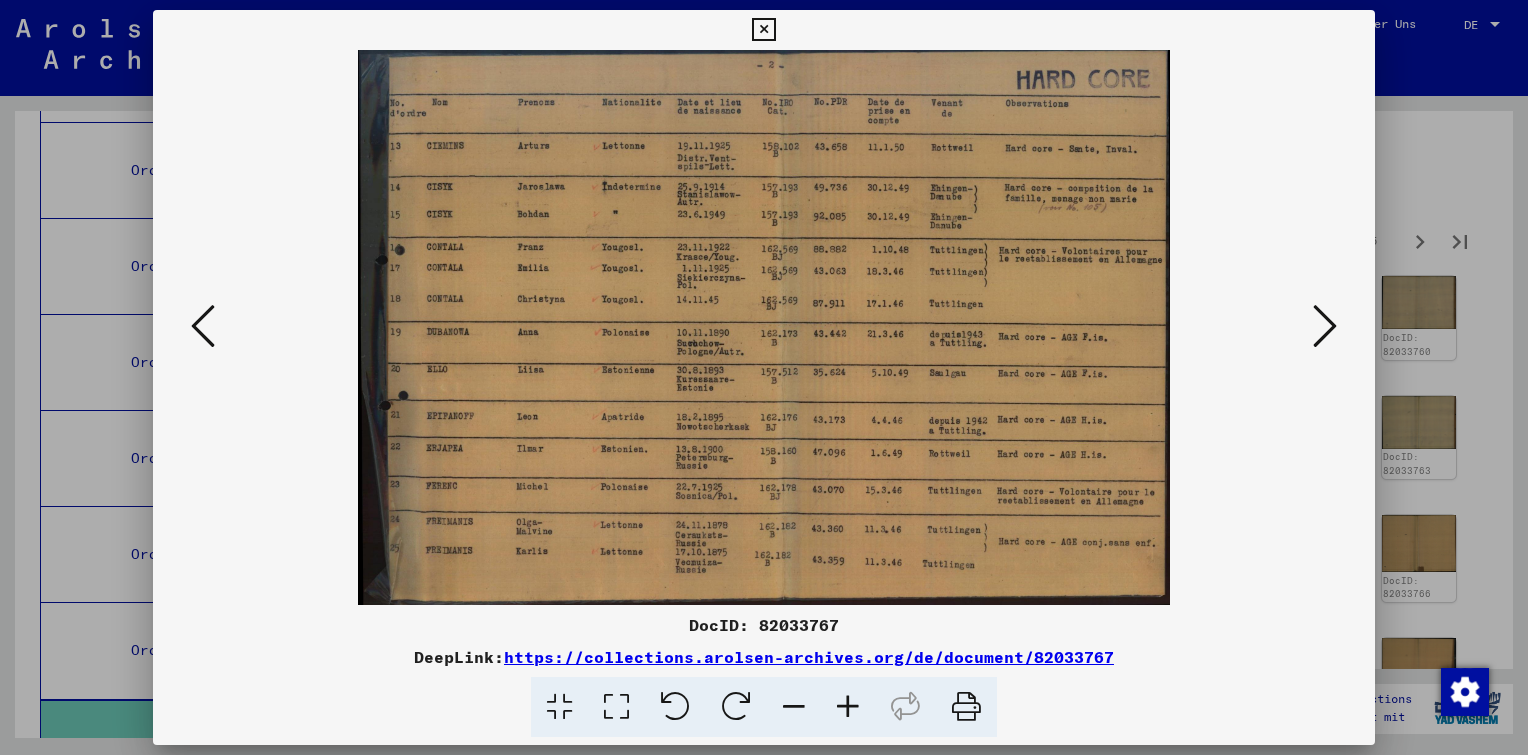 click at bounding box center [1325, 326] 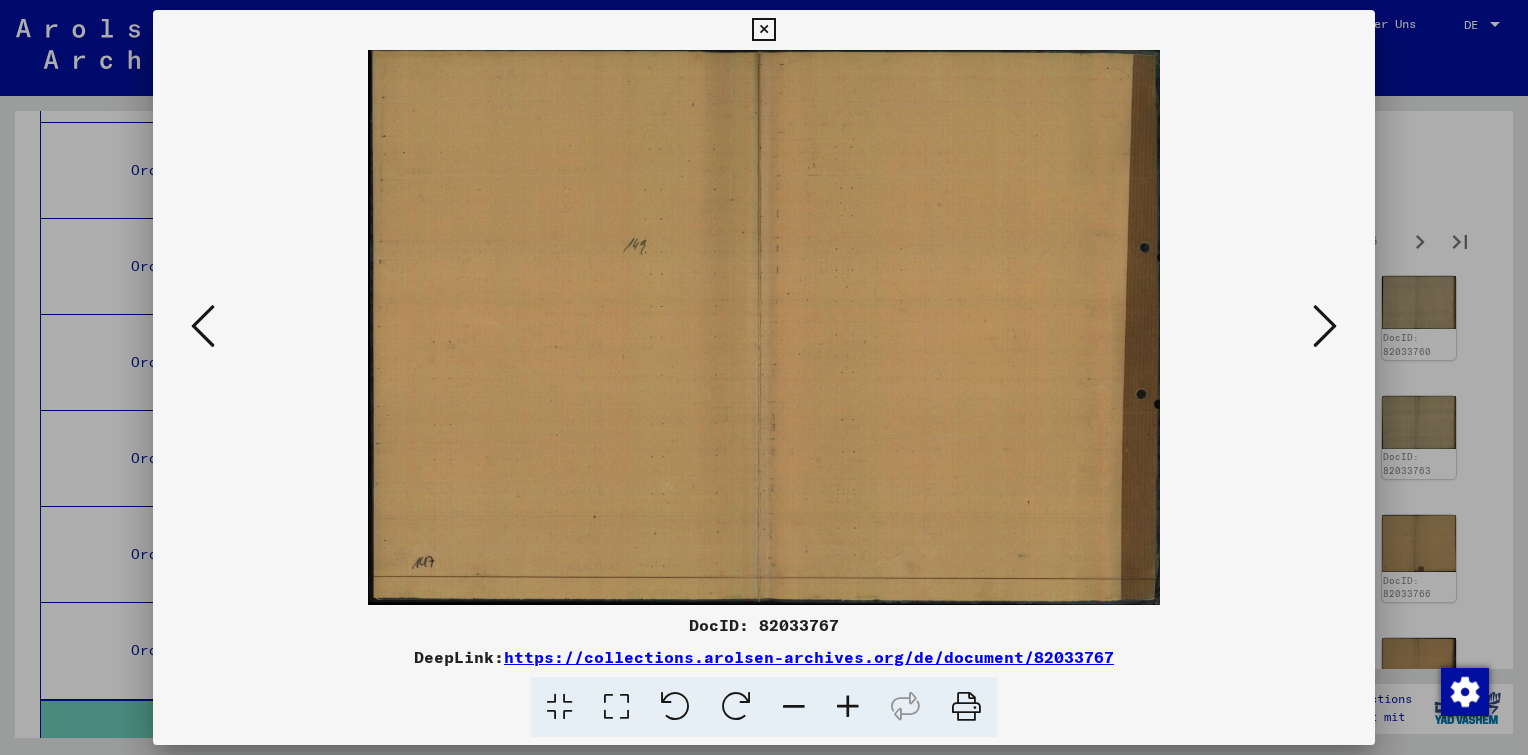 click at bounding box center (1325, 326) 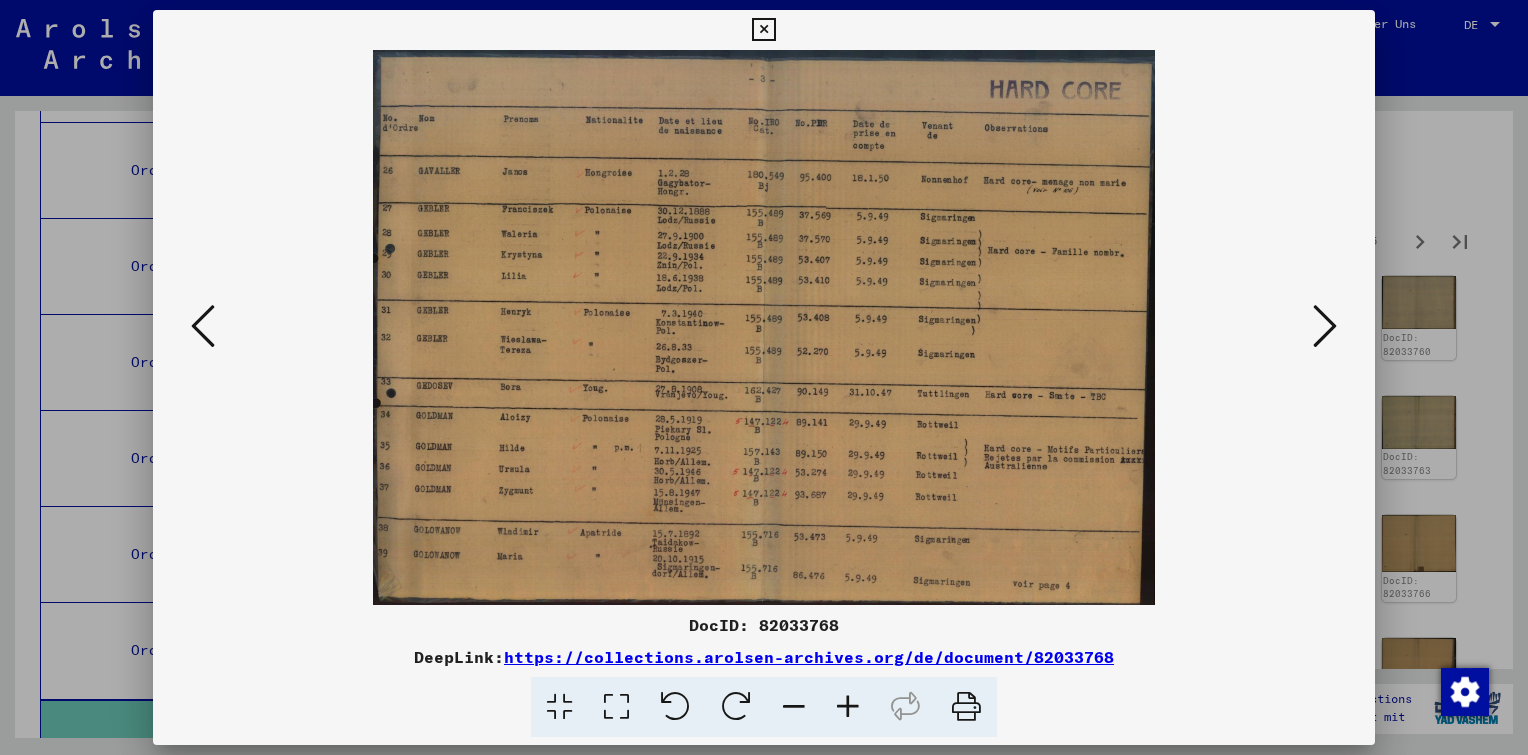 click at bounding box center [1325, 326] 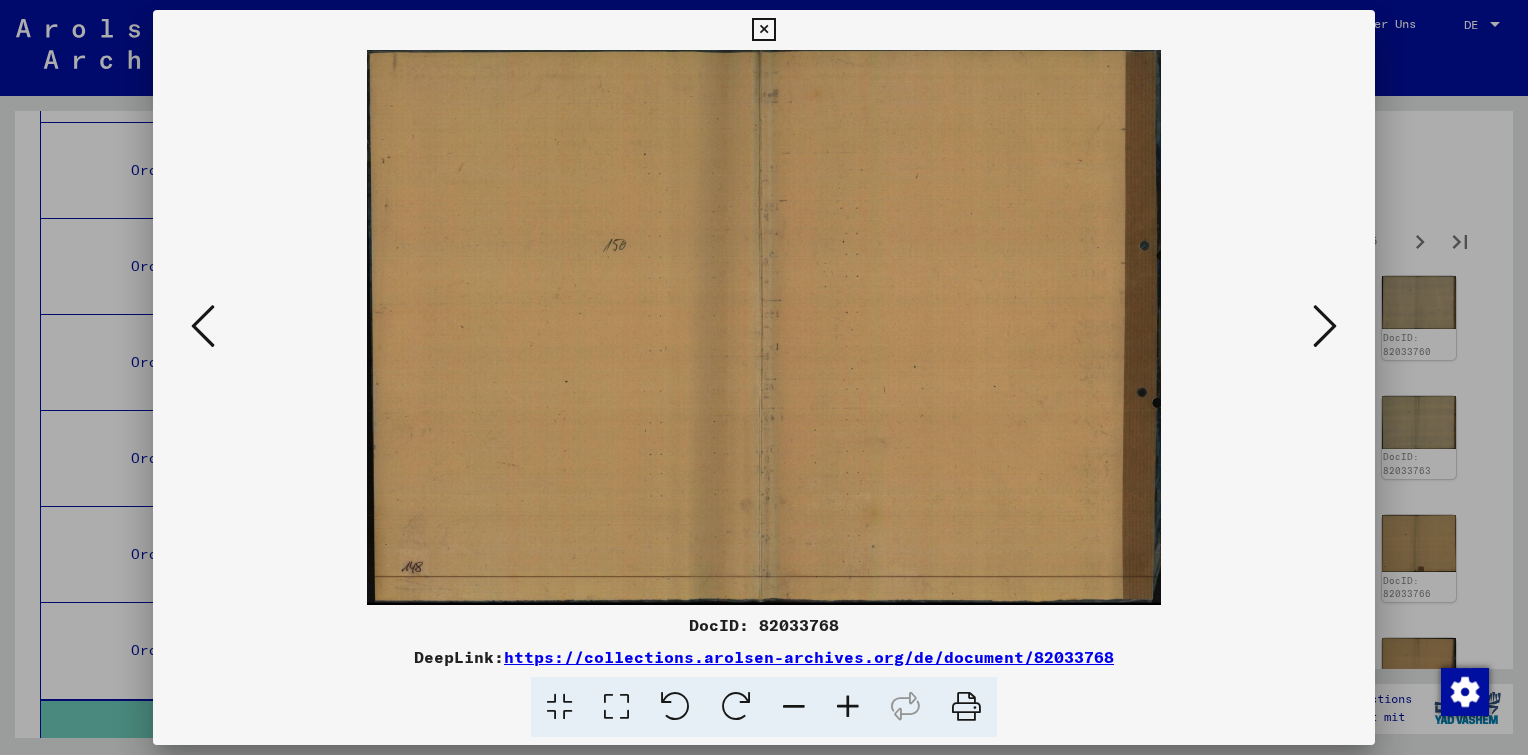 click at bounding box center (1325, 326) 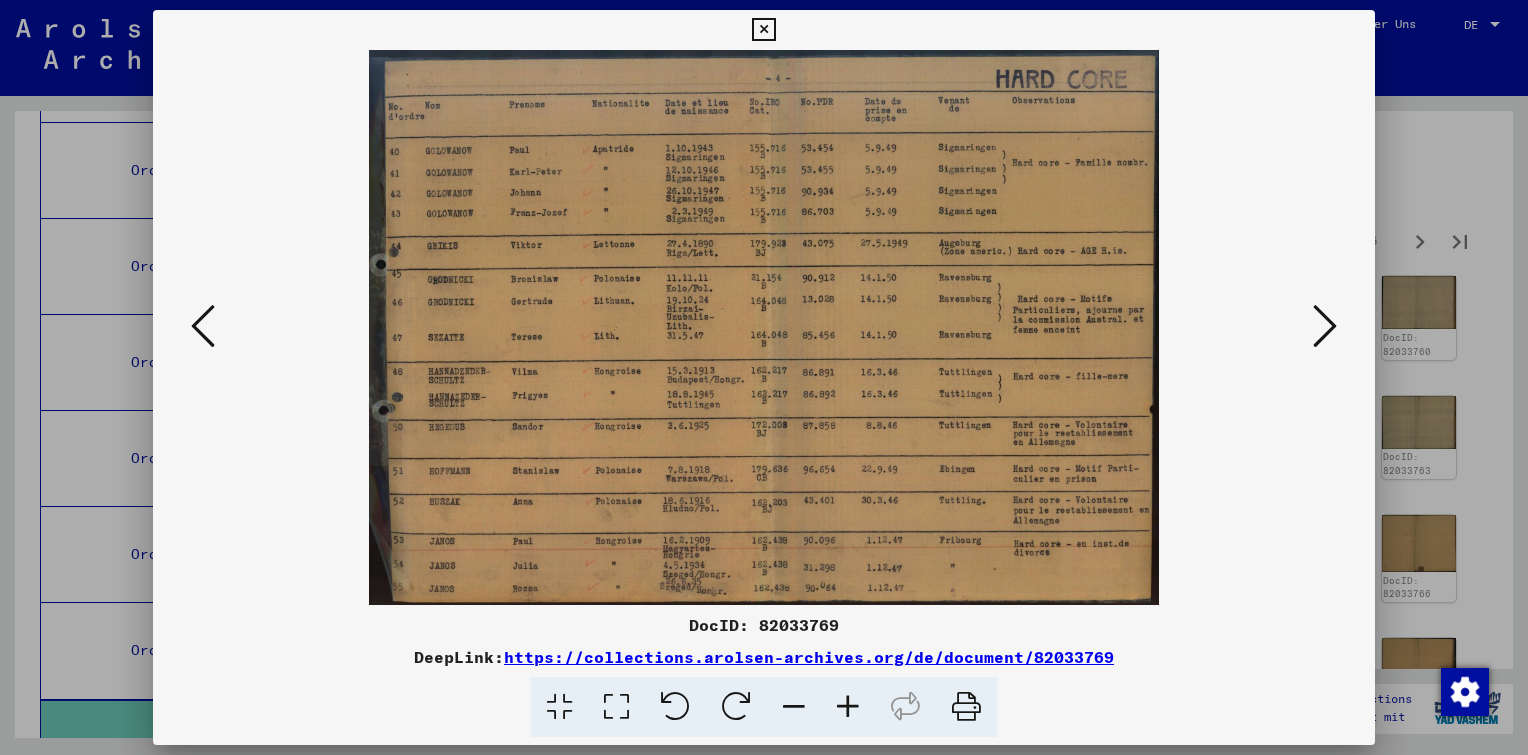 click at bounding box center (1325, 326) 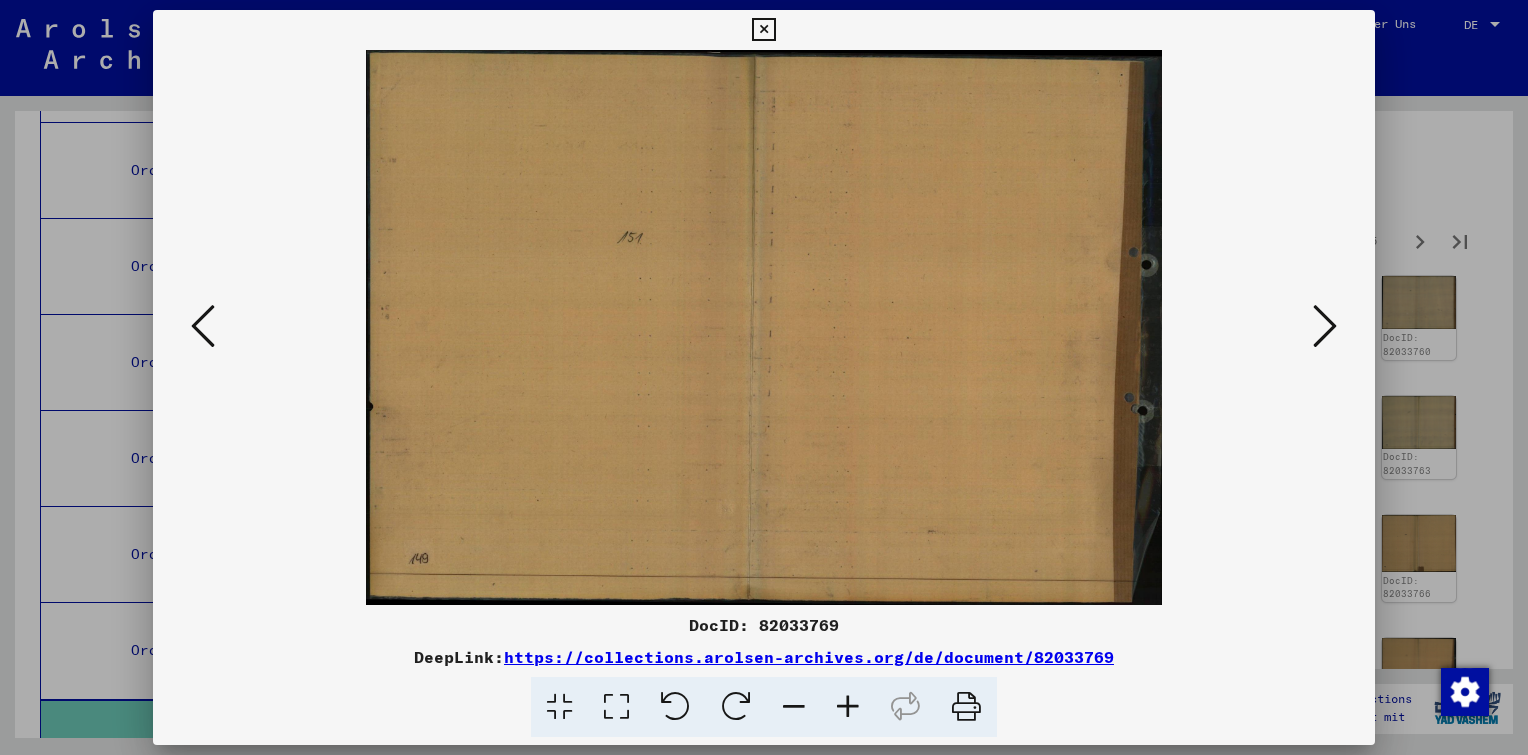 click at bounding box center (1325, 326) 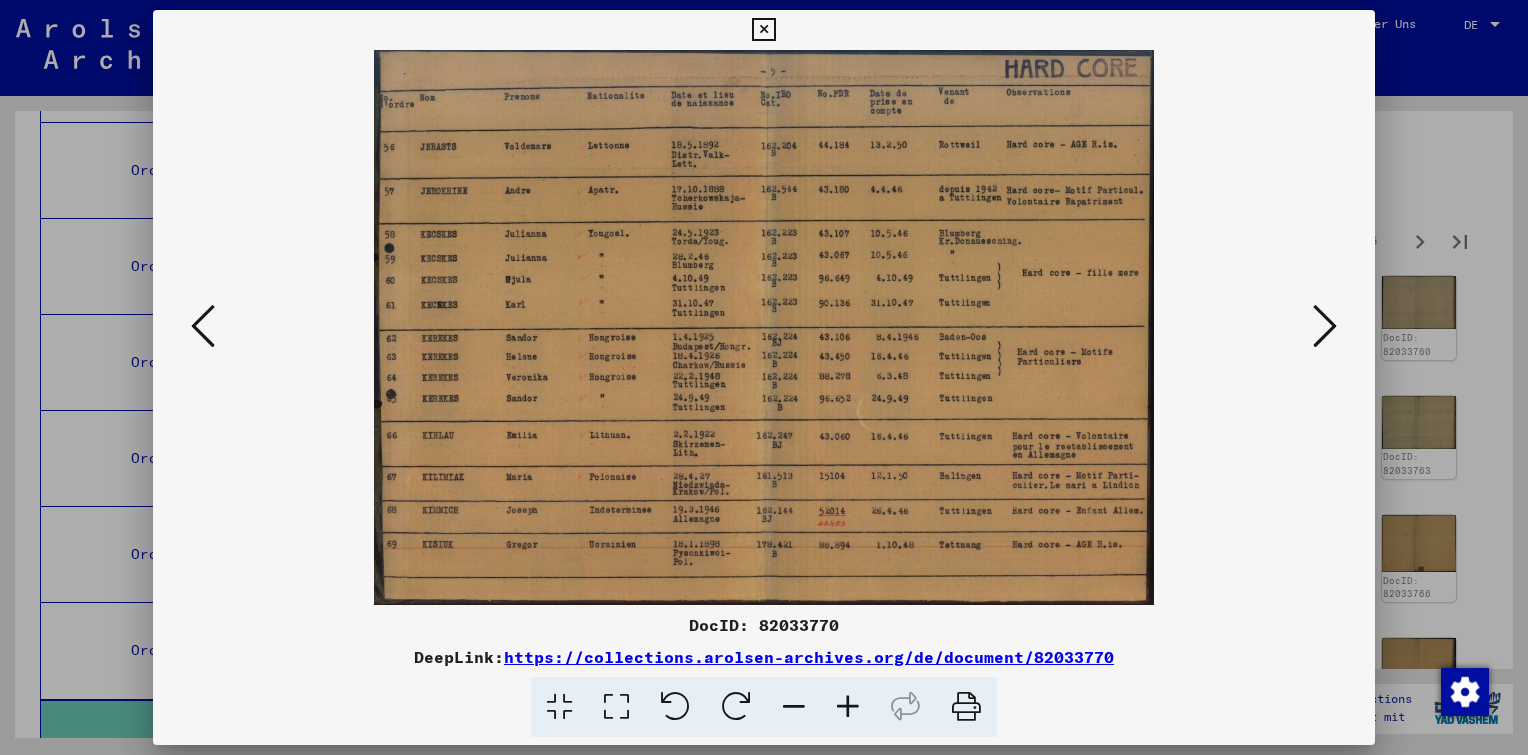 click at bounding box center (1325, 326) 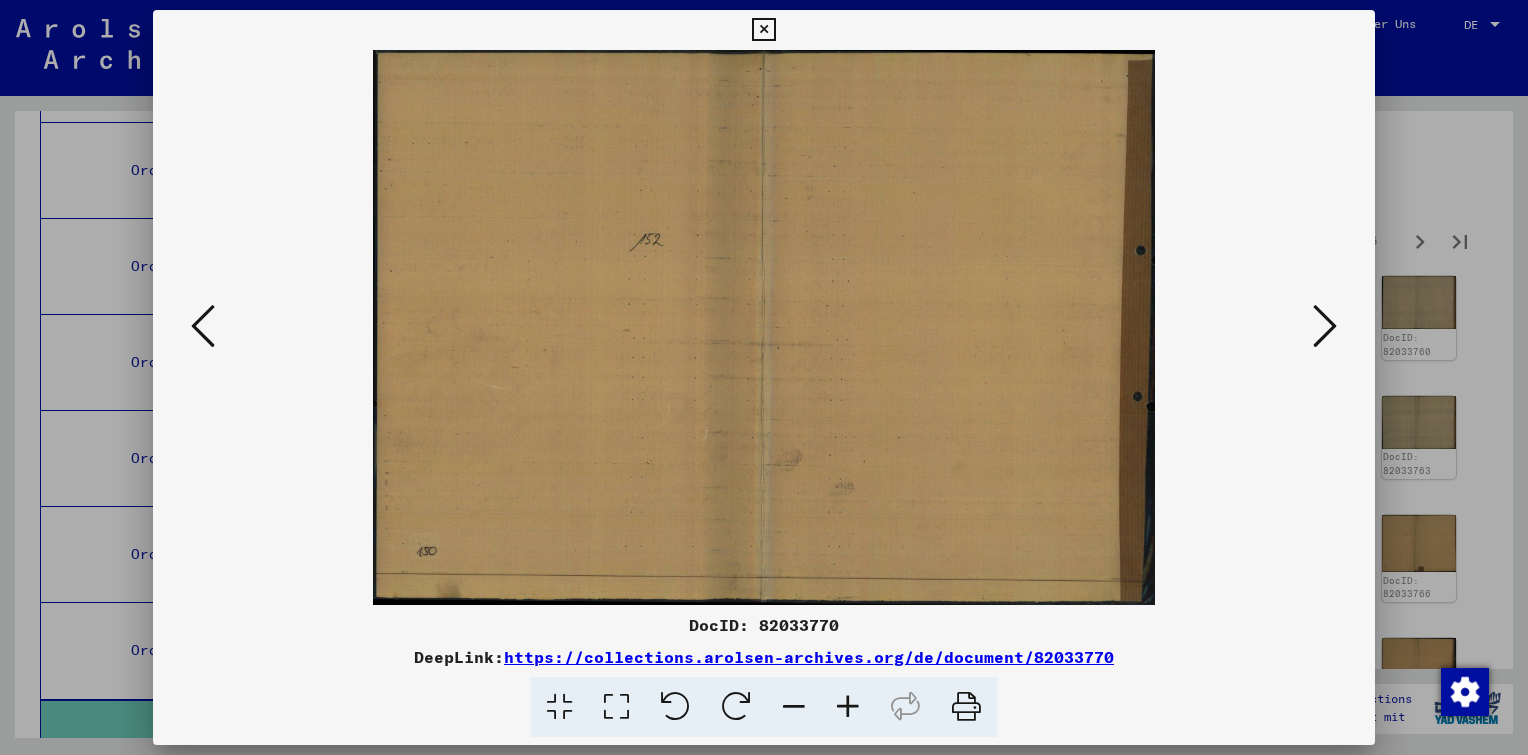 click at bounding box center (1325, 326) 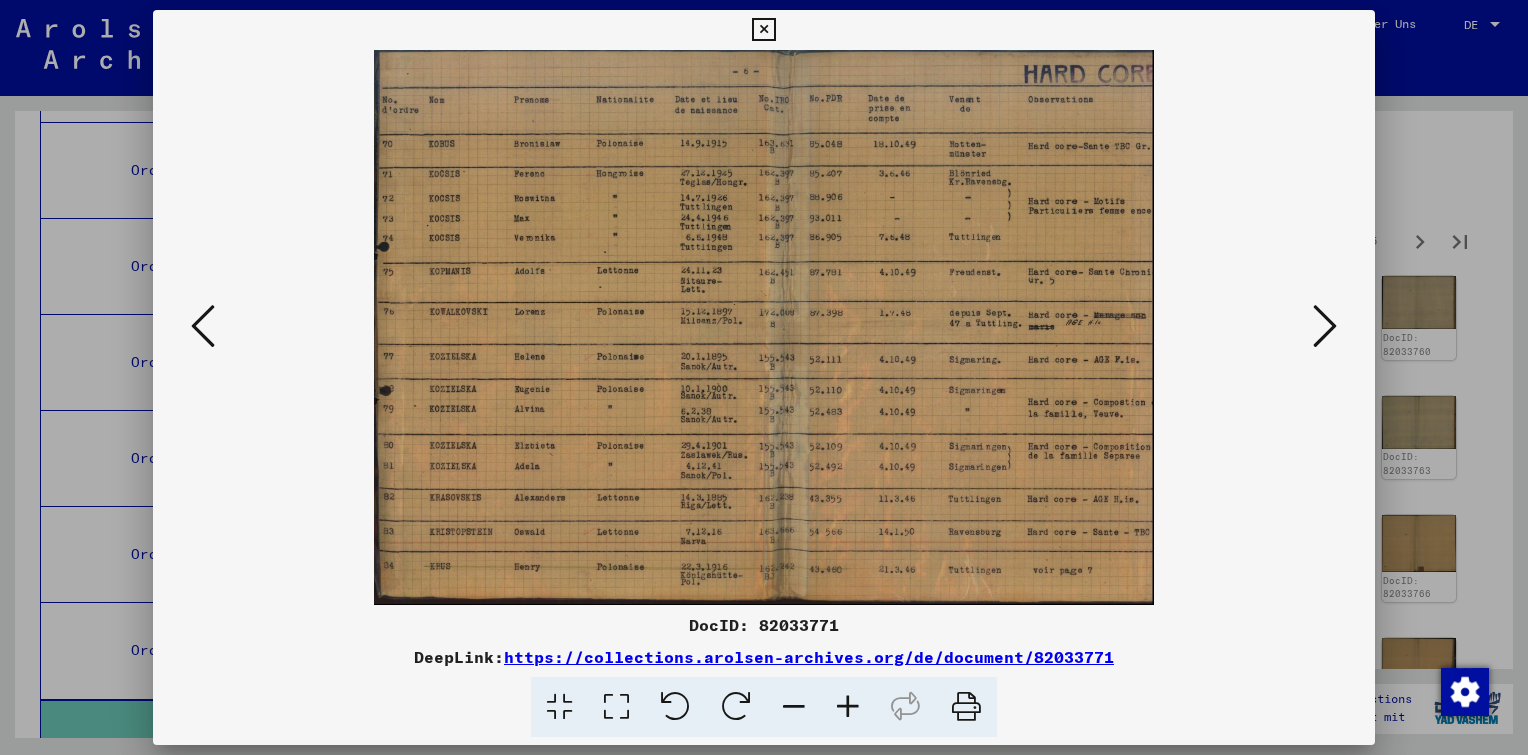 click at bounding box center [1325, 326] 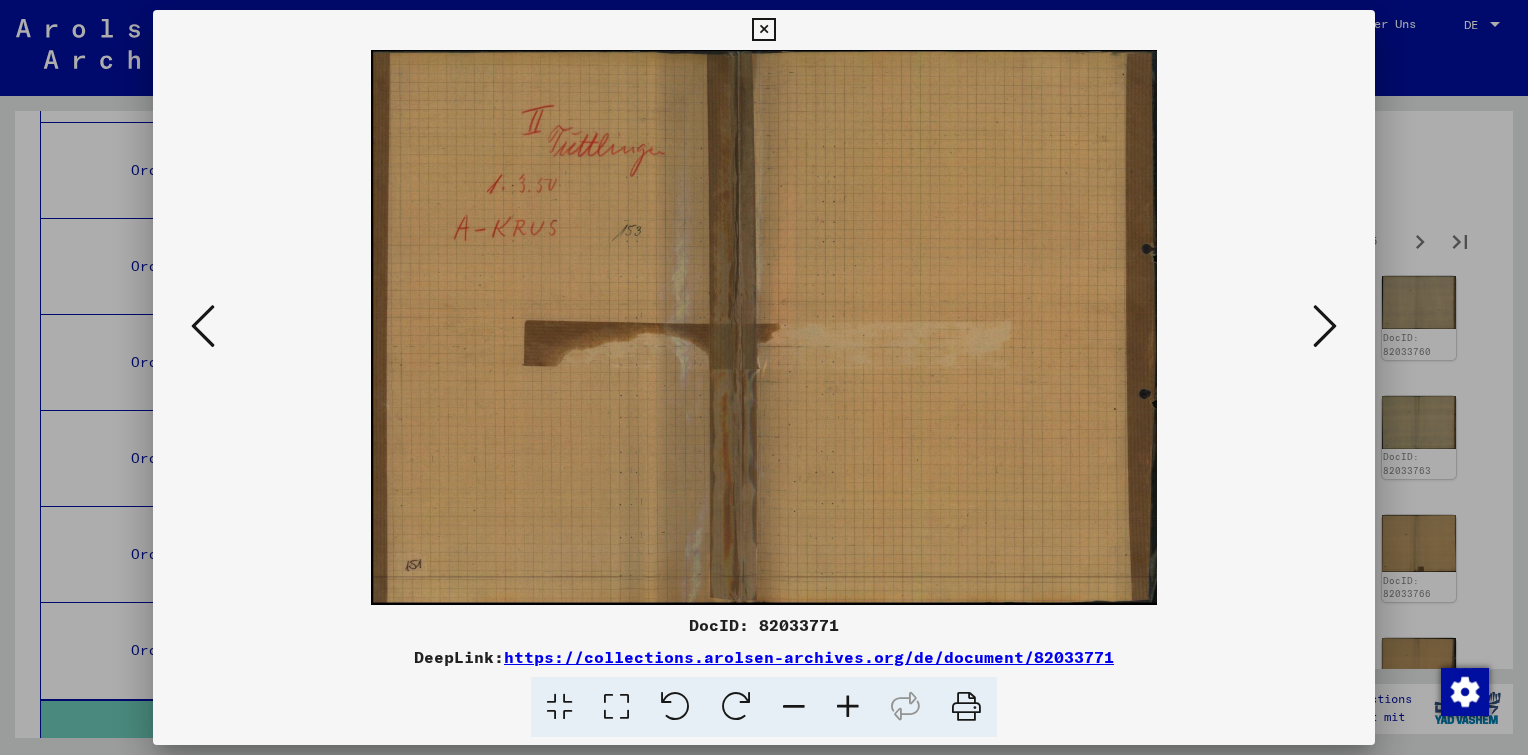 click at bounding box center (1325, 326) 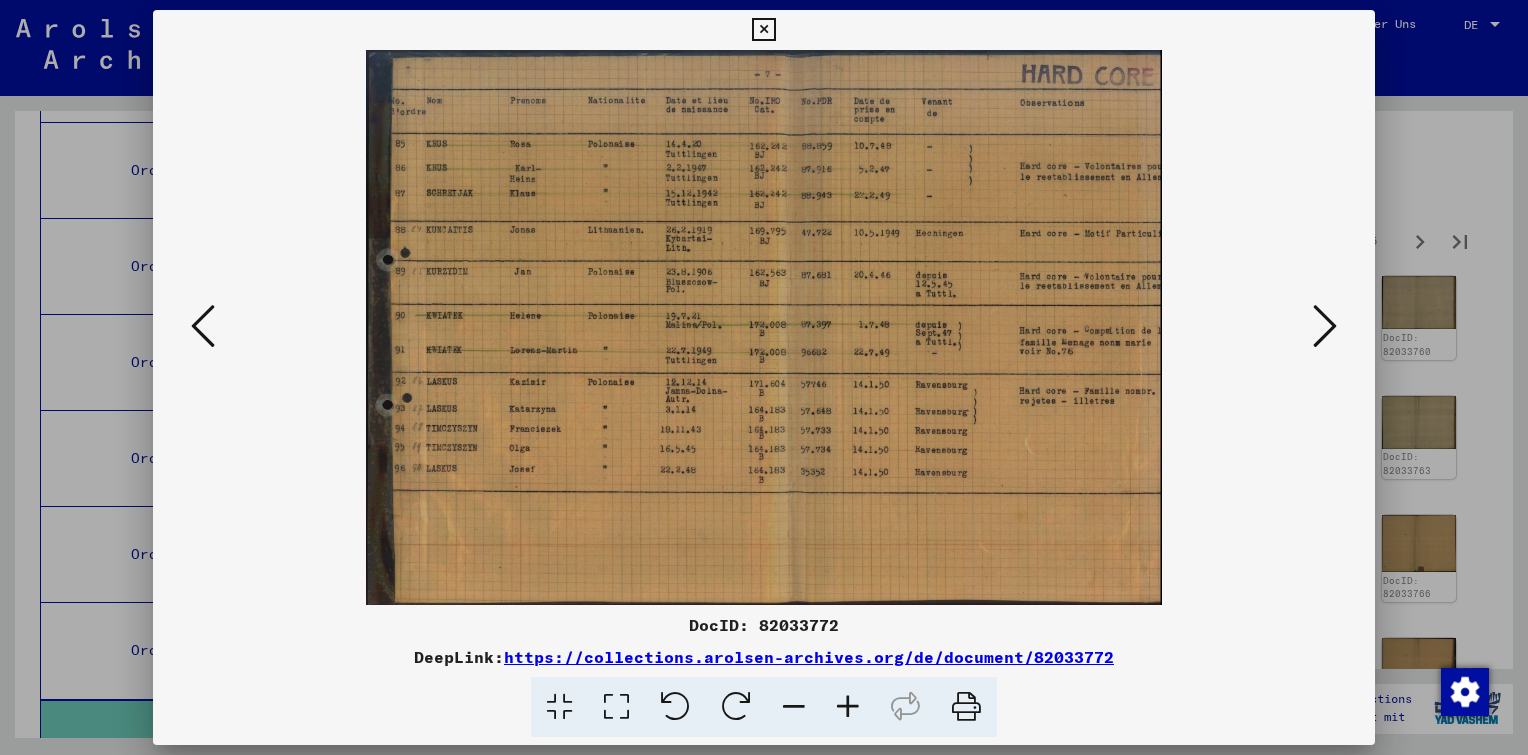 click at bounding box center (1325, 326) 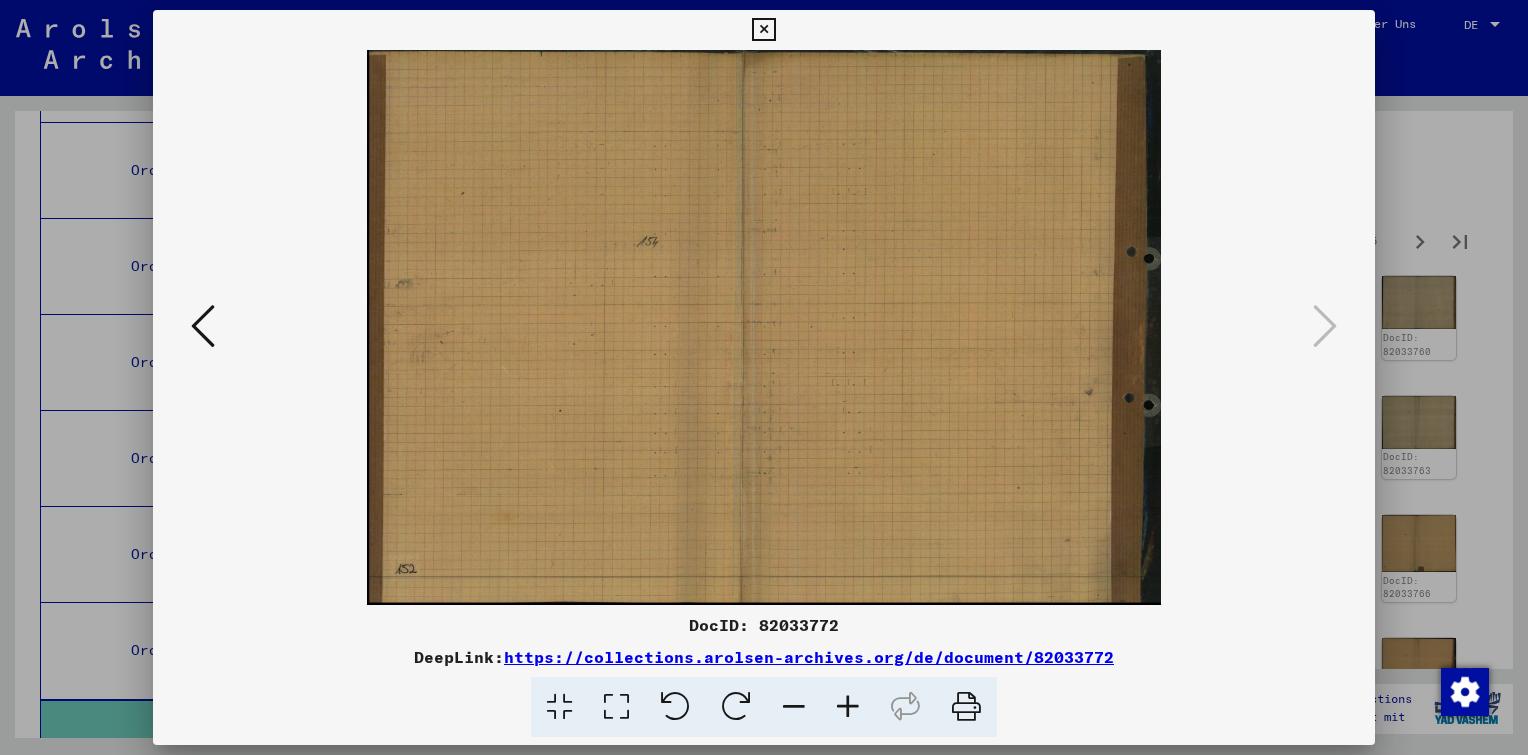 click at bounding box center (763, 30) 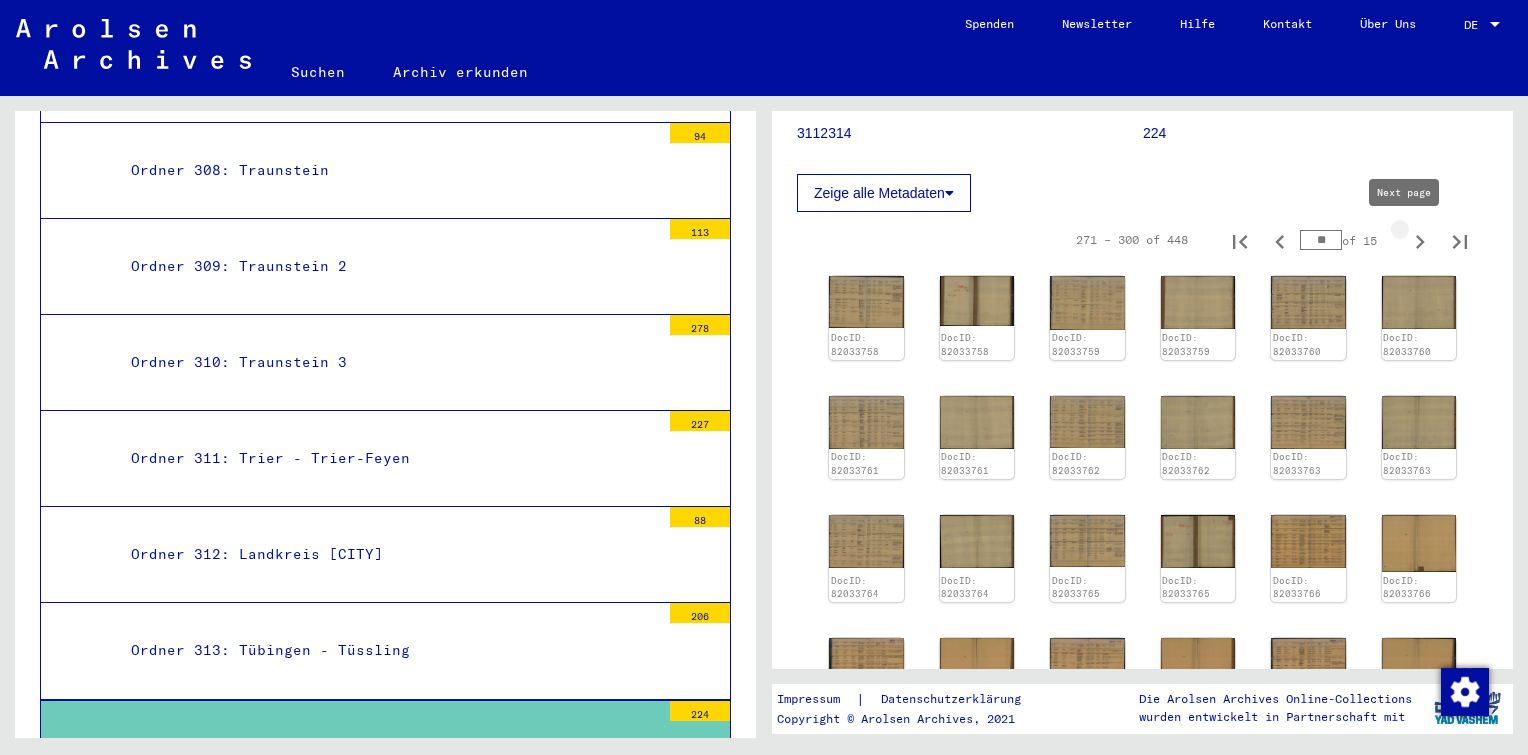 click 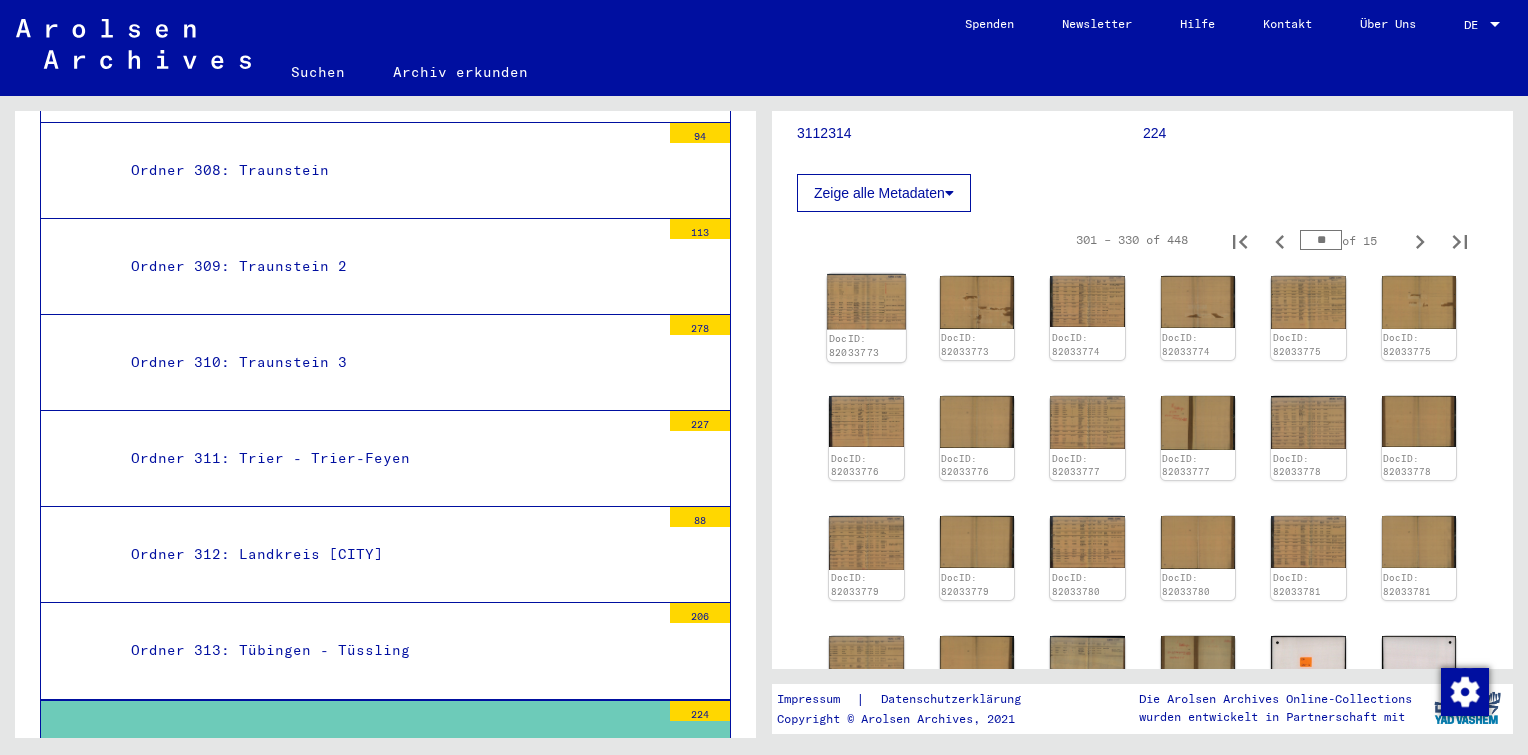 click 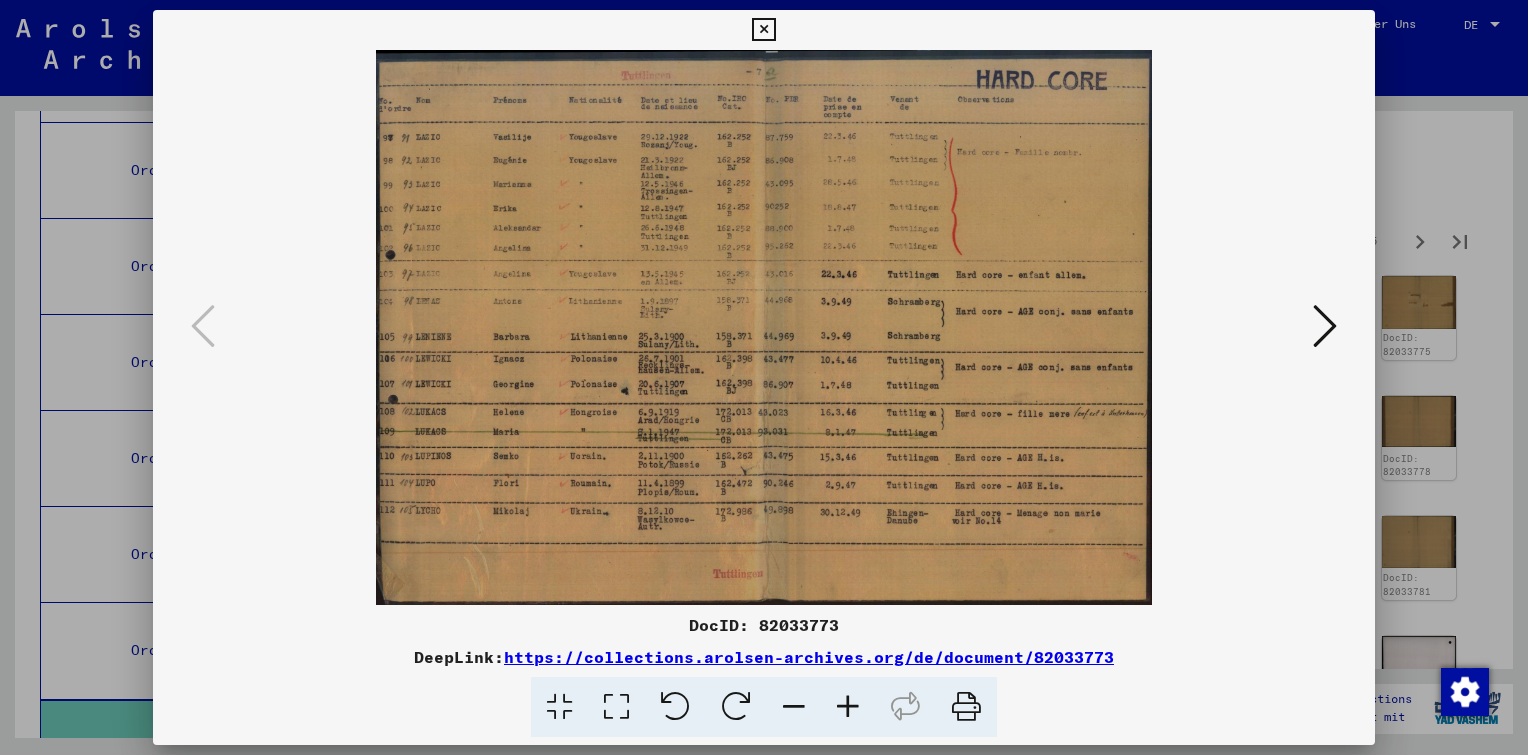 click at bounding box center [1325, 327] 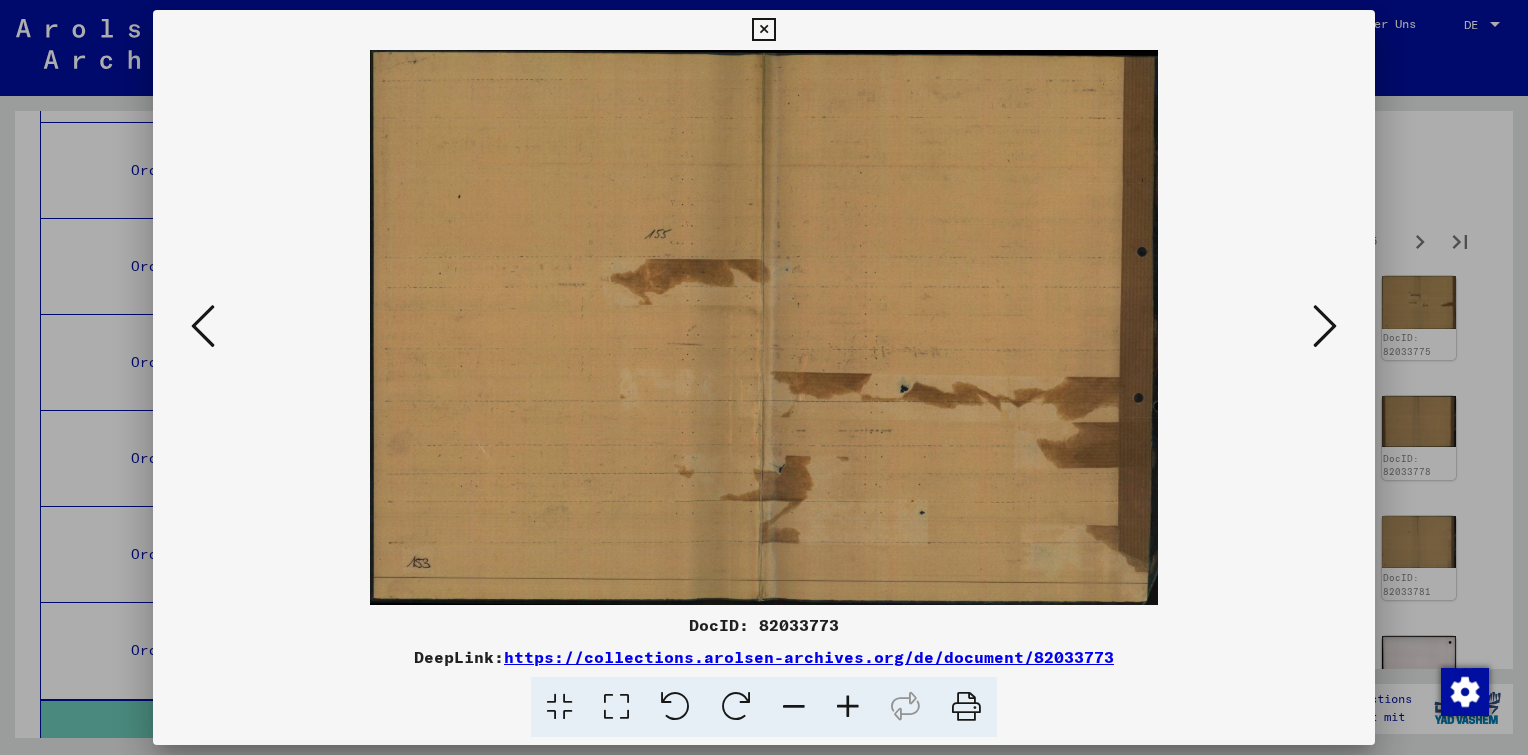 click at bounding box center [1325, 326] 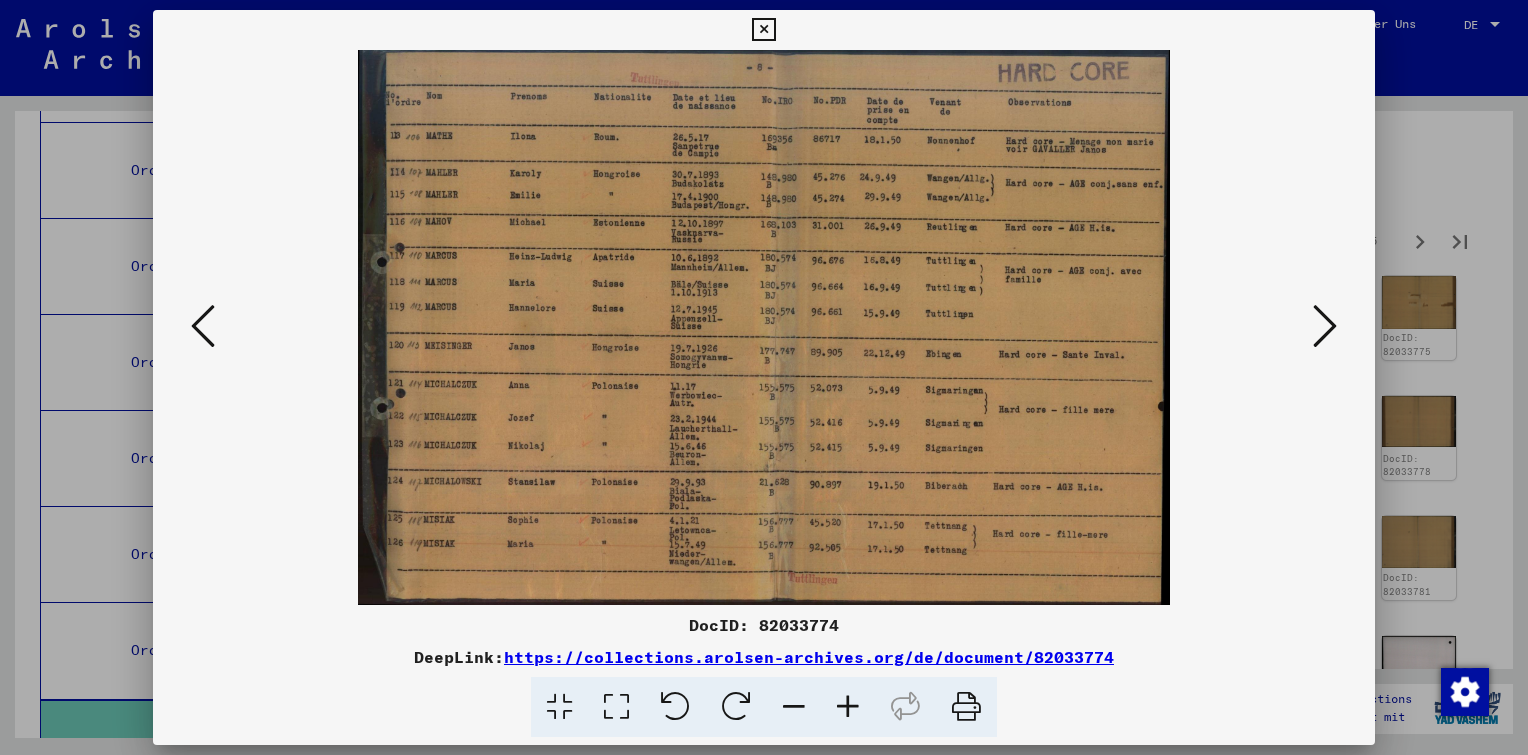 click at bounding box center [1325, 326] 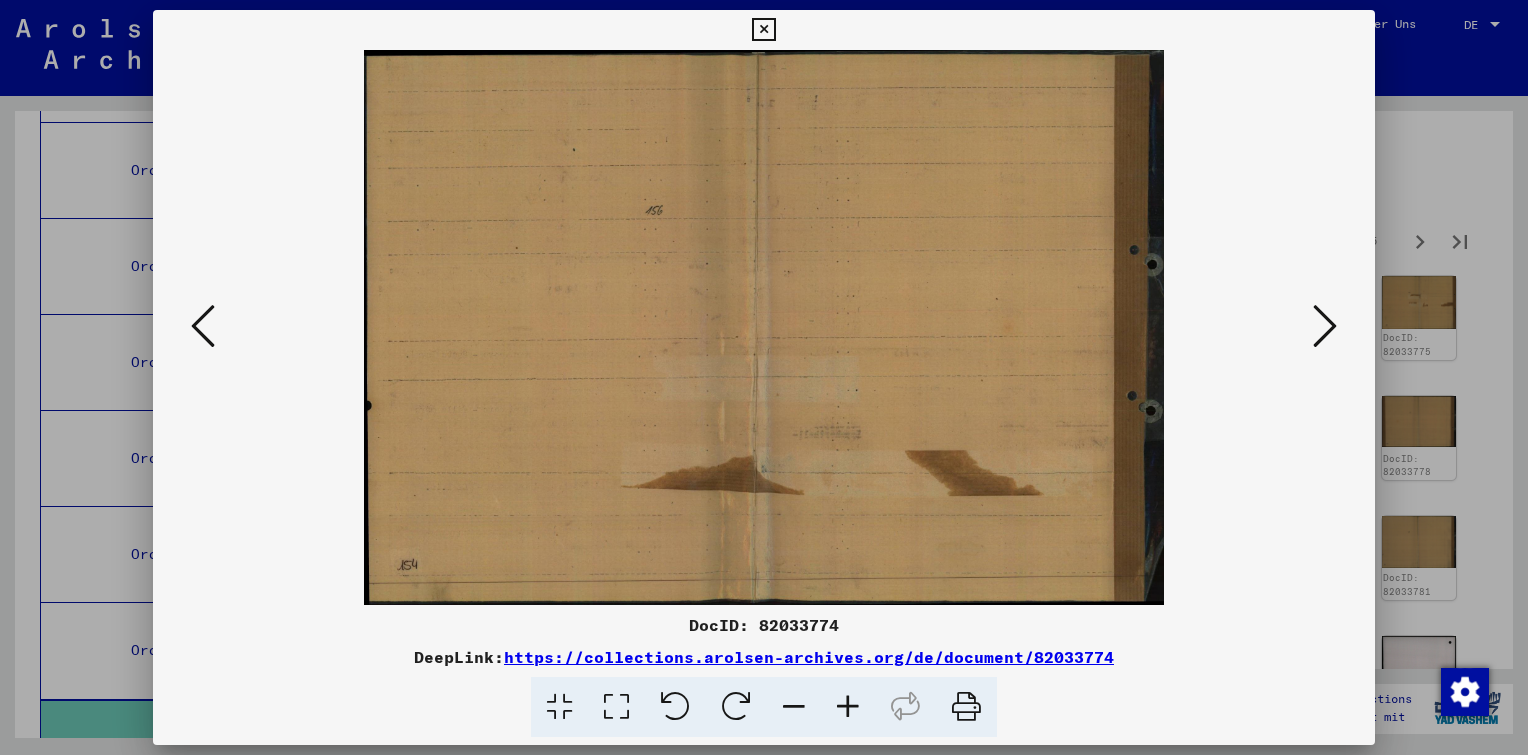 click at bounding box center (1325, 326) 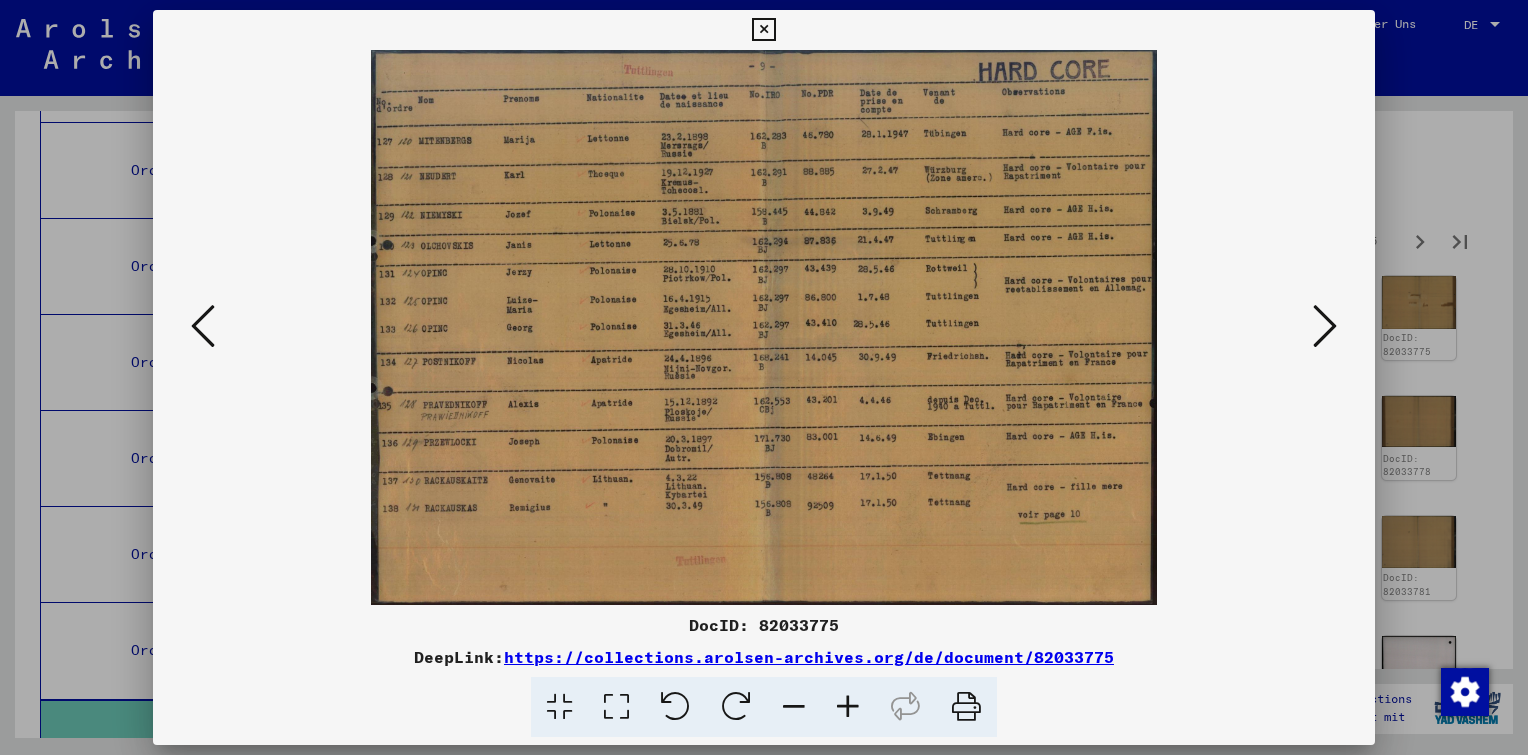click at bounding box center (1325, 326) 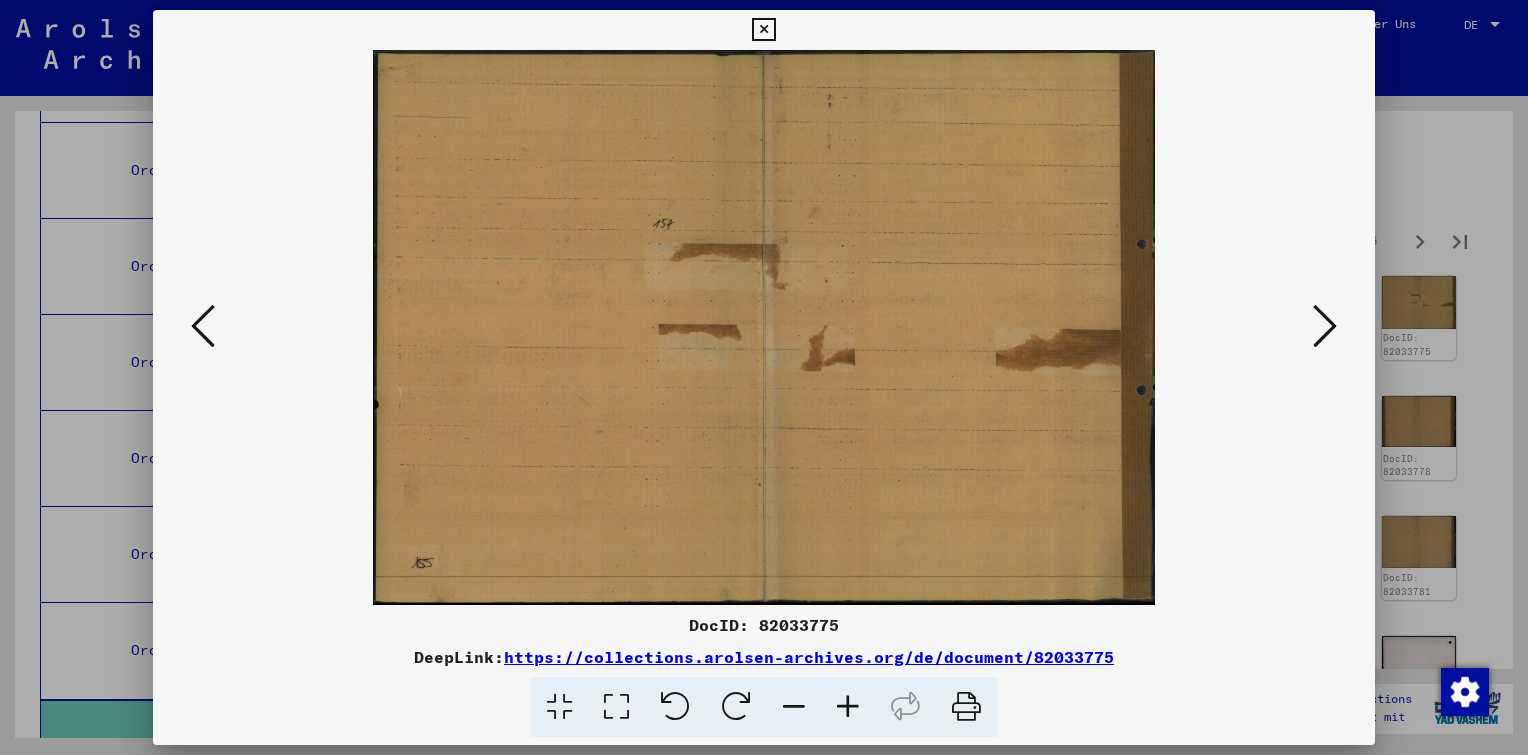 click at bounding box center [1325, 326] 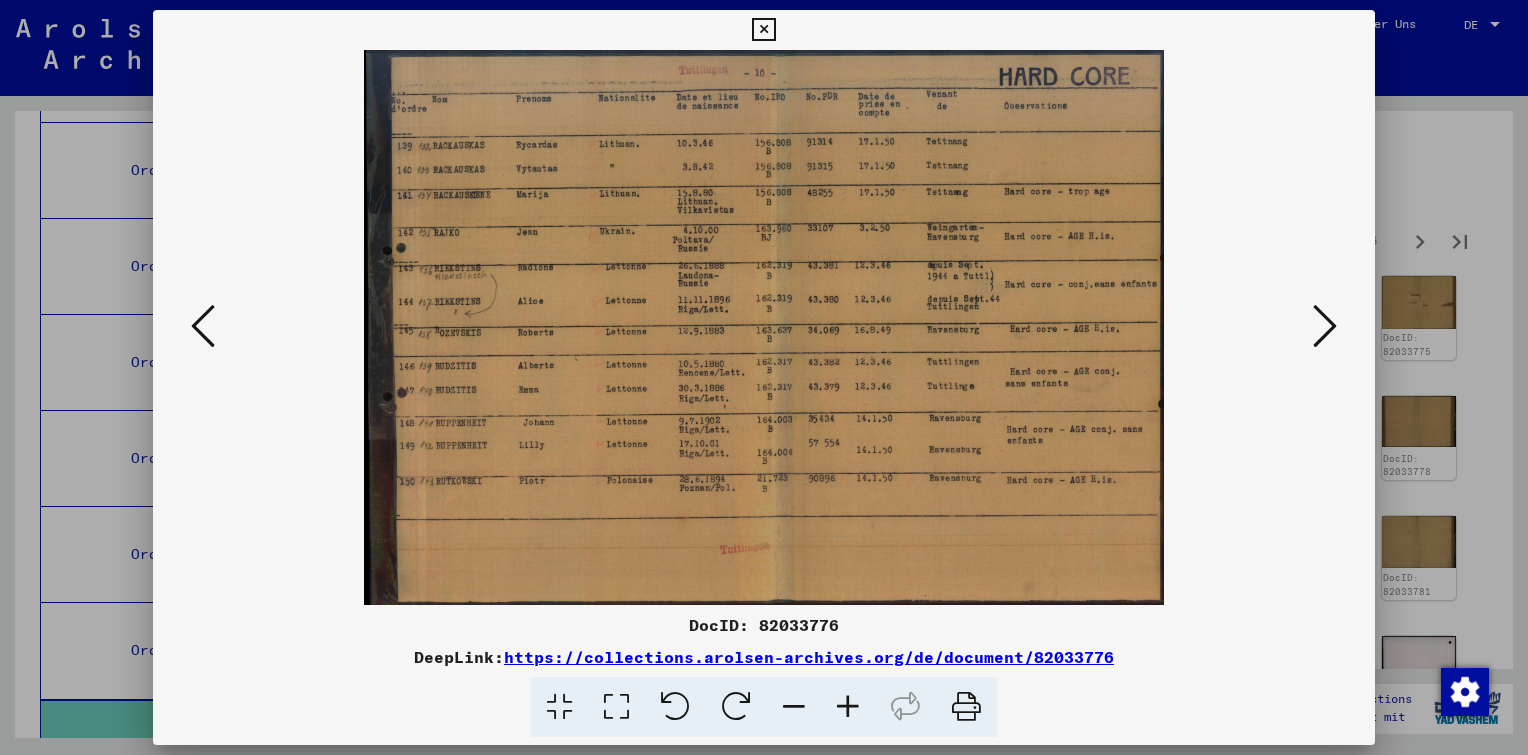 click at bounding box center [1325, 326] 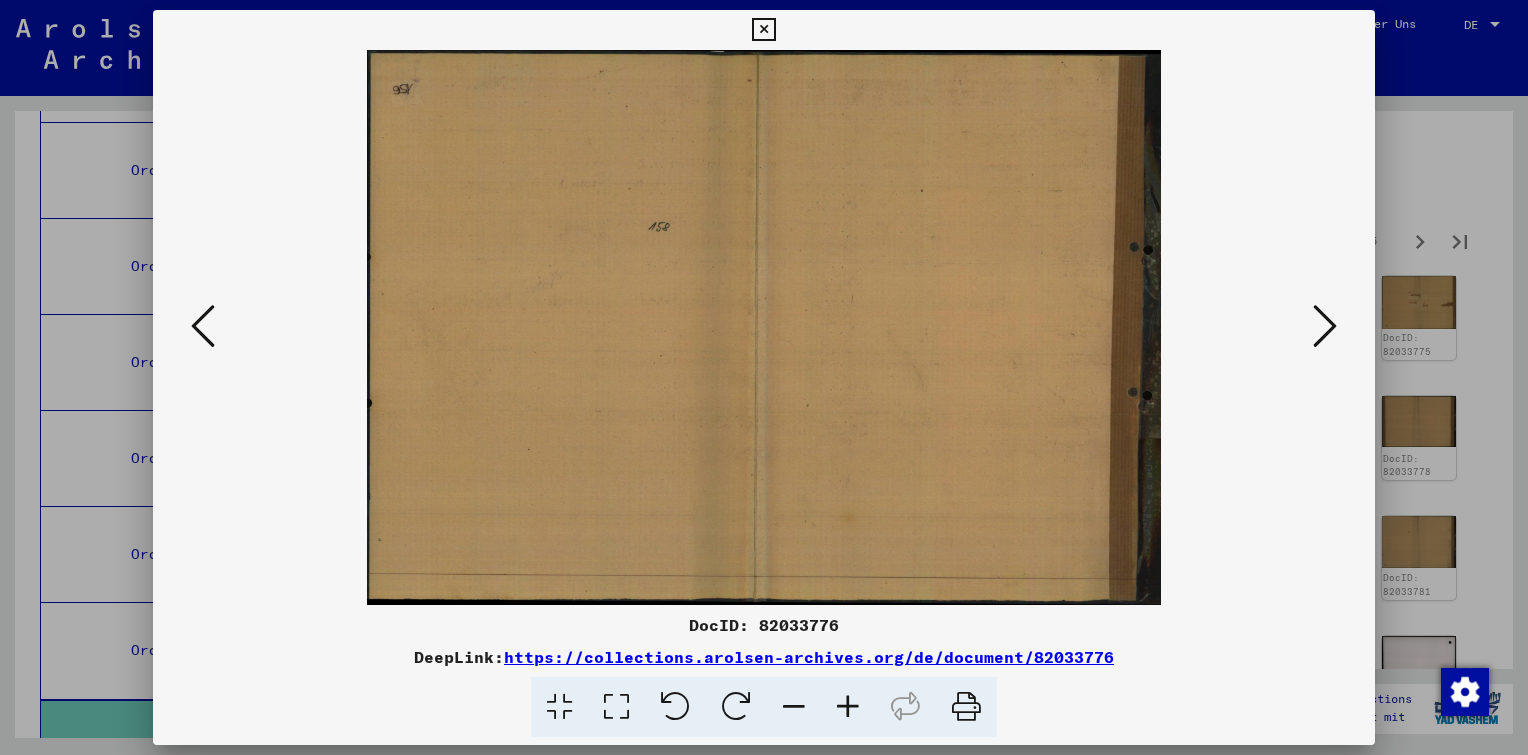 click at bounding box center [1325, 326] 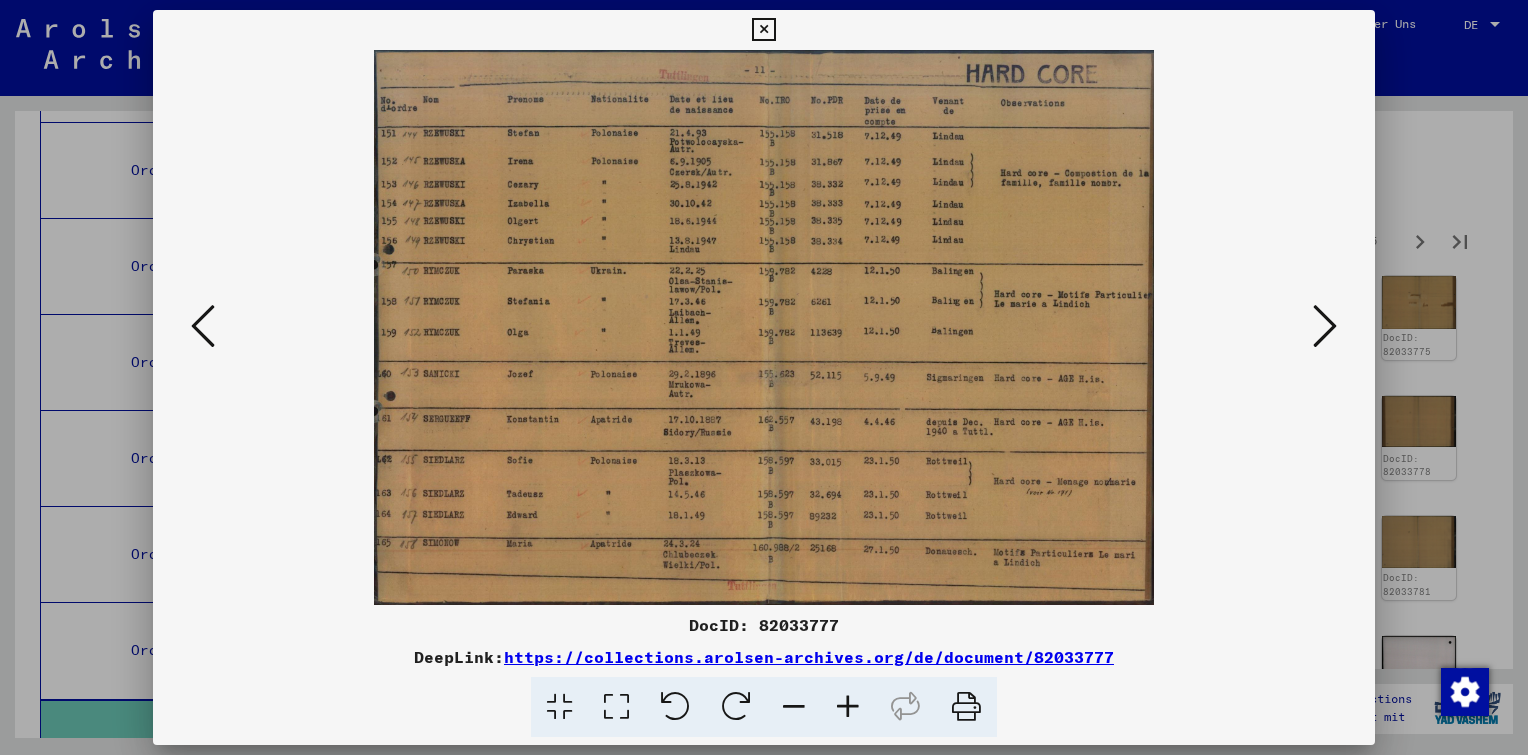 click at bounding box center (848, 707) 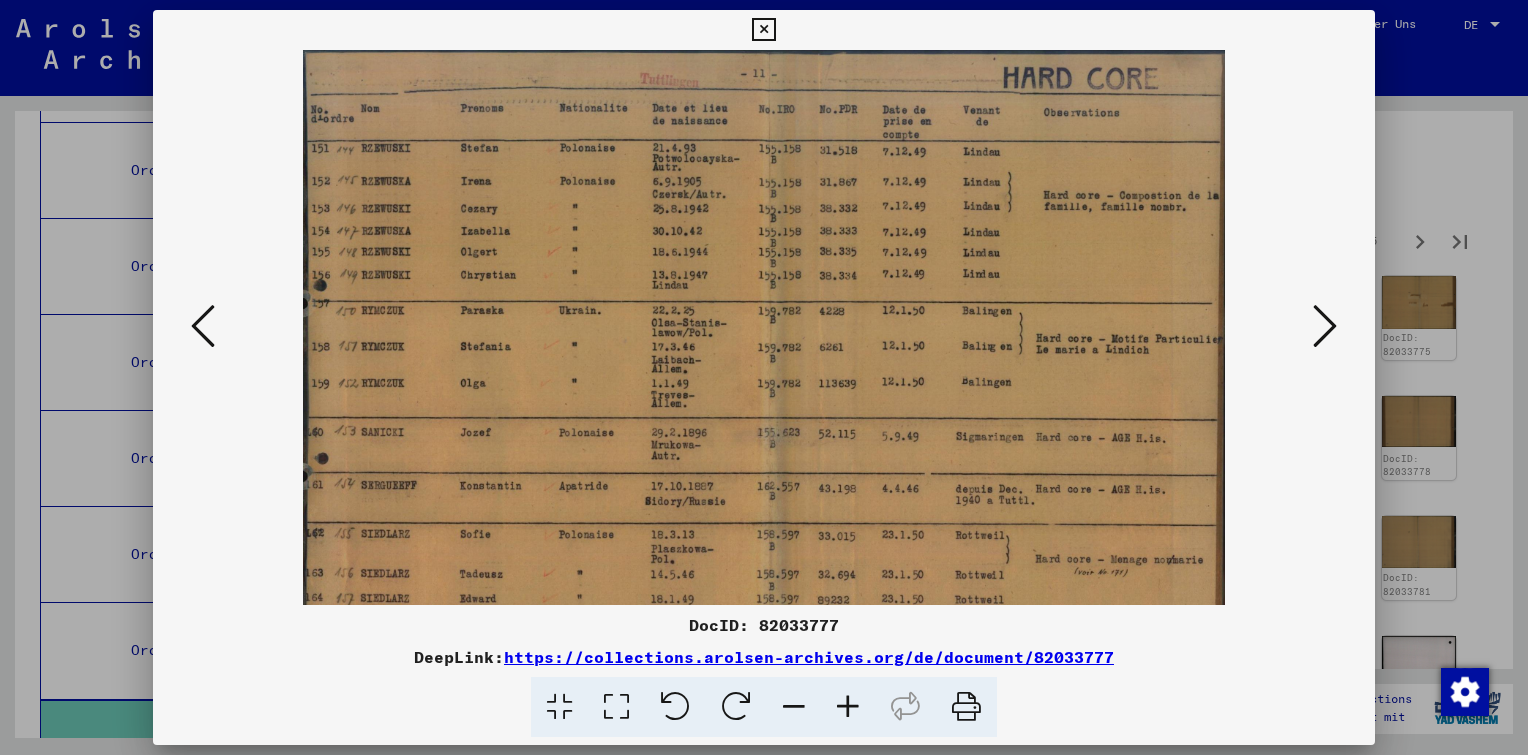 click at bounding box center (848, 707) 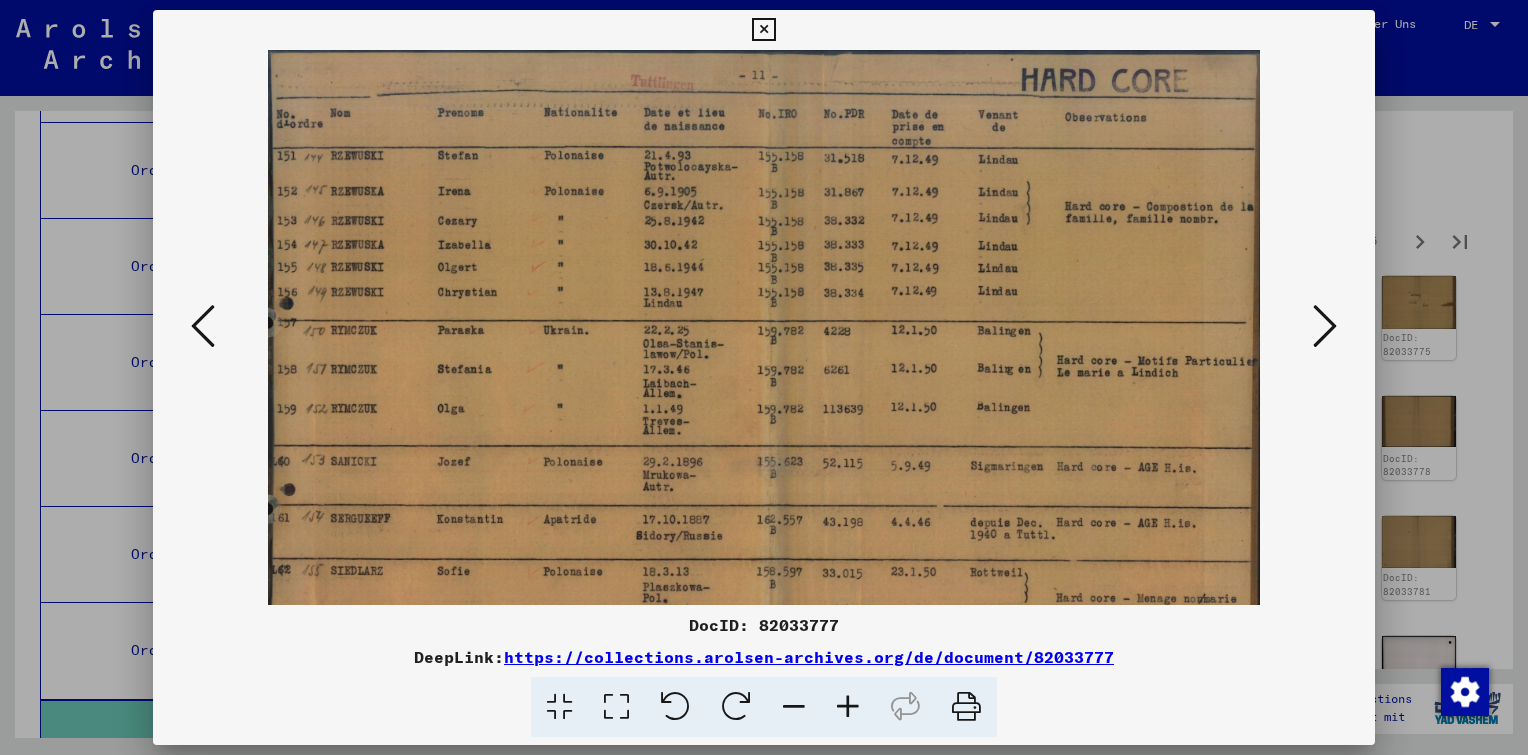 click at bounding box center (848, 707) 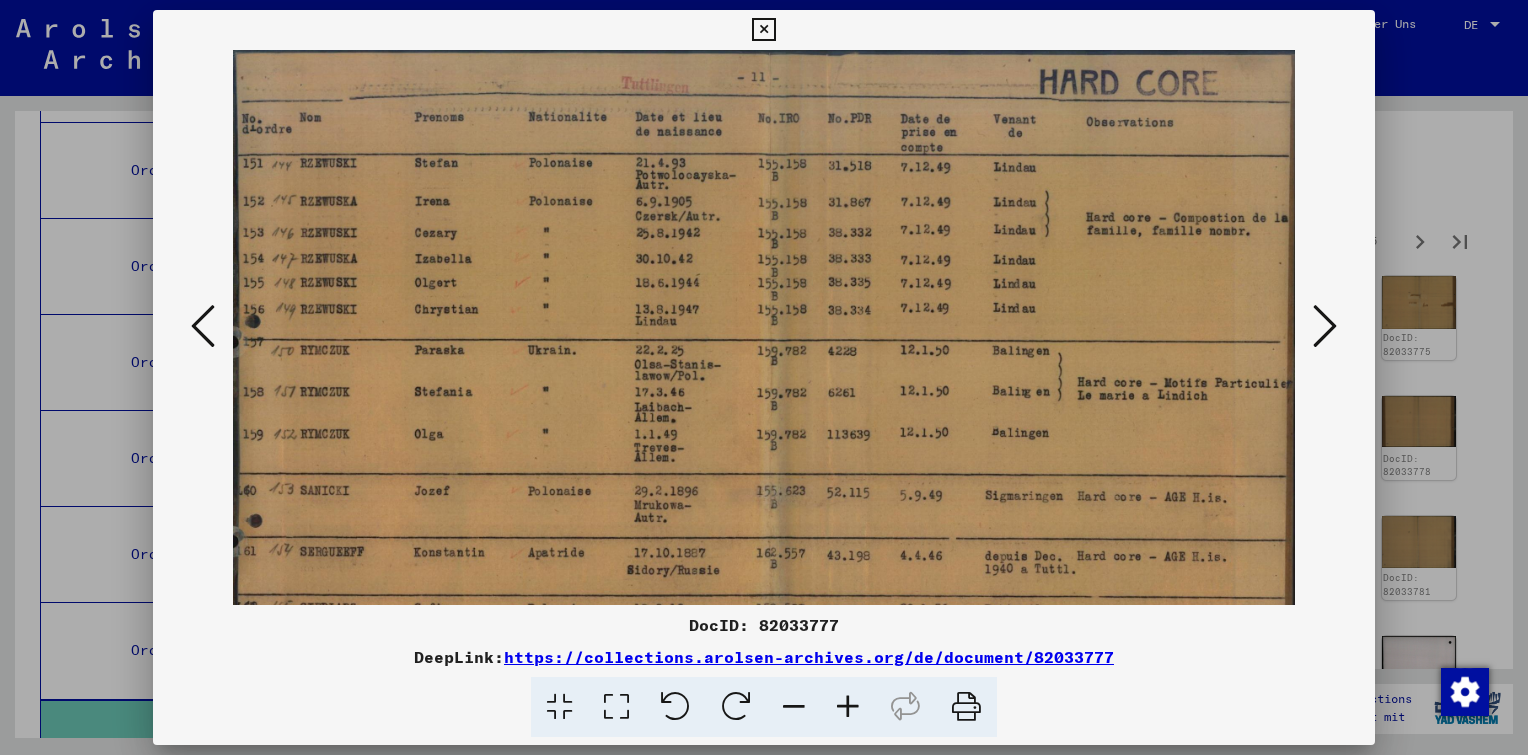 click at bounding box center (848, 707) 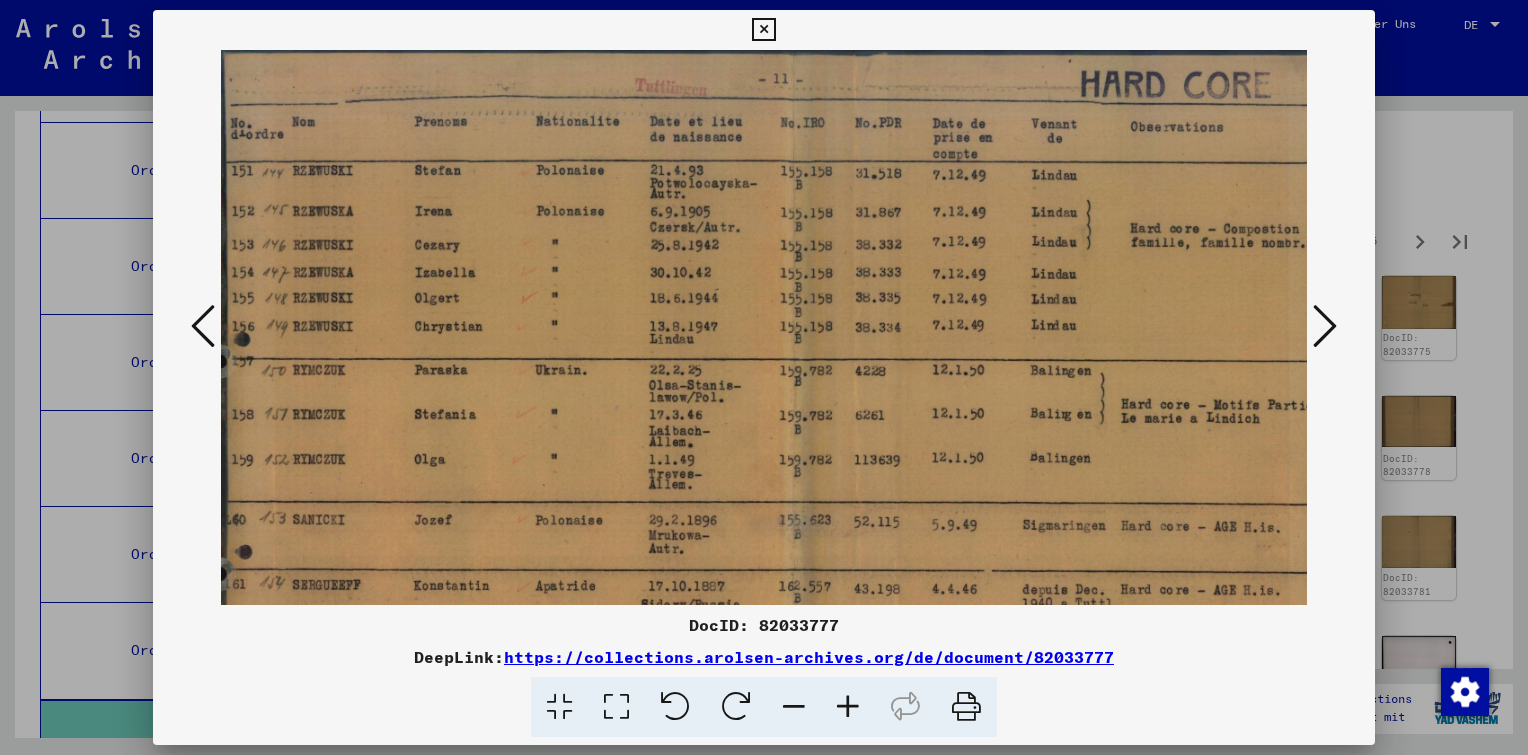 click at bounding box center [848, 707] 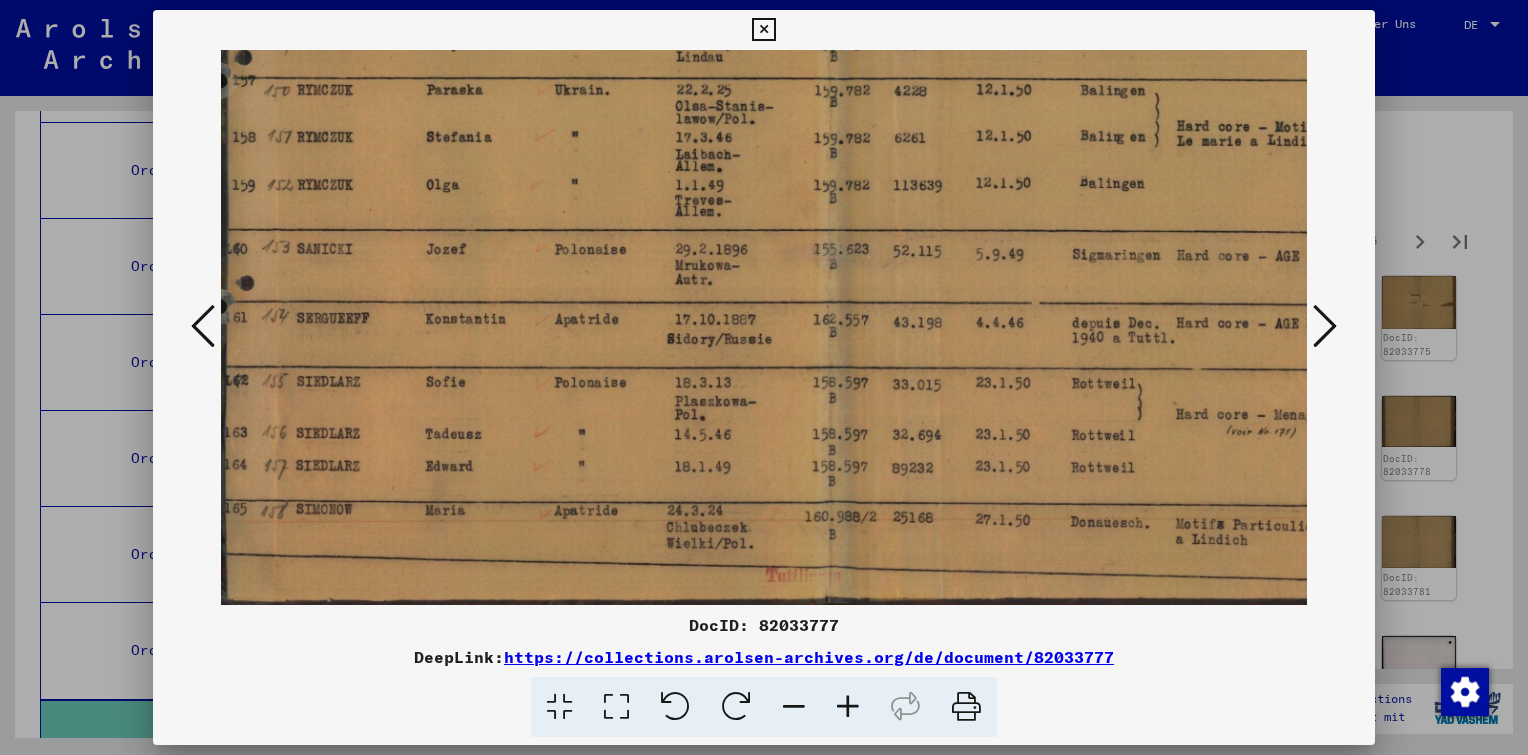 drag, startPoint x: 844, startPoint y: 410, endPoint x: 867, endPoint y: -44, distance: 454.5822 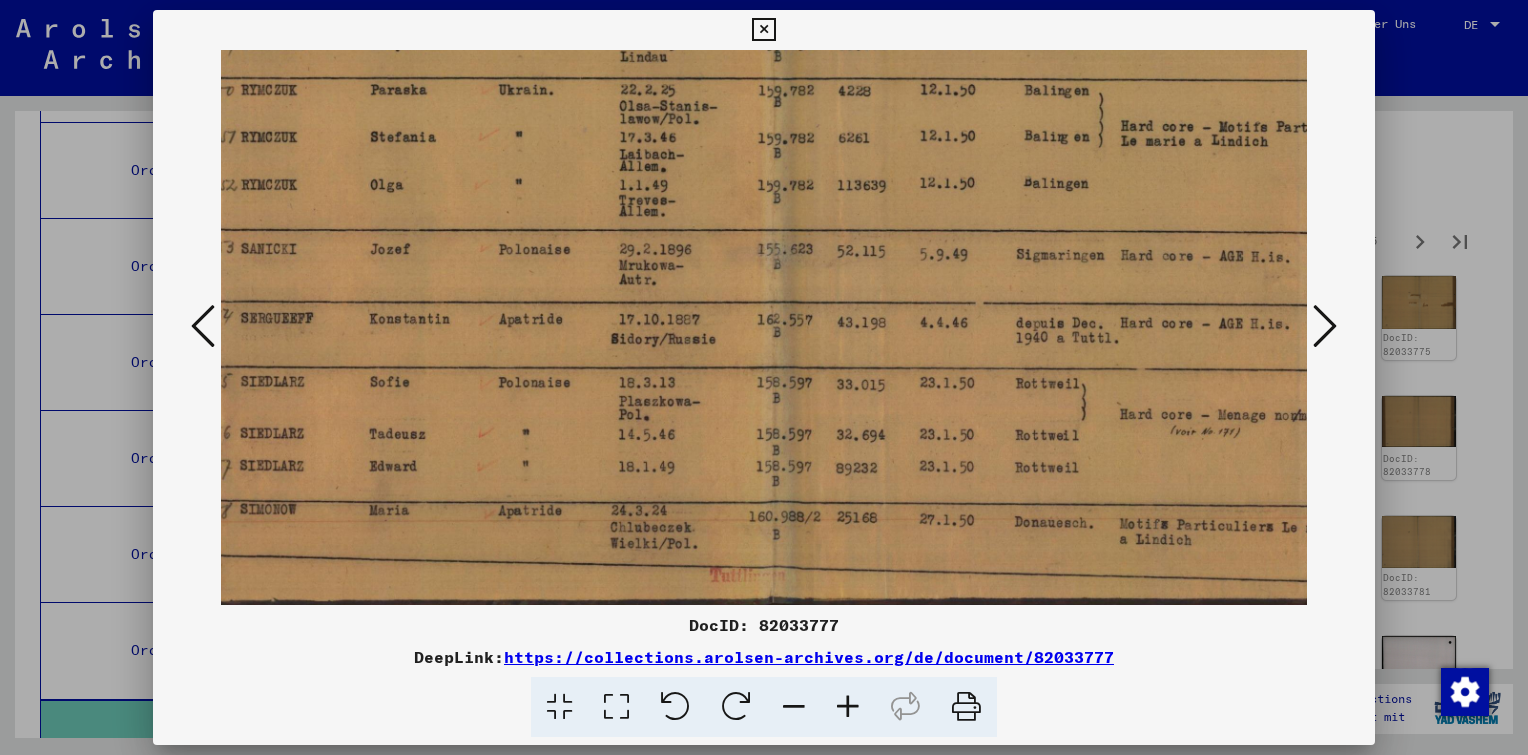 drag, startPoint x: 887, startPoint y: 378, endPoint x: 832, endPoint y: 208, distance: 178.67569 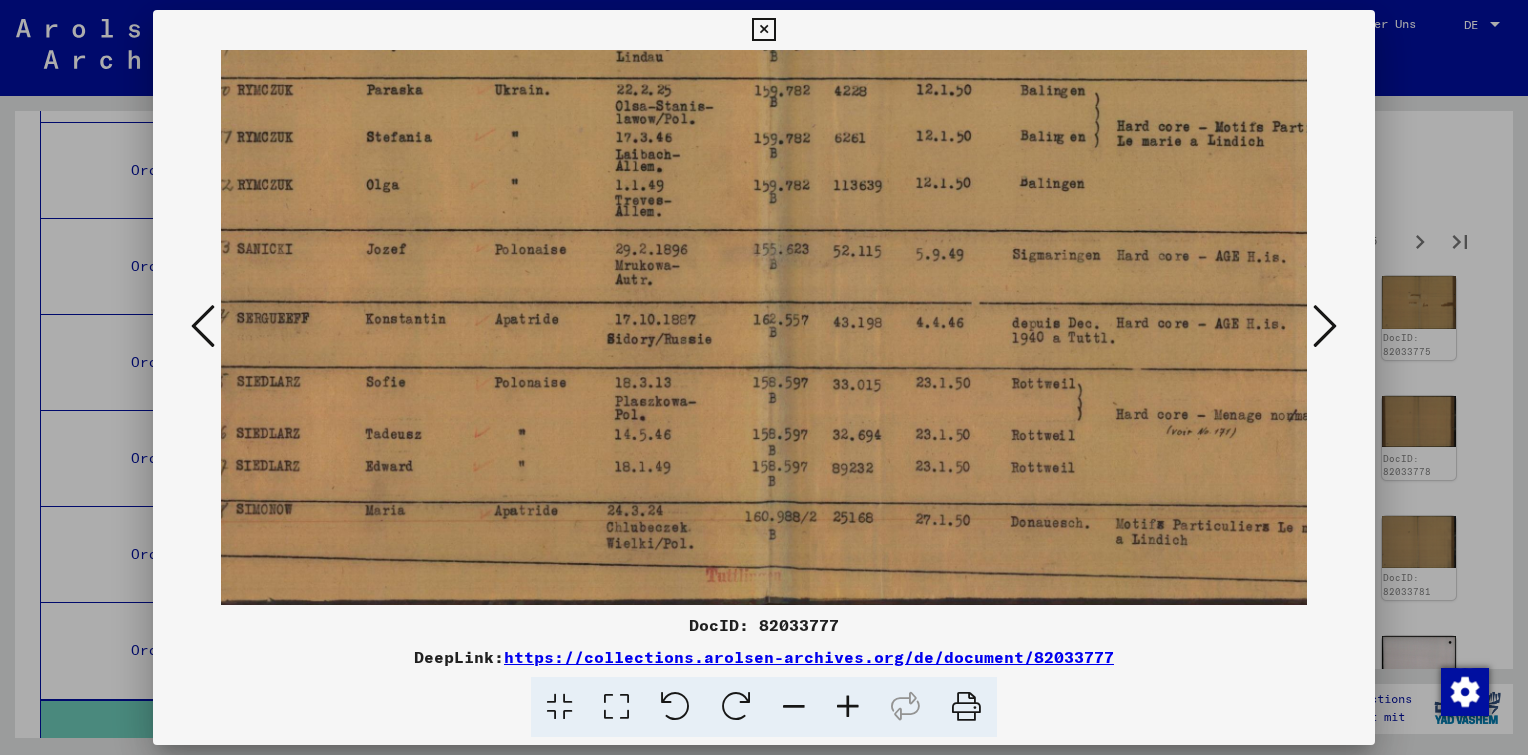click at bounding box center (1325, 326) 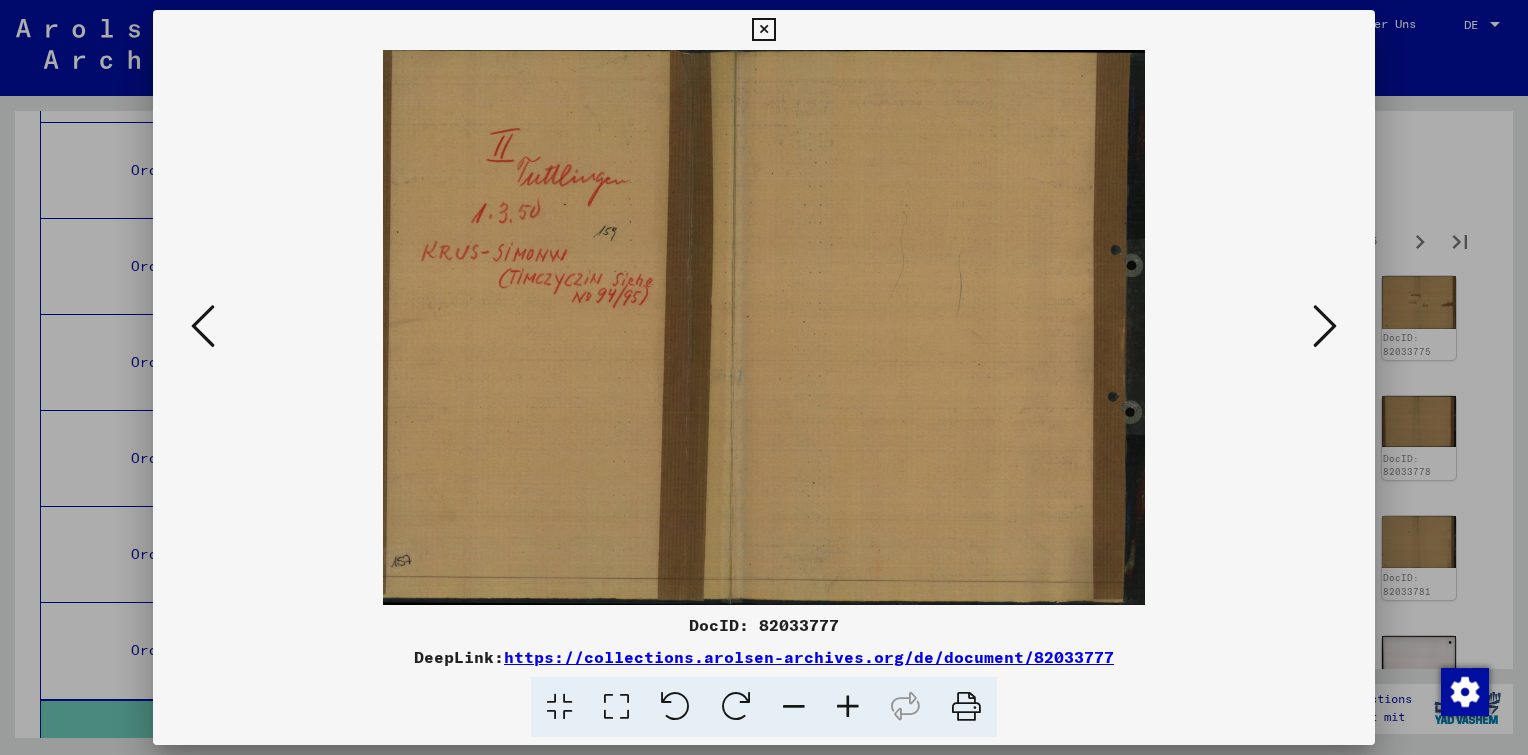 click at bounding box center (1325, 326) 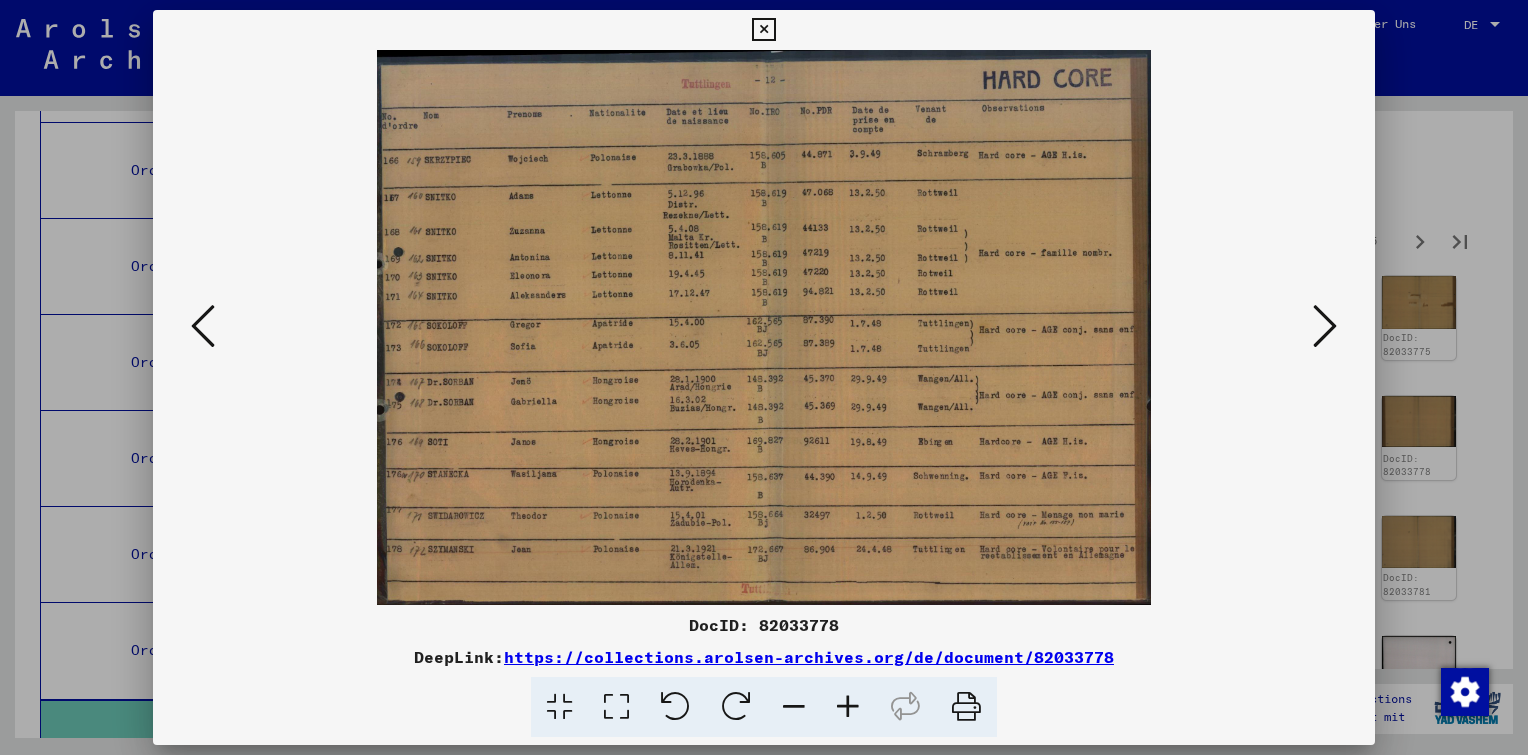 click at bounding box center [848, 707] 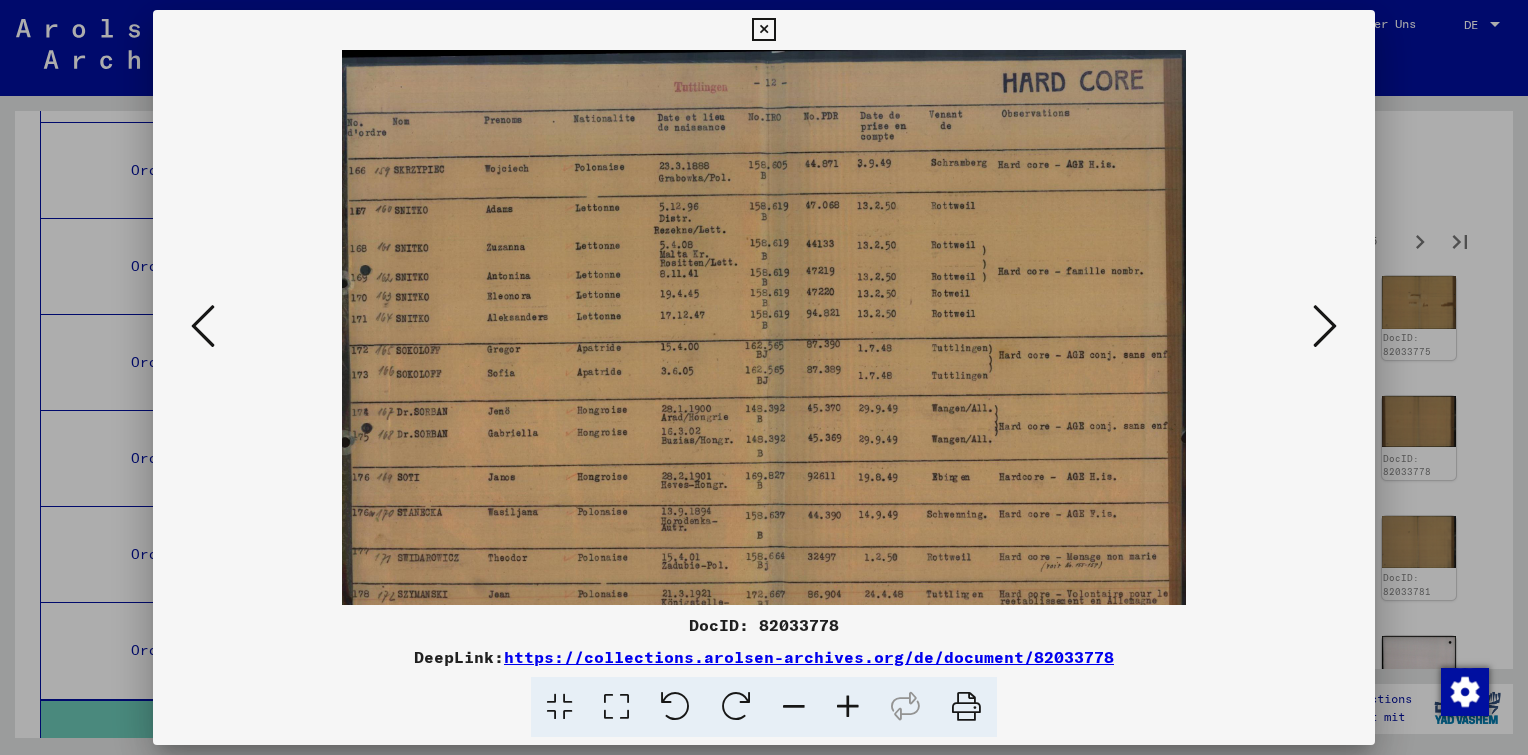 click at bounding box center [848, 707] 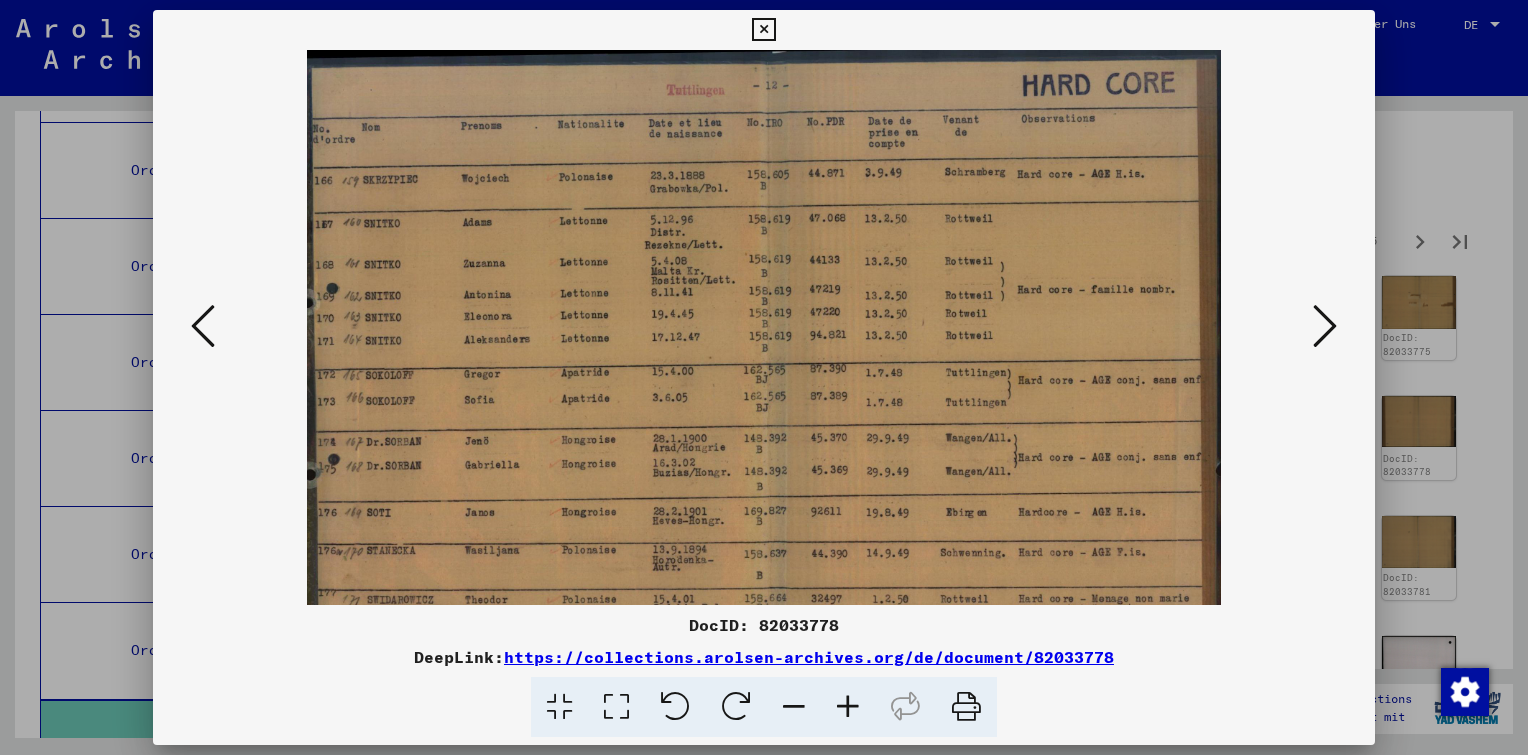 click at bounding box center (848, 707) 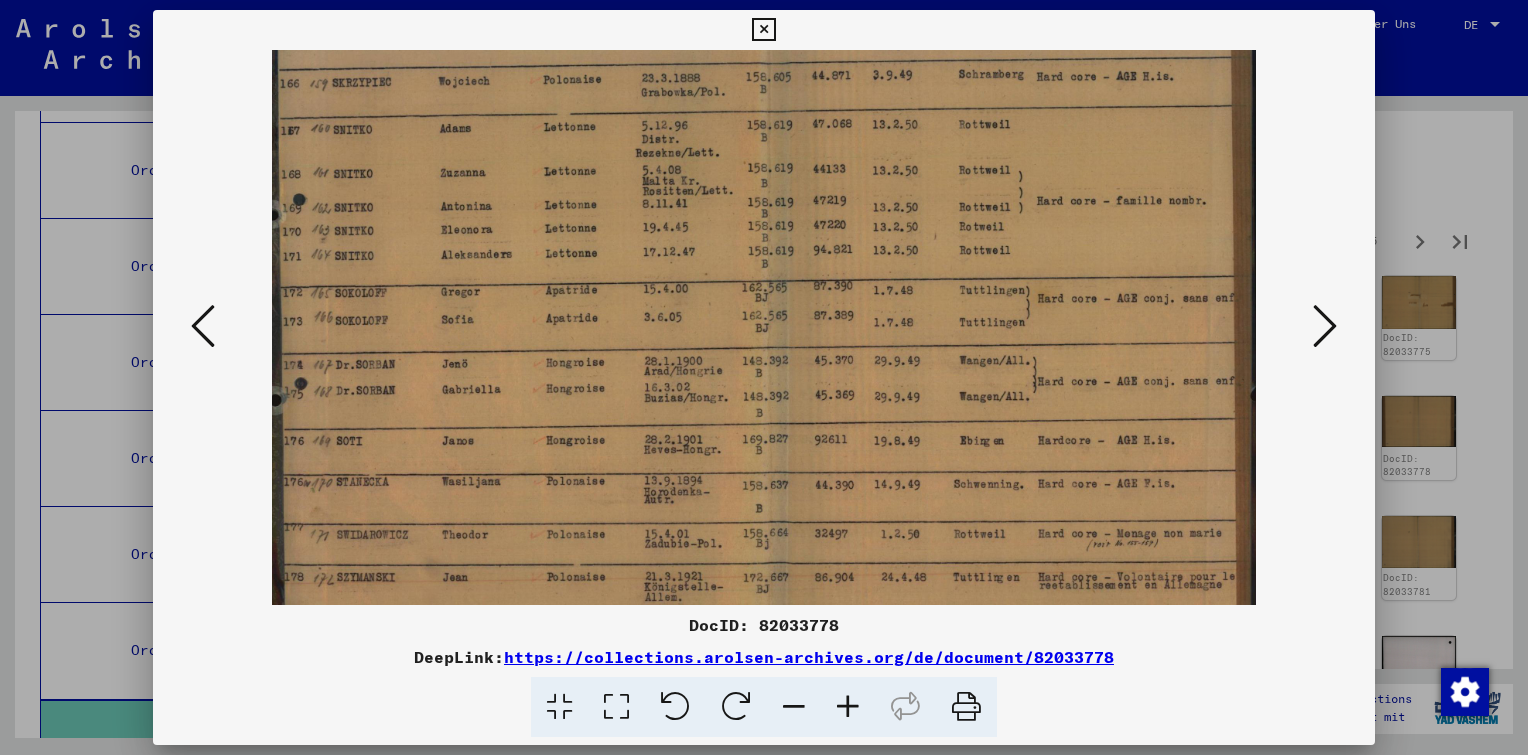 scroll, scrollTop: 149, scrollLeft: 0, axis: vertical 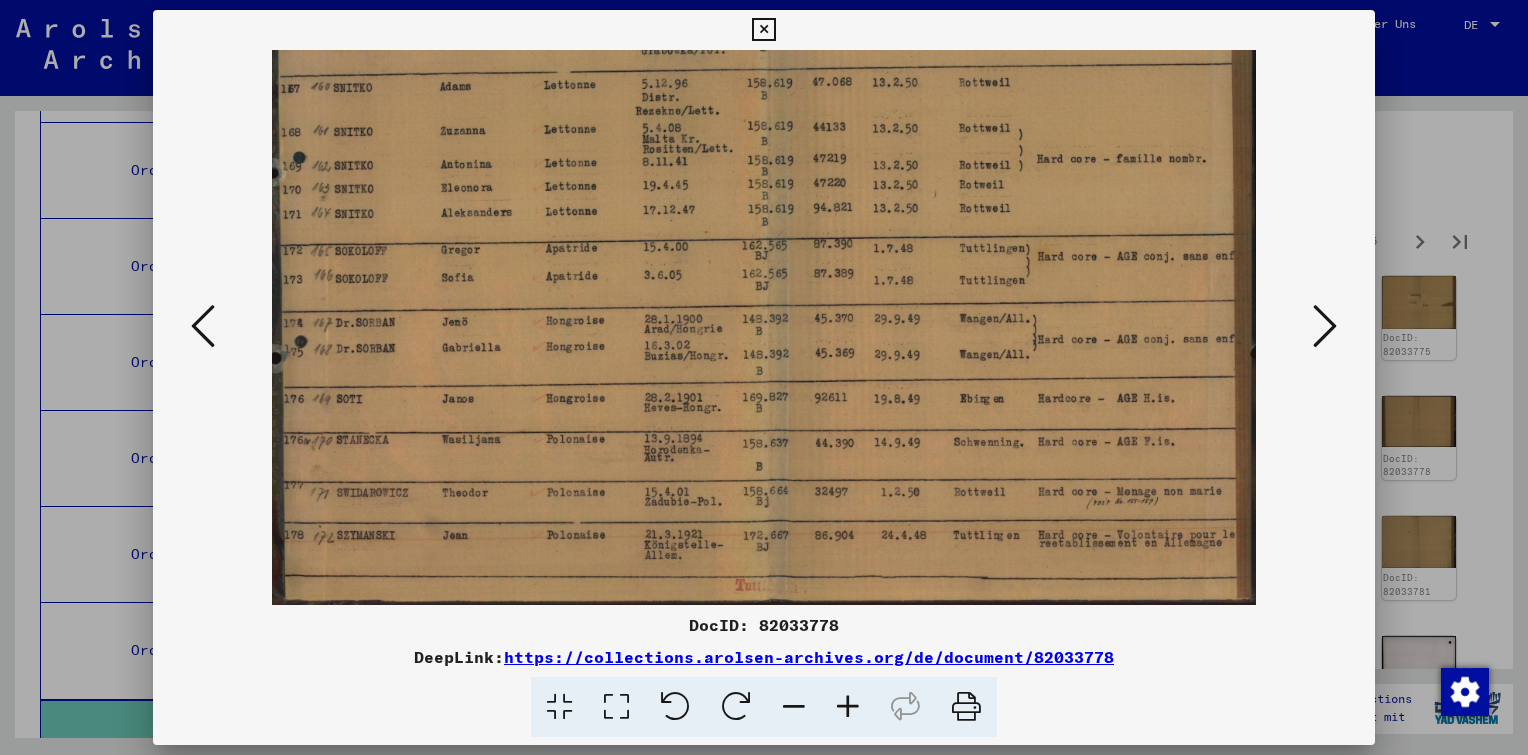 drag, startPoint x: 811, startPoint y: 492, endPoint x: 791, endPoint y: 201, distance: 291.68646 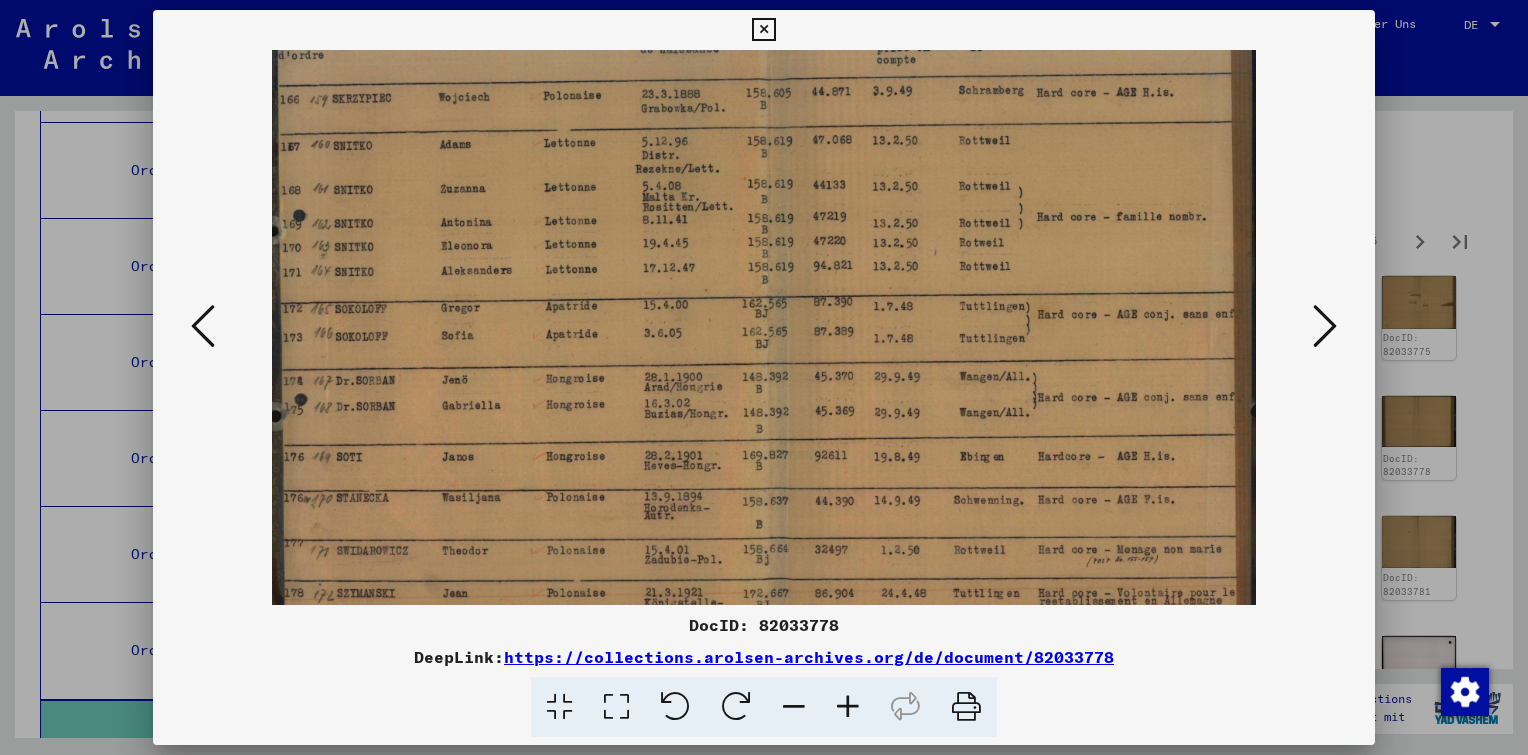 scroll, scrollTop: 149, scrollLeft: 0, axis: vertical 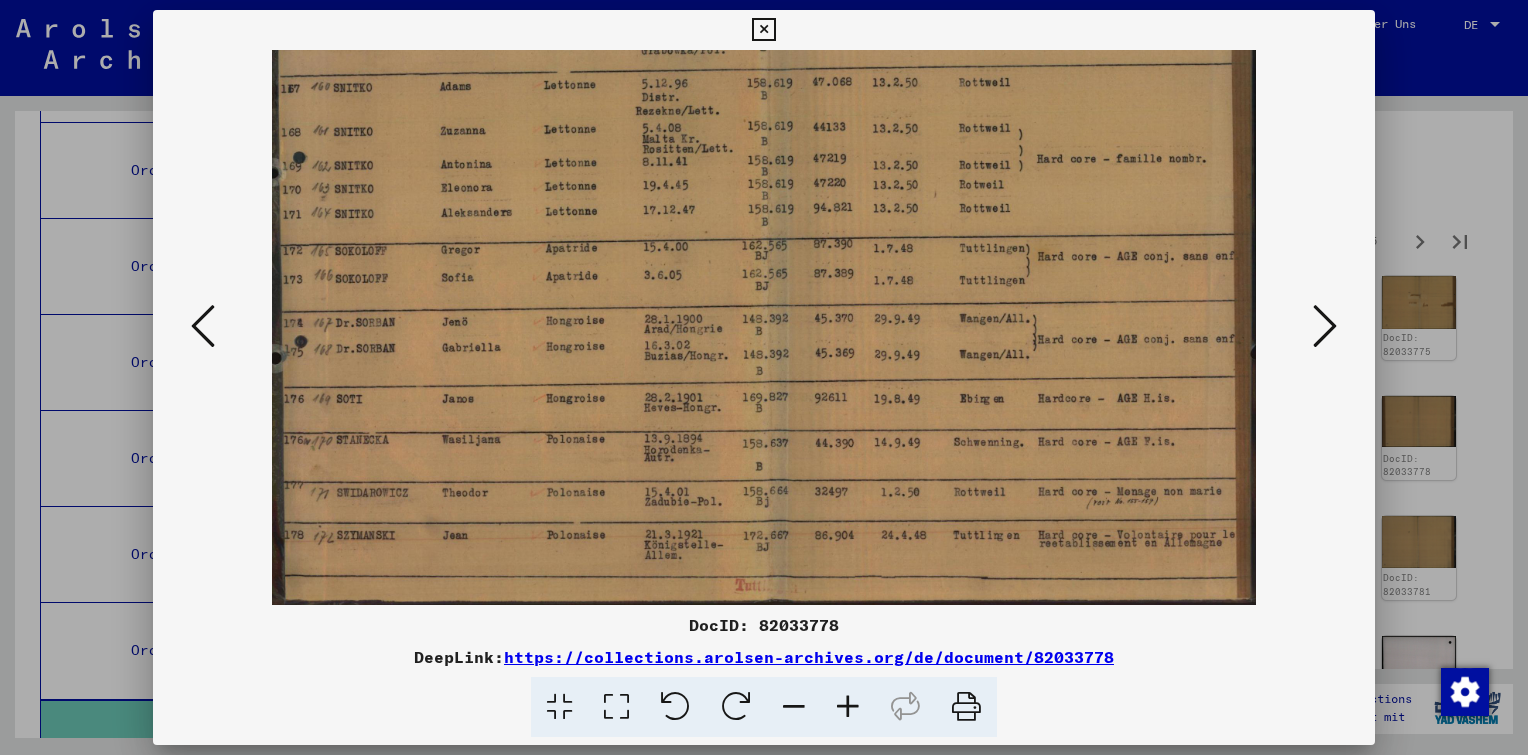 drag, startPoint x: 798, startPoint y: 301, endPoint x: 893, endPoint y: 270, distance: 99.92998 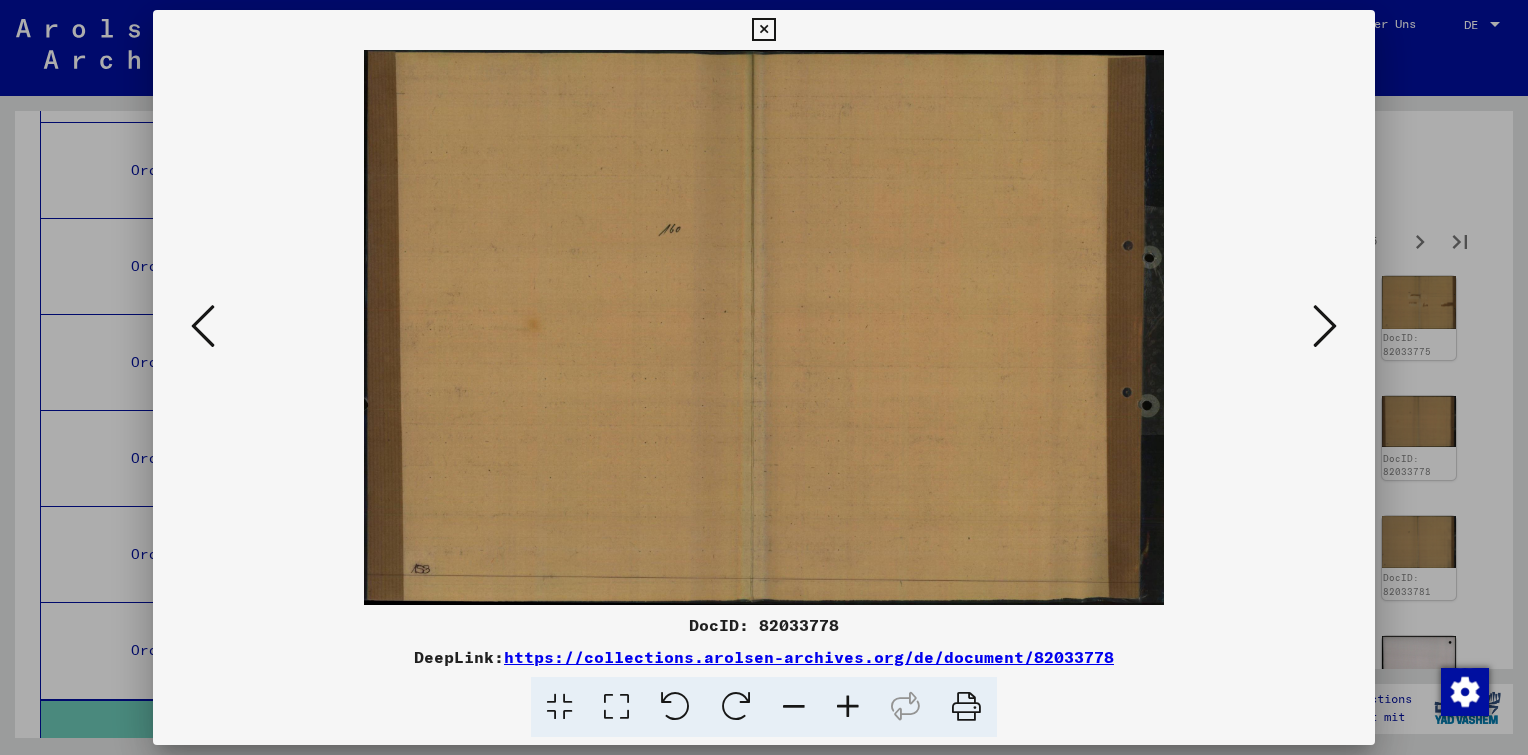 click at bounding box center [1325, 326] 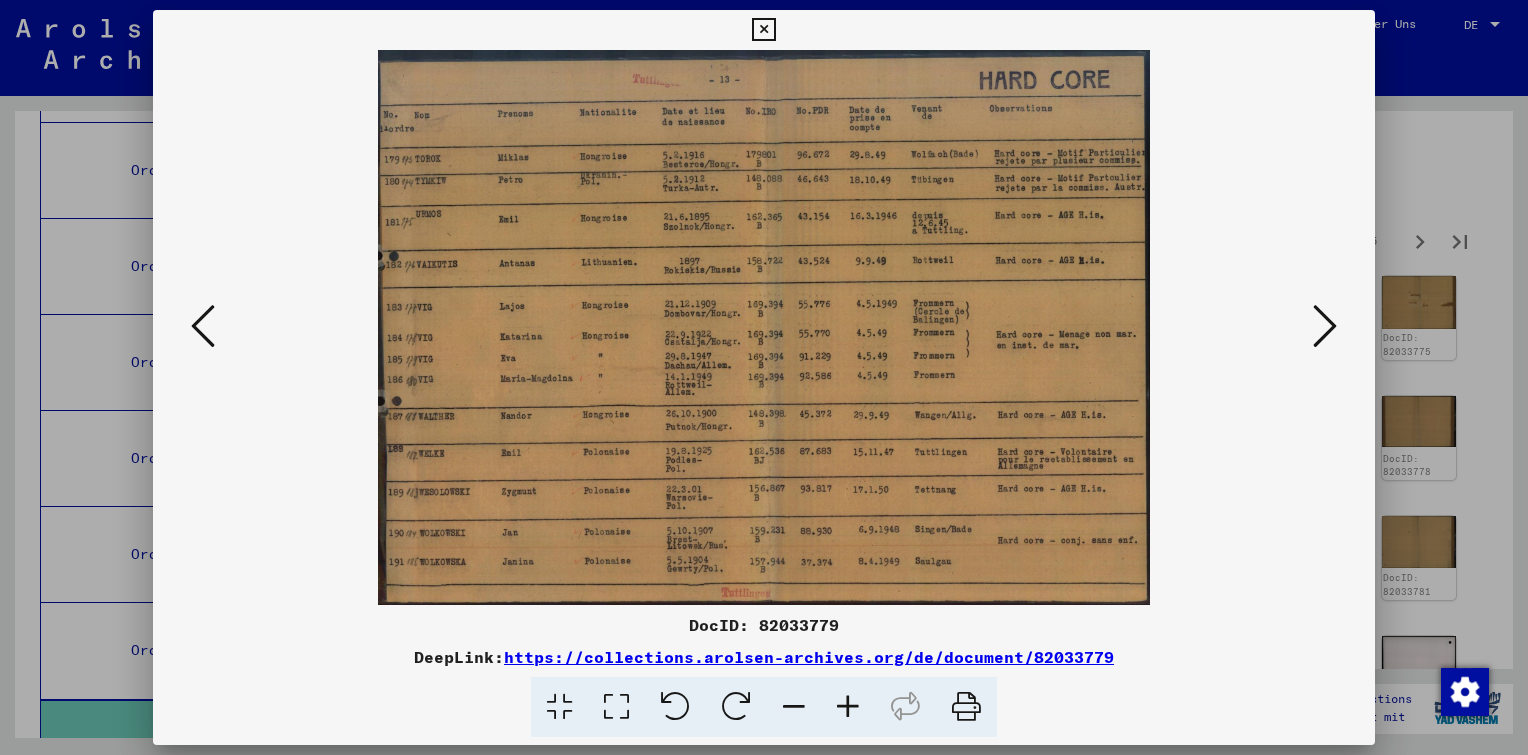 click at bounding box center (1325, 326) 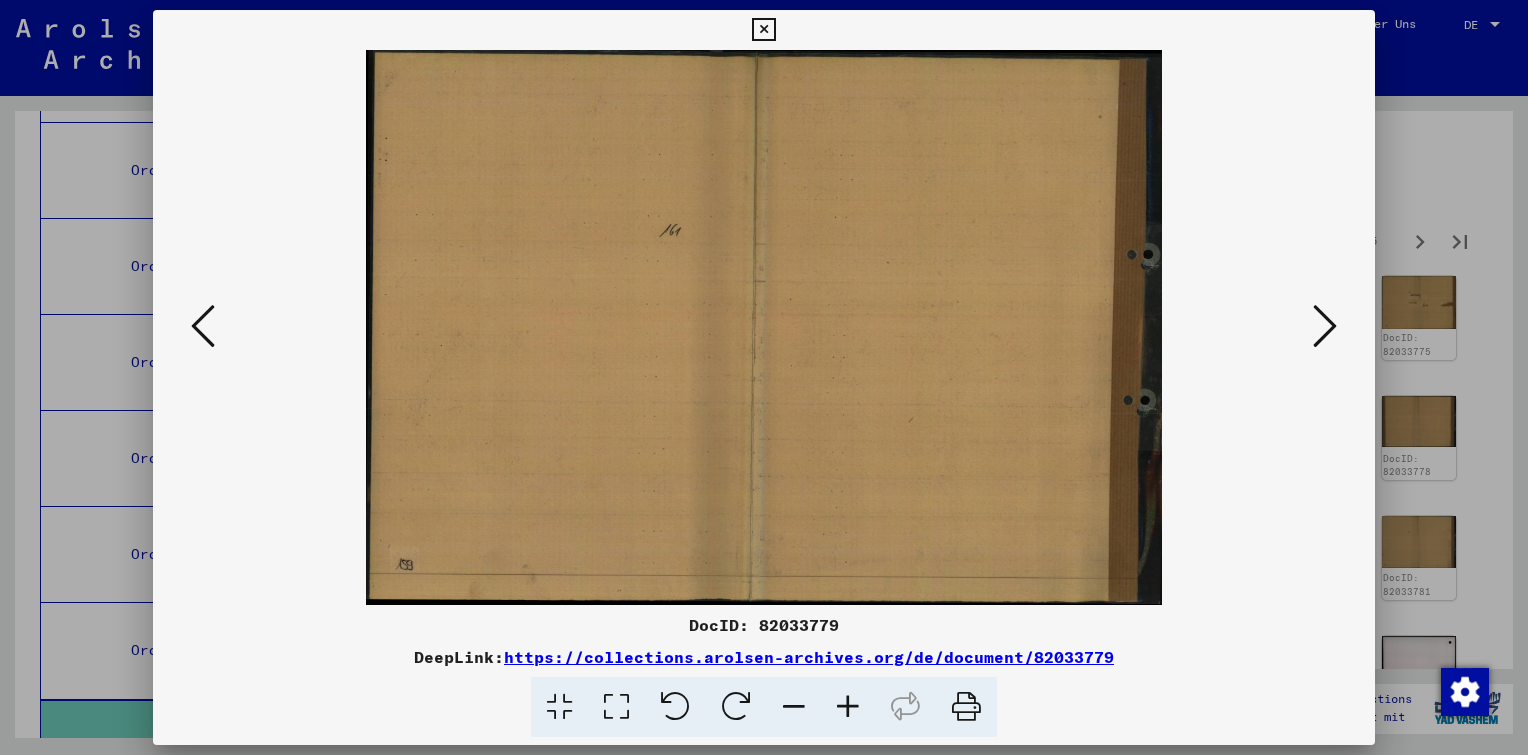 click at bounding box center [1325, 326] 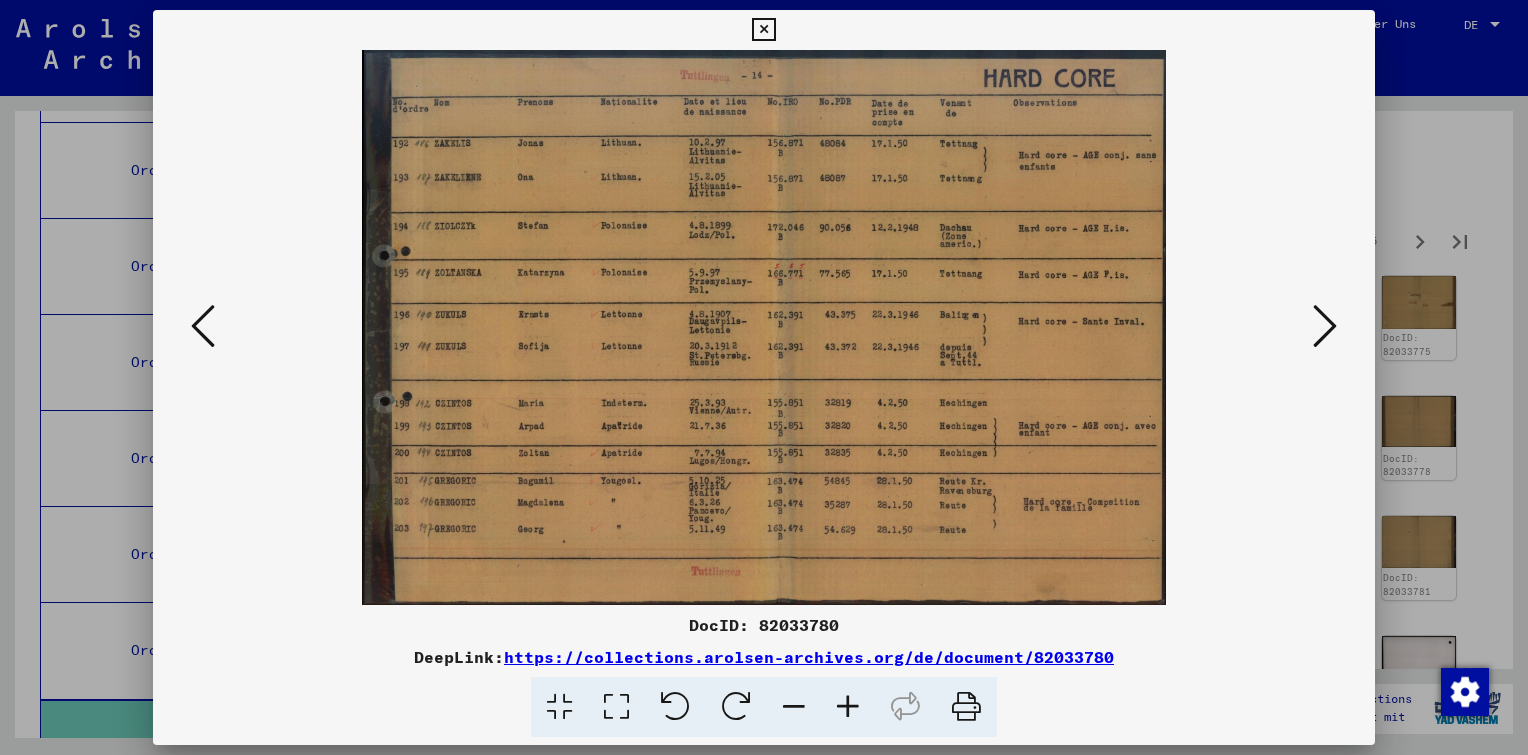 click at bounding box center (1325, 326) 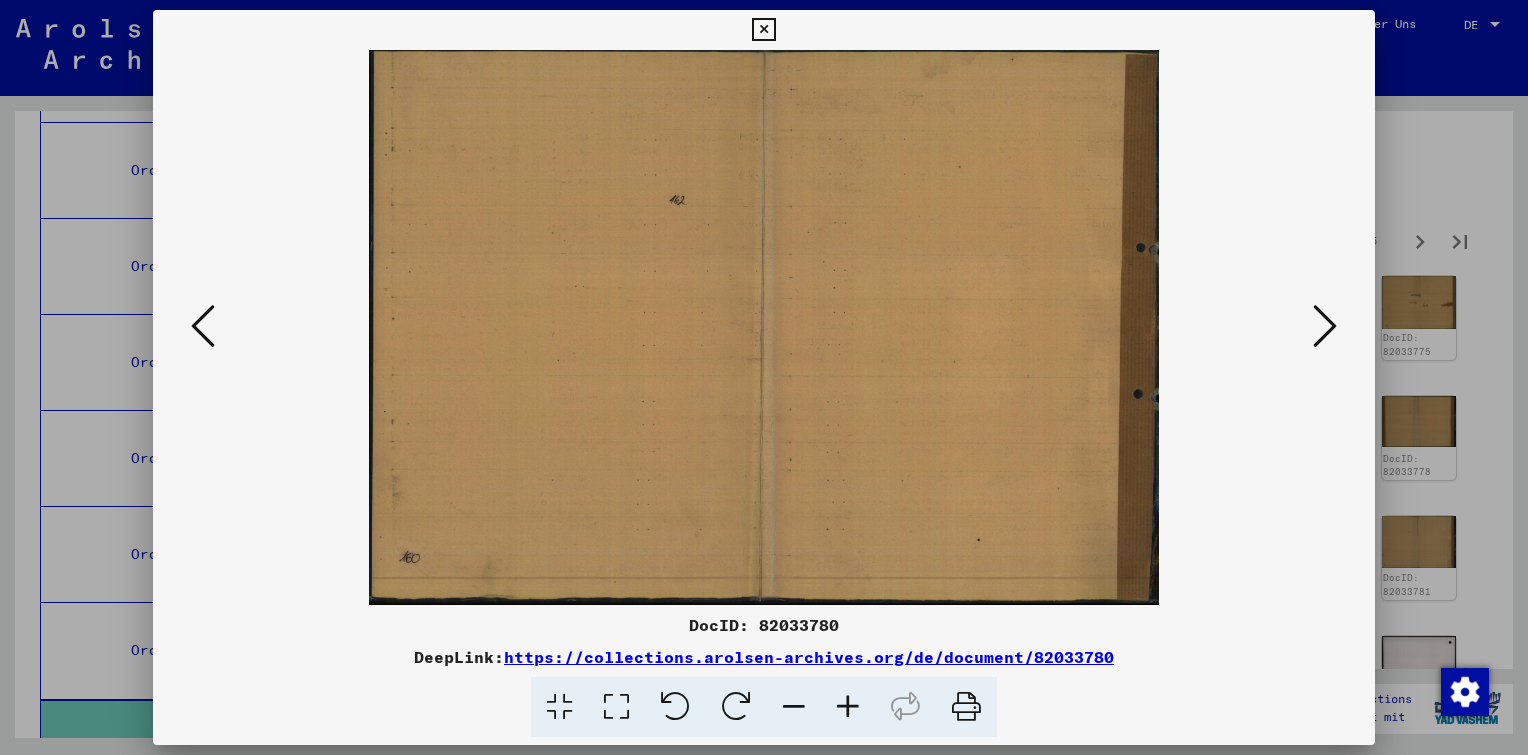 click at bounding box center [1325, 326] 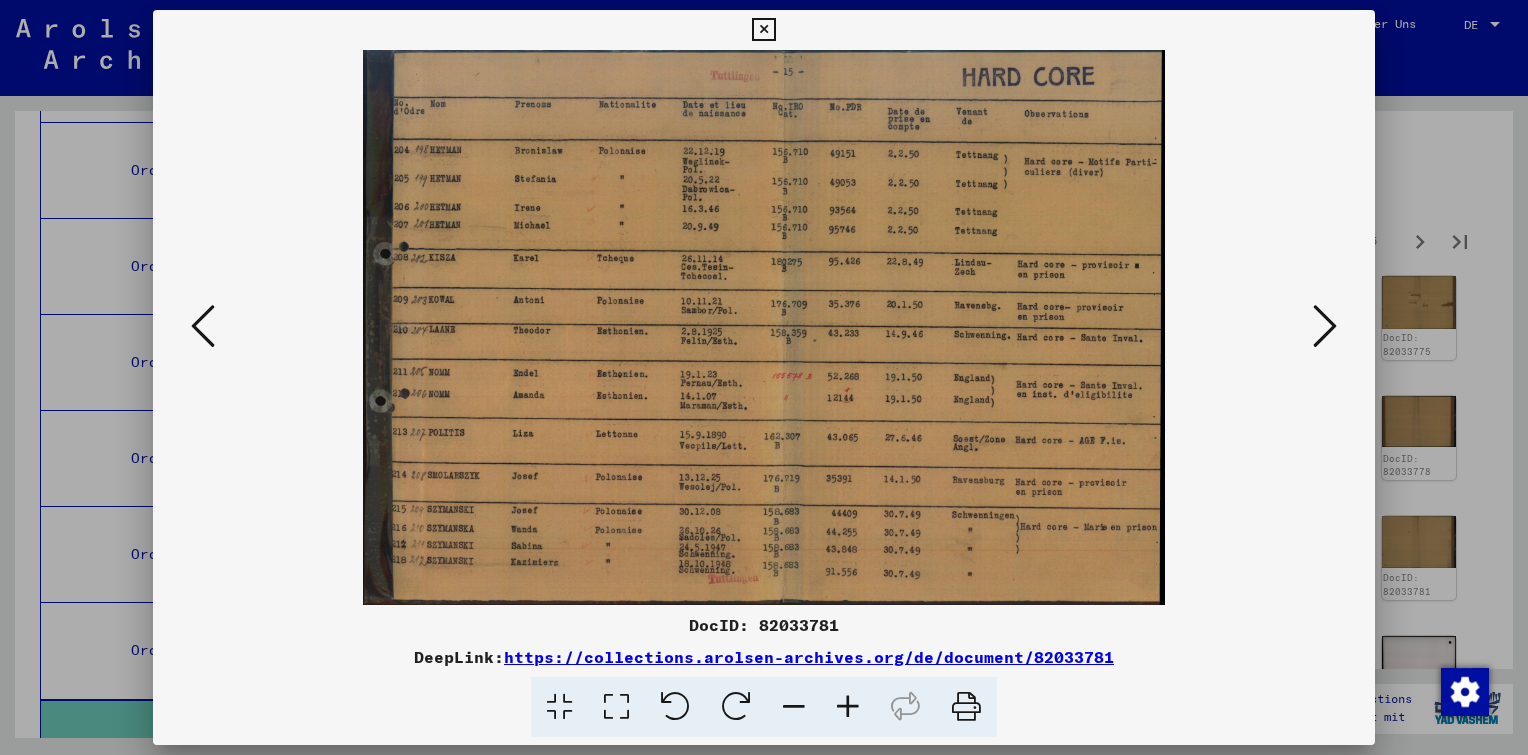 click at bounding box center (848, 707) 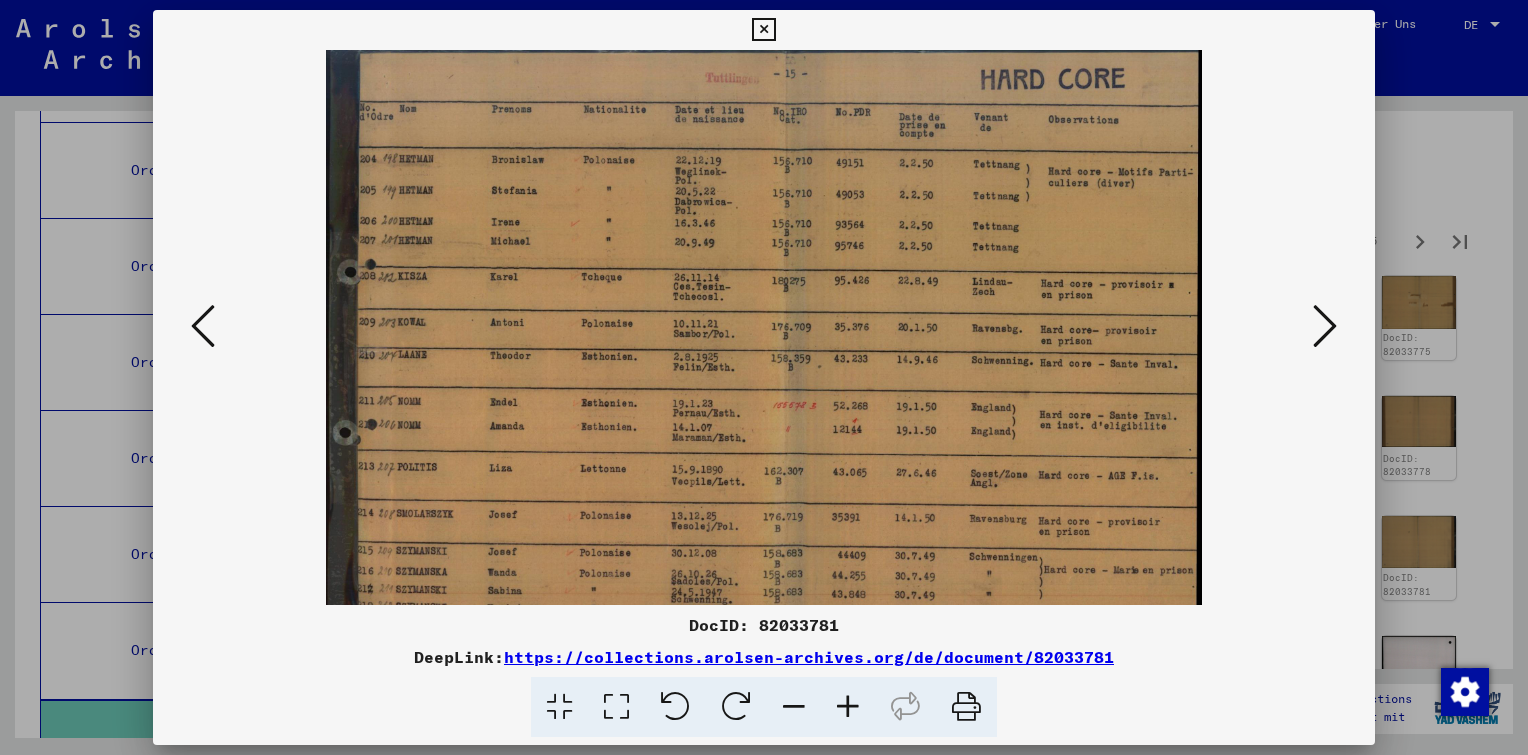 click at bounding box center [848, 707] 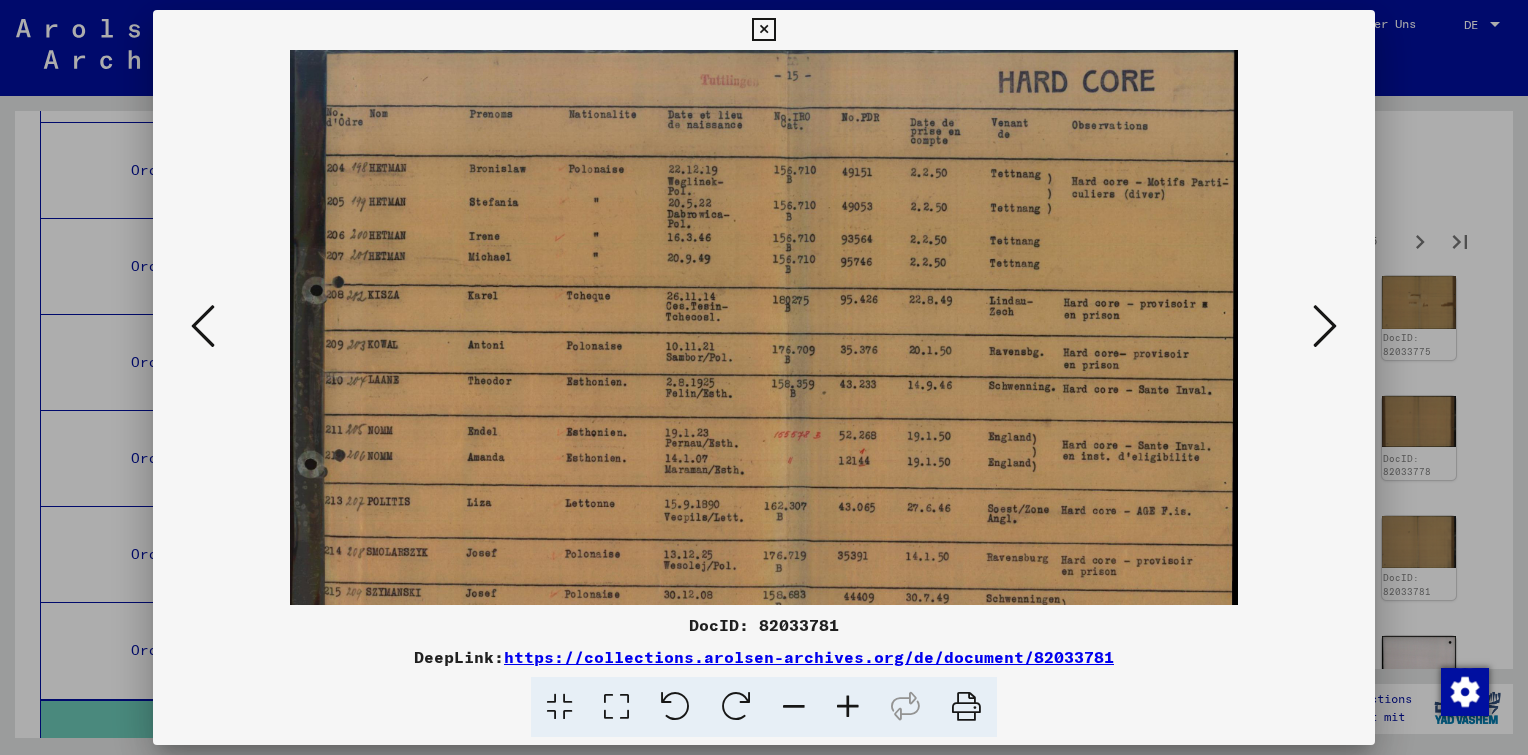 click at bounding box center (848, 707) 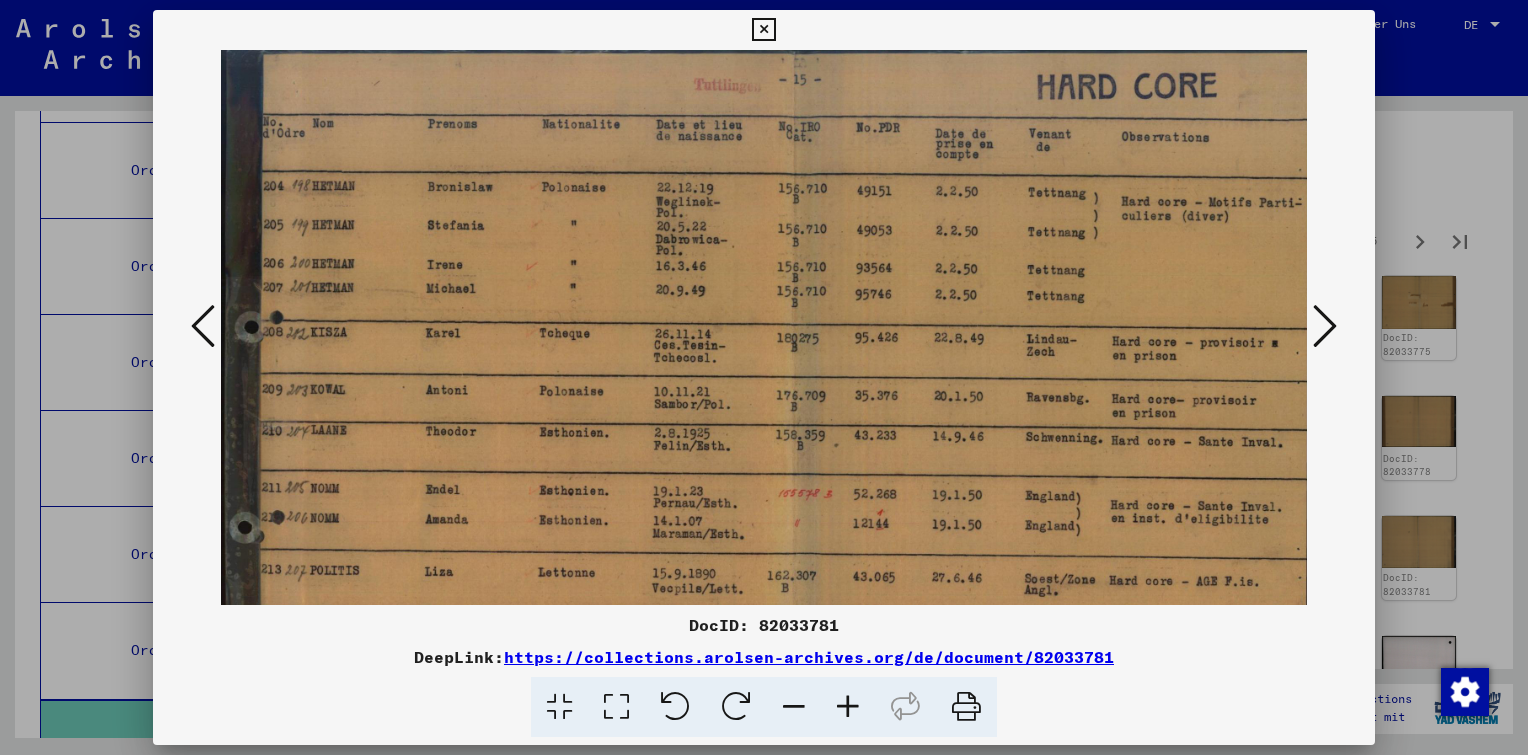click at bounding box center (848, 707) 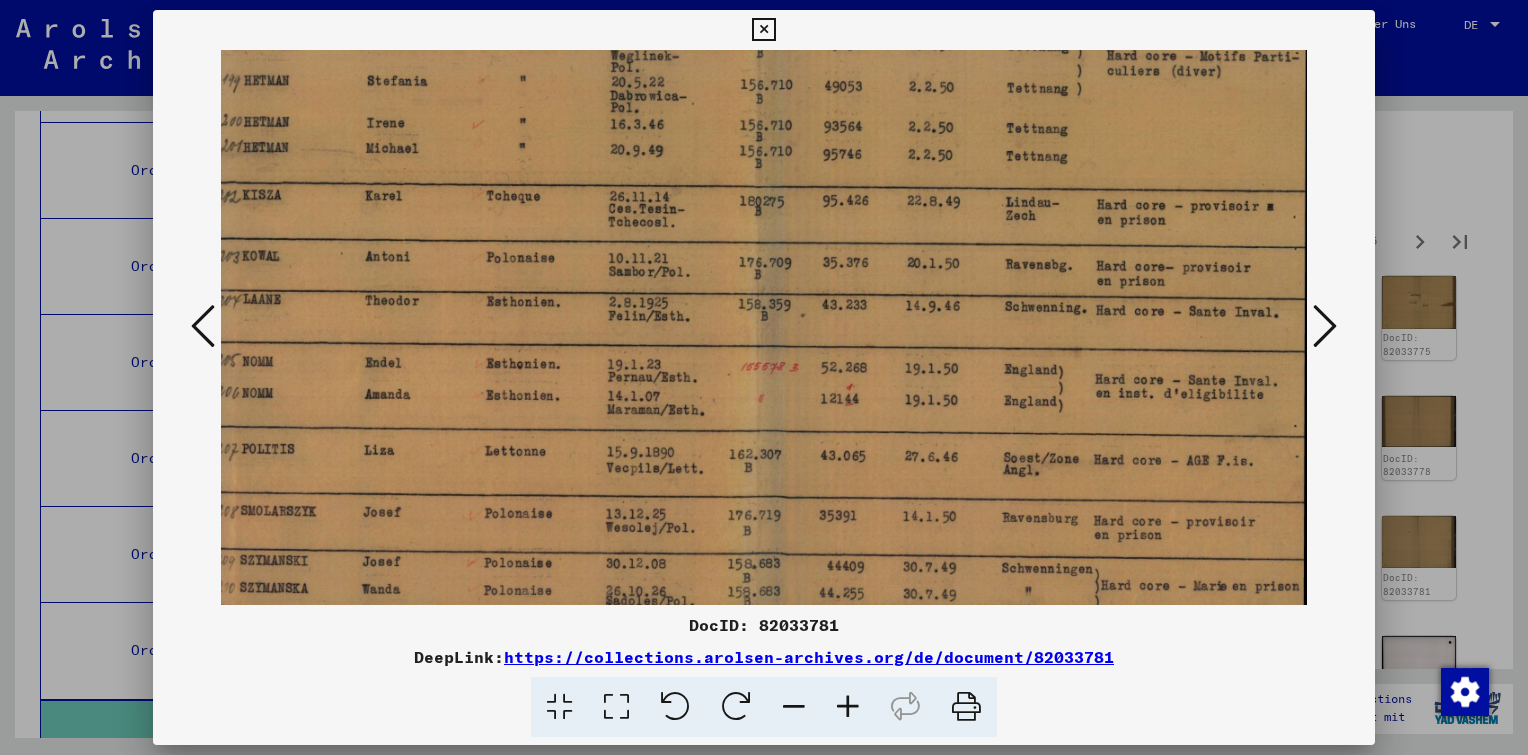 scroll, scrollTop: 156, scrollLeft: 72, axis: both 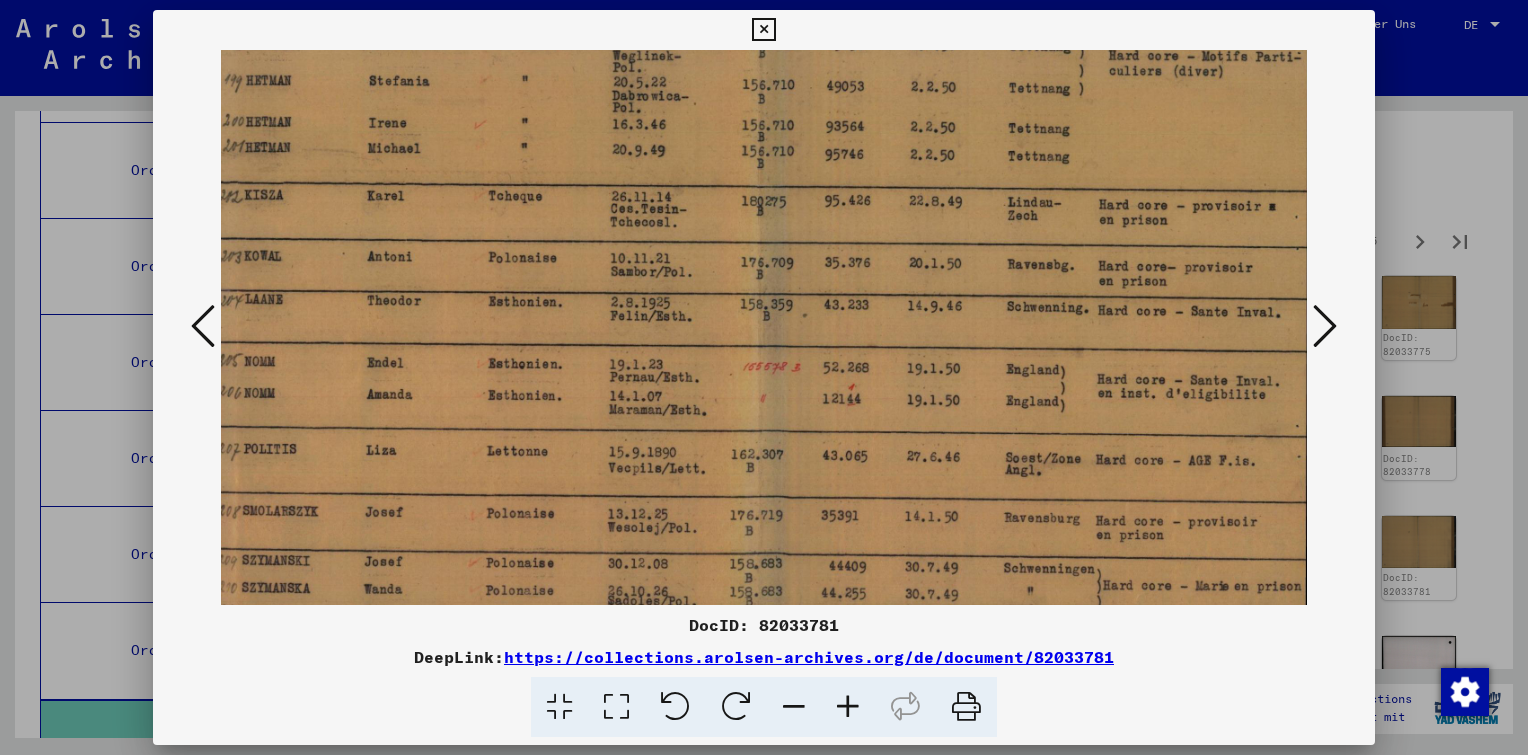 drag, startPoint x: 910, startPoint y: 448, endPoint x: 667, endPoint y: 295, distance: 287.155 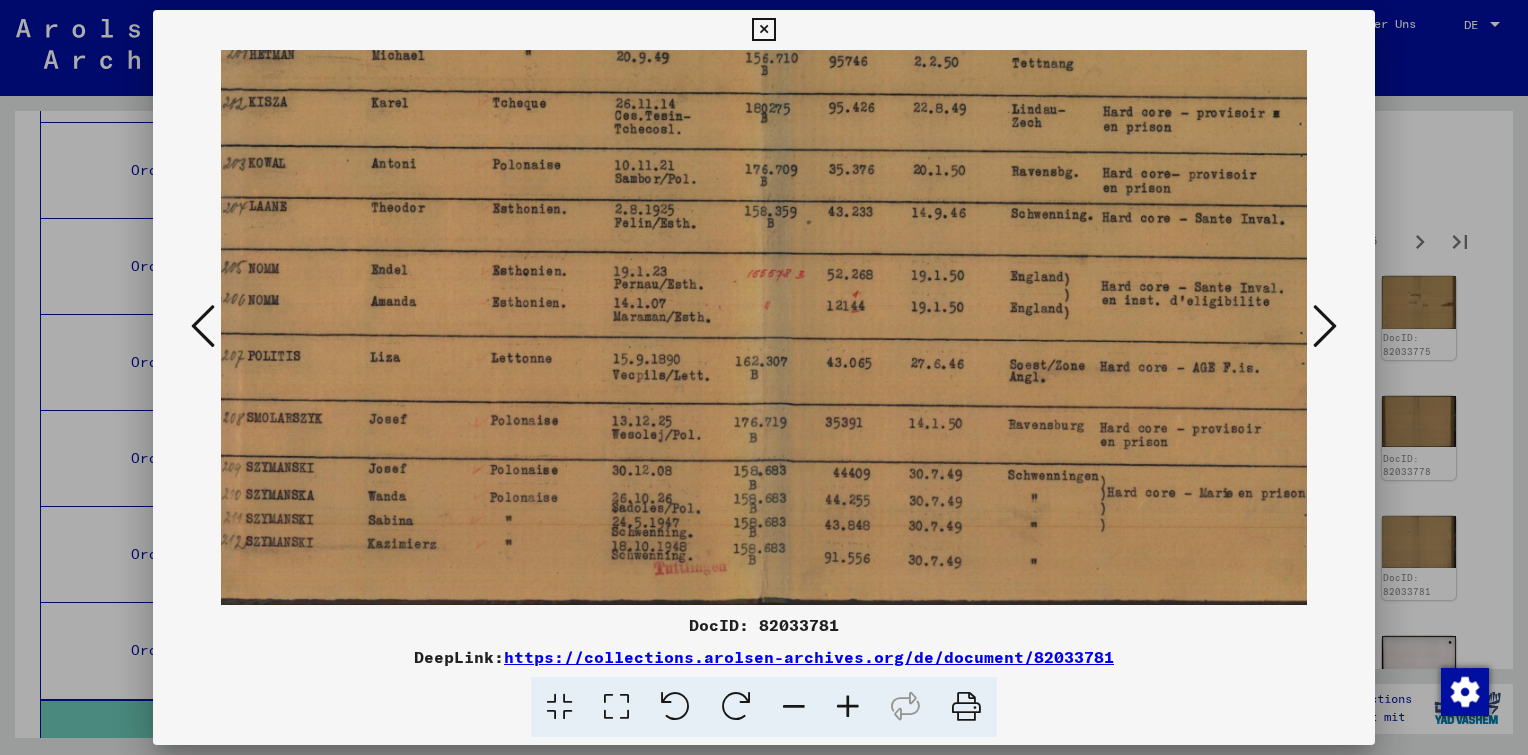 scroll, scrollTop: 249, scrollLeft: 68, axis: both 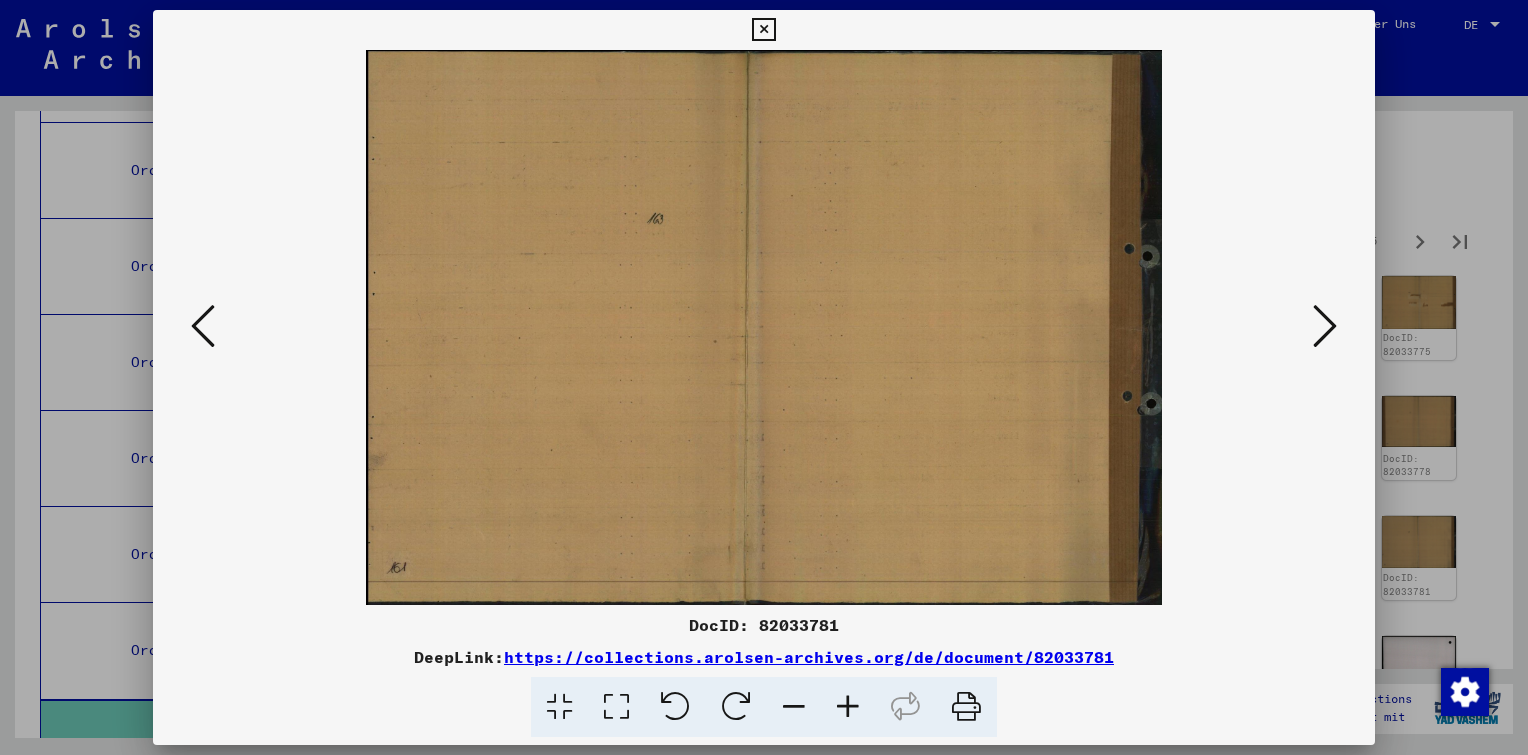 click at bounding box center (1325, 326) 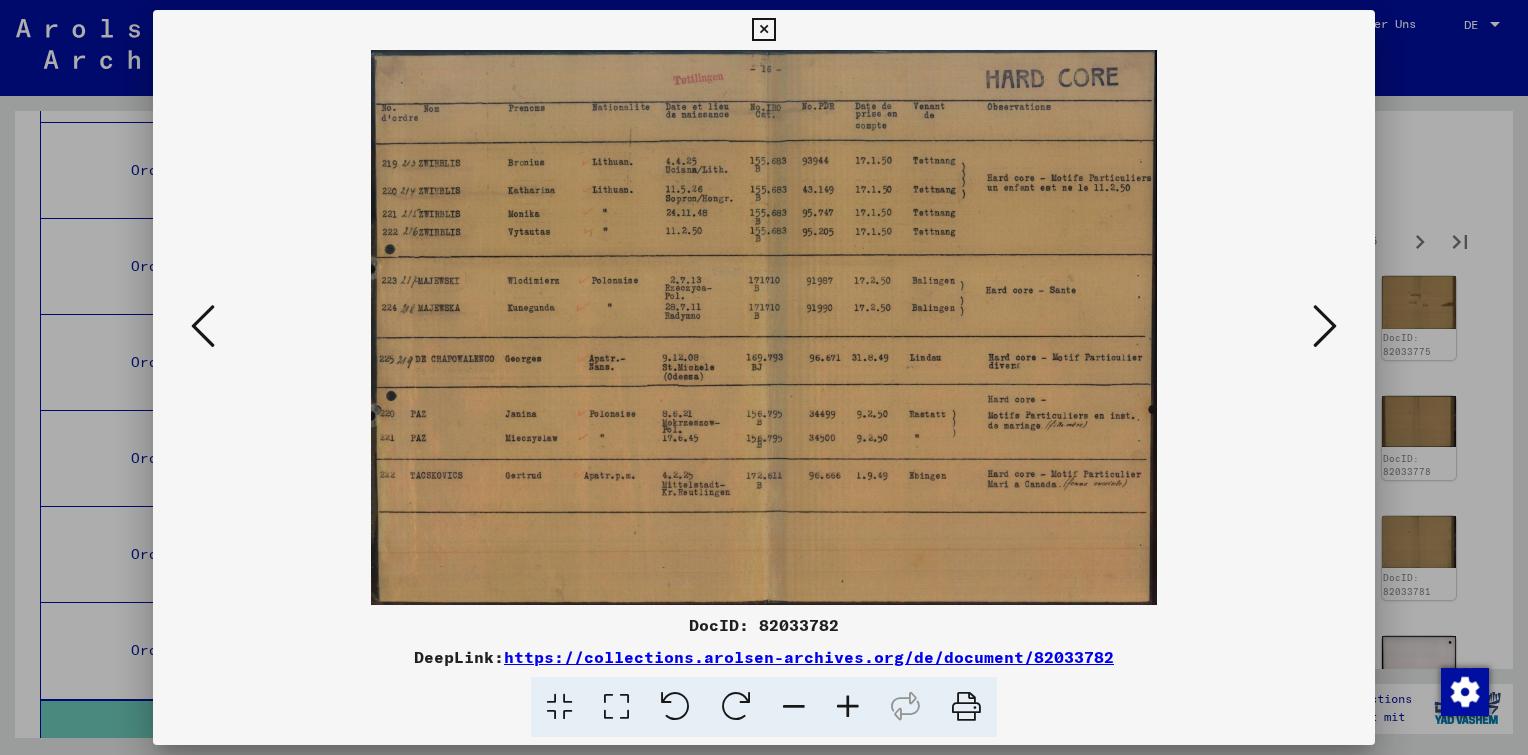 click at bounding box center (848, 707) 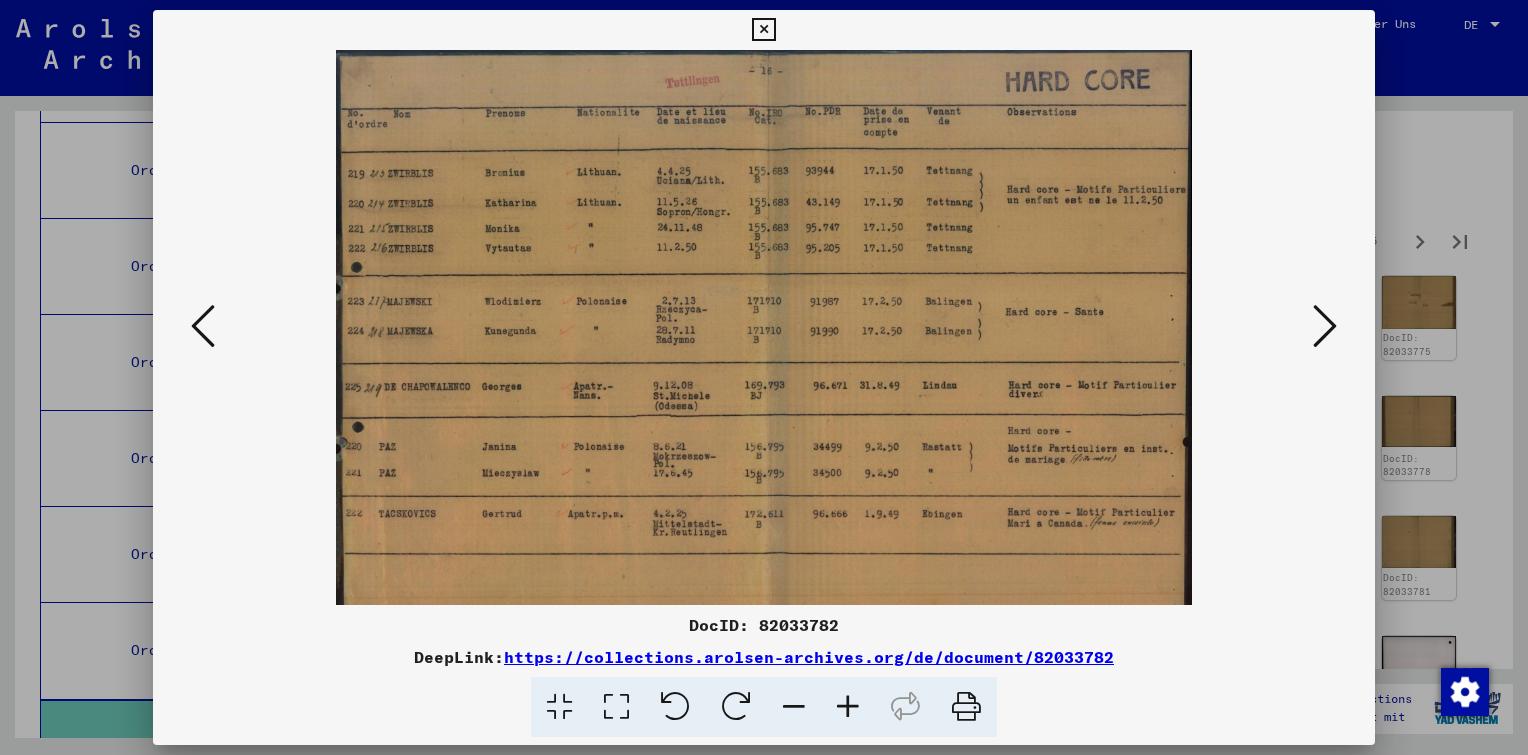 click at bounding box center [848, 707] 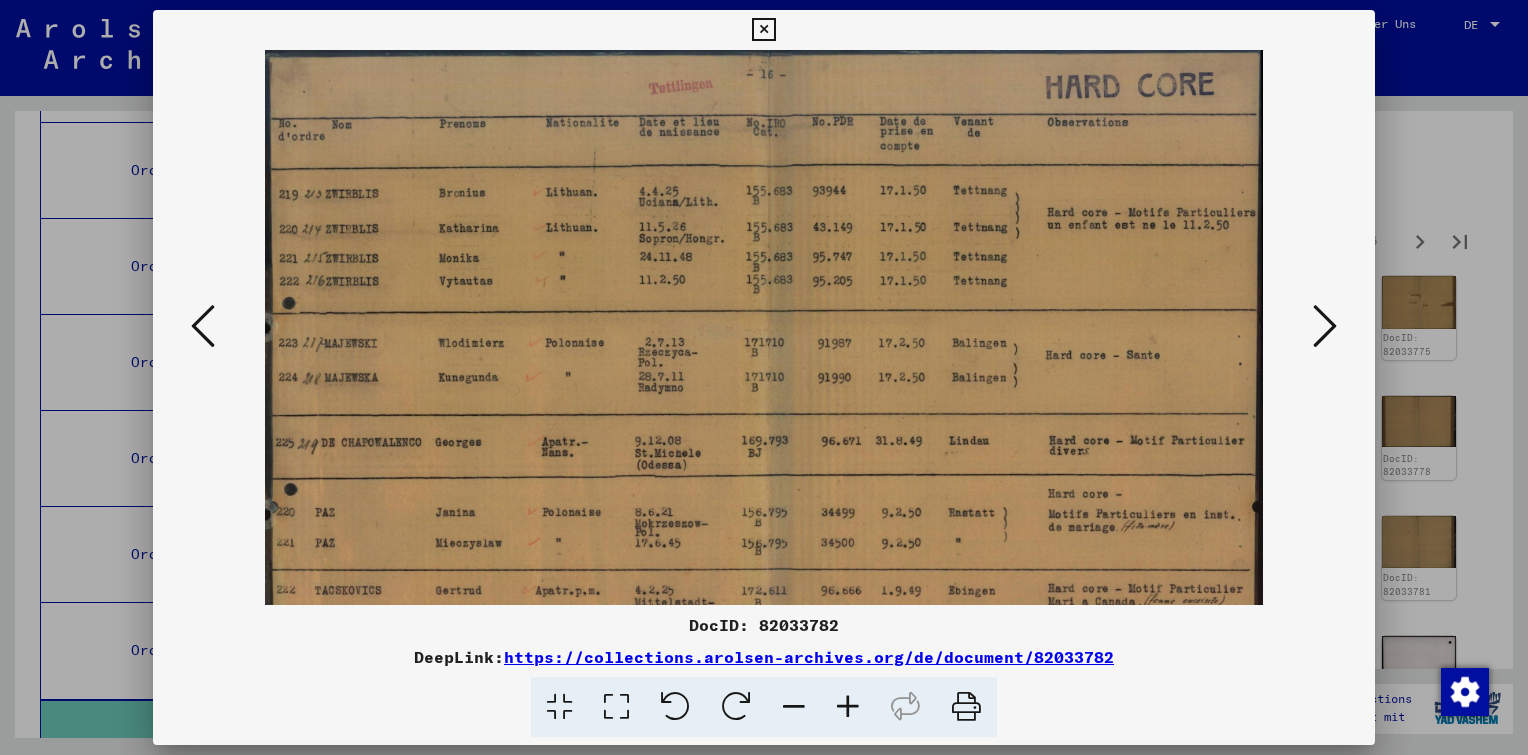 click at bounding box center (848, 707) 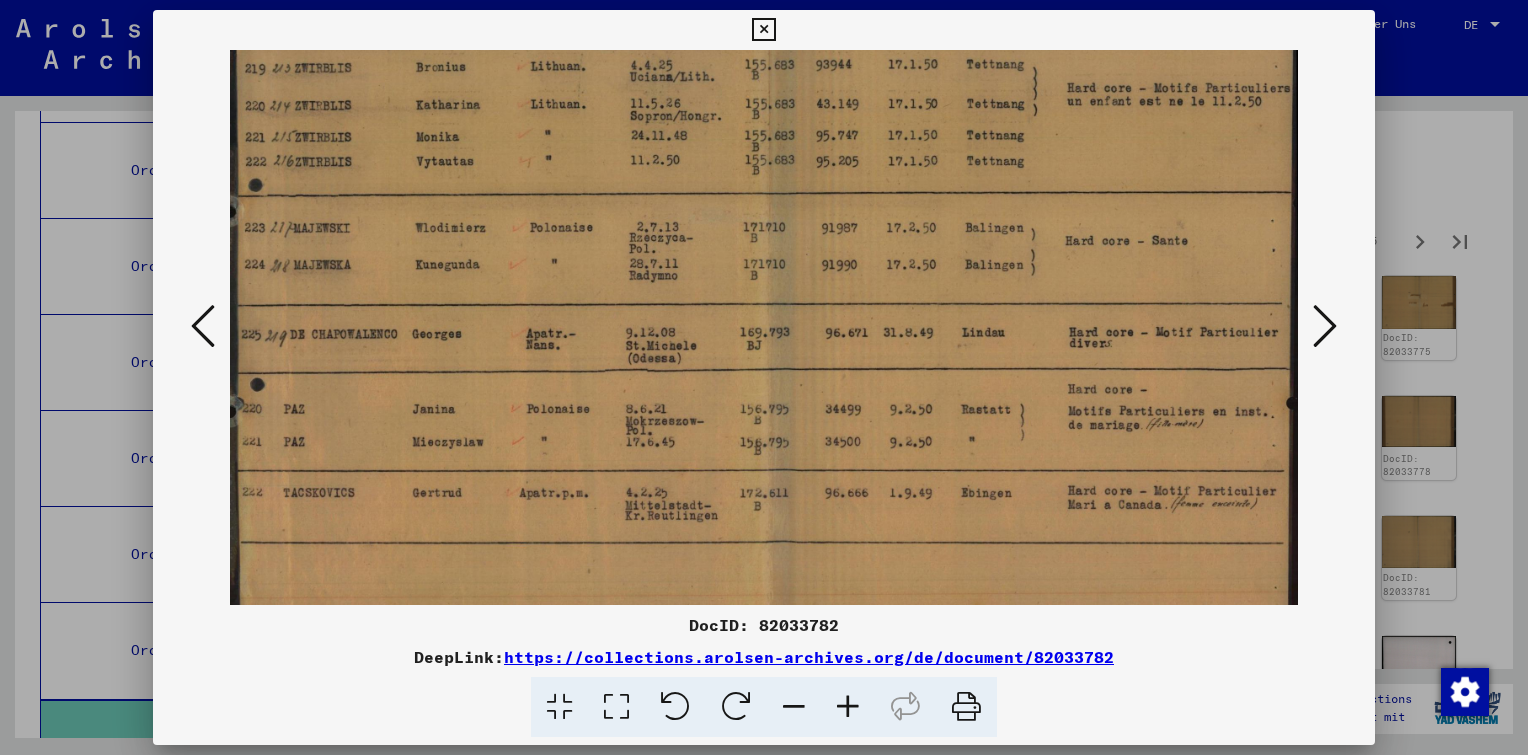 scroll, scrollTop: 200, scrollLeft: 0, axis: vertical 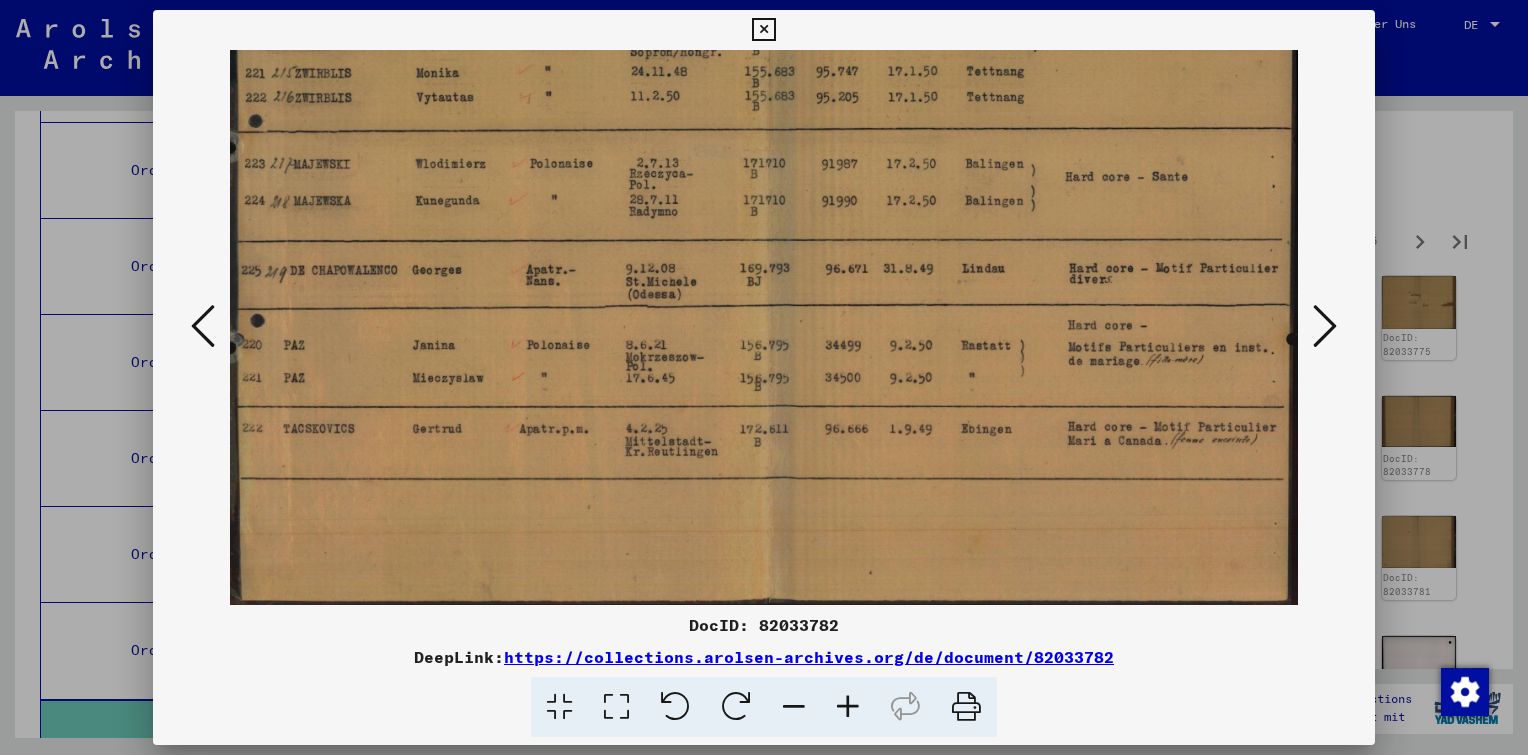 drag, startPoint x: 866, startPoint y: 375, endPoint x: 921, endPoint y: 216, distance: 168.24387 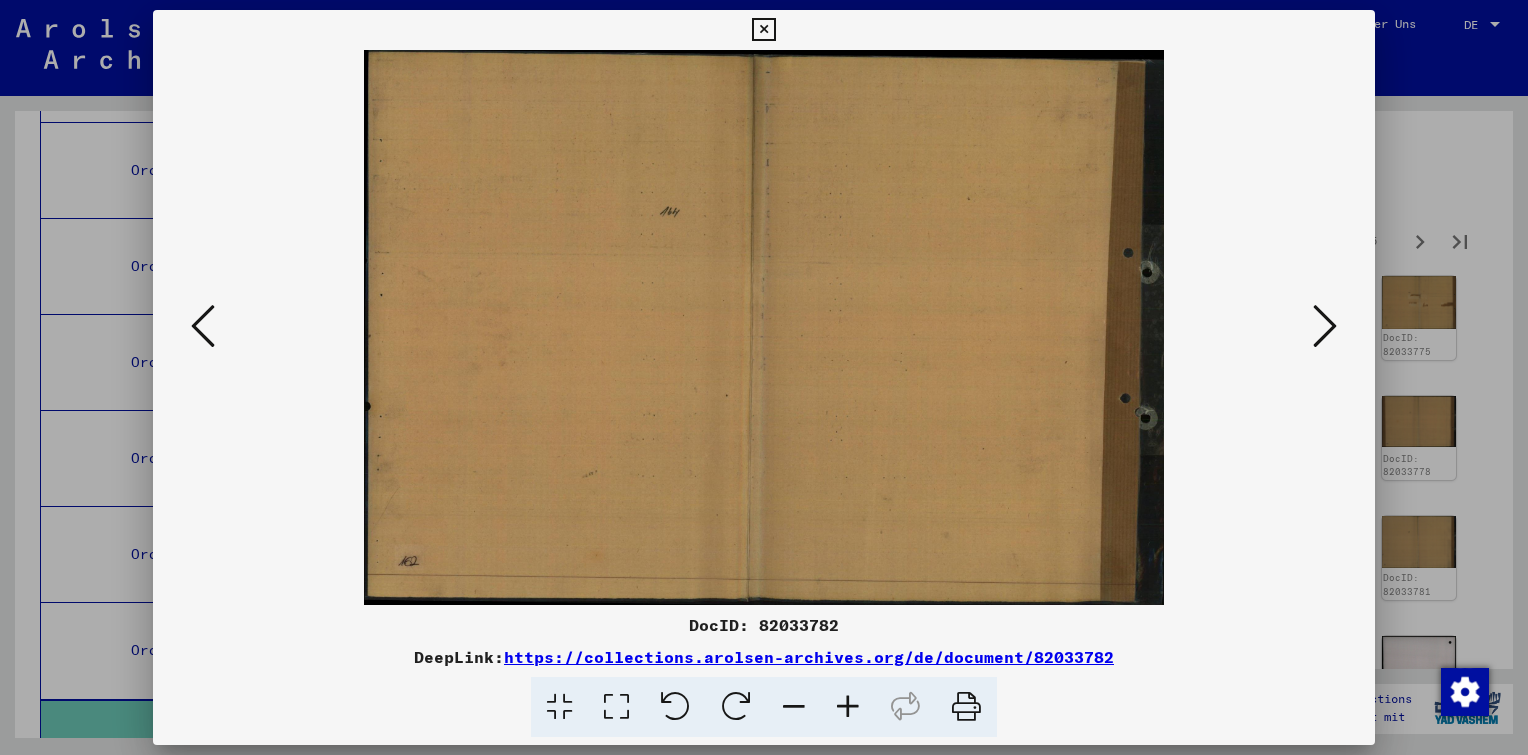 click at bounding box center [1325, 326] 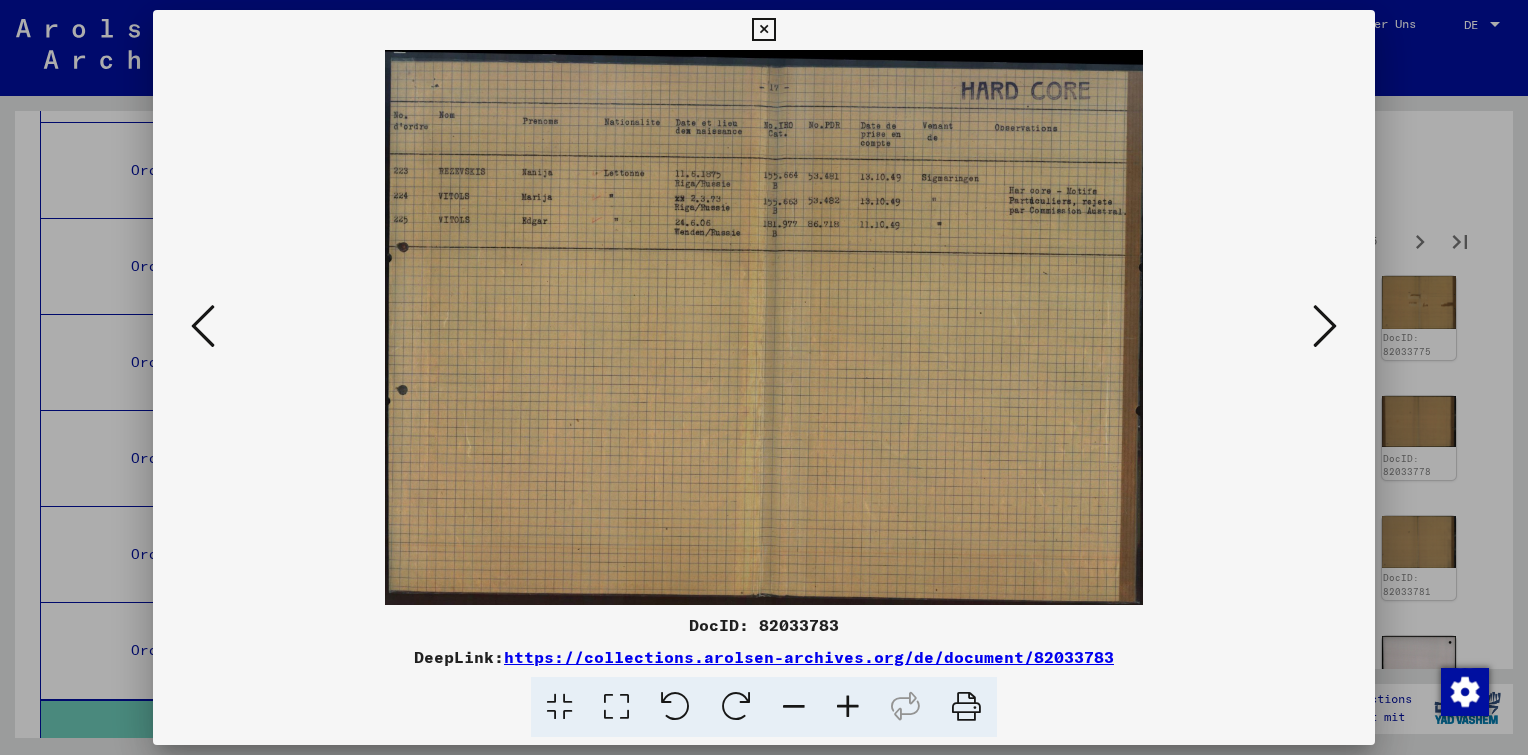 click at bounding box center (1325, 326) 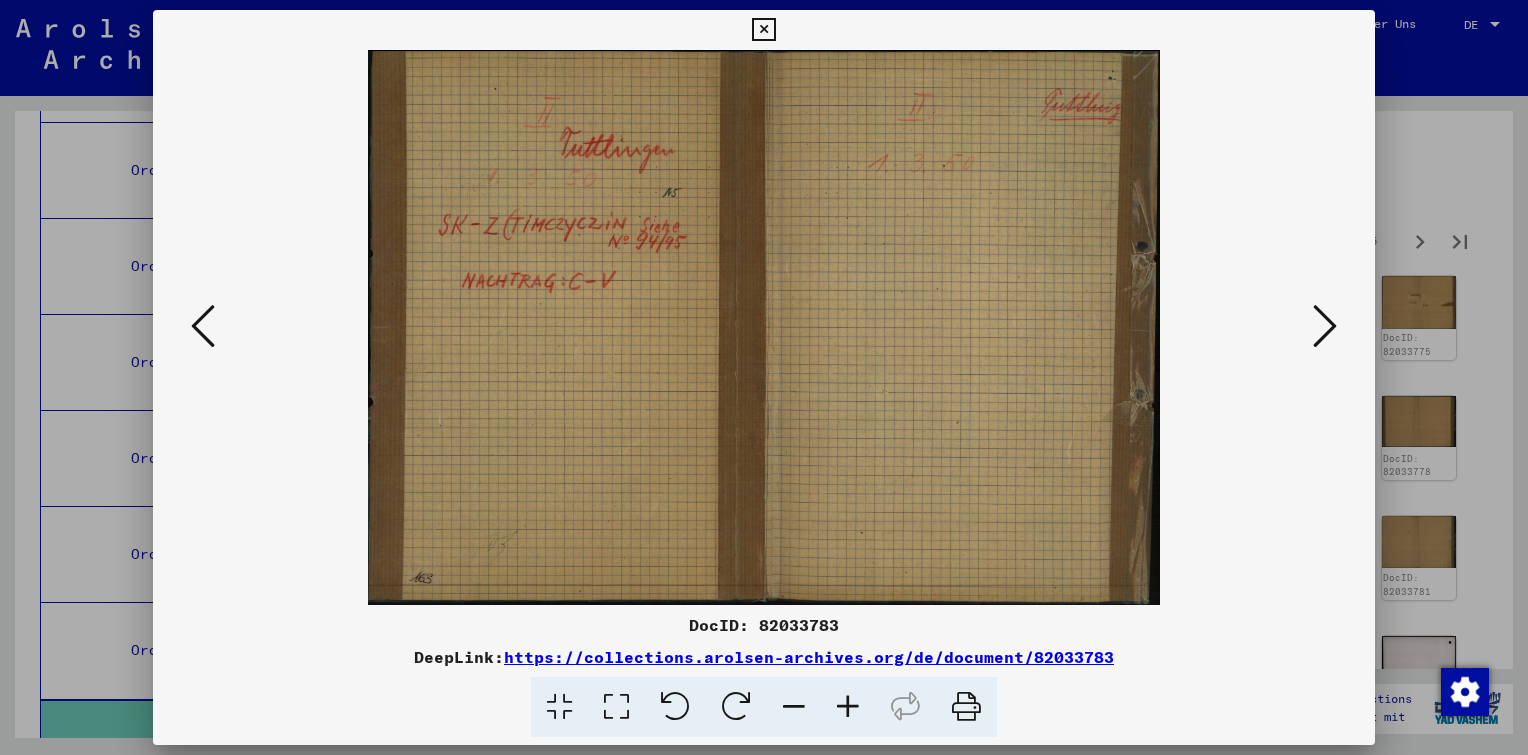 click at bounding box center [1325, 326] 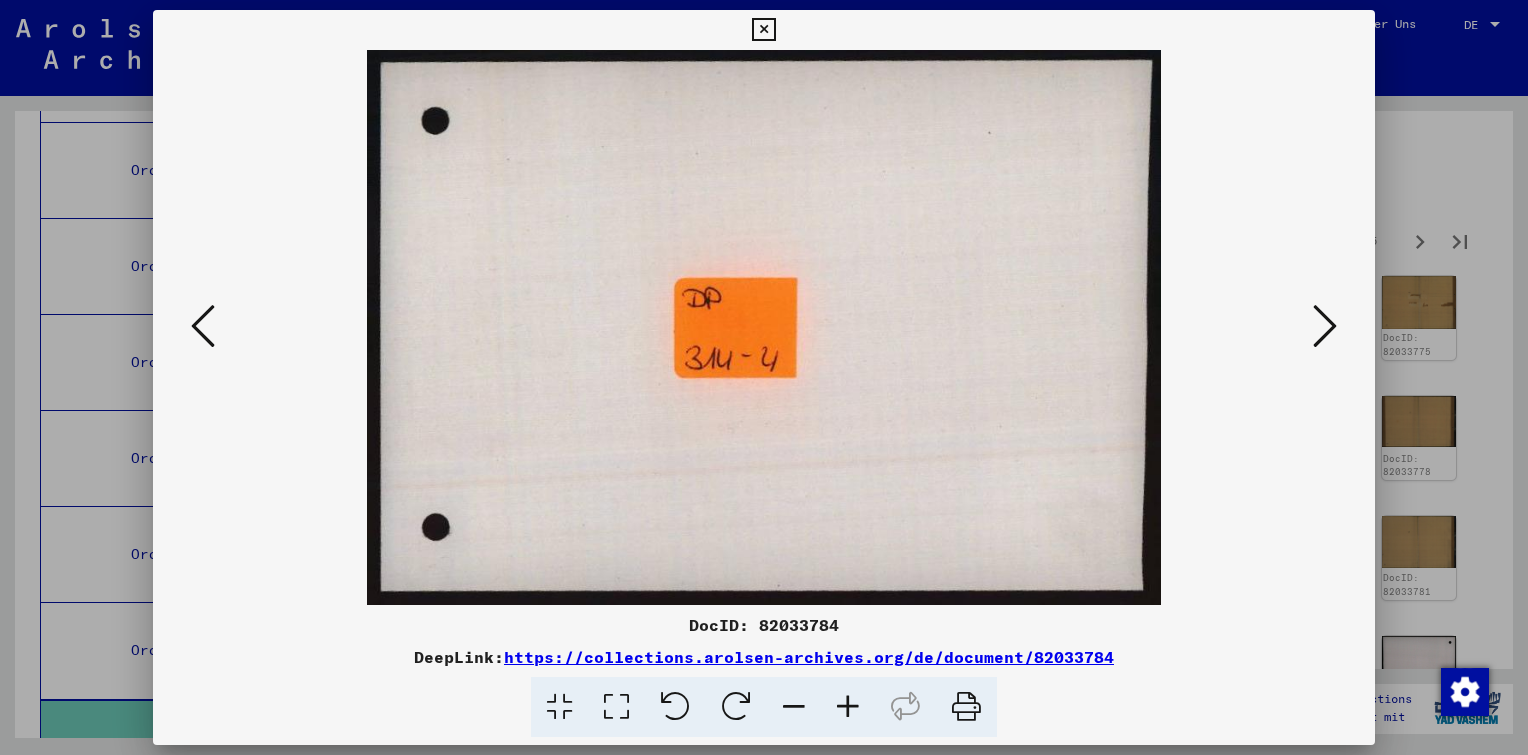 click at bounding box center (1325, 326) 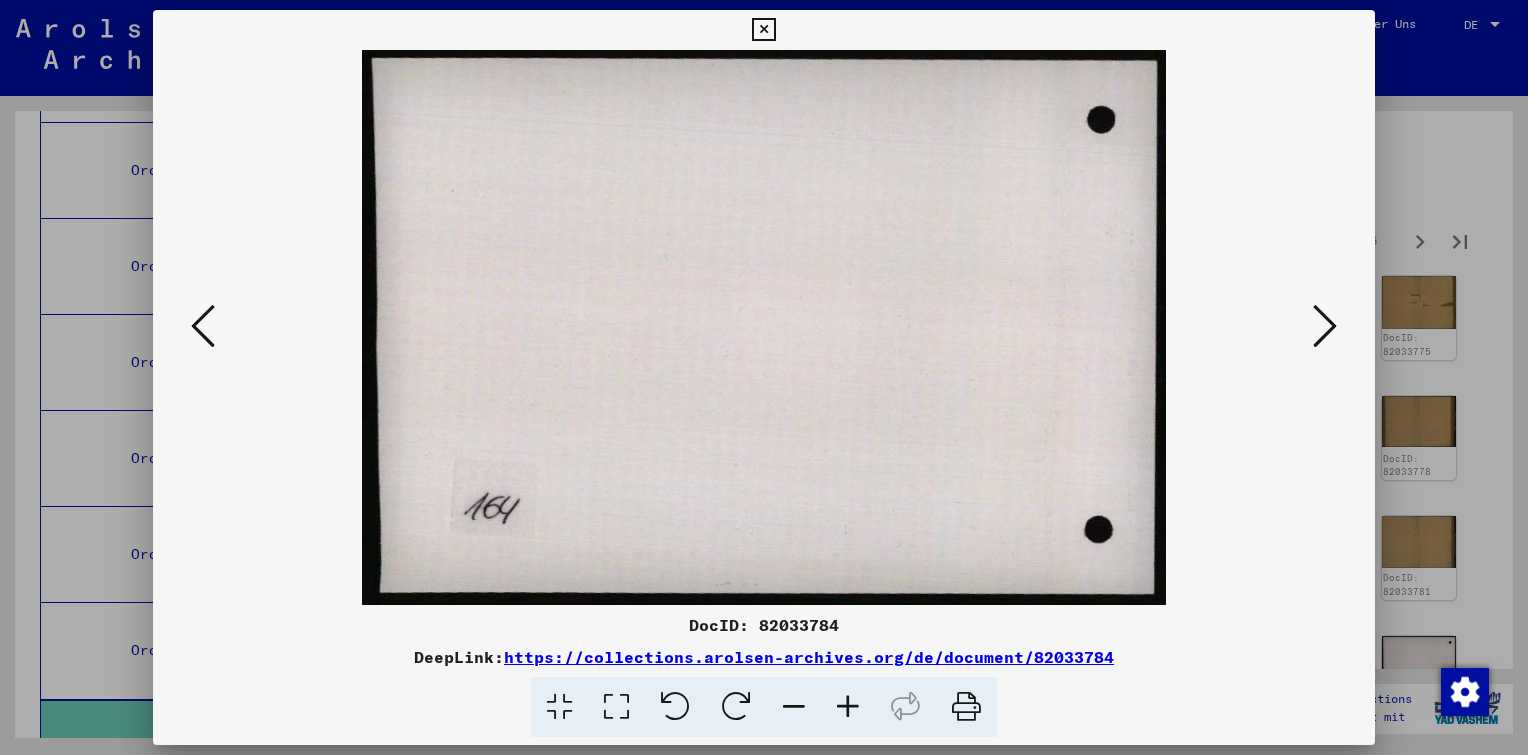 click at bounding box center [1325, 326] 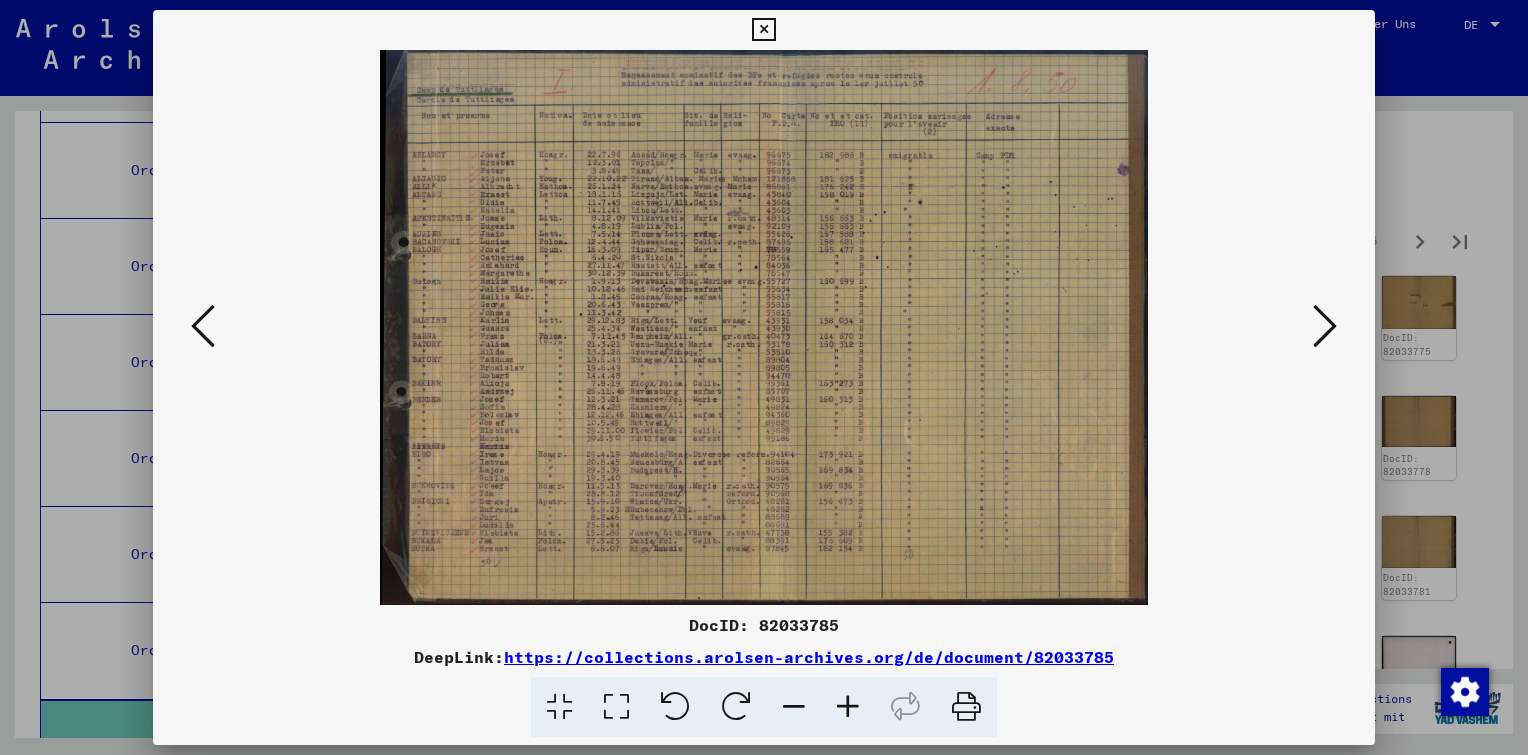 click at bounding box center [203, 326] 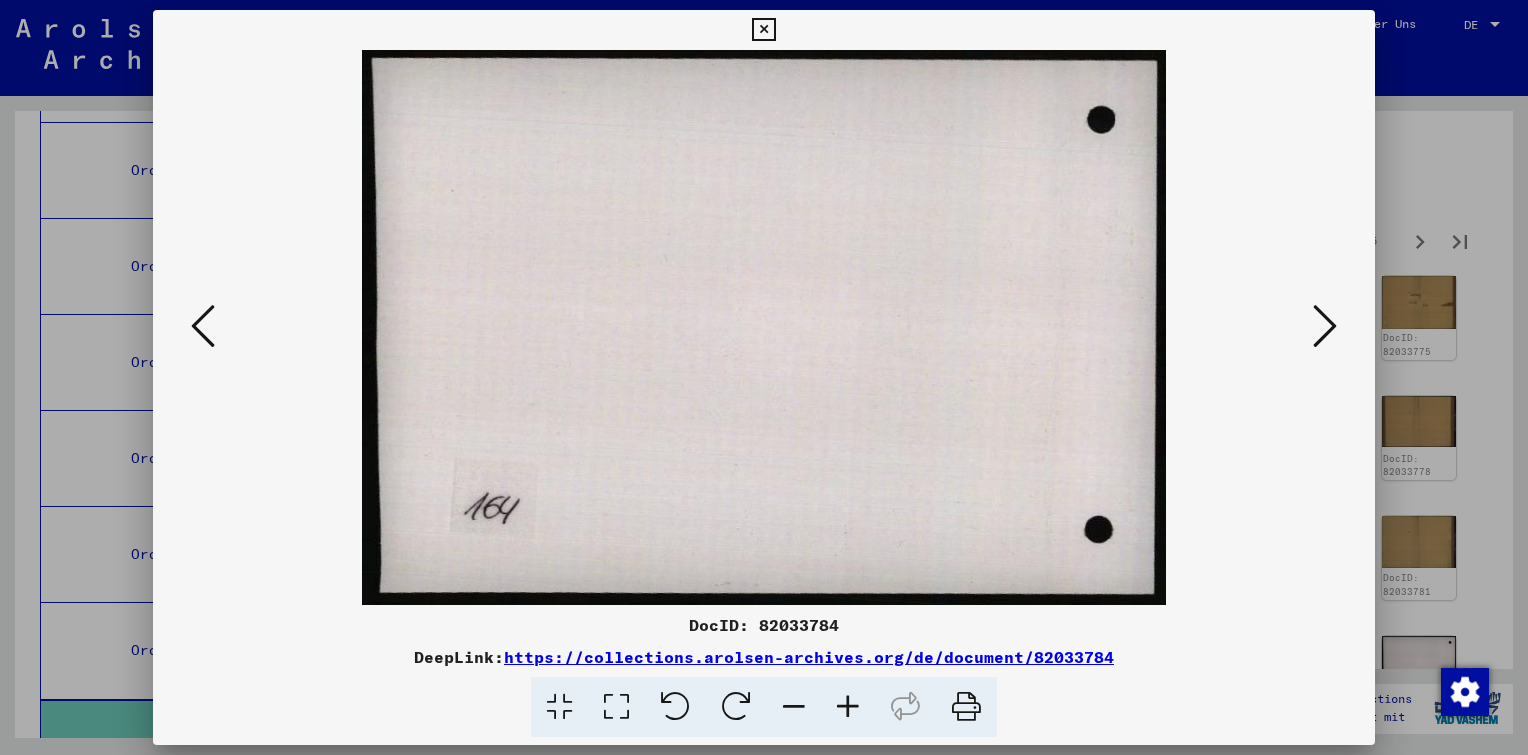 click at bounding box center (203, 326) 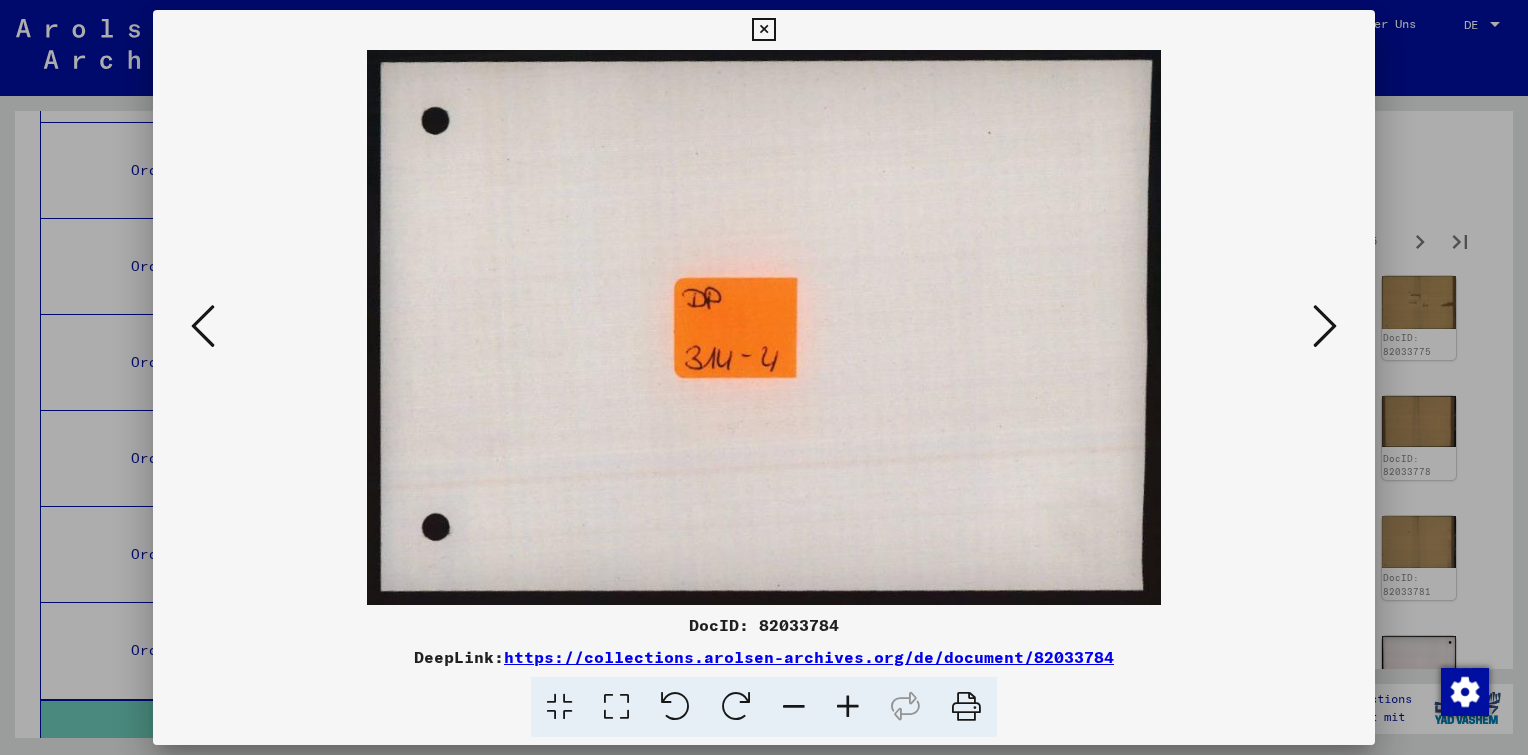 click at bounding box center (203, 326) 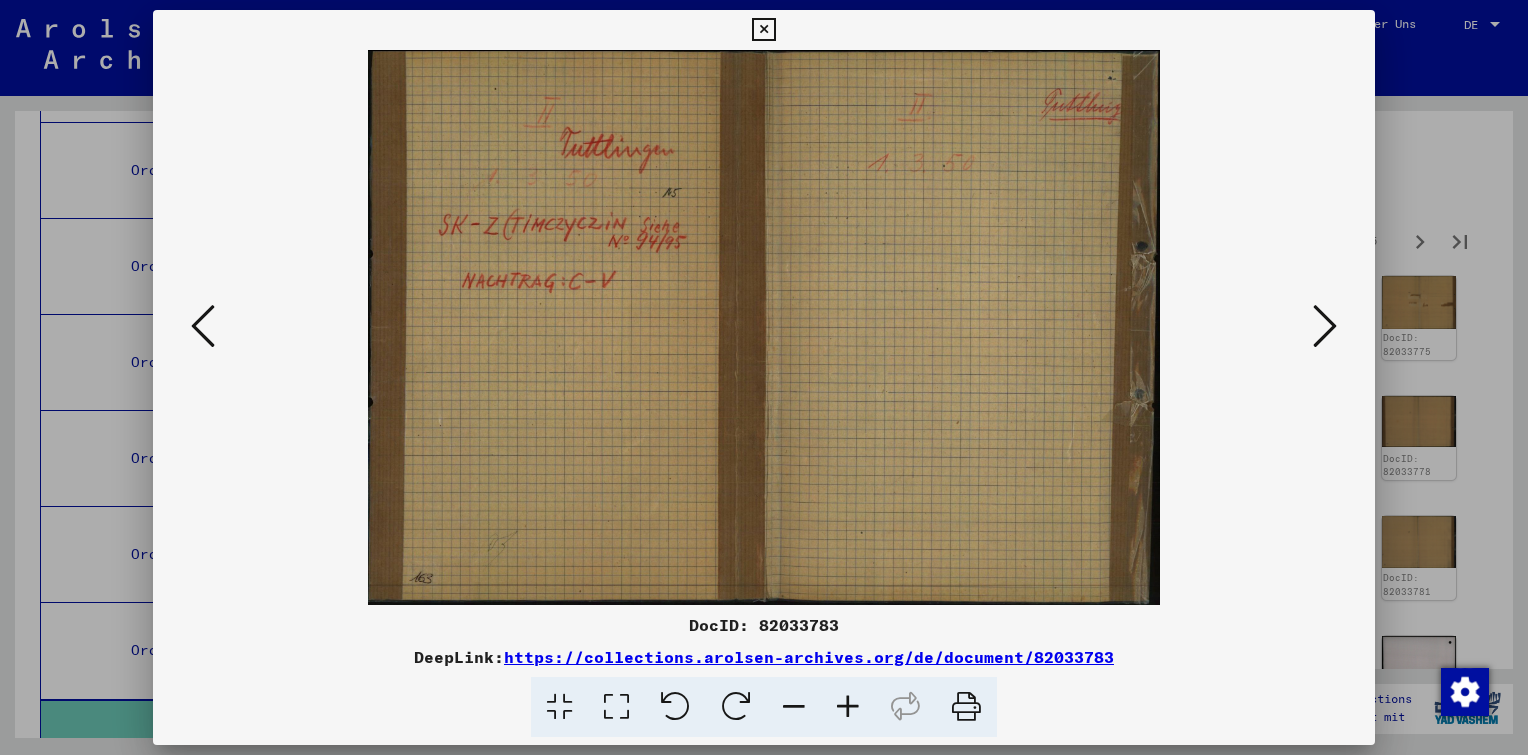 click at bounding box center [764, 327] 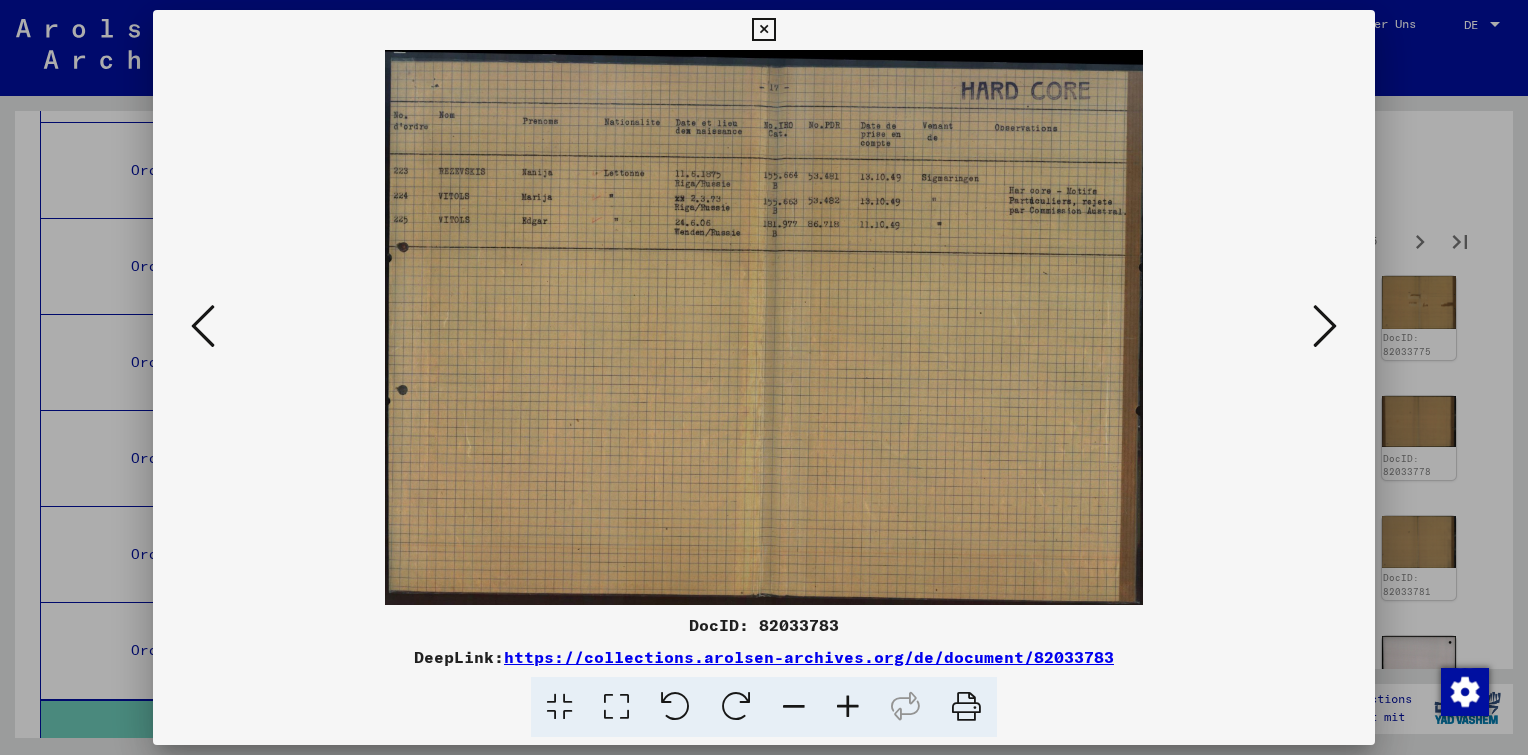 click at bounding box center [1325, 326] 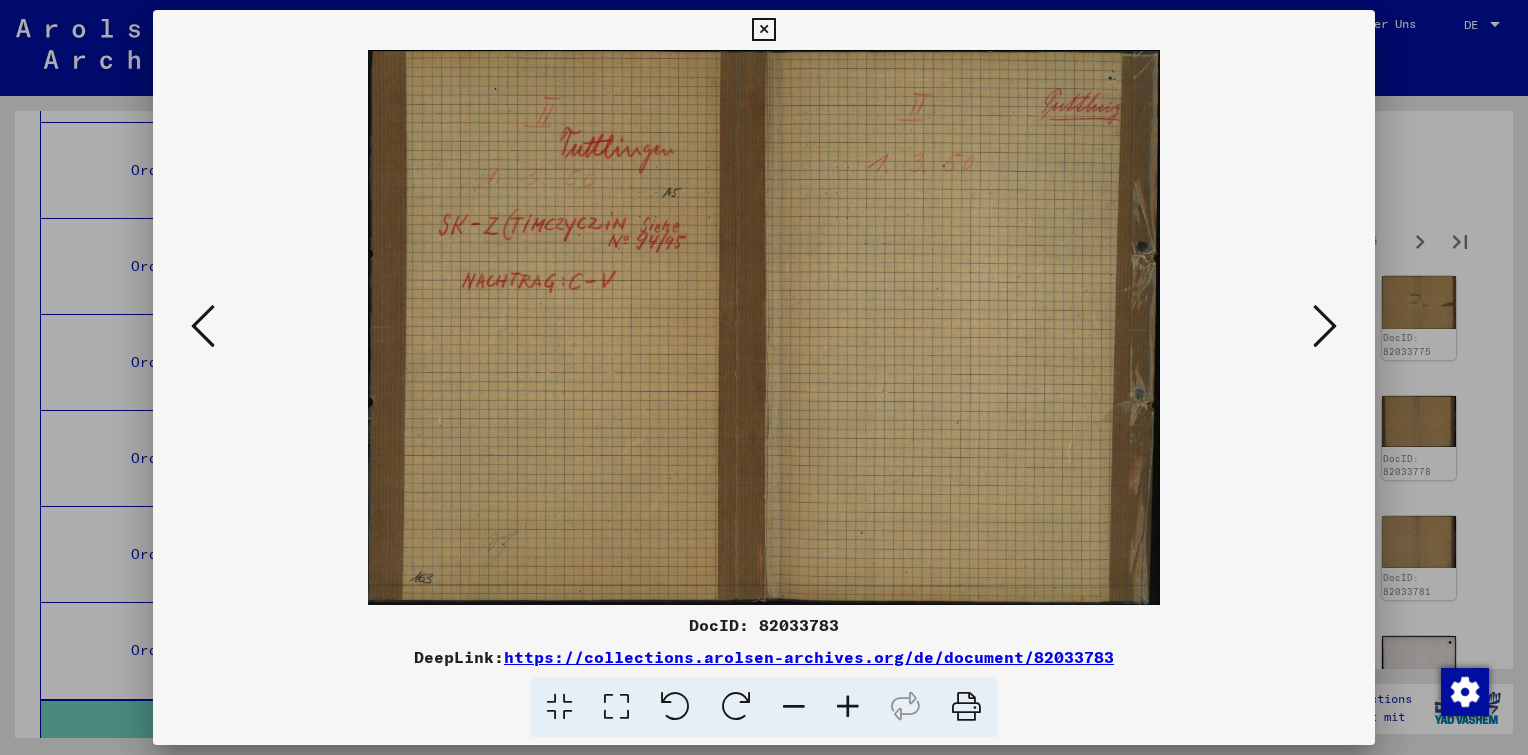 drag, startPoint x: 850, startPoint y: 629, endPoint x: 758, endPoint y: 633, distance: 92.086914 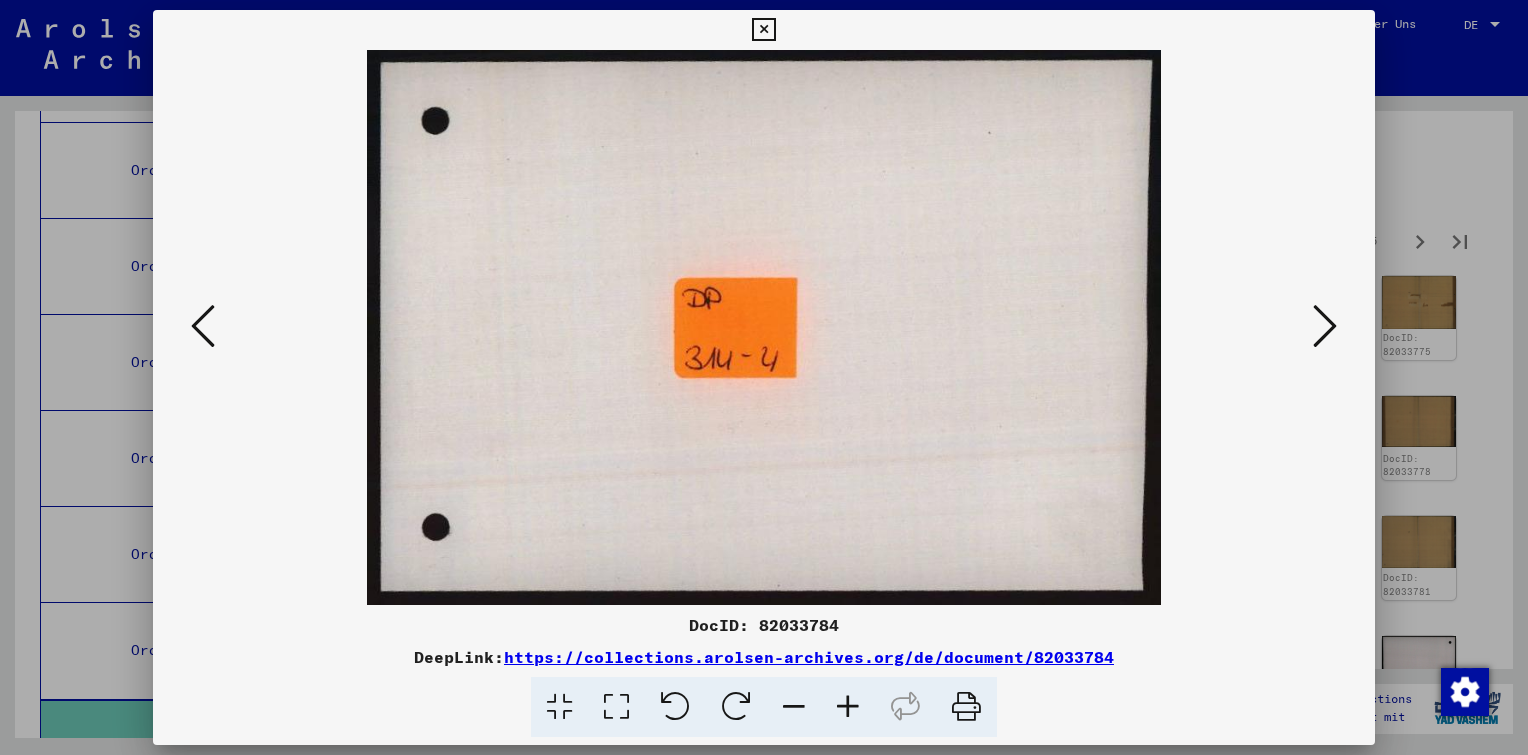 drag, startPoint x: 845, startPoint y: 618, endPoint x: 758, endPoint y: 632, distance: 88.11924 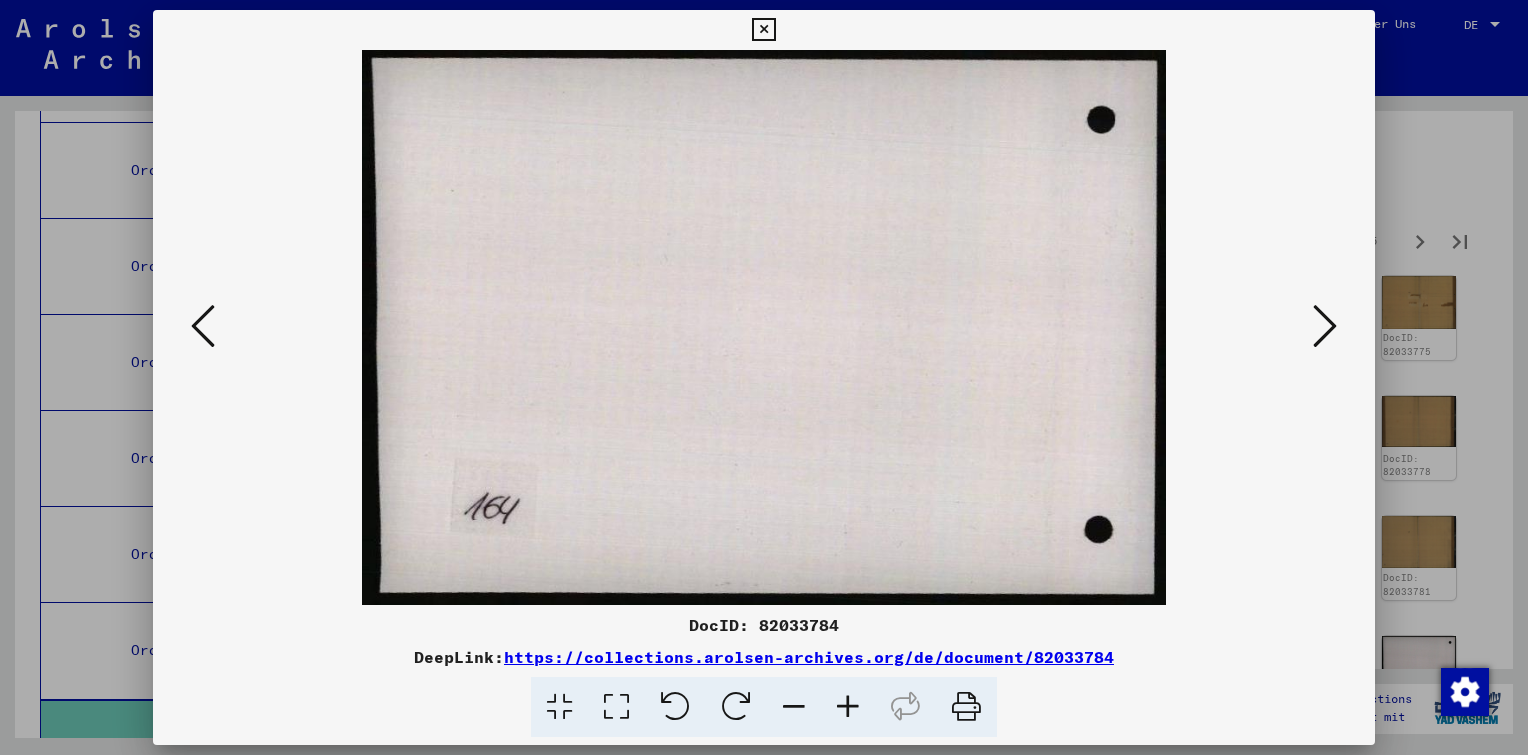 type 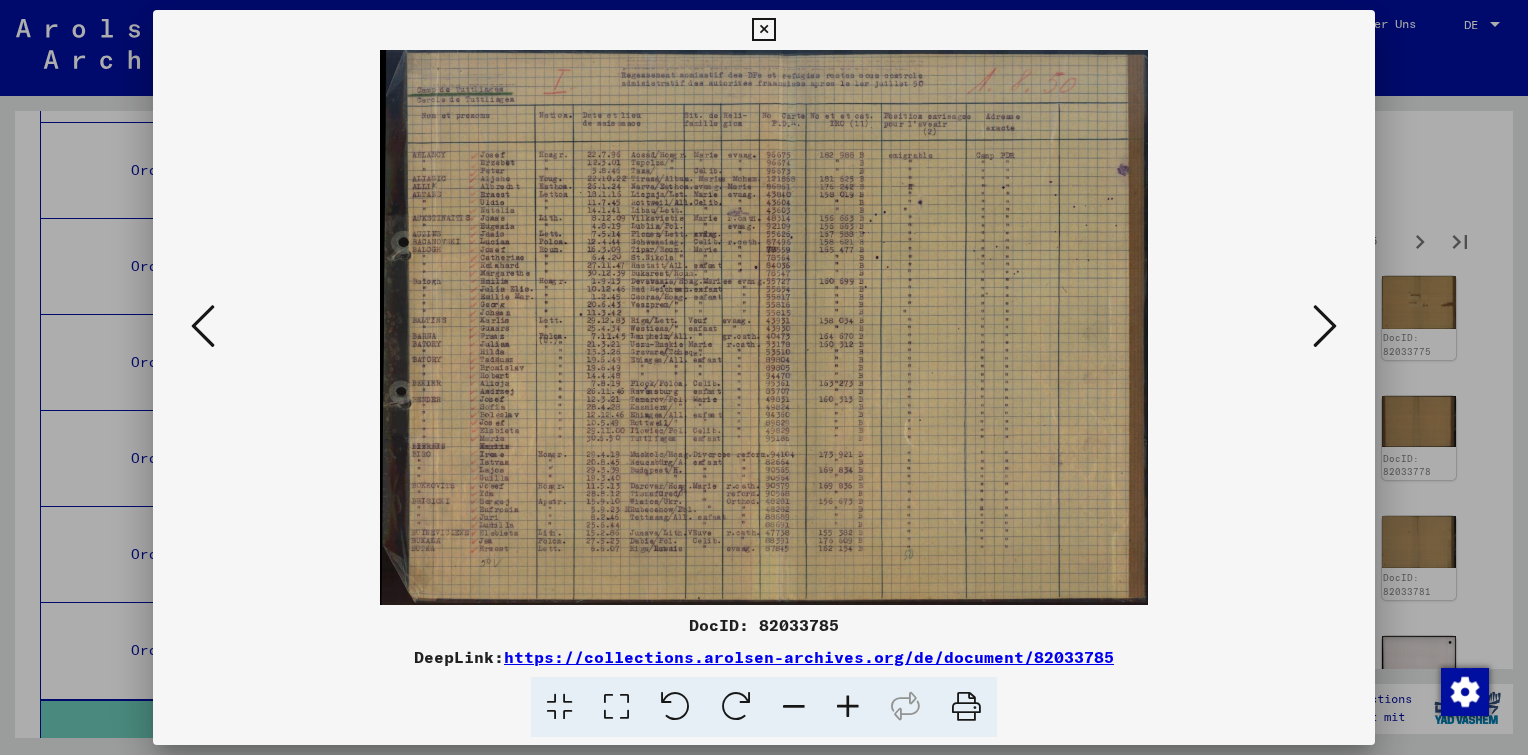drag, startPoint x: 839, startPoint y: 628, endPoint x: 758, endPoint y: 630, distance: 81.02469 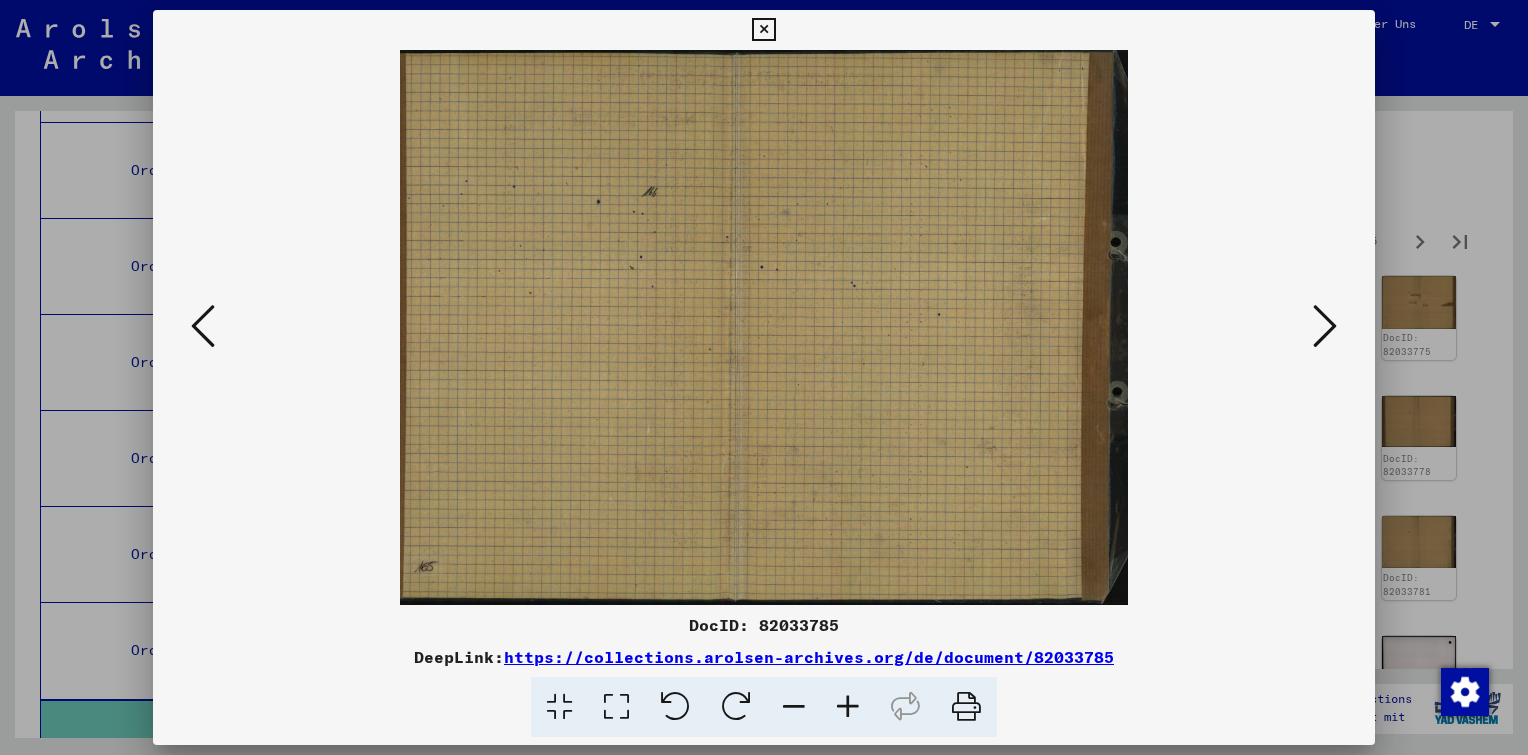 copy on "82033785" 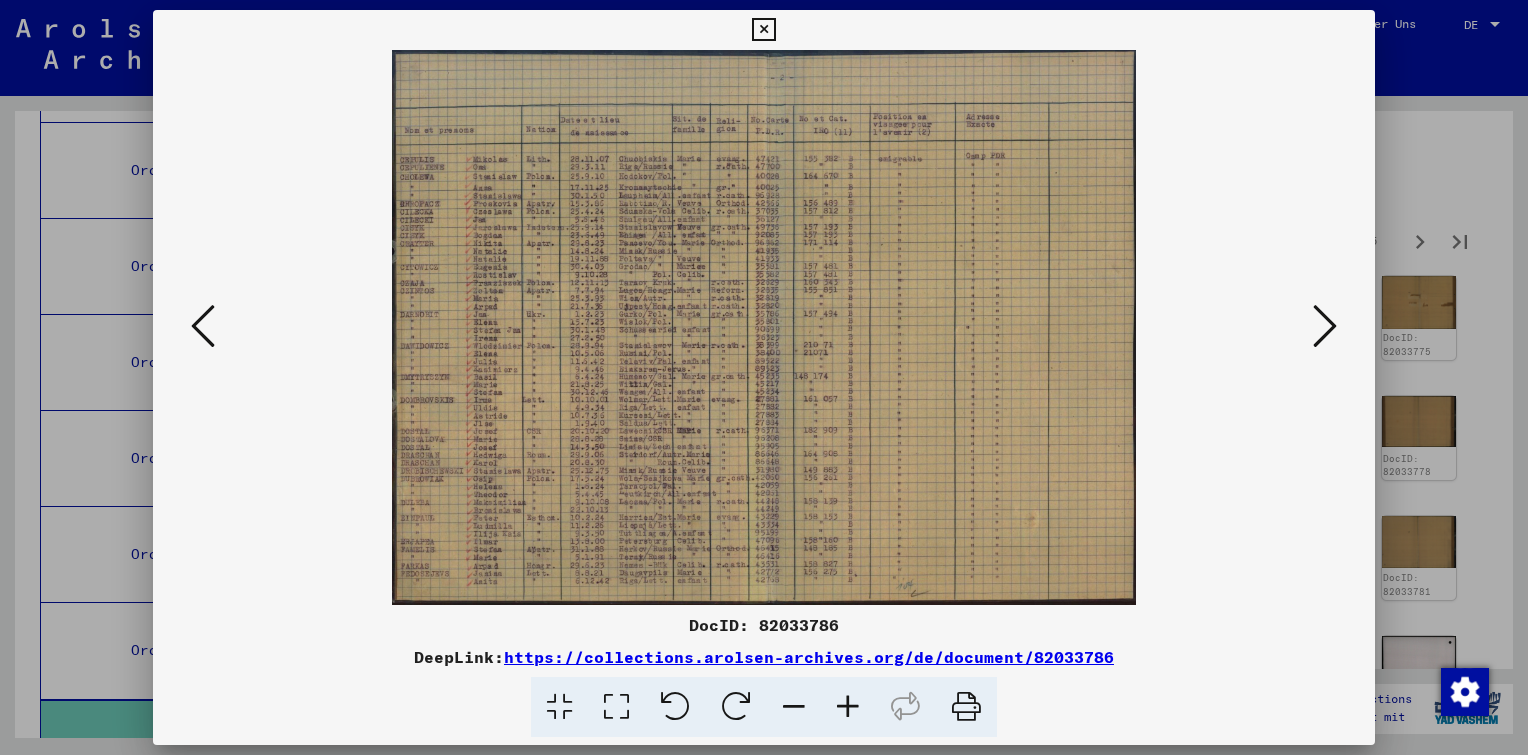 drag, startPoint x: 848, startPoint y: 624, endPoint x: 761, endPoint y: 634, distance: 87.57283 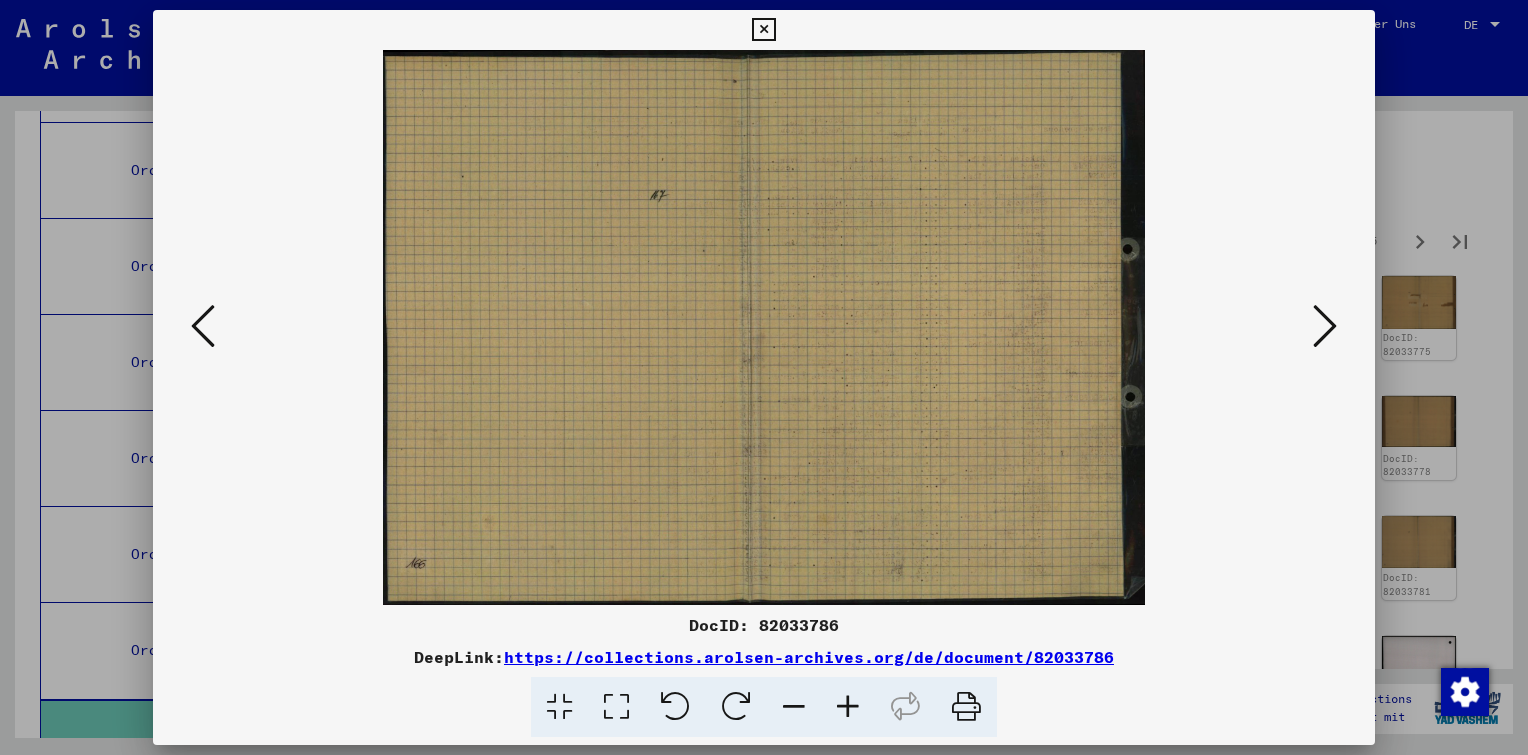 copy on "82033786" 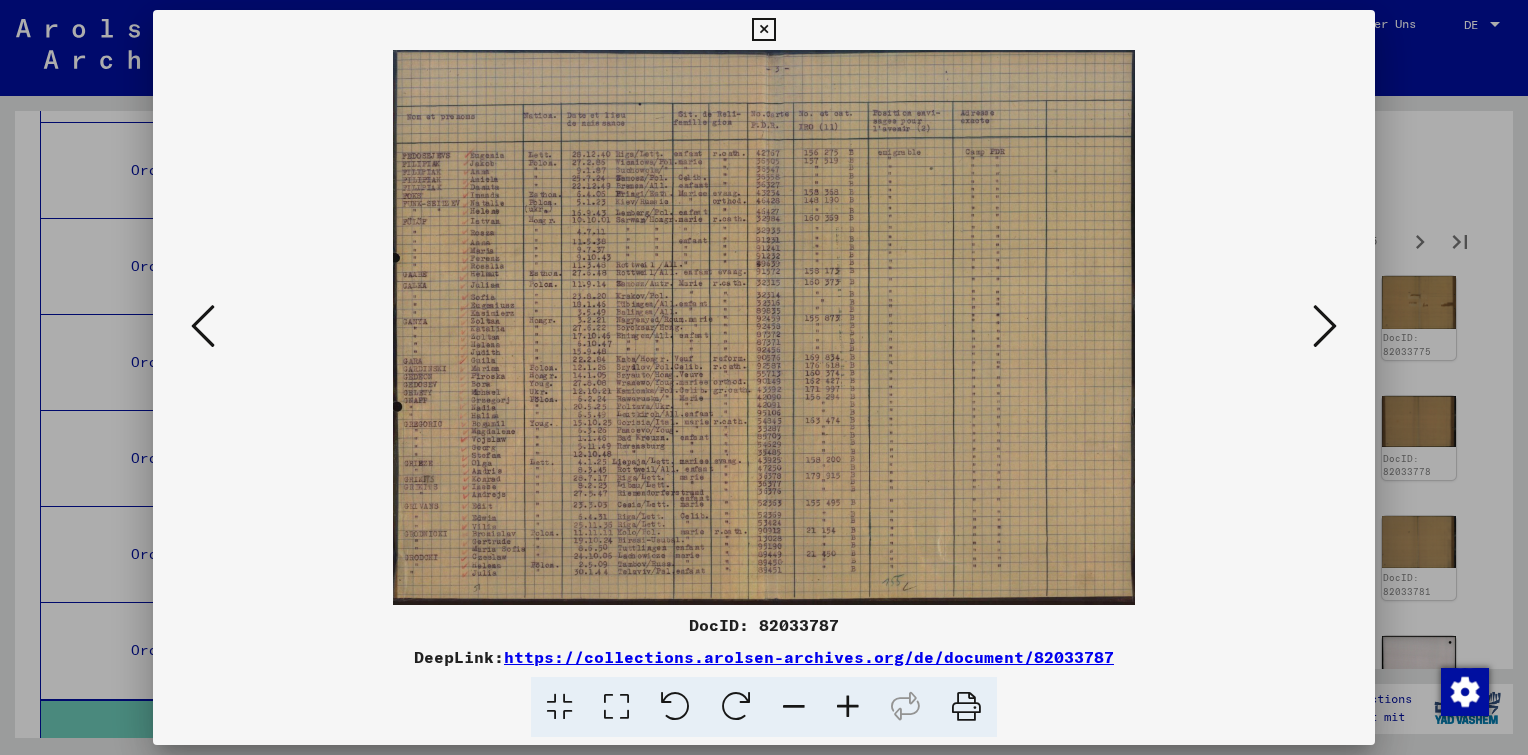 drag, startPoint x: 837, startPoint y: 626, endPoint x: 762, endPoint y: 634, distance: 75.42546 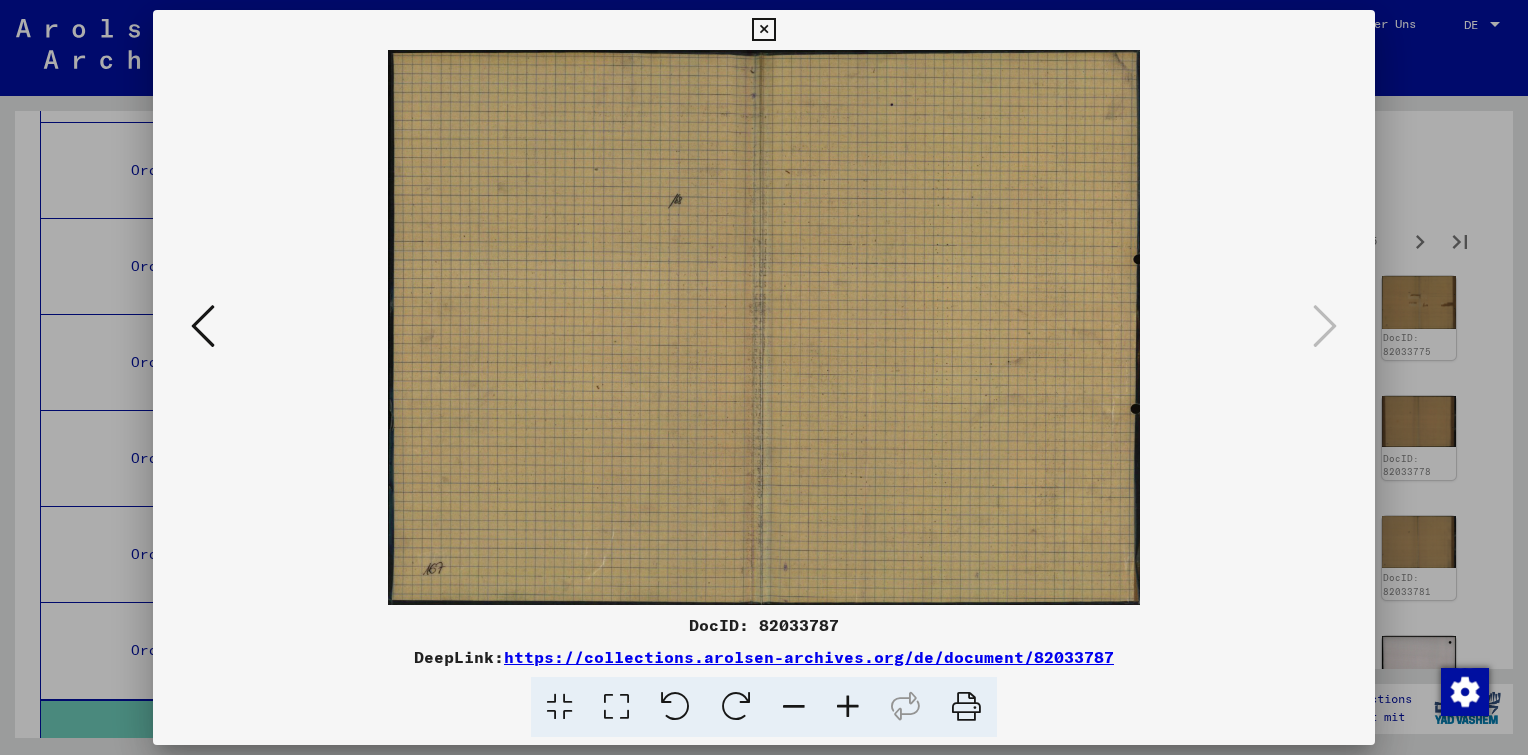 click at bounding box center (763, 30) 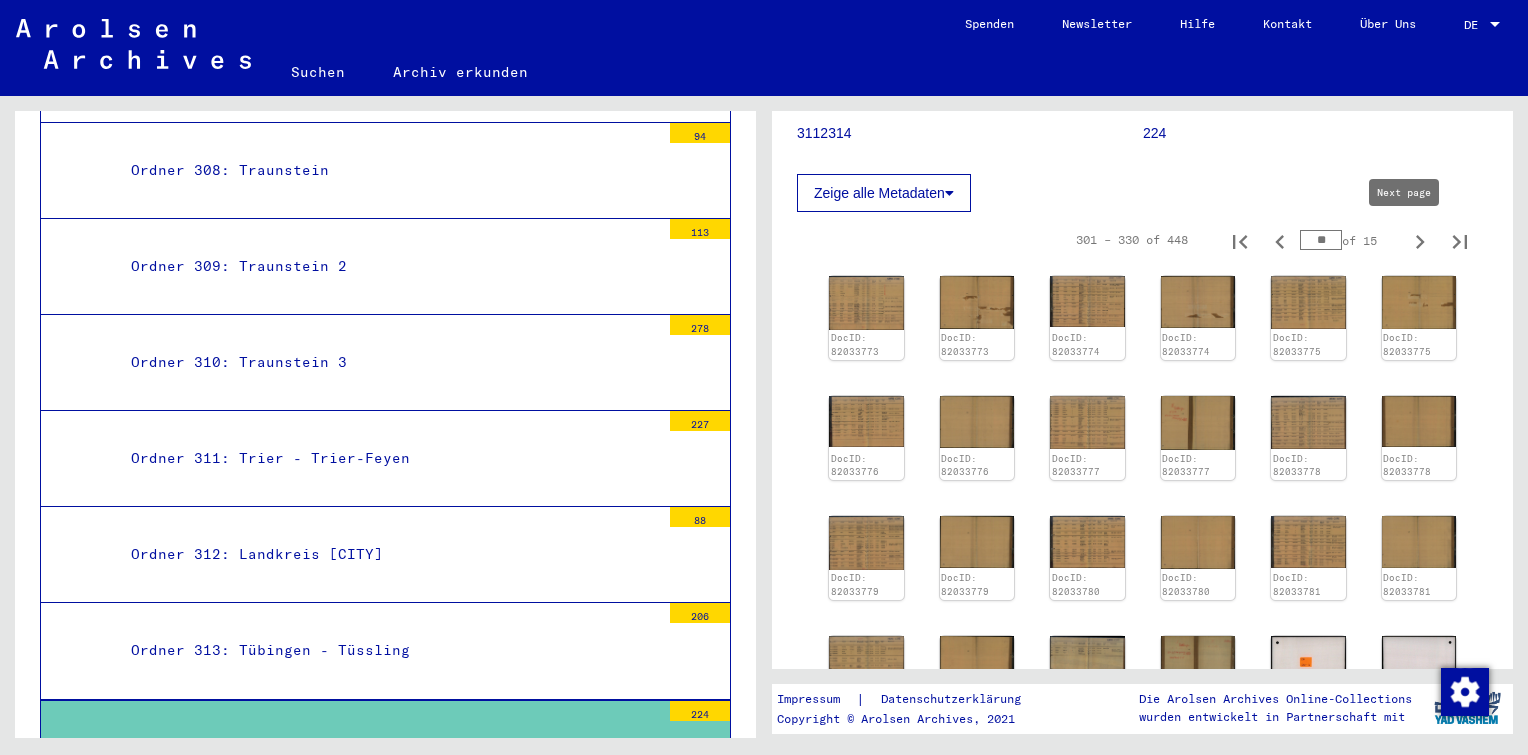 click 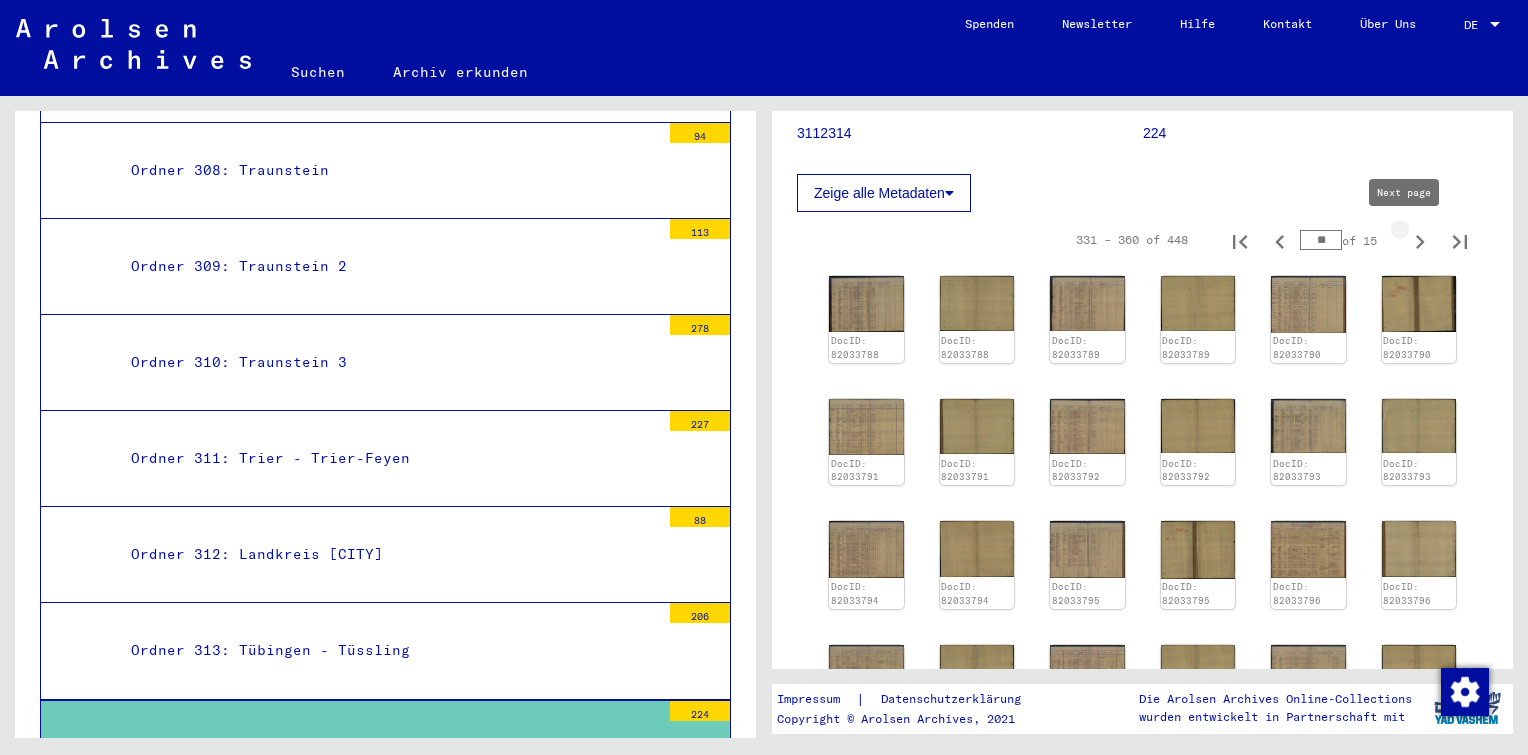 type on "**" 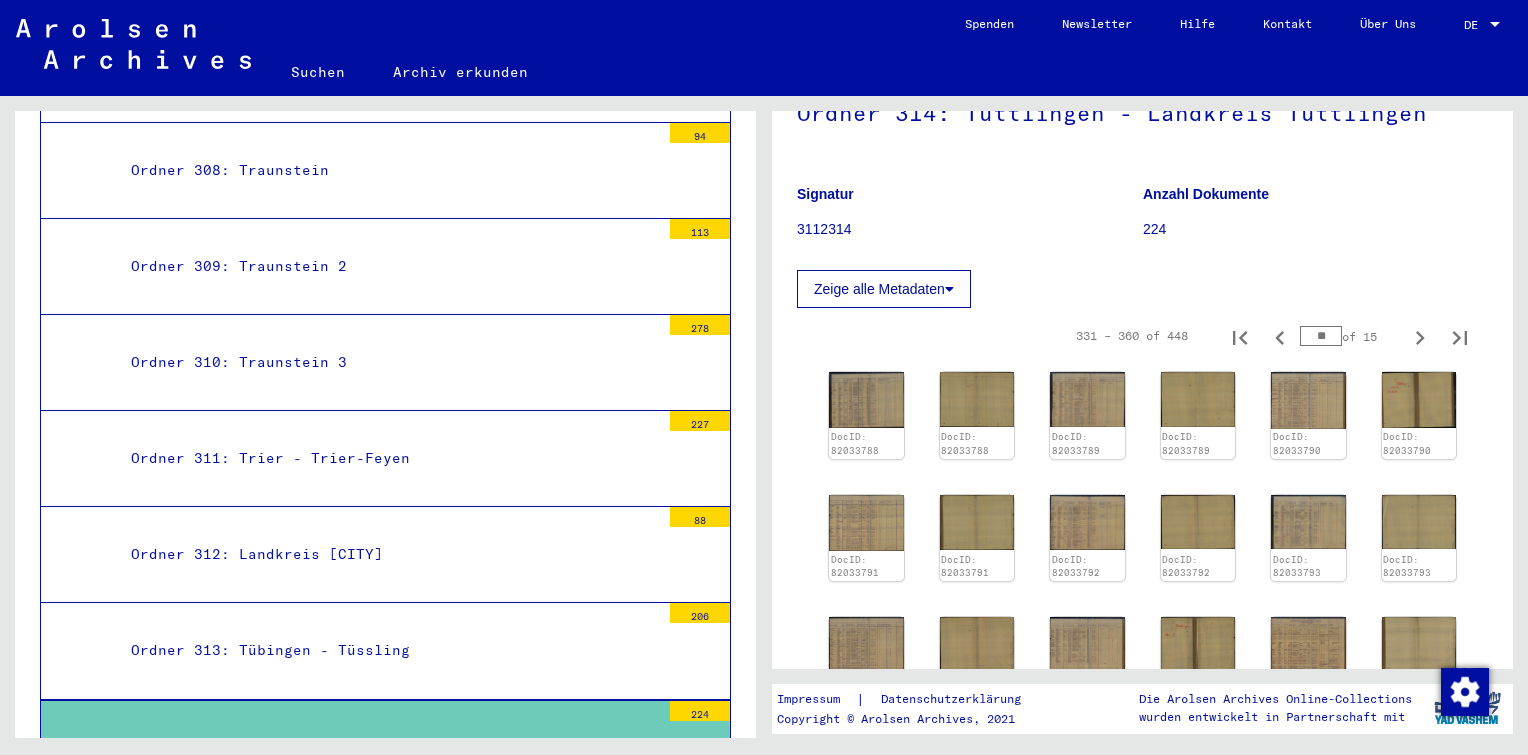 scroll, scrollTop: 176, scrollLeft: 0, axis: vertical 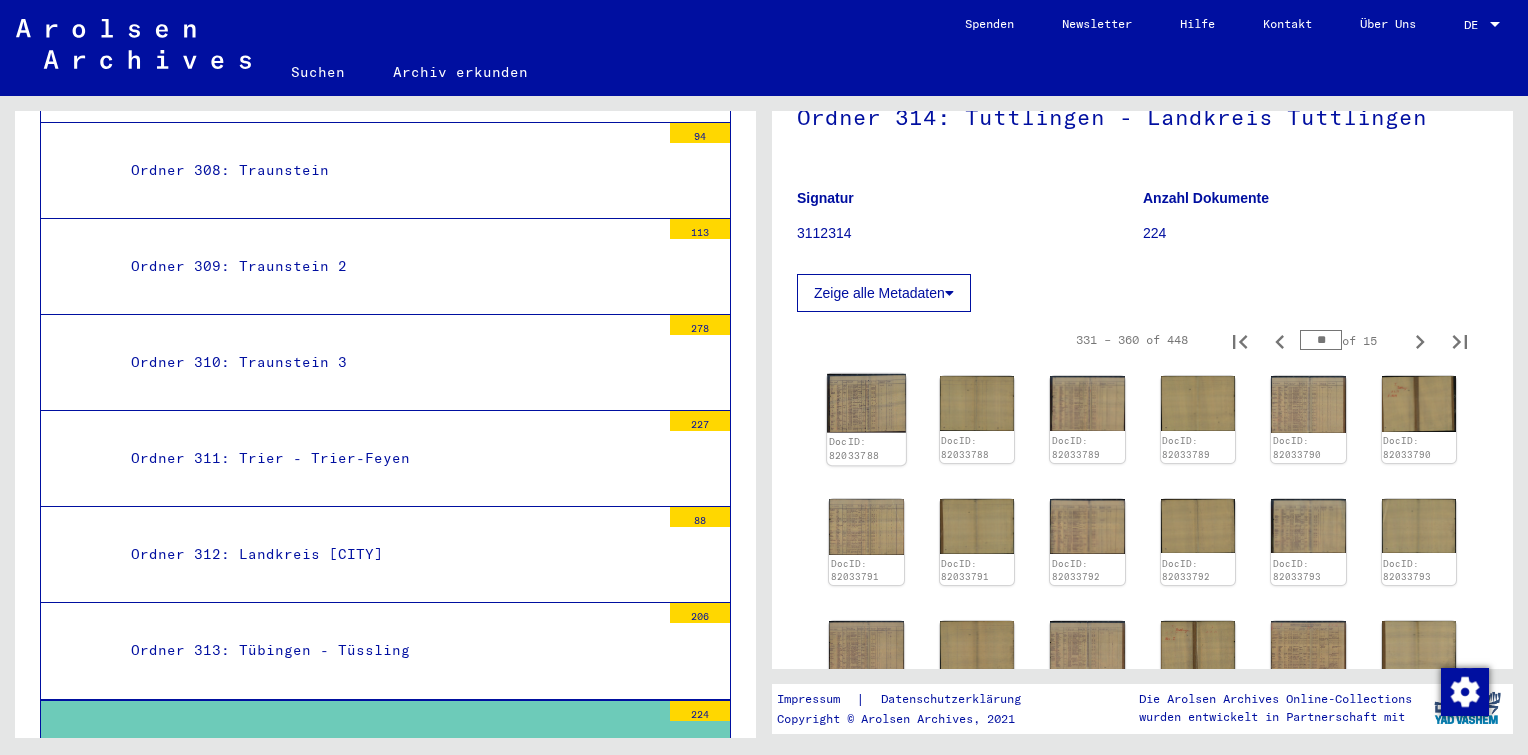 click on "DocID: 82033788" 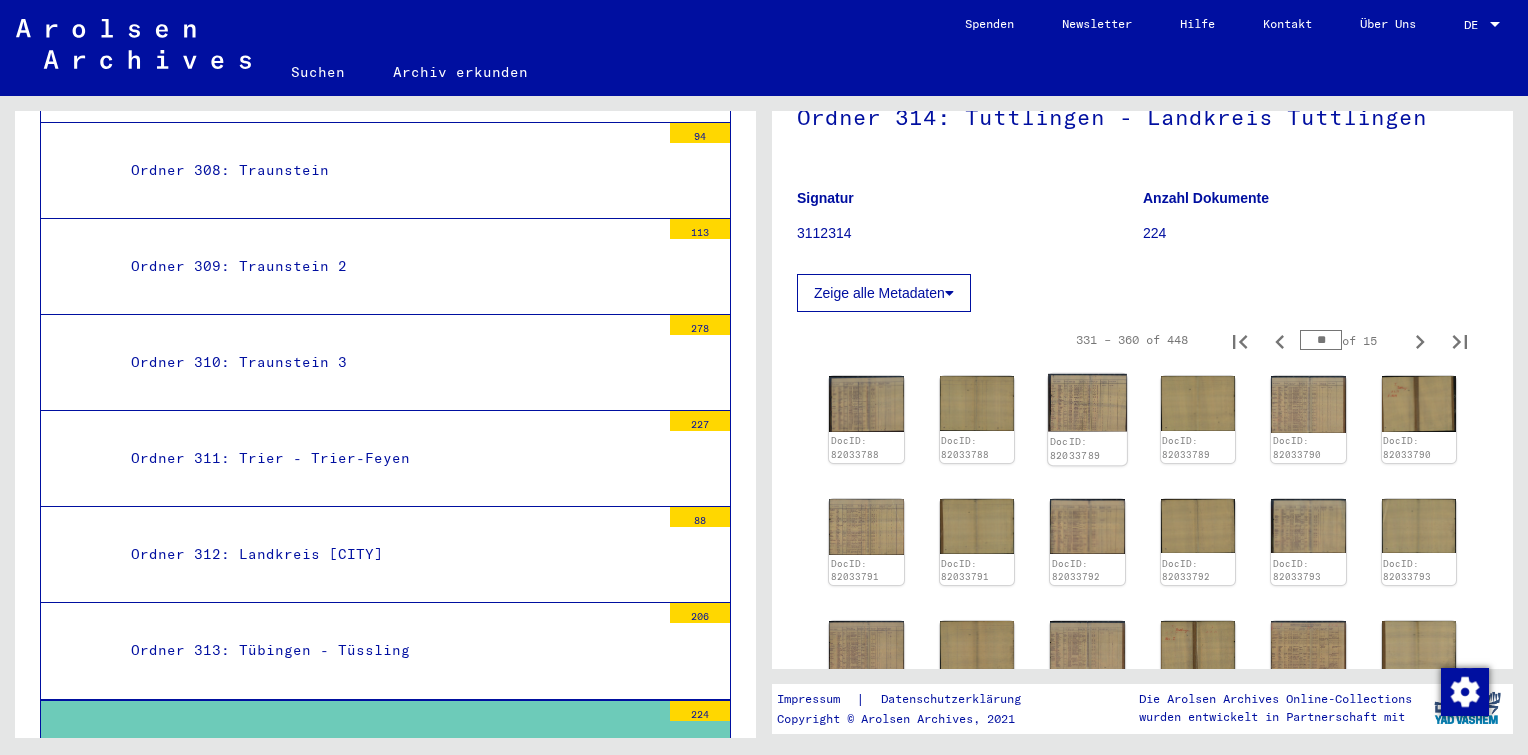 click 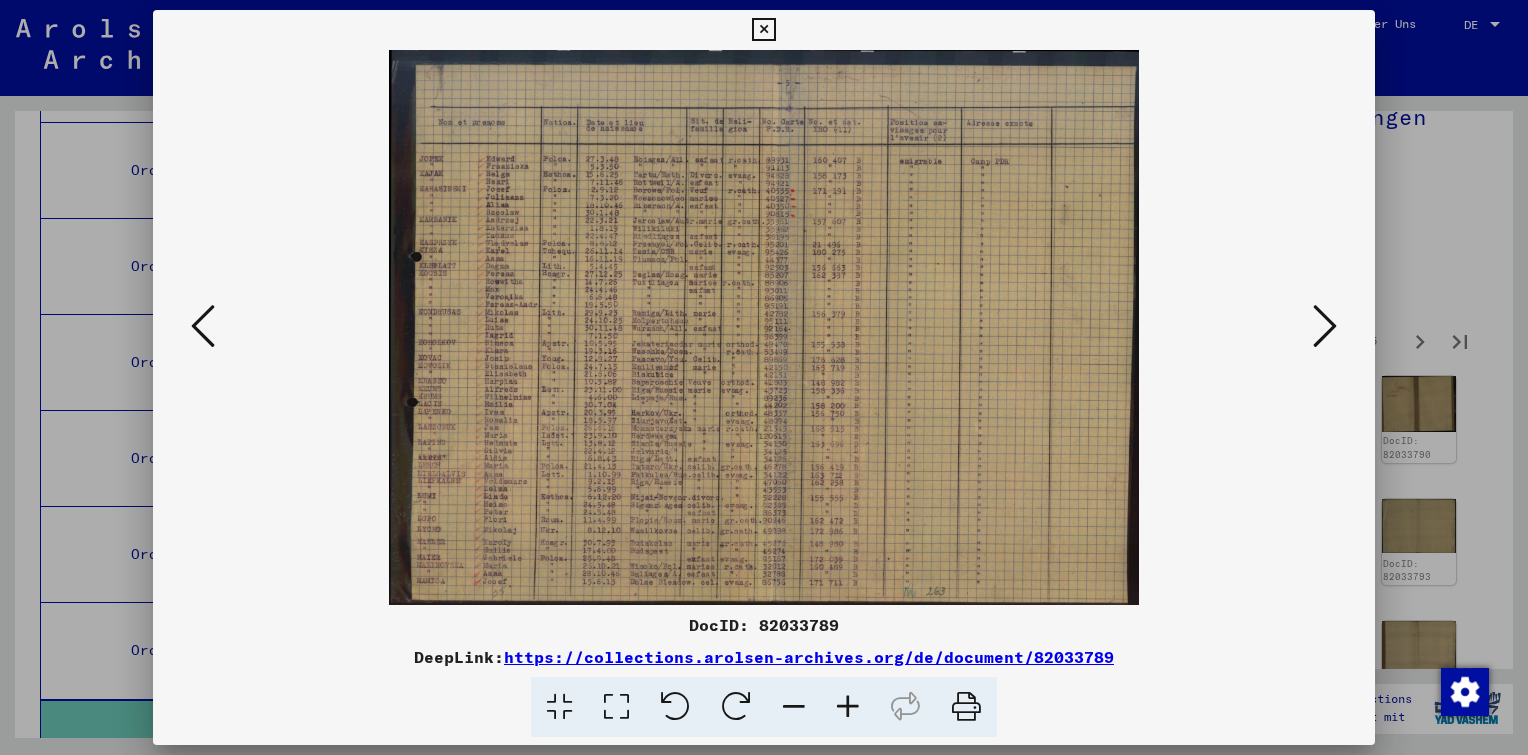 drag, startPoint x: 845, startPoint y: 624, endPoint x: 762, endPoint y: 630, distance: 83.21658 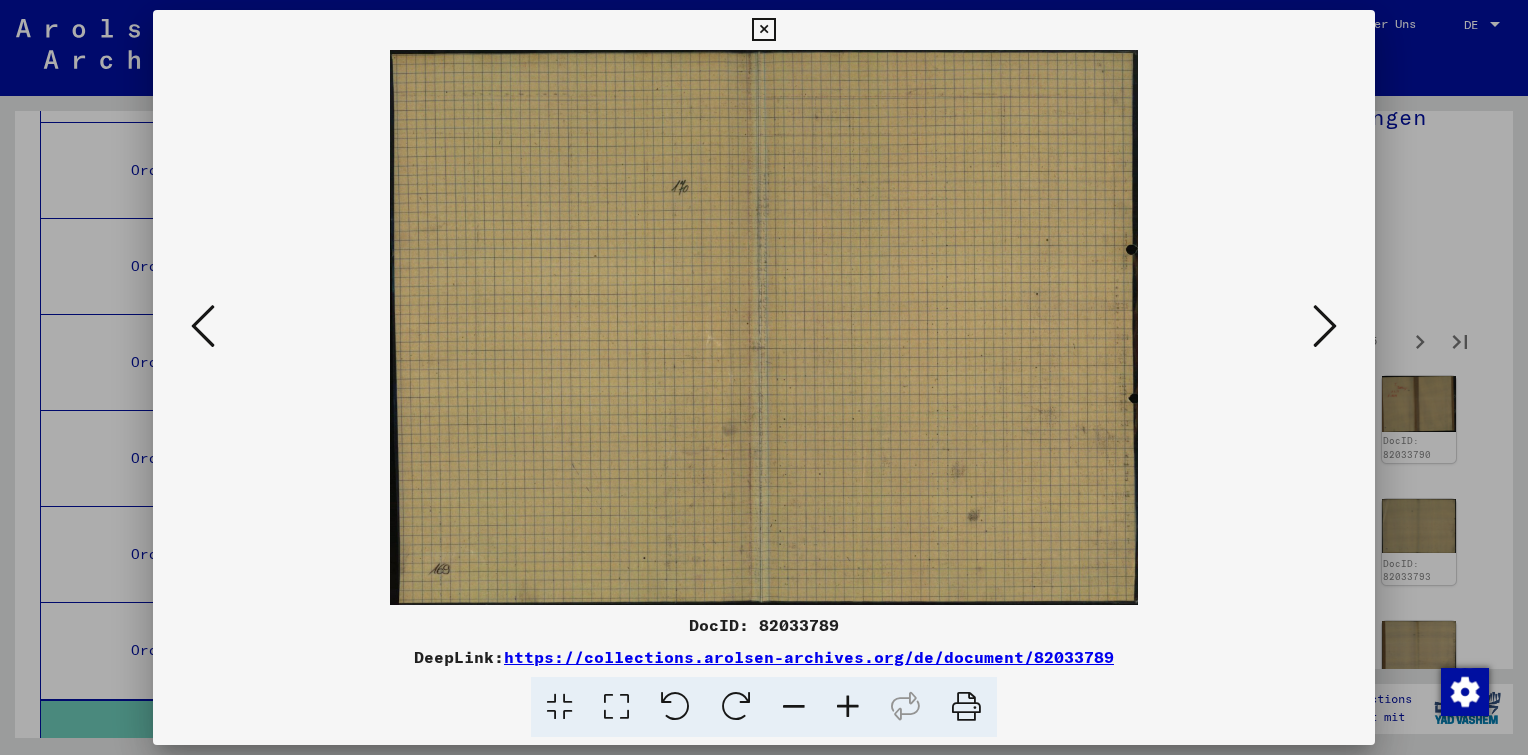 type 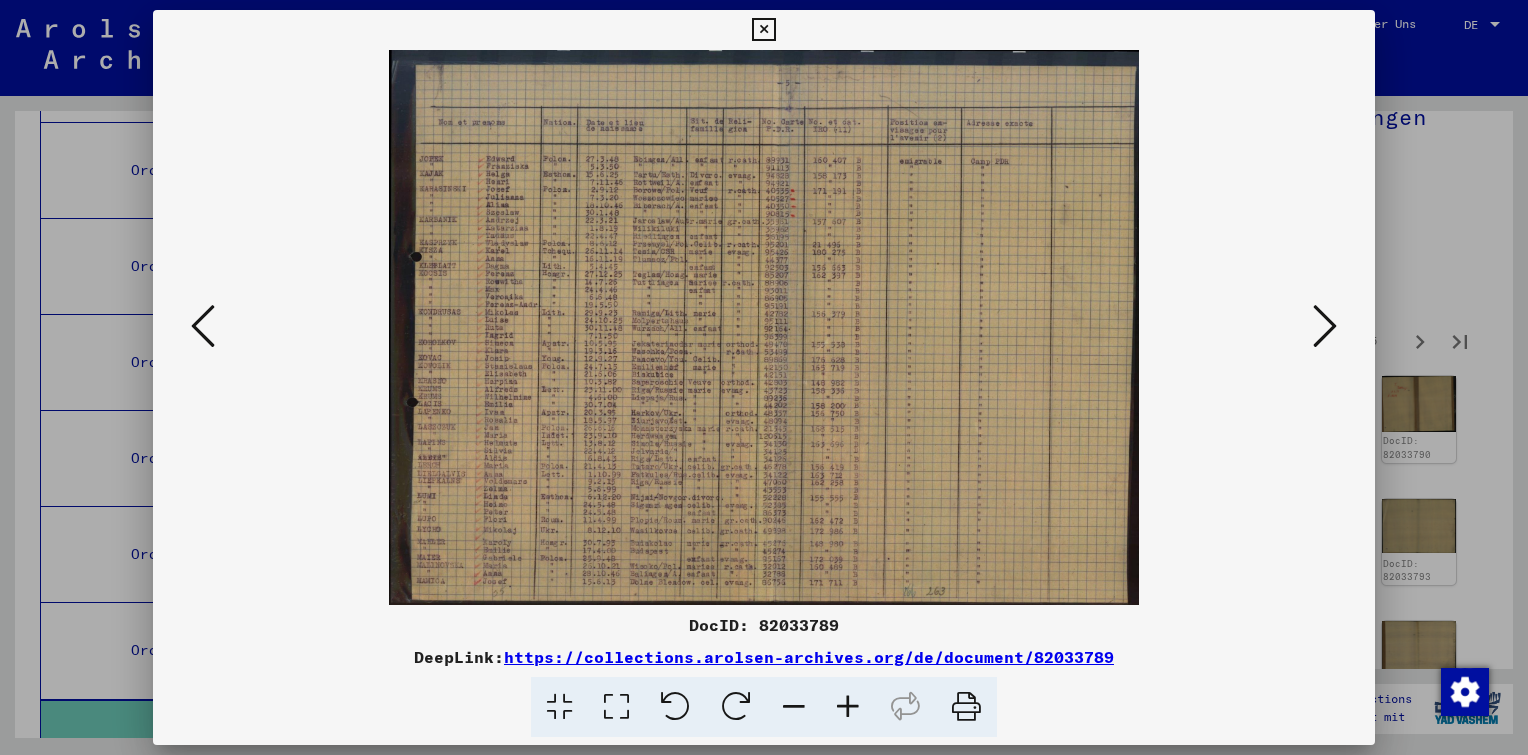 click at bounding box center (203, 327) 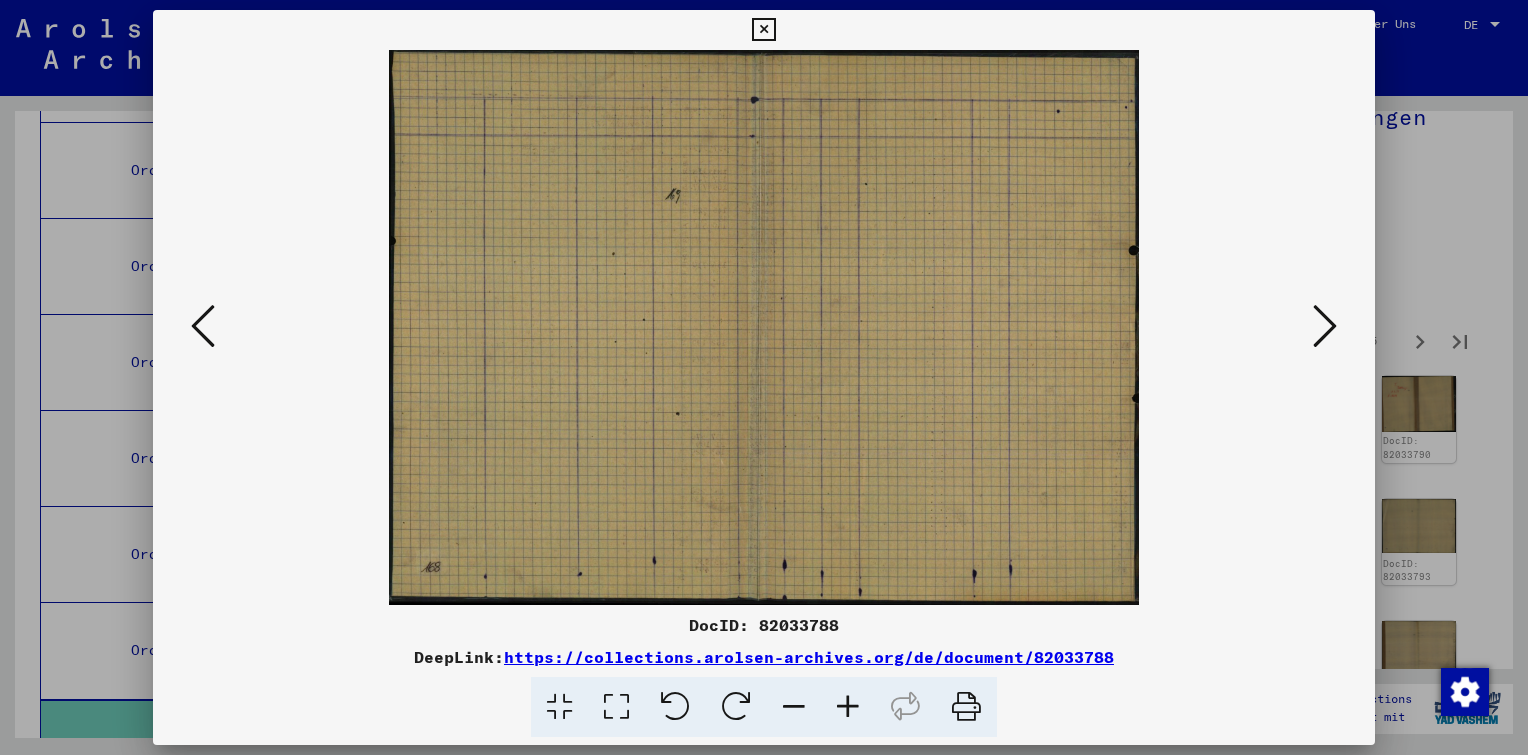 click at bounding box center [203, 326] 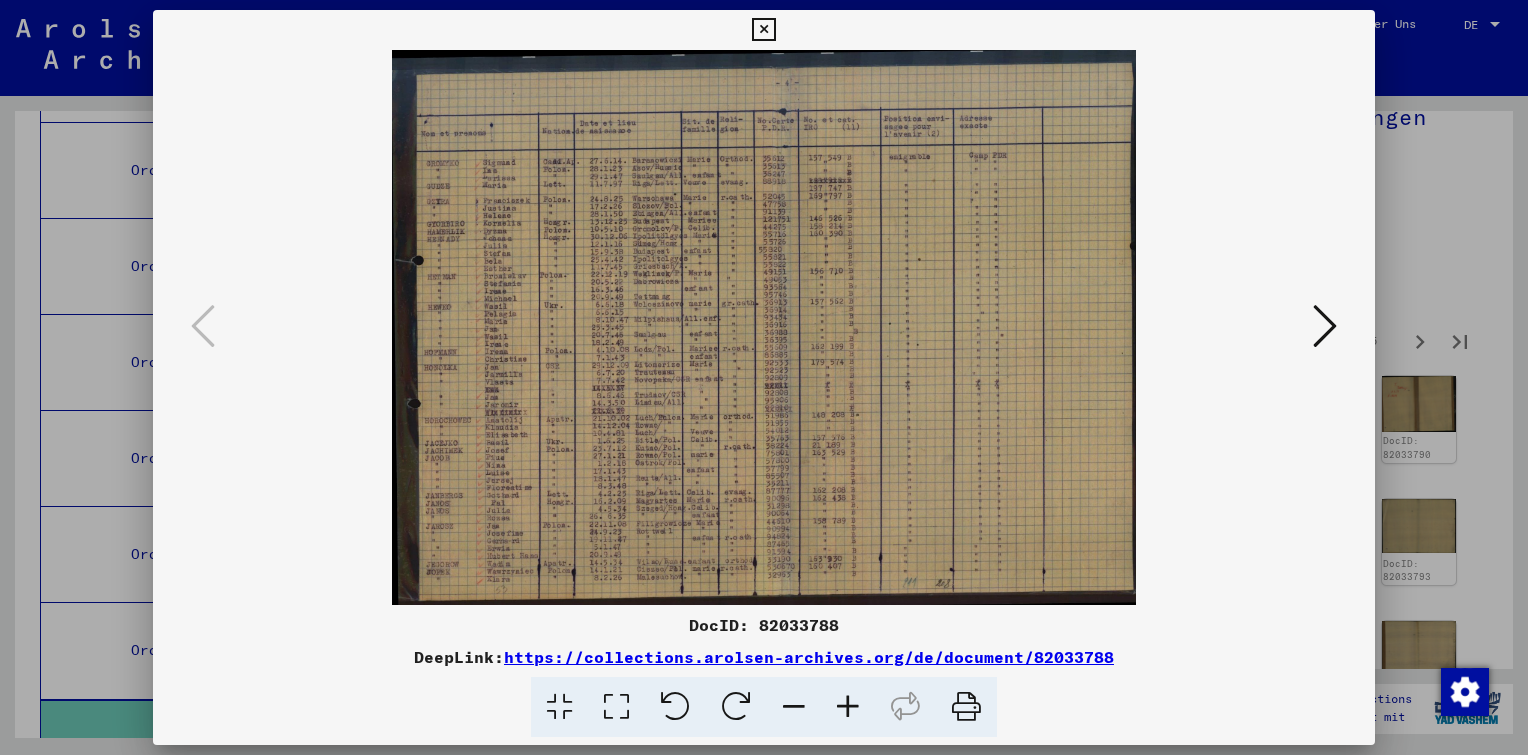 drag, startPoint x: 843, startPoint y: 620, endPoint x: 761, endPoint y: 625, distance: 82.1523 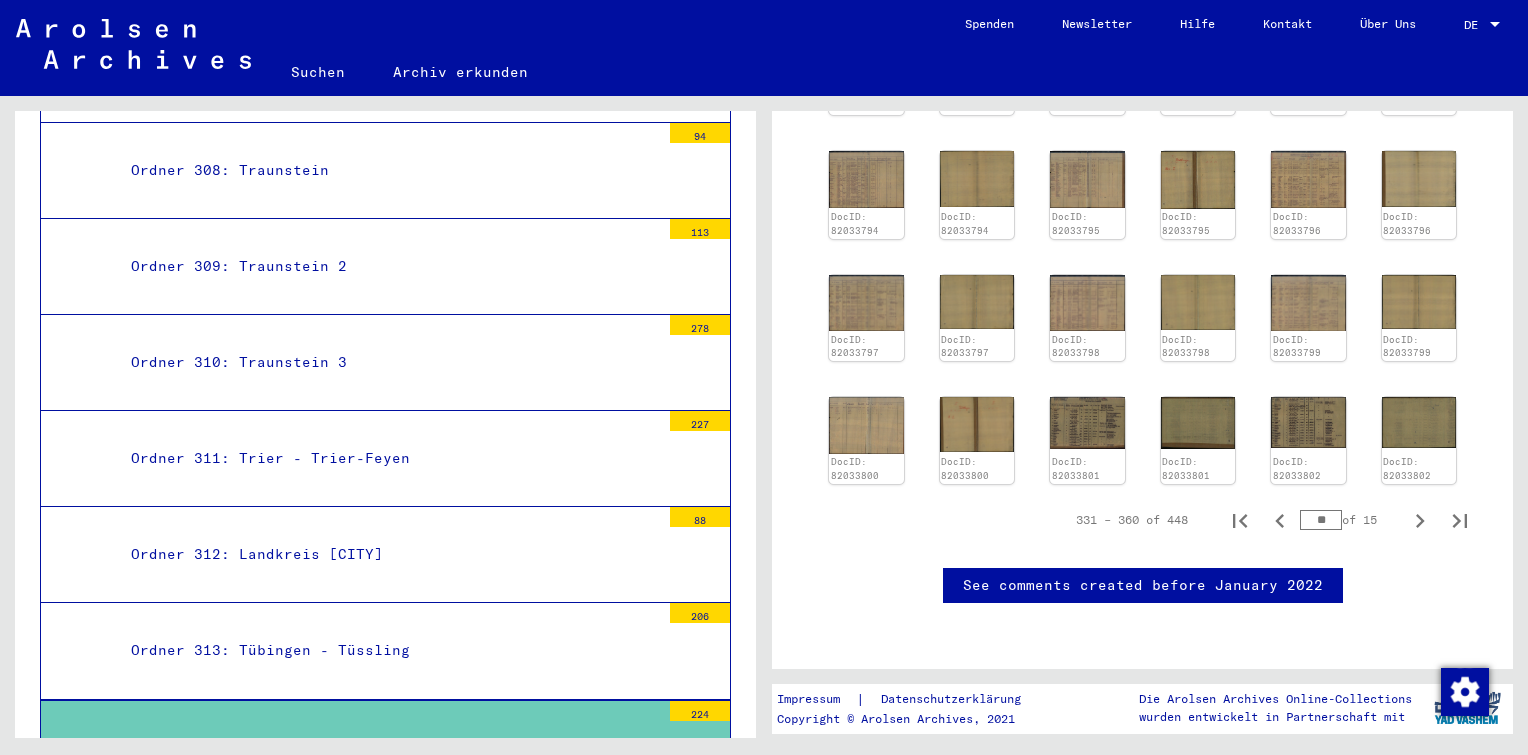 scroll, scrollTop: 776, scrollLeft: 0, axis: vertical 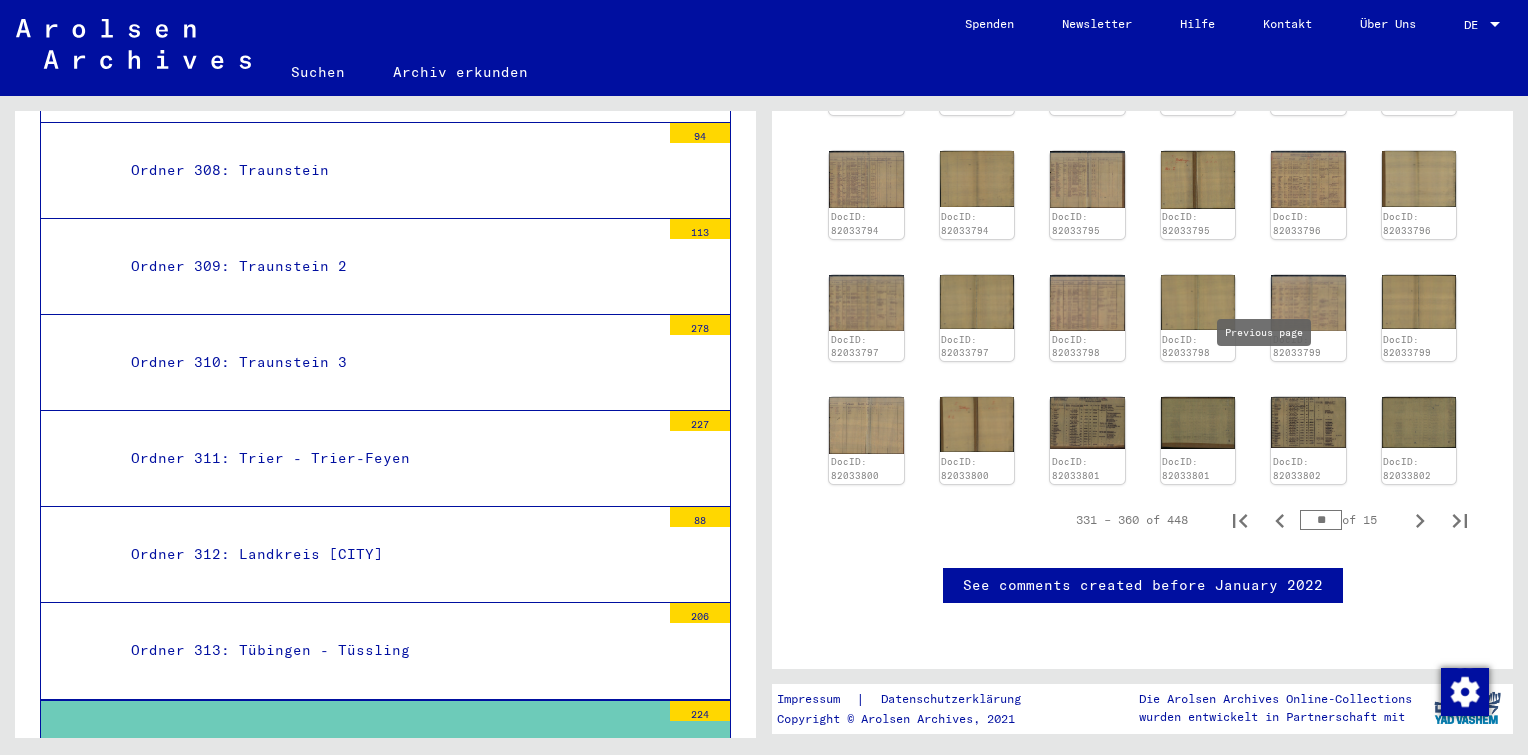 click 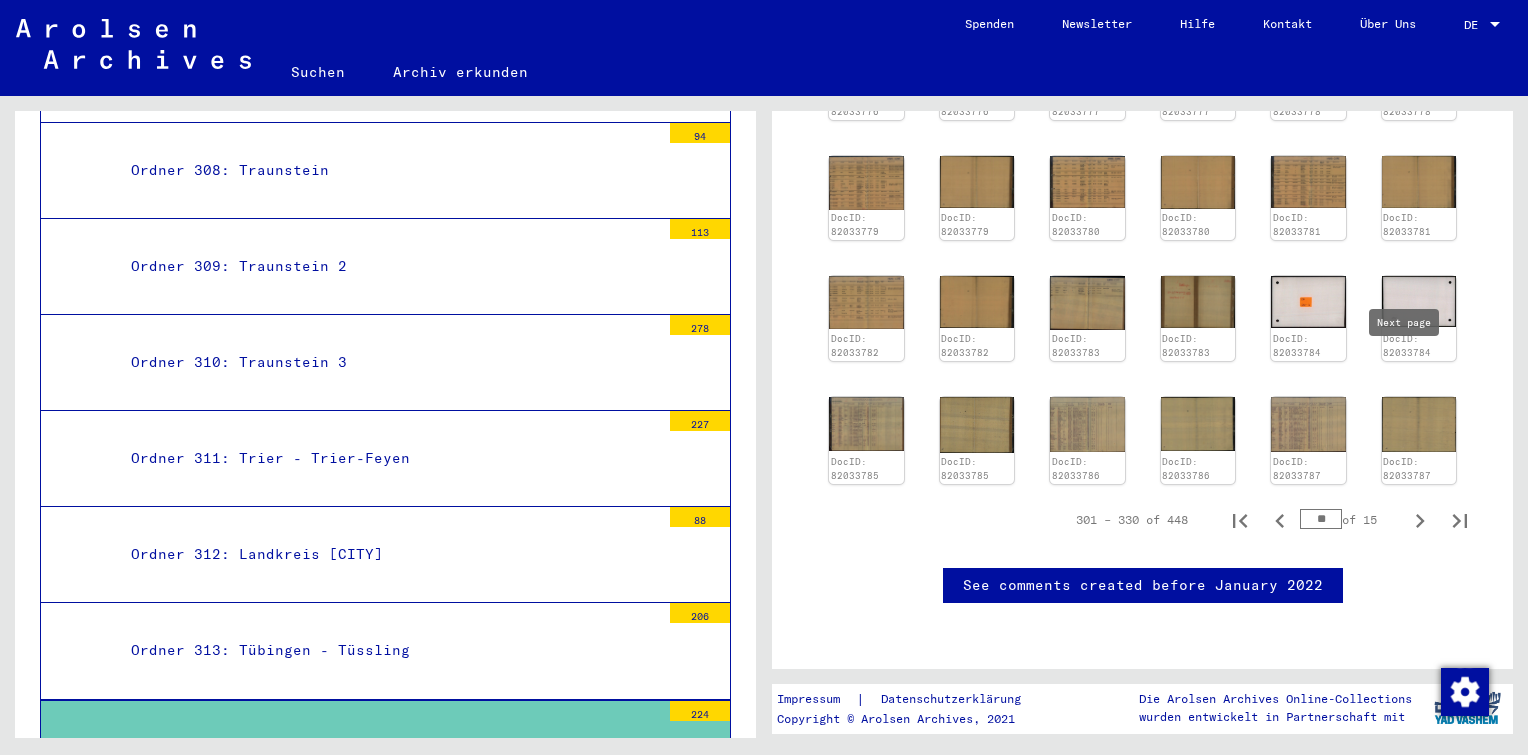 click at bounding box center (1420, 520) 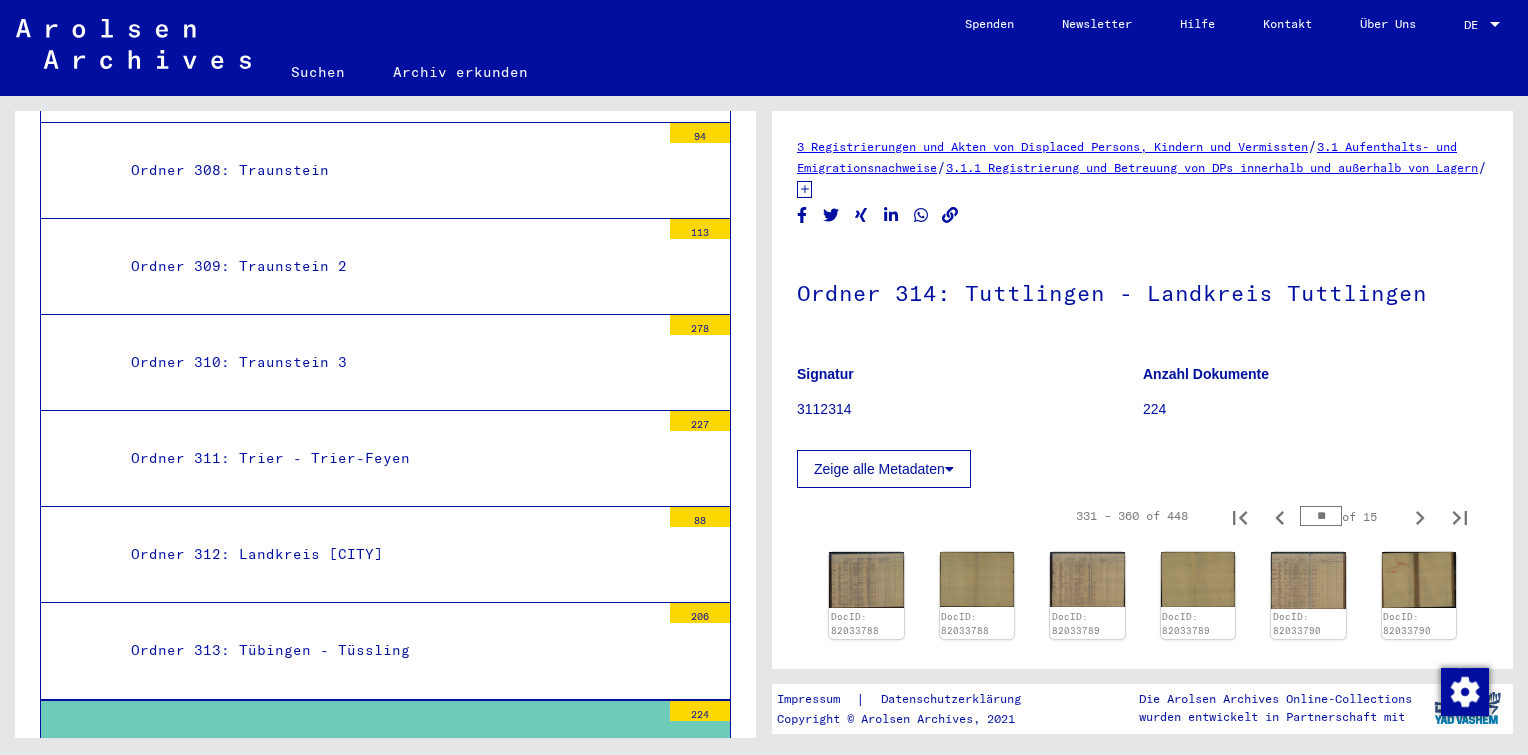 scroll, scrollTop: 300, scrollLeft: 0, axis: vertical 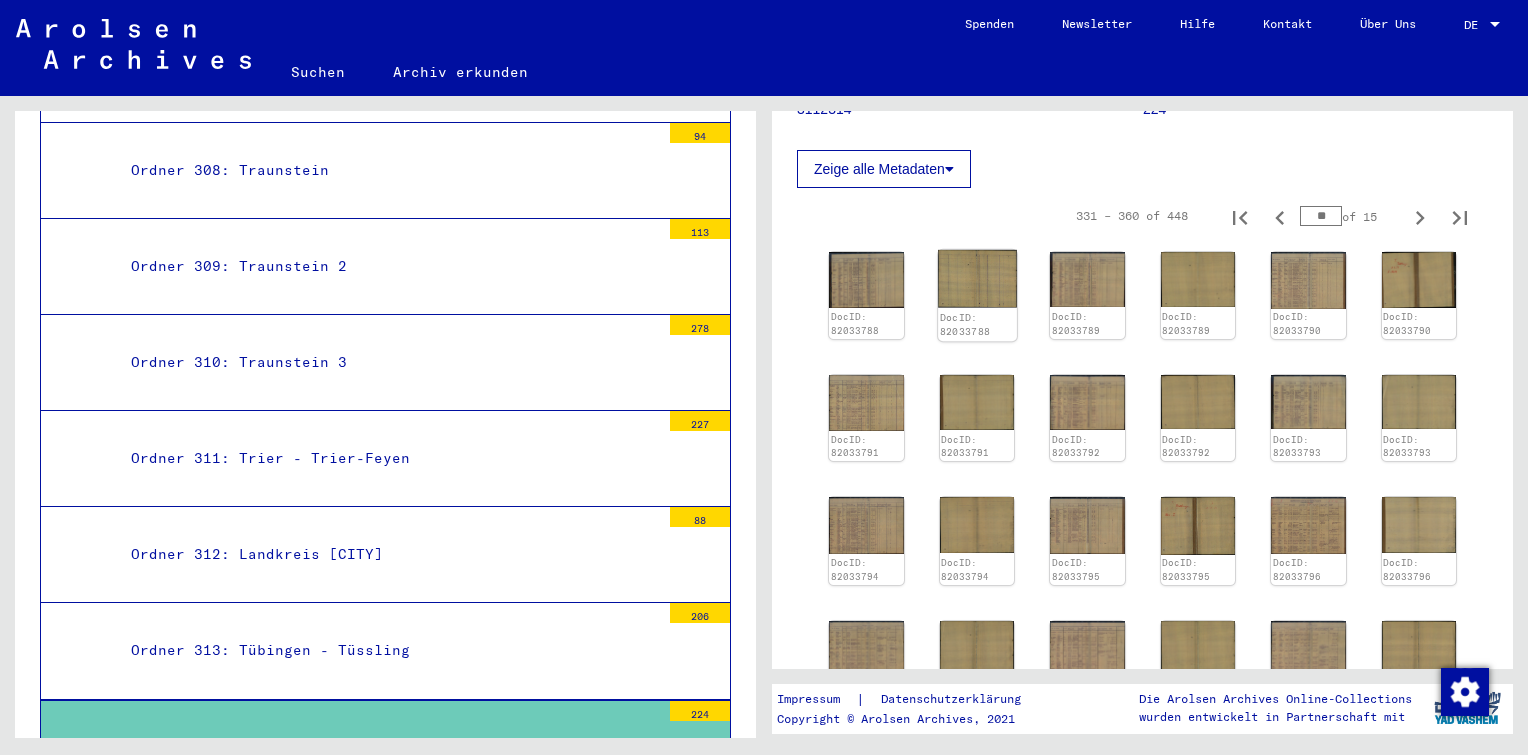 click 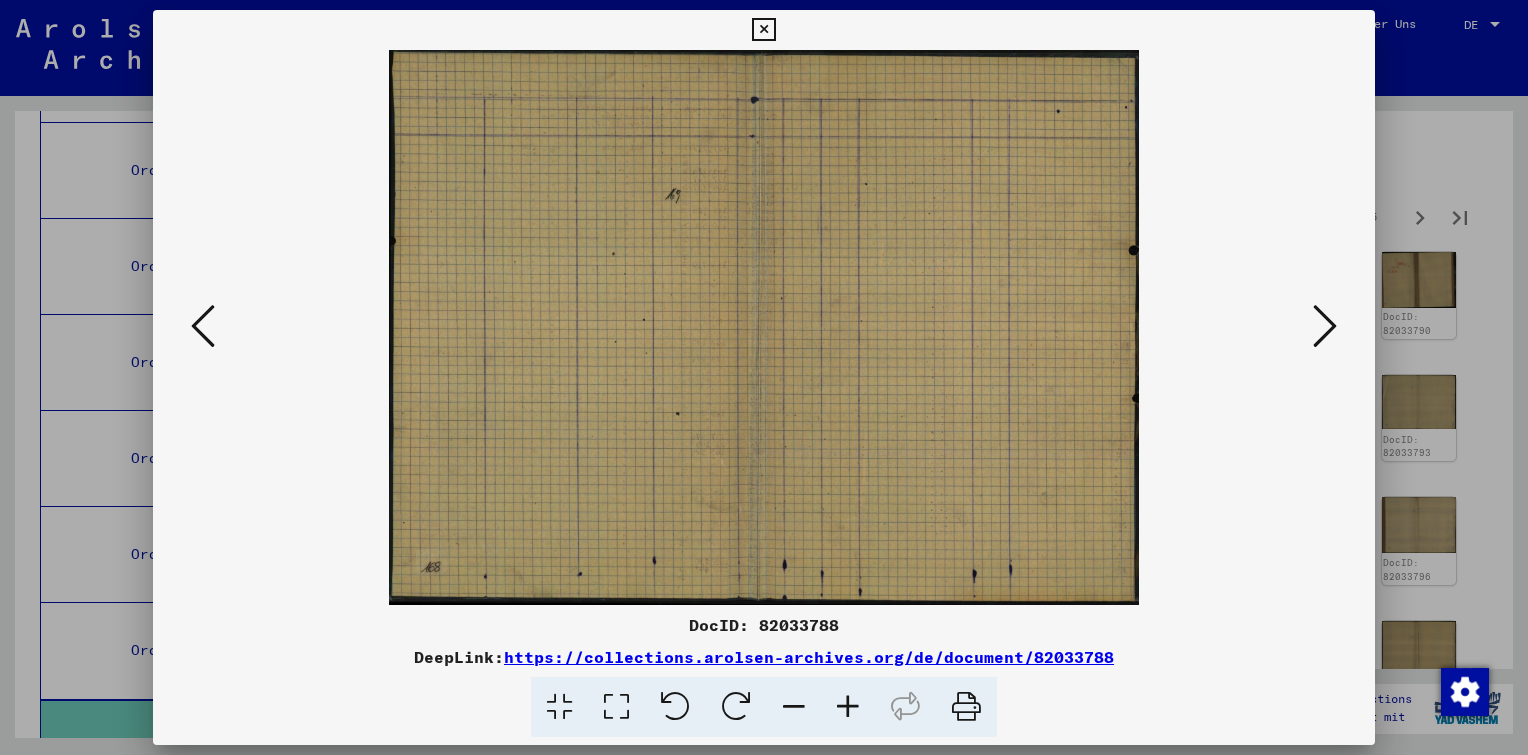 drag, startPoint x: 839, startPoint y: 629, endPoint x: 760, endPoint y: 630, distance: 79.00633 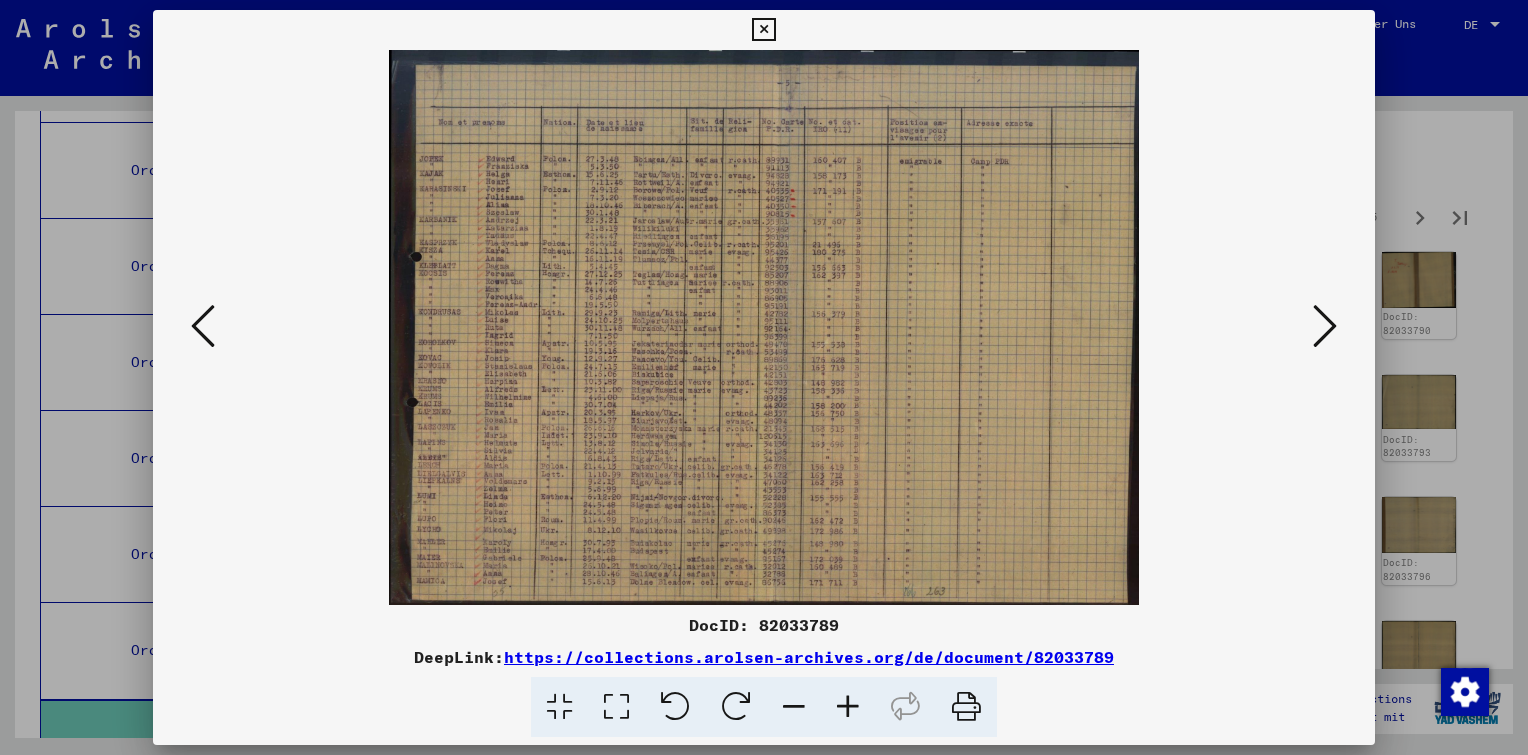 click at bounding box center [1325, 326] 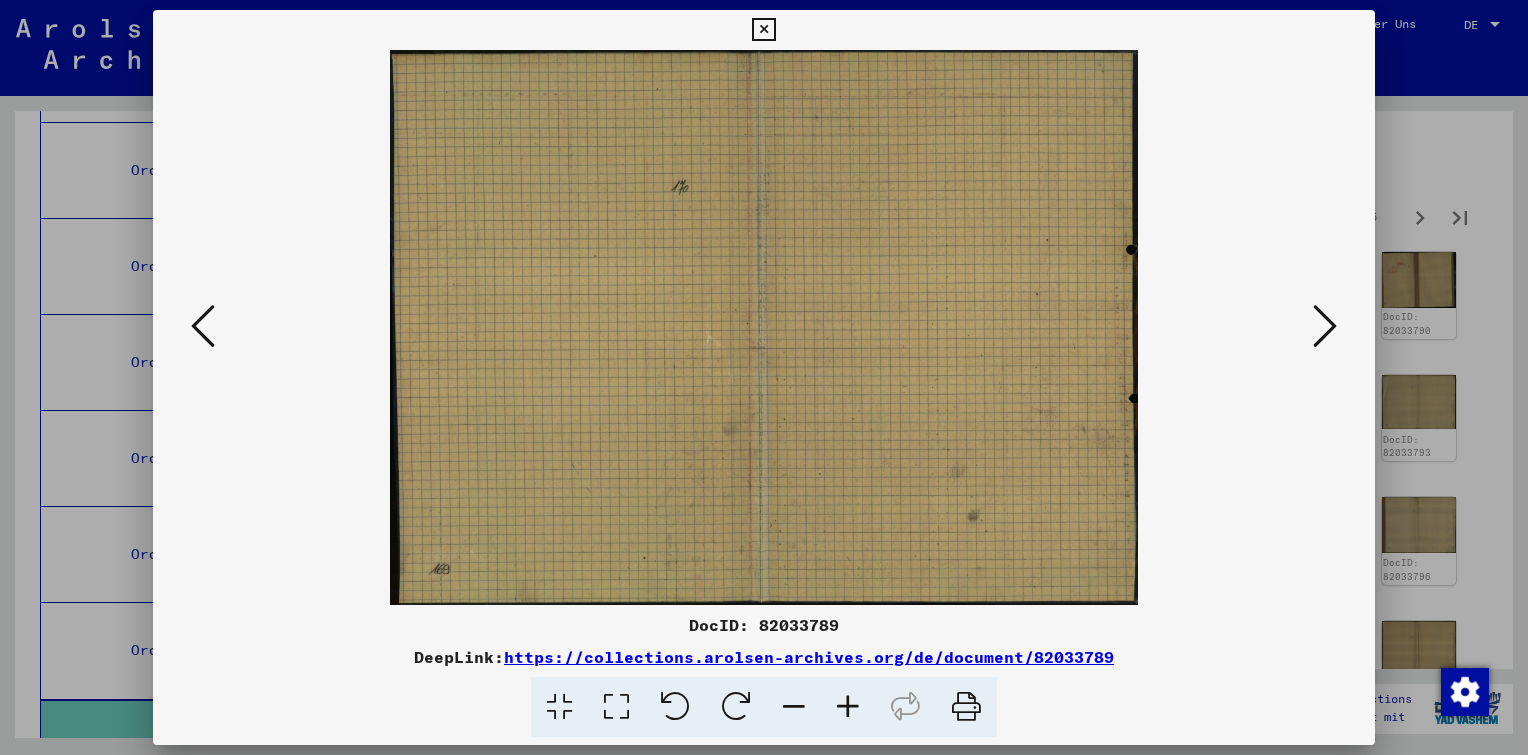 click at bounding box center (1325, 326) 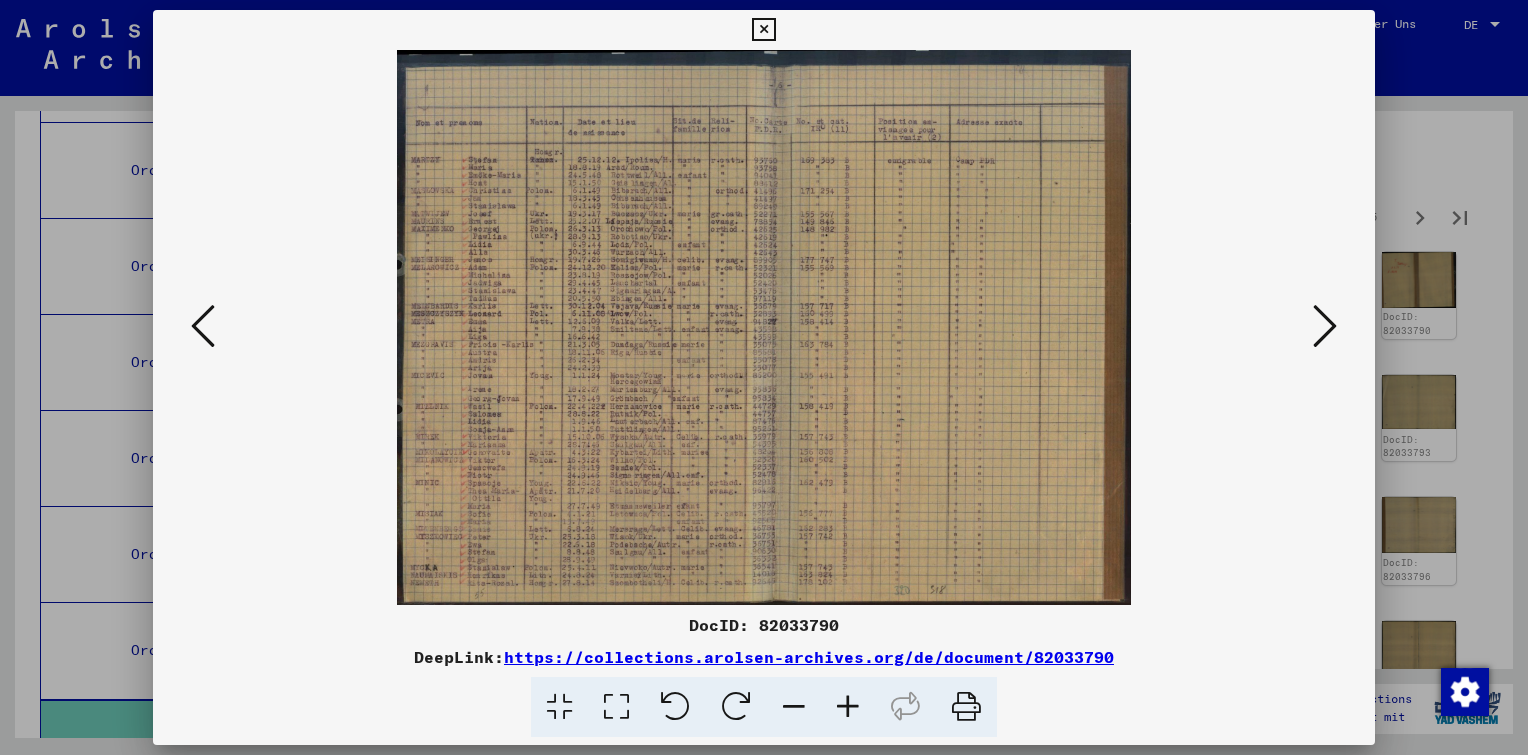 drag, startPoint x: 838, startPoint y: 624, endPoint x: 759, endPoint y: 634, distance: 79.630394 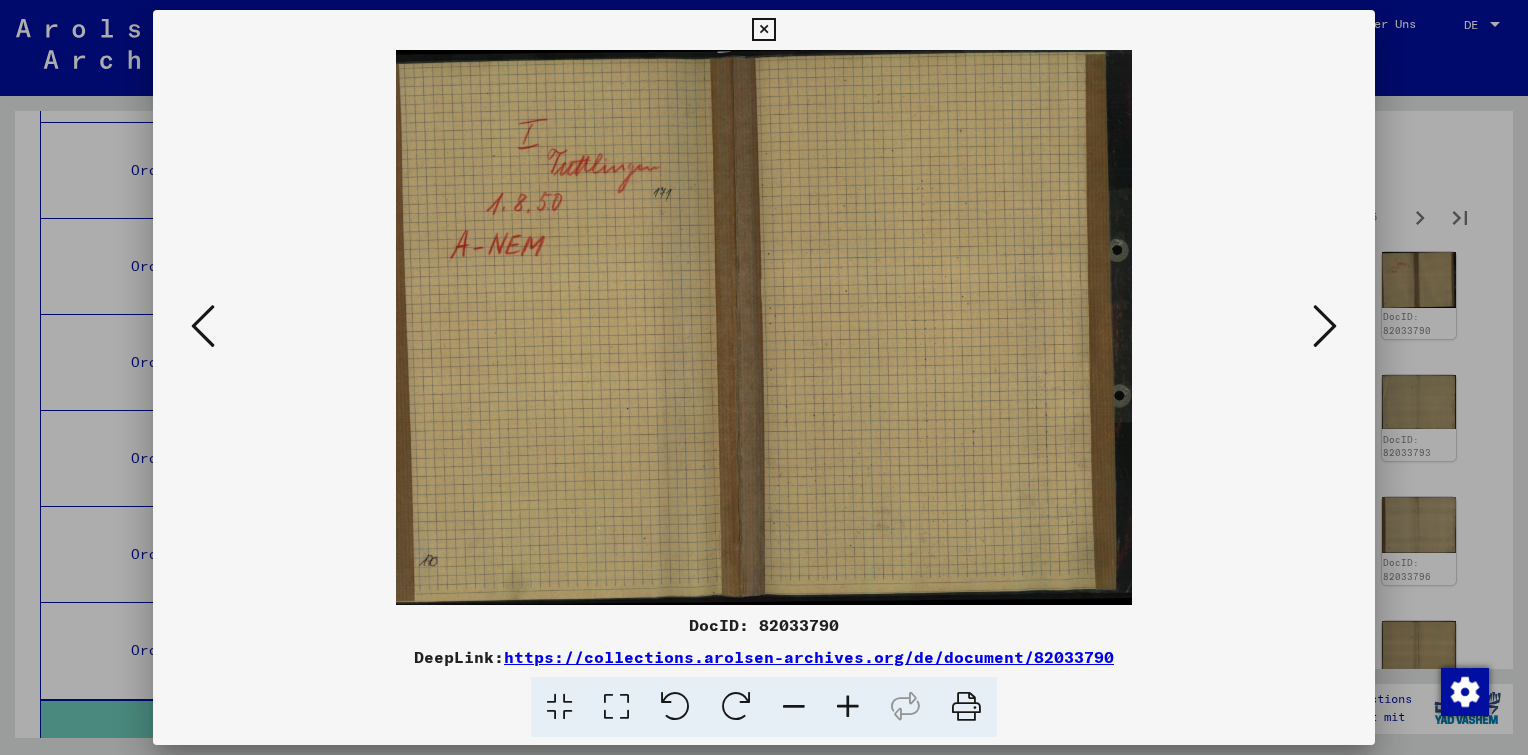 type 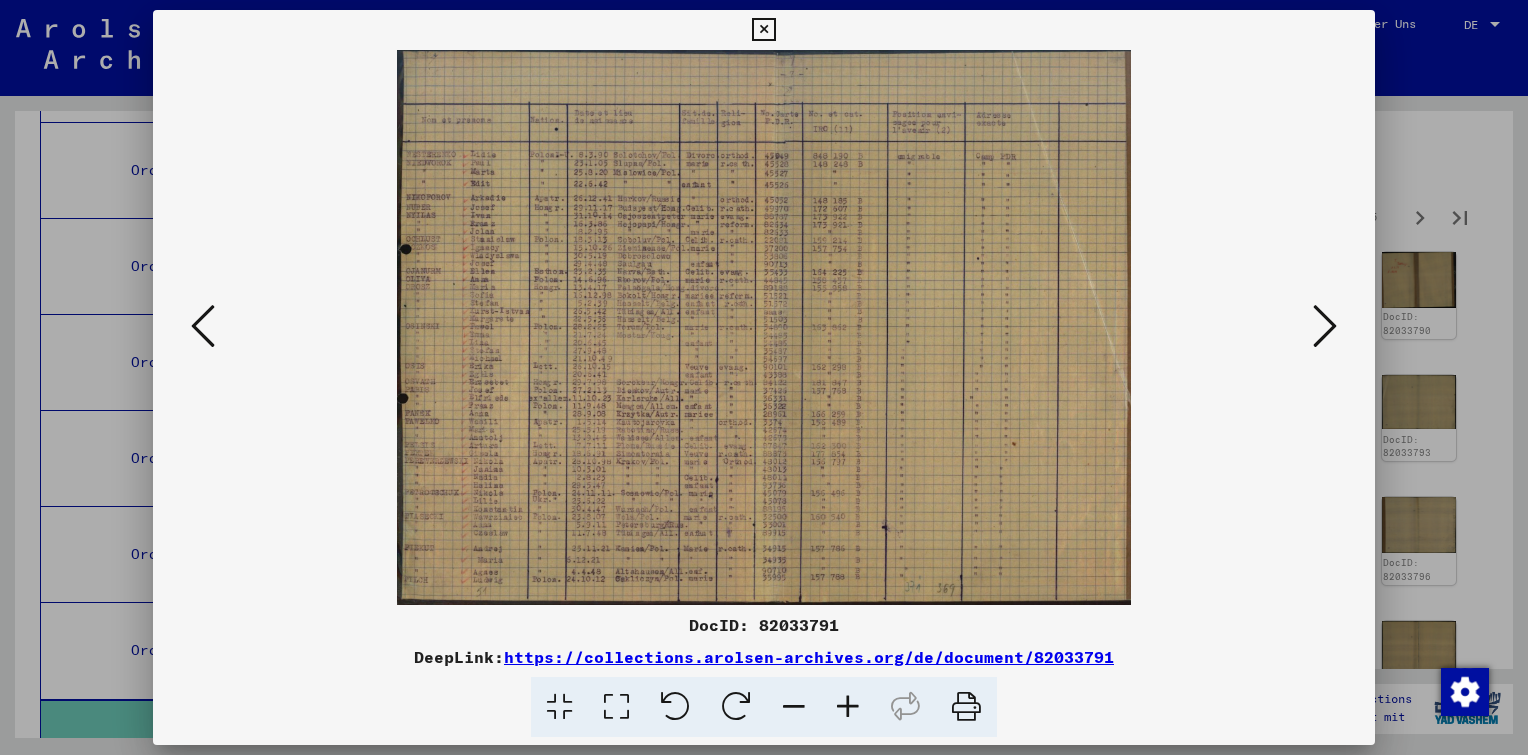 click at bounding box center [848, 707] 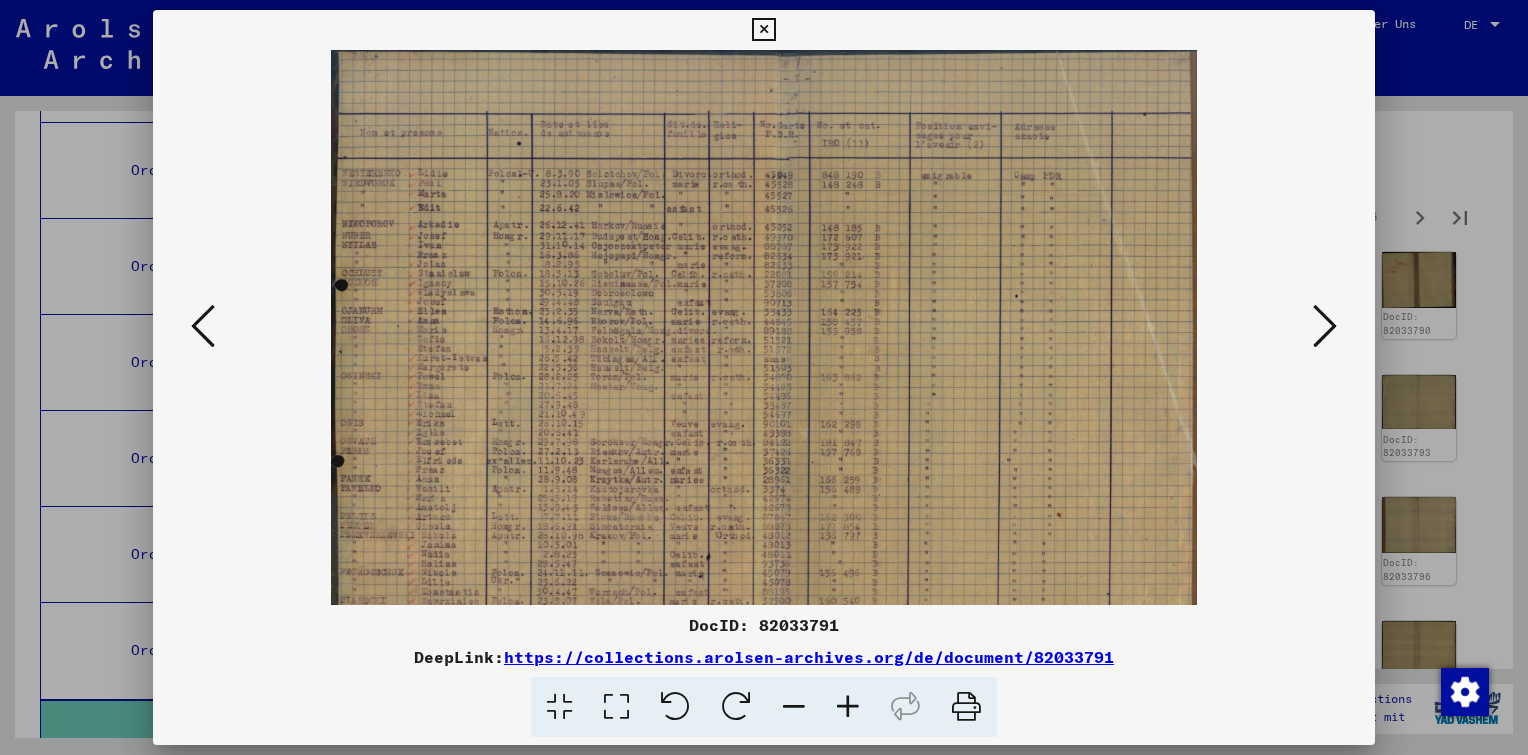 click at bounding box center (848, 707) 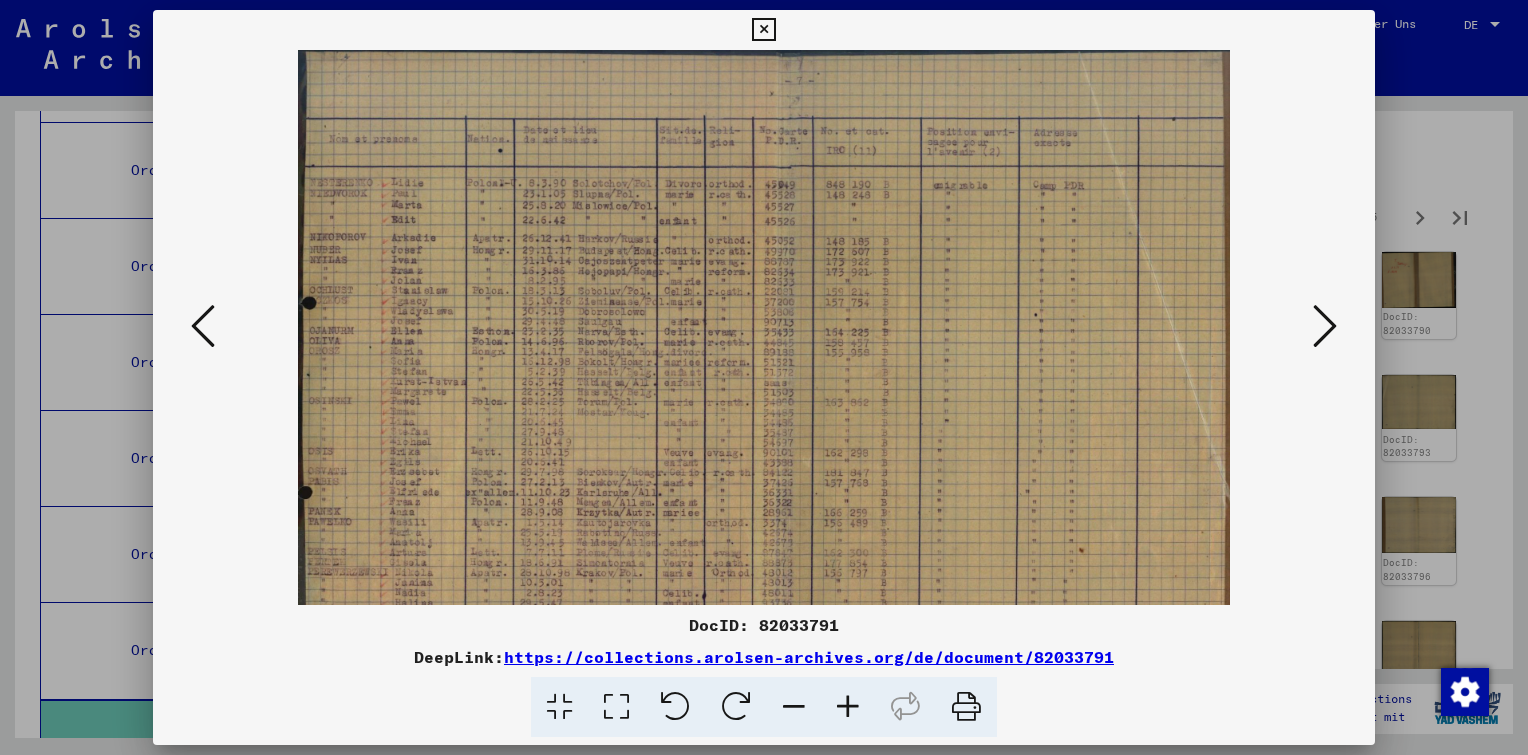 click at bounding box center [848, 707] 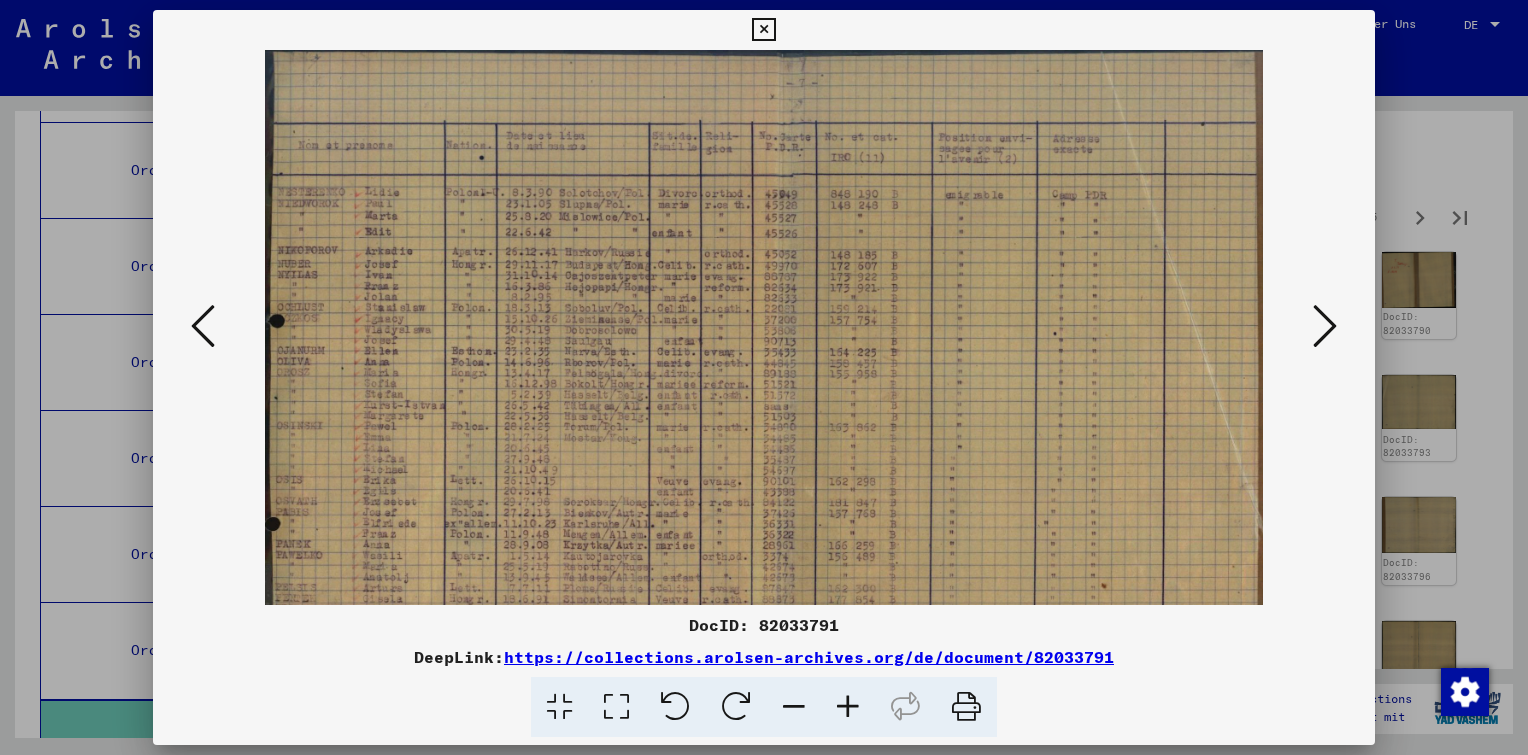click at bounding box center (848, 707) 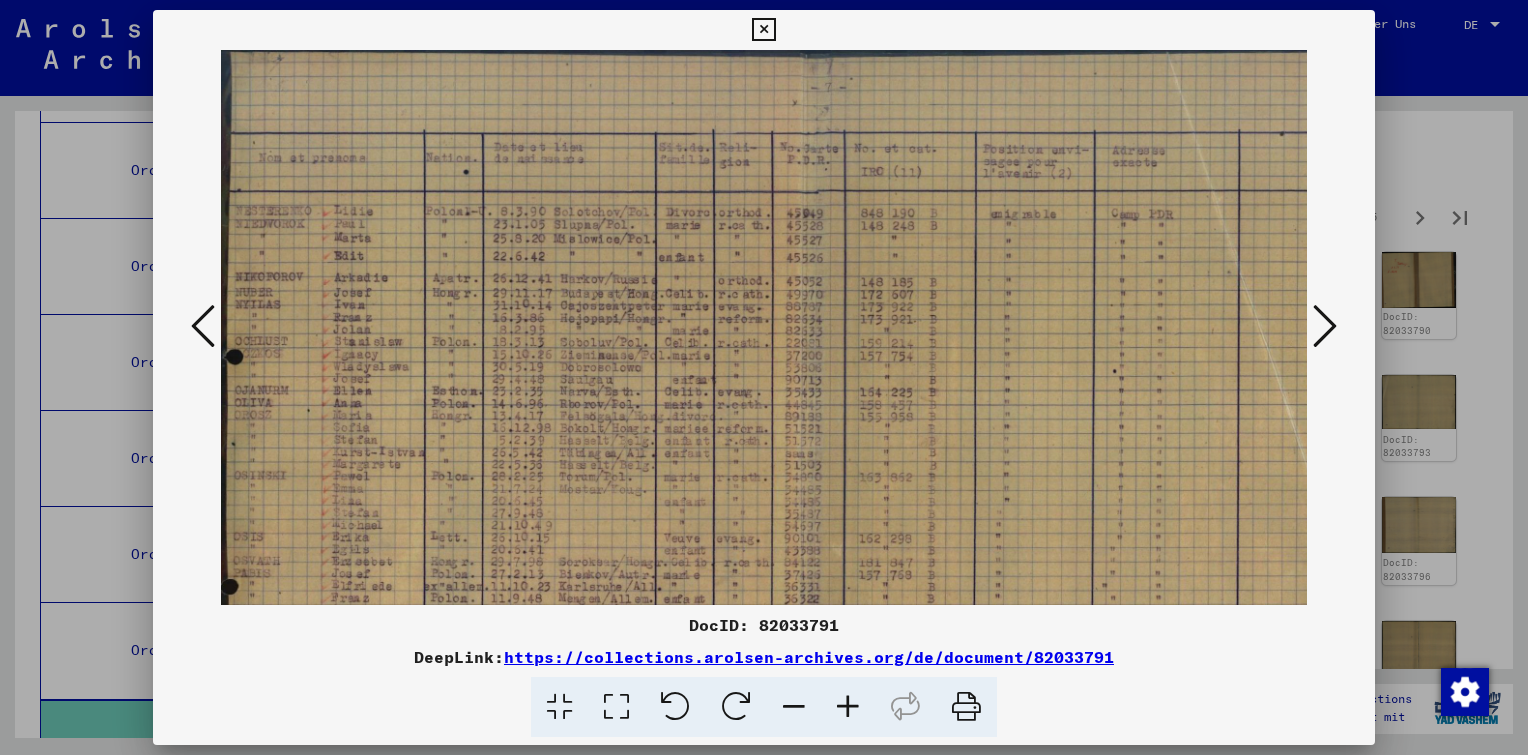 click at bounding box center (848, 707) 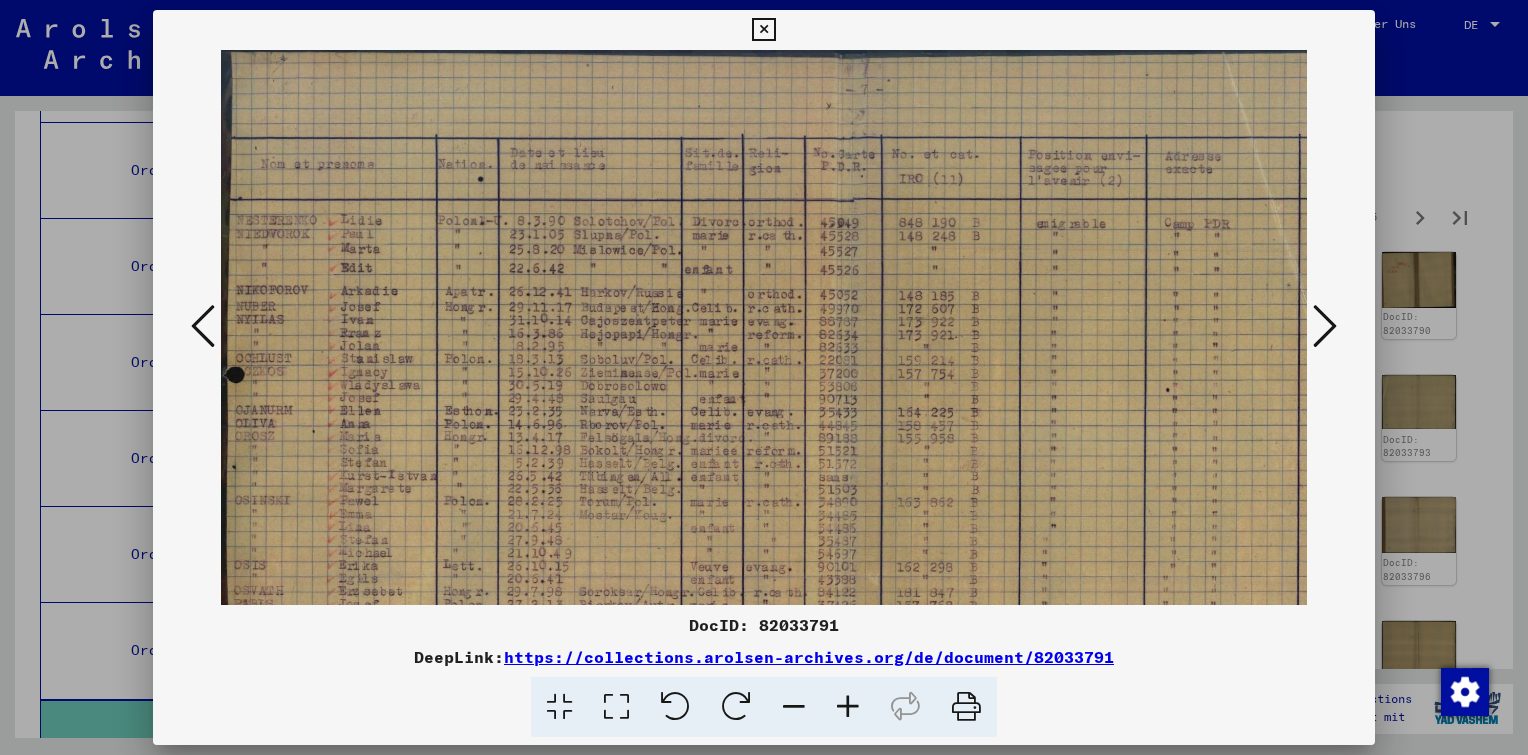 click at bounding box center (848, 707) 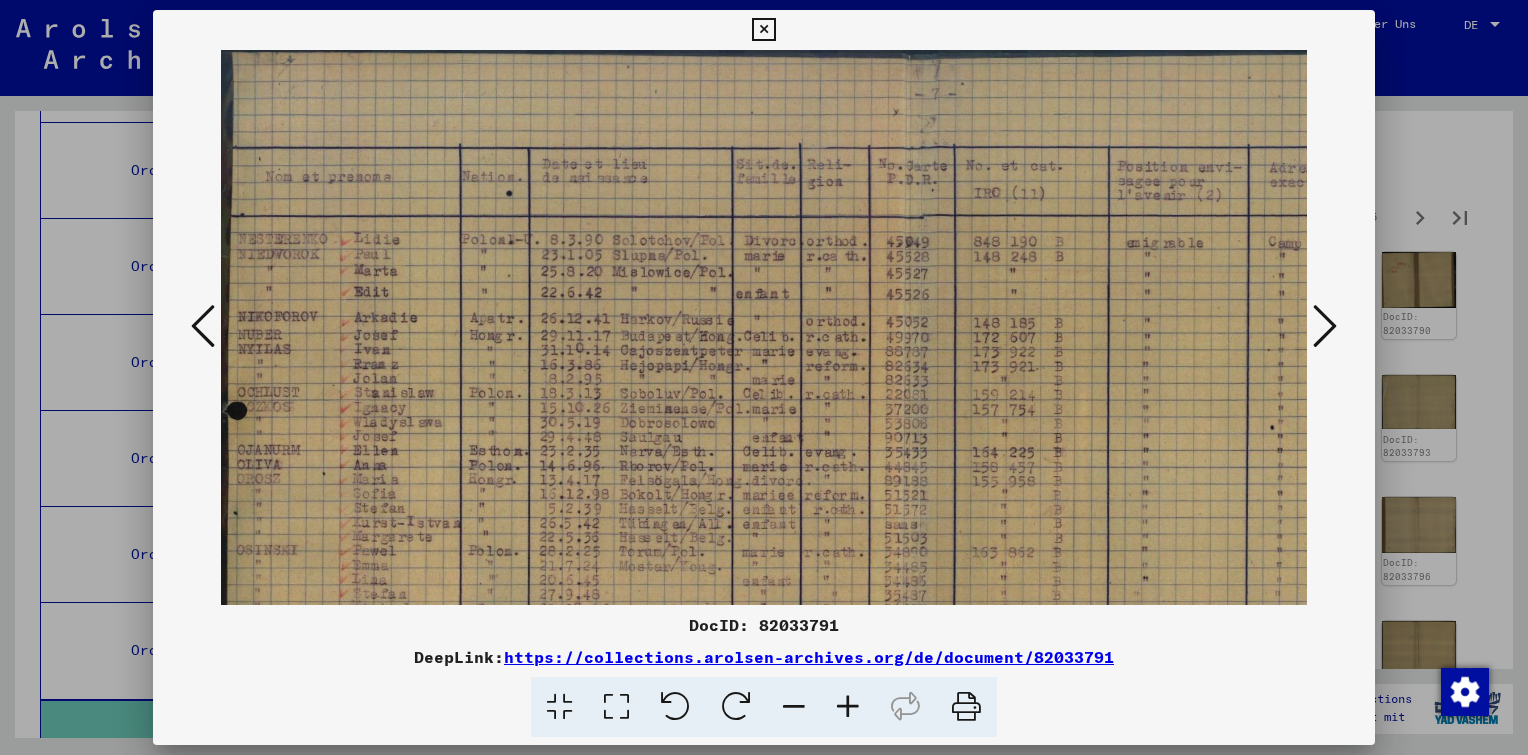 click at bounding box center [848, 707] 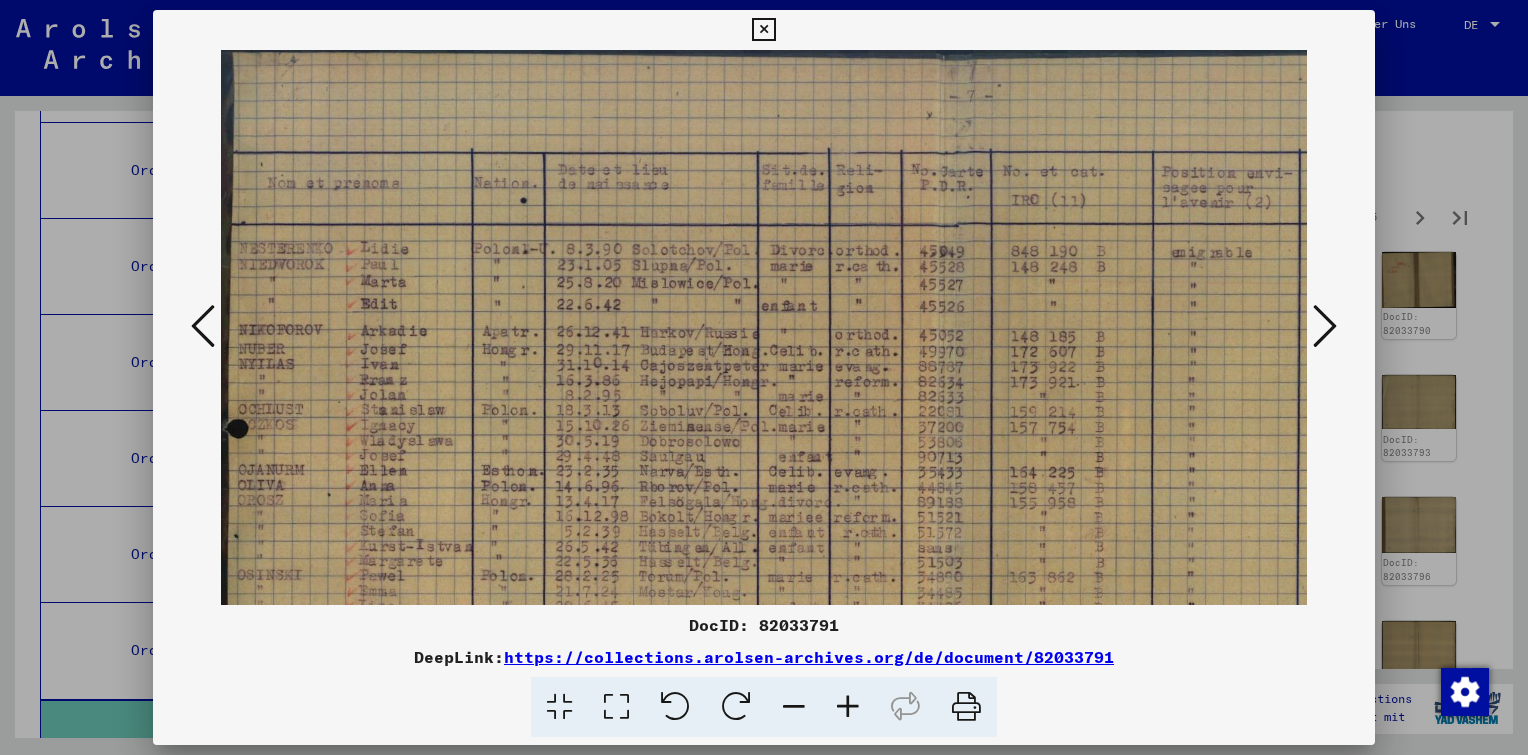 click at bounding box center (848, 707) 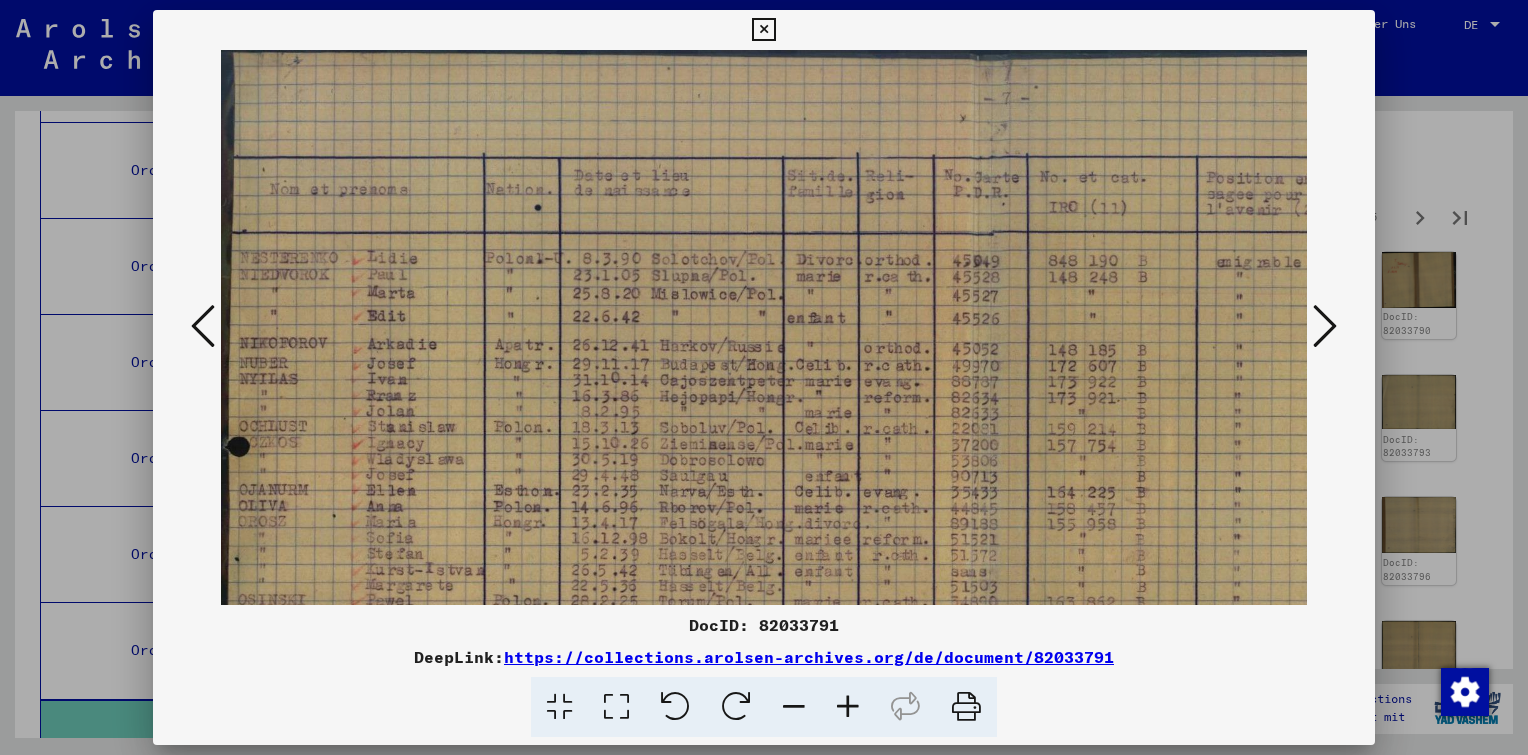 click at bounding box center (848, 707) 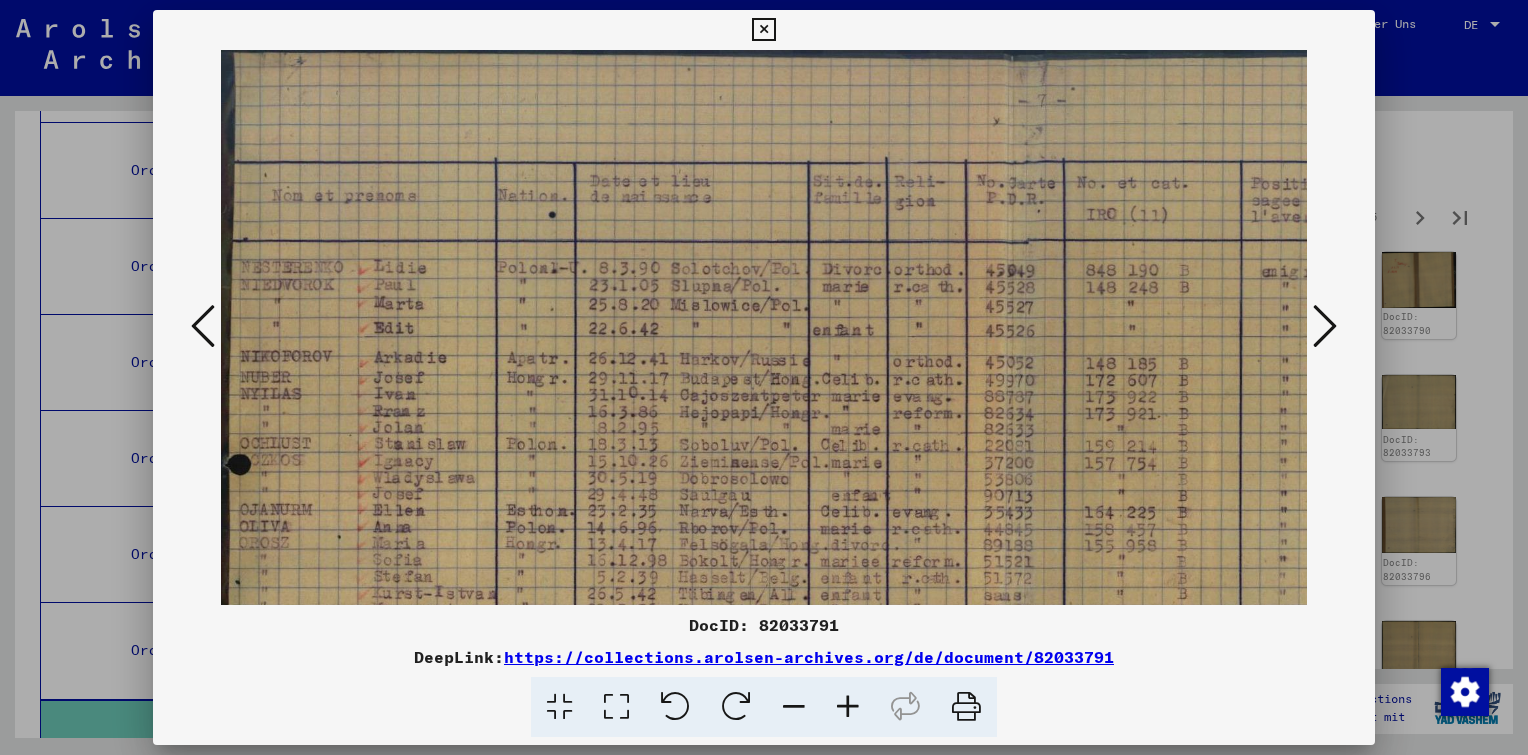 click at bounding box center (848, 707) 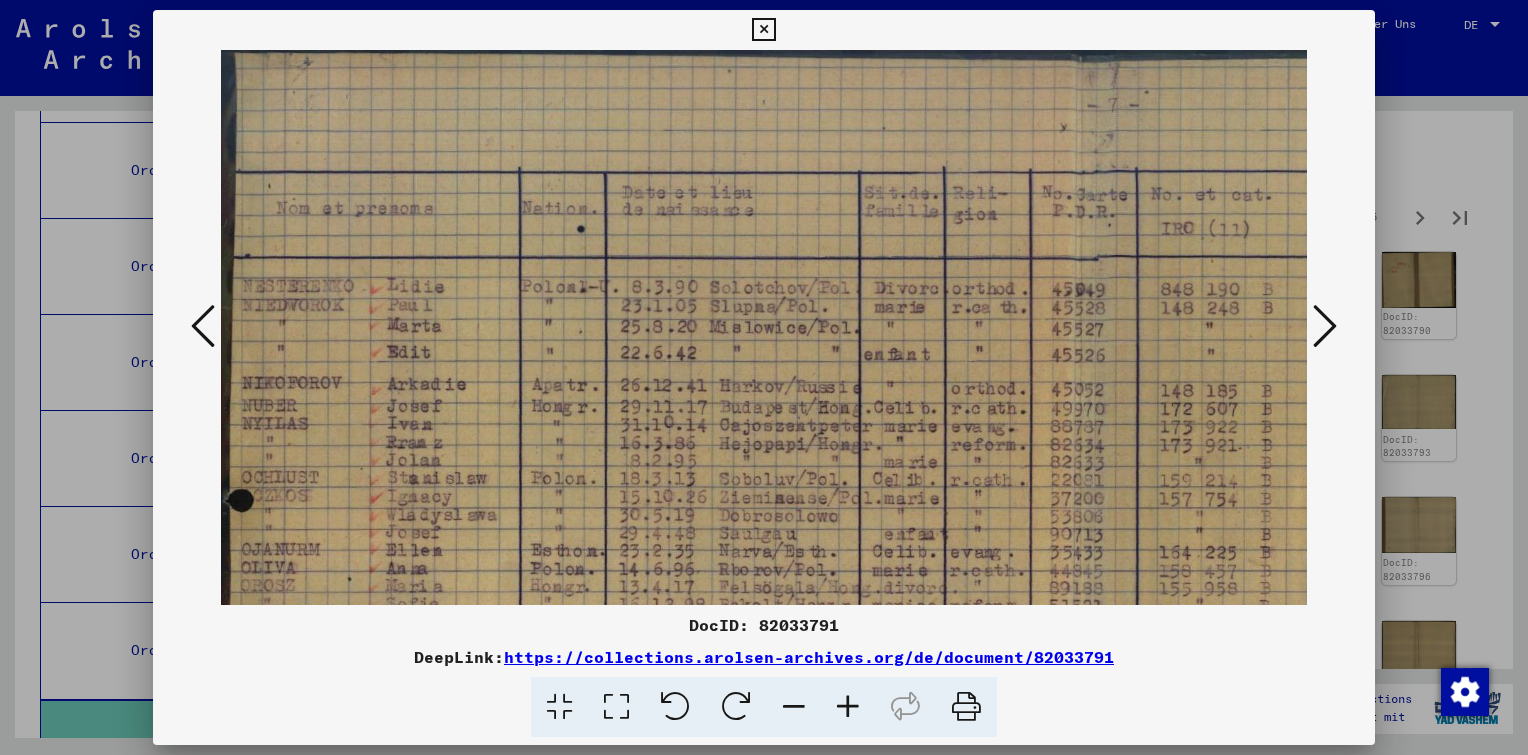 click at bounding box center (848, 707) 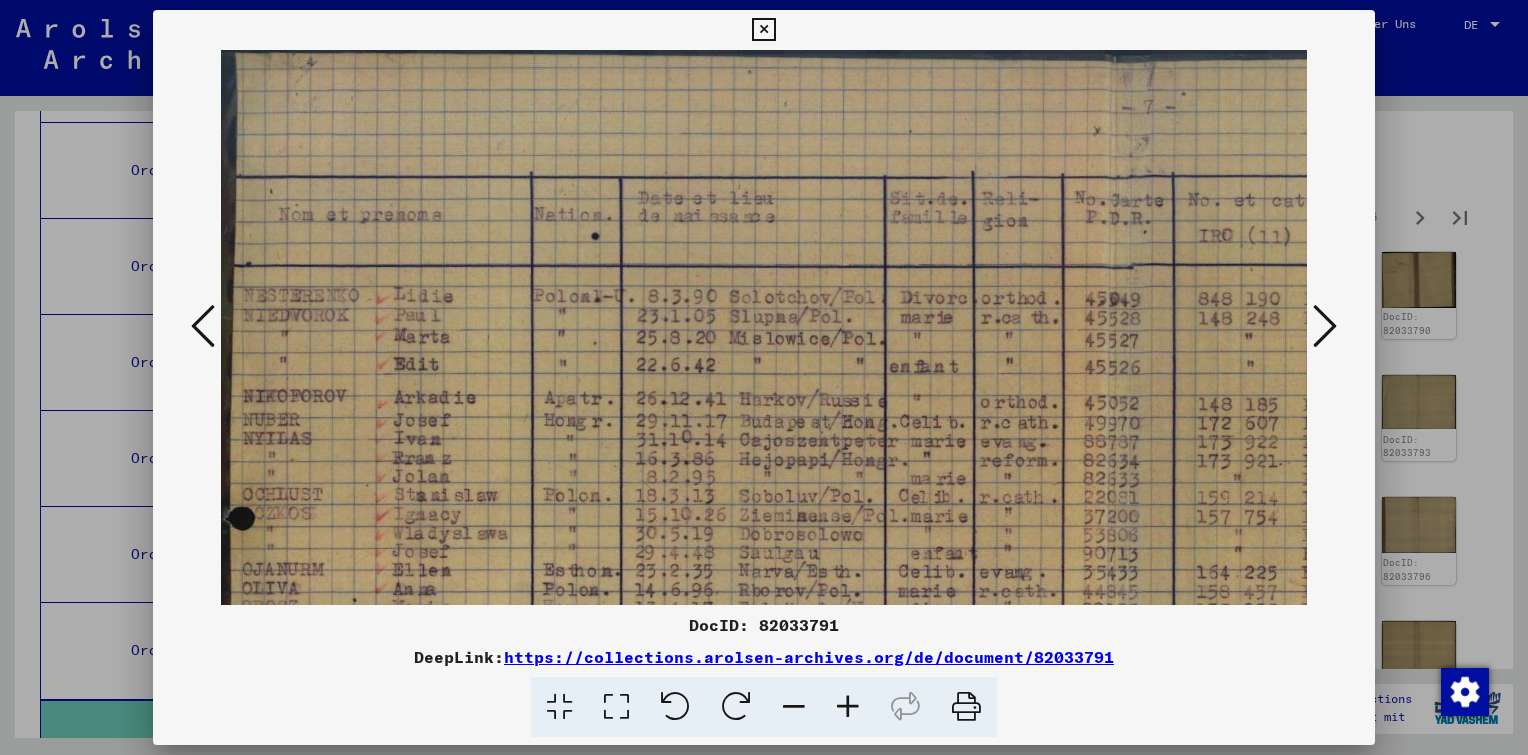 click at bounding box center [848, 707] 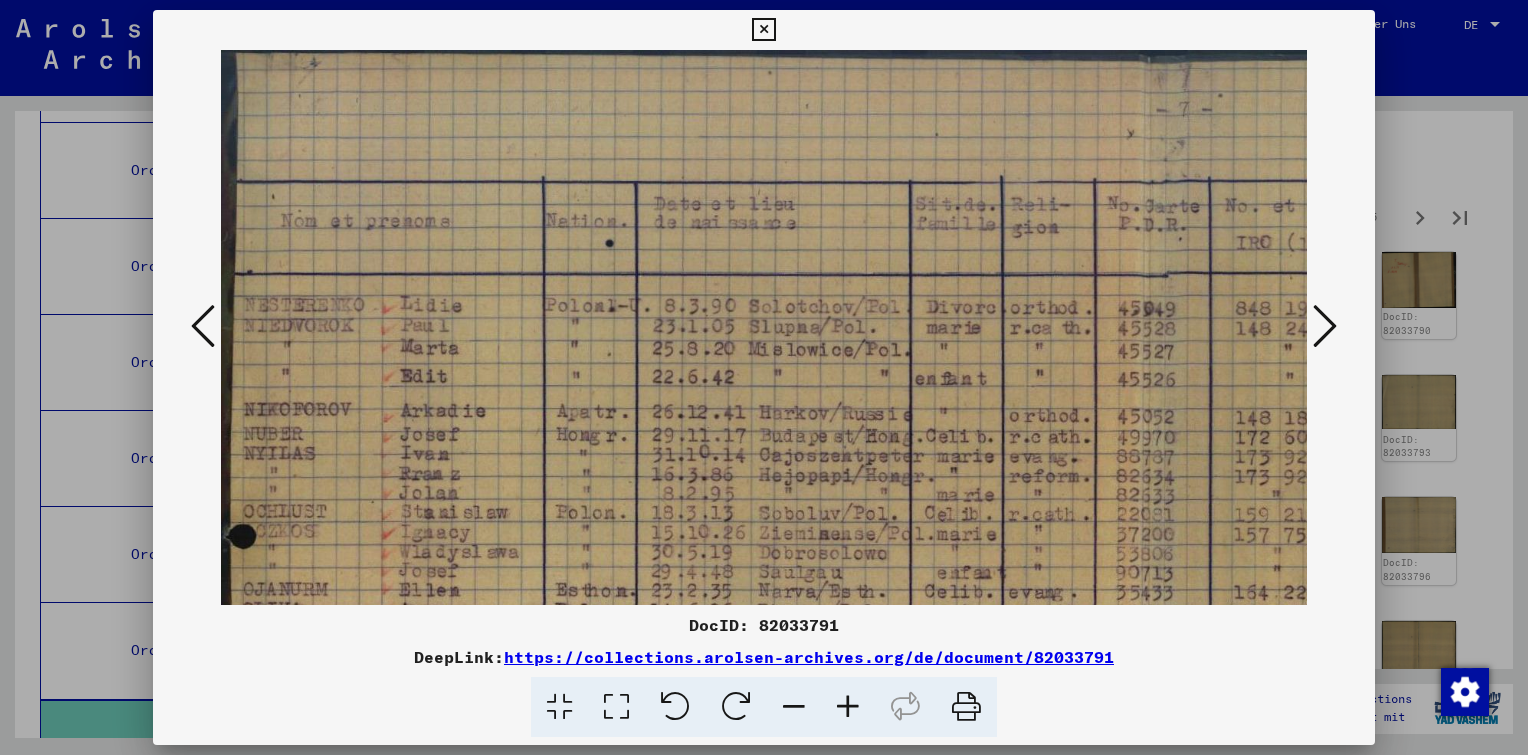 click at bounding box center (848, 707) 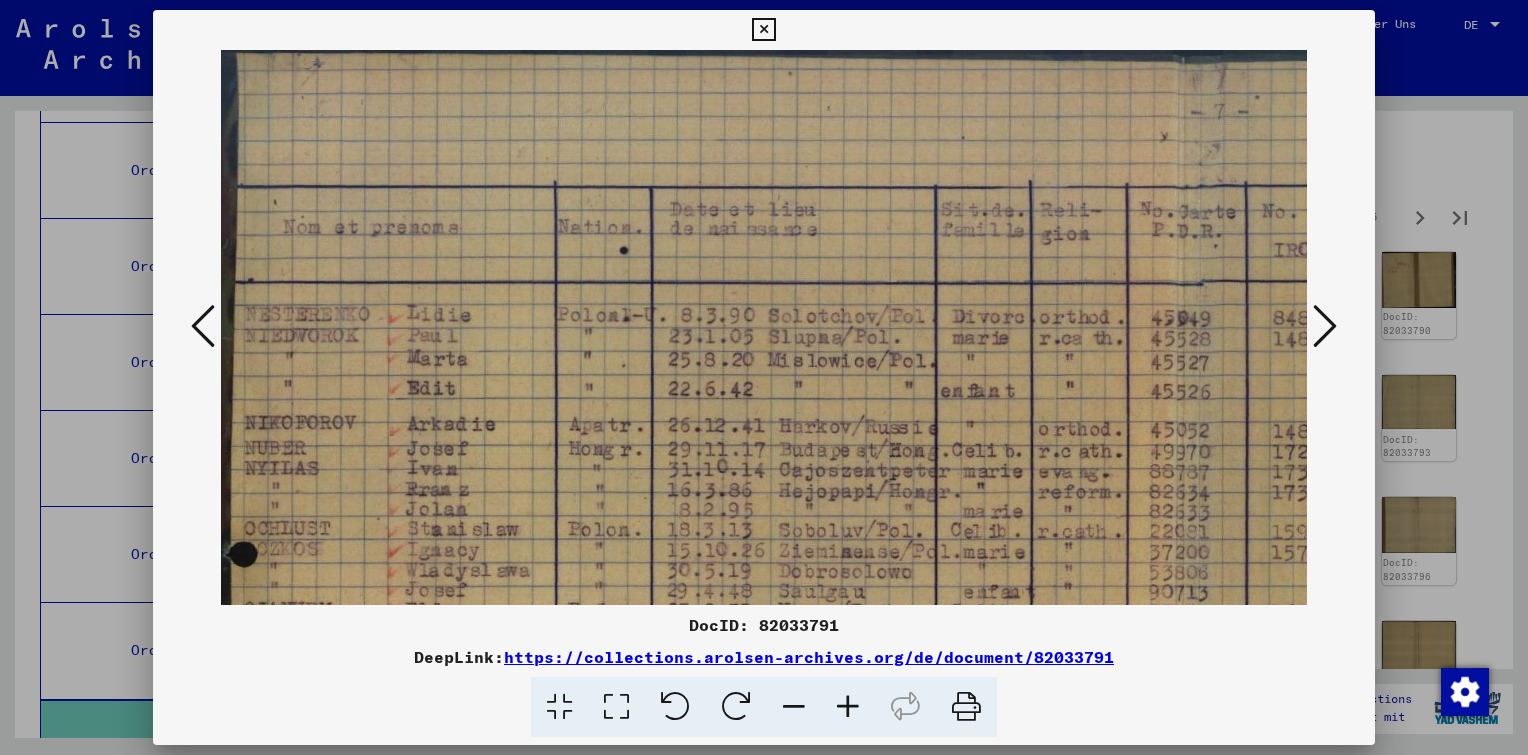 click at bounding box center [848, 707] 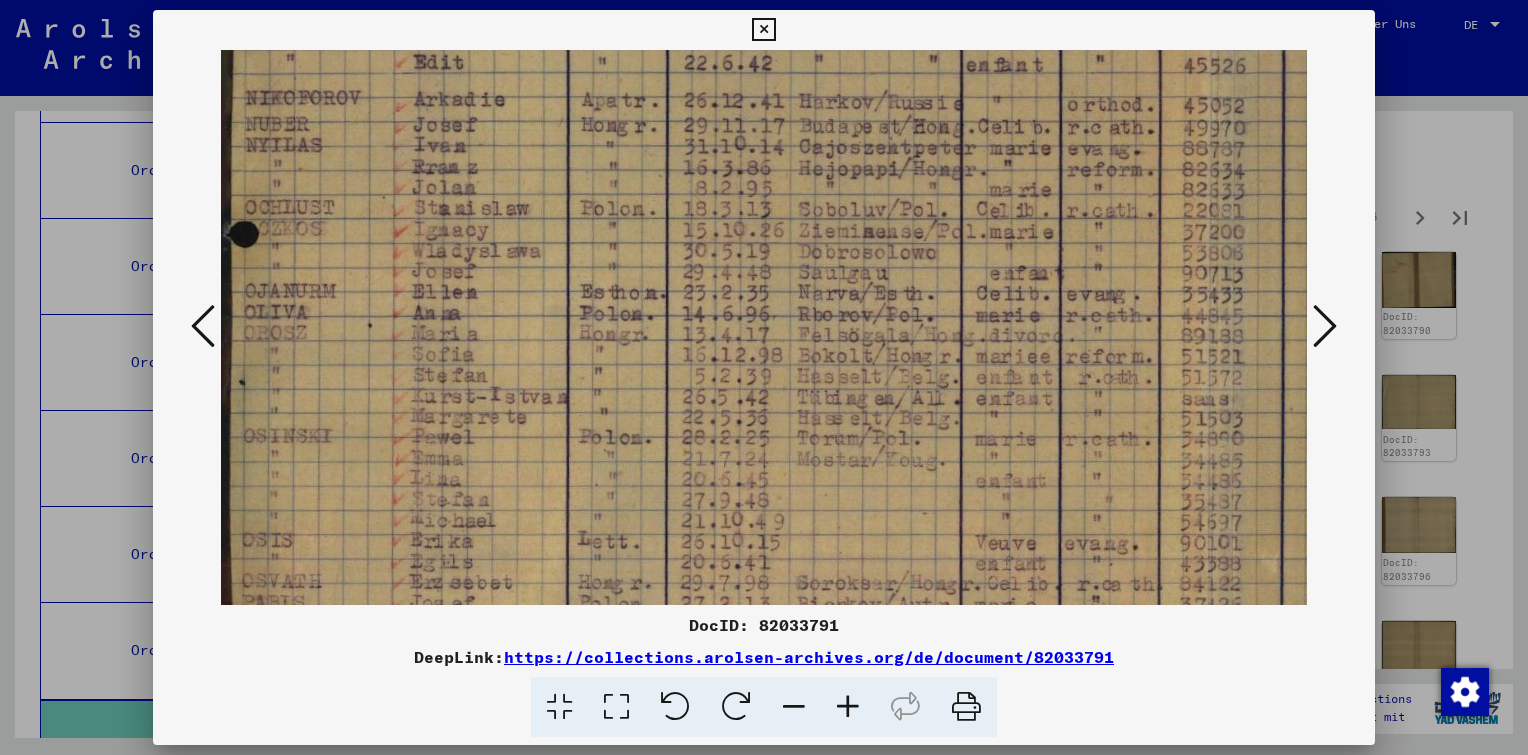 drag, startPoint x: 843, startPoint y: 521, endPoint x: 960, endPoint y: 177, distance: 363.35245 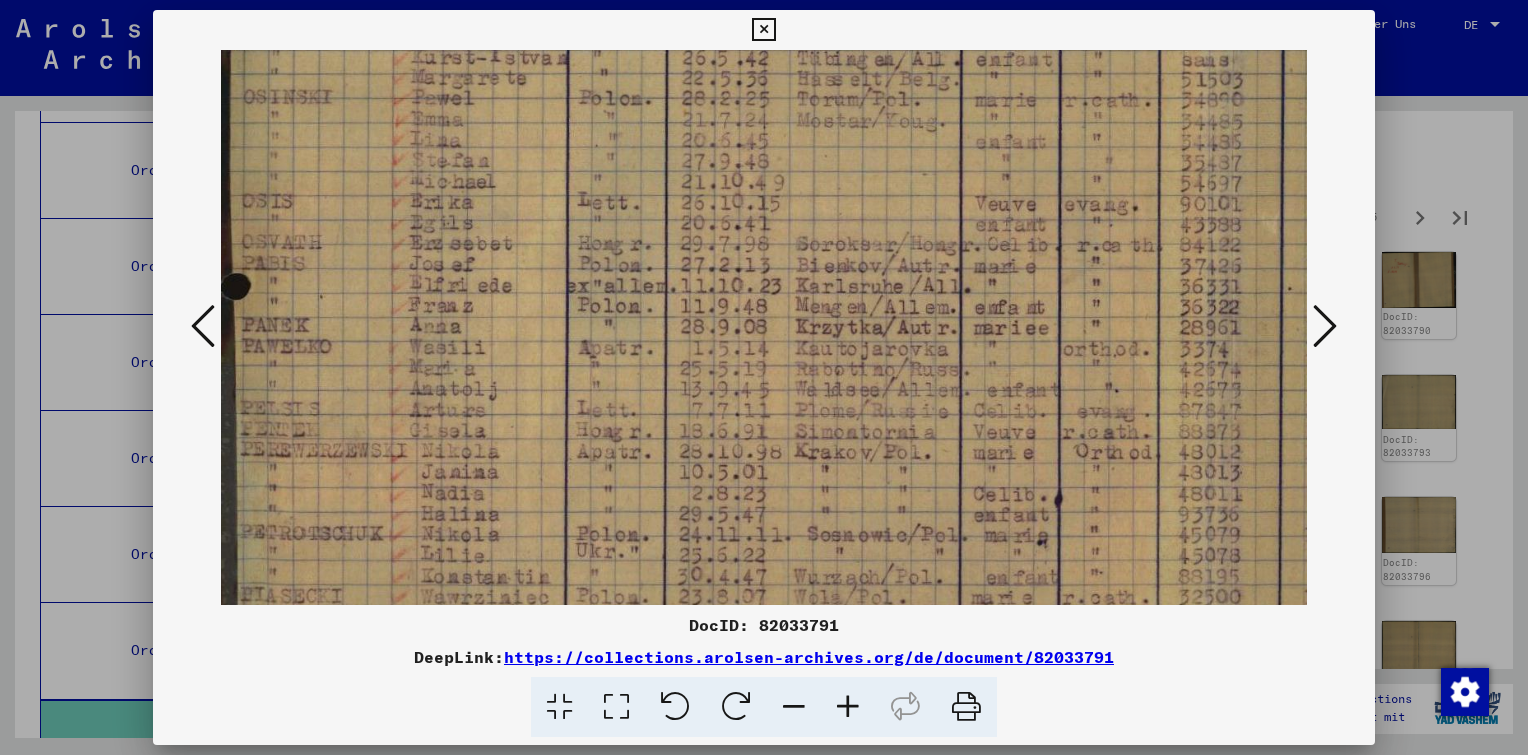 scroll, scrollTop: 683, scrollLeft: 0, axis: vertical 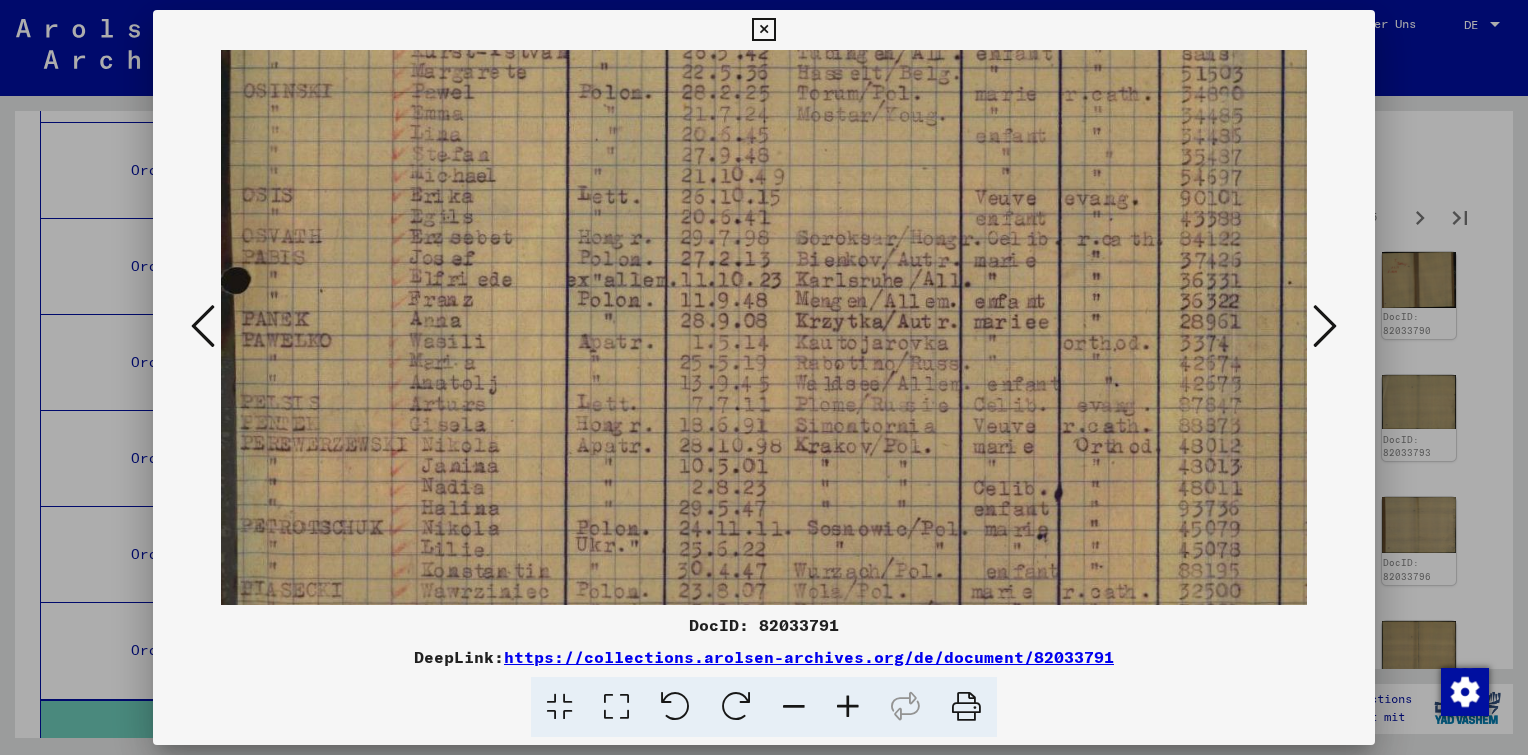 drag, startPoint x: 892, startPoint y: 489, endPoint x: 945, endPoint y: 146, distance: 347.0706 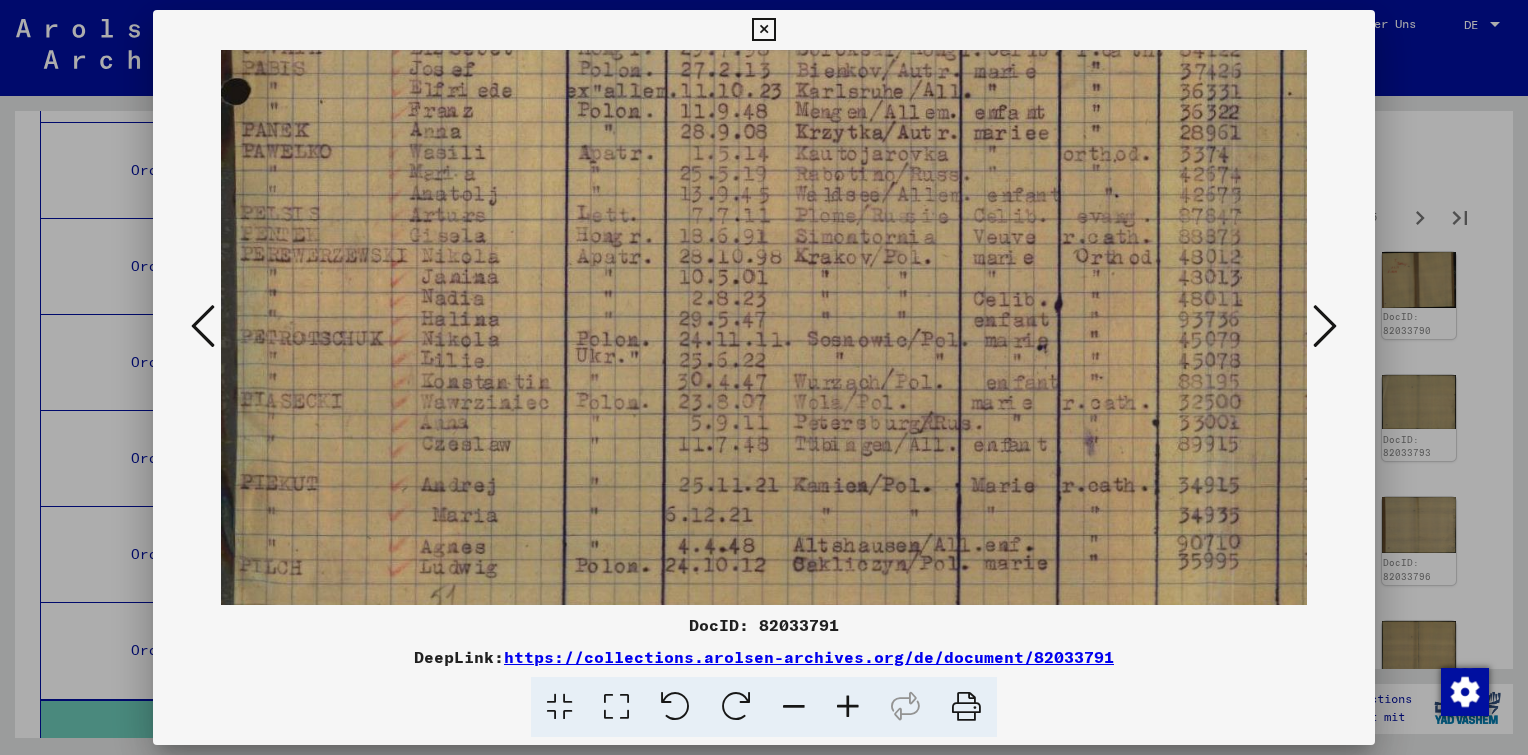 scroll, scrollTop: 900, scrollLeft: 0, axis: vertical 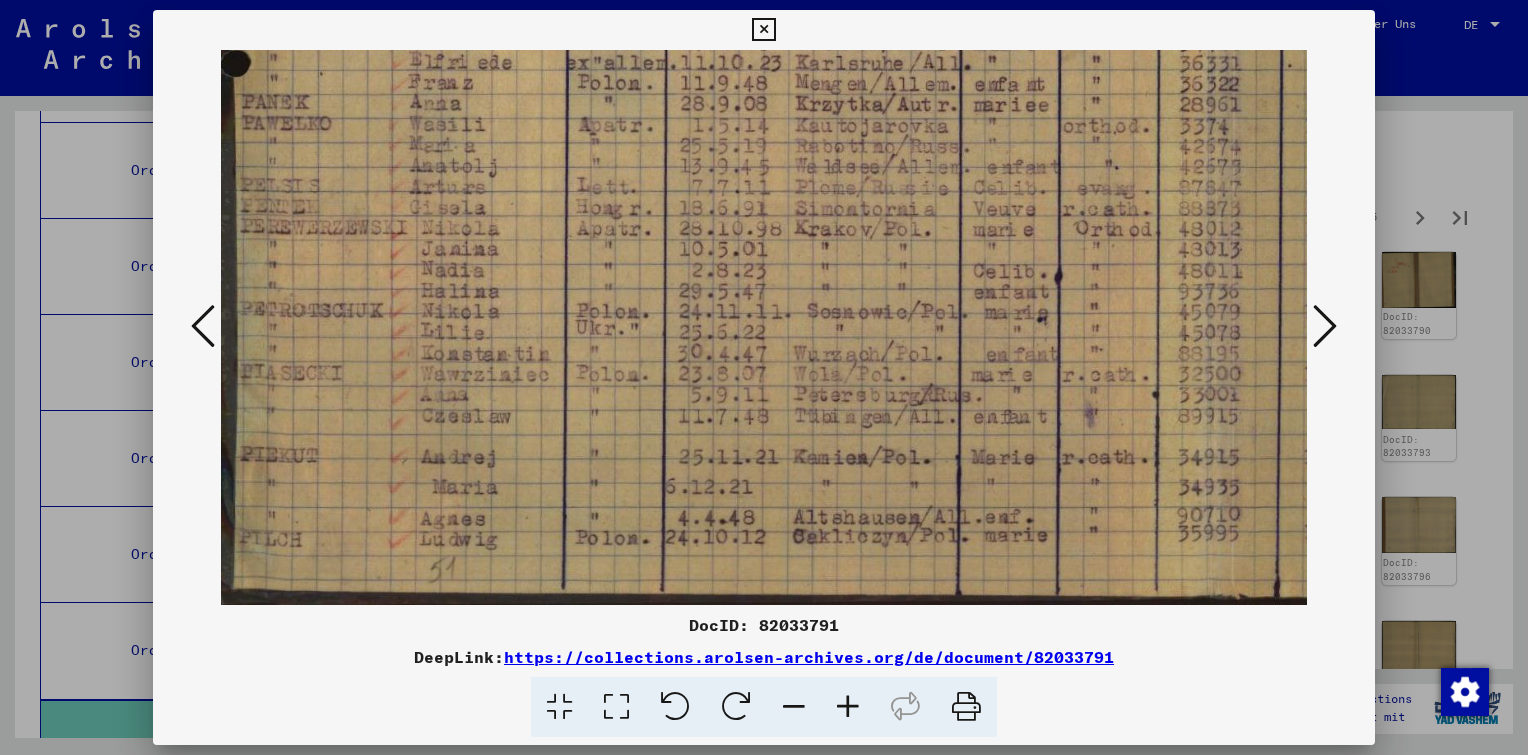 drag, startPoint x: 852, startPoint y: 460, endPoint x: 861, endPoint y: 45, distance: 415.09756 